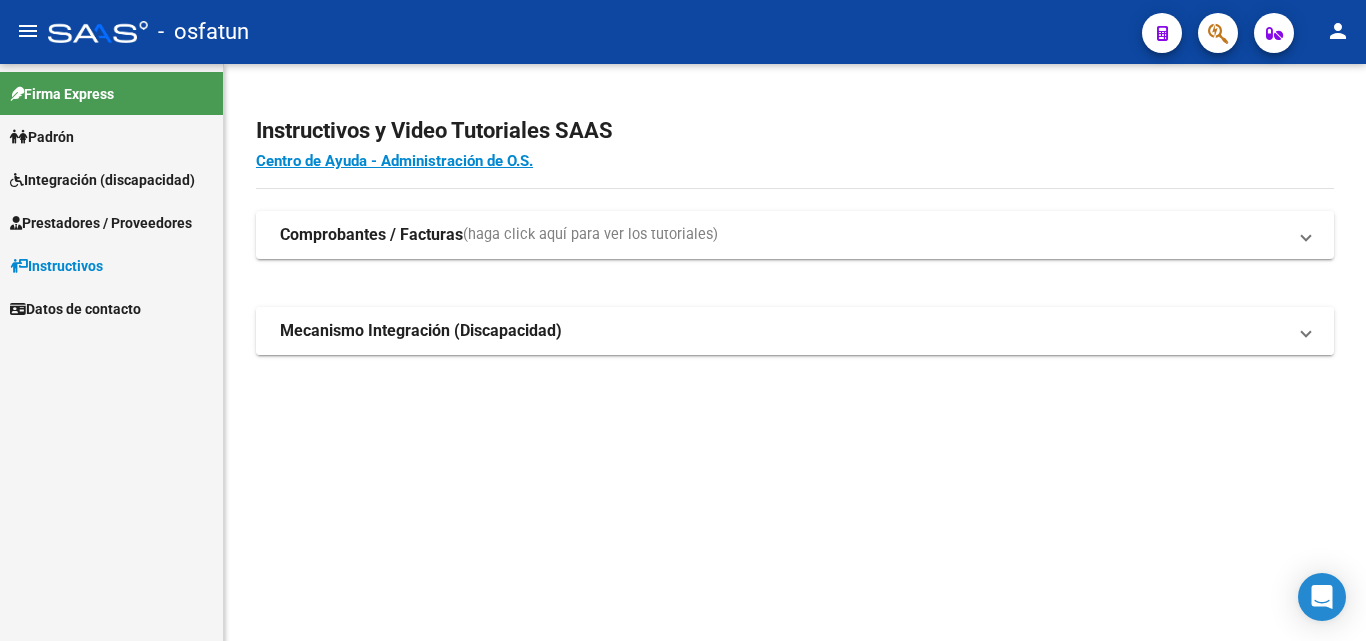 scroll, scrollTop: 0, scrollLeft: 0, axis: both 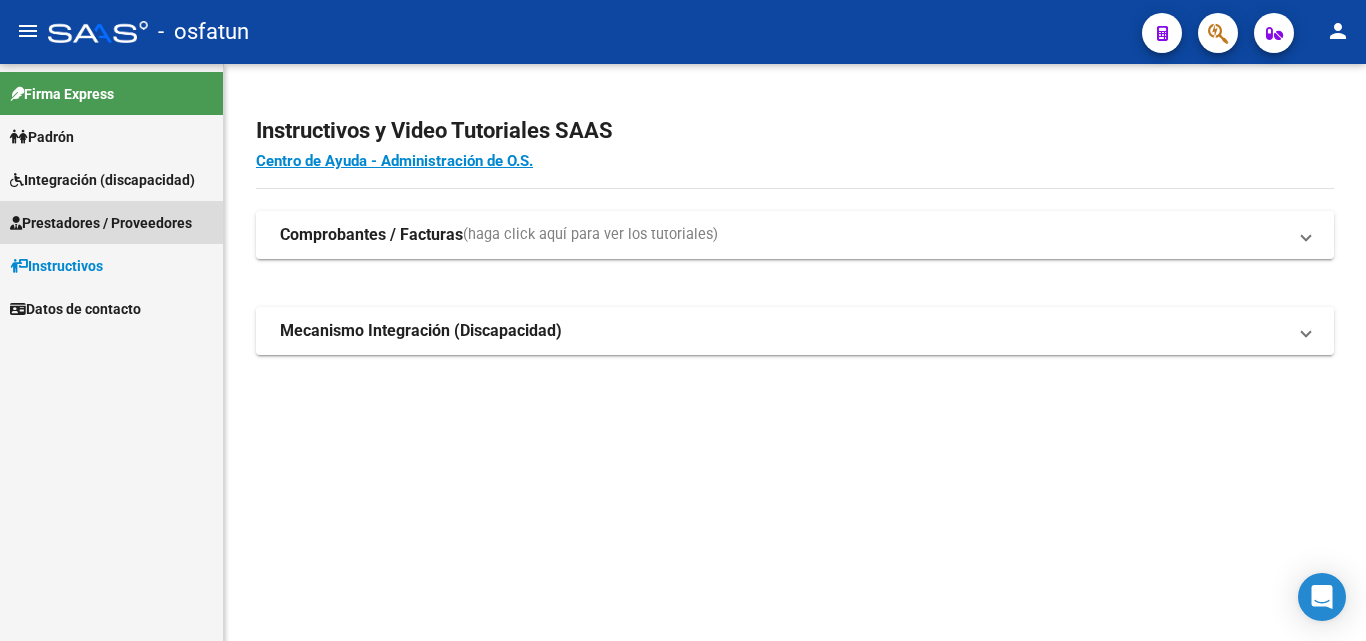 click on "Prestadores / Proveedores" at bounding box center (101, 223) 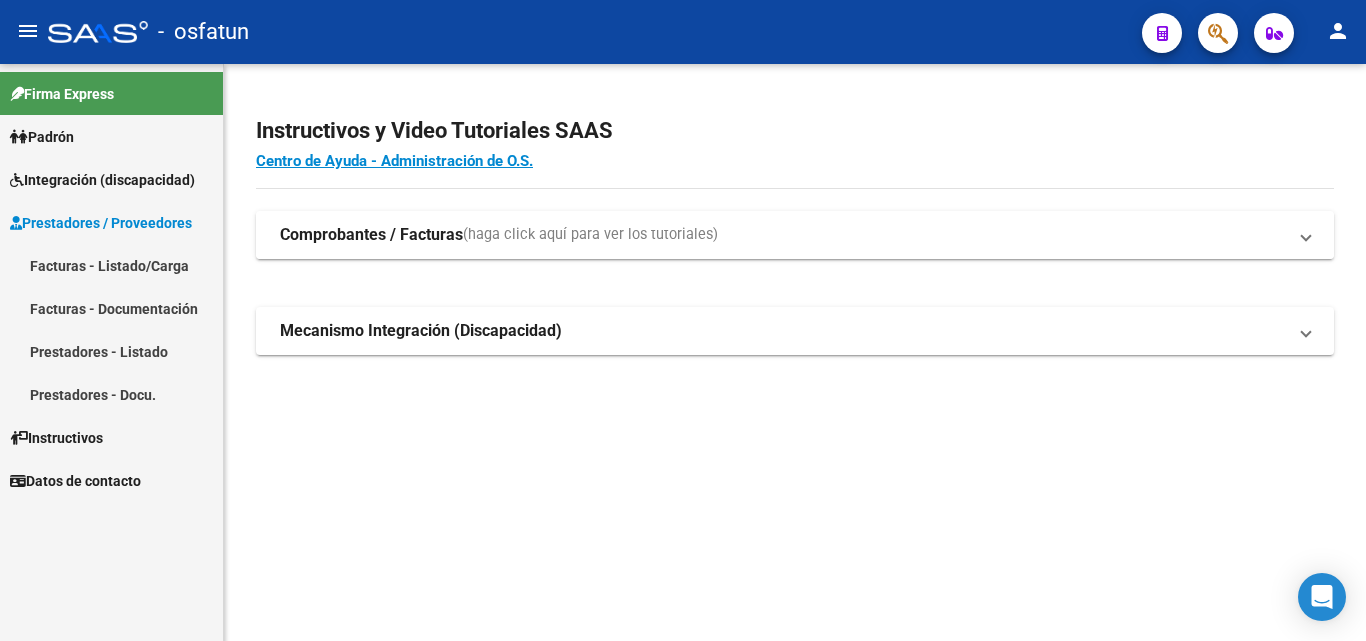 click on "Comprobantes / Facturas" at bounding box center [371, 235] 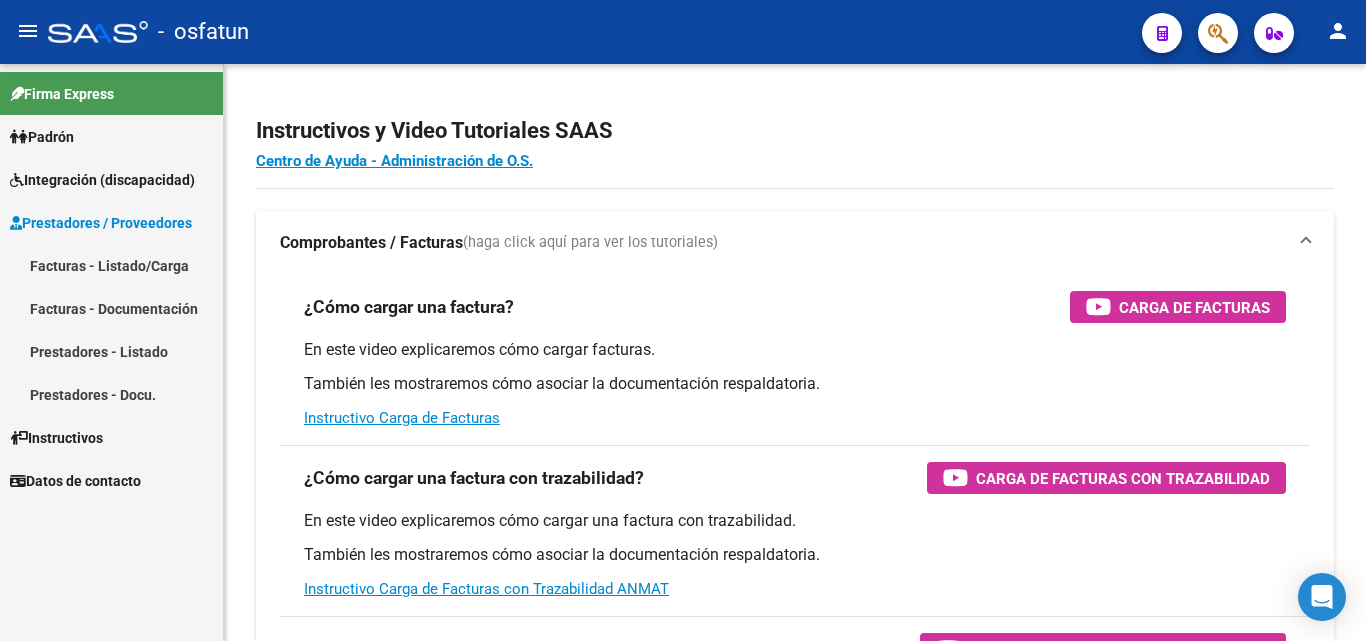 click on "Facturas - Listado/Carga" at bounding box center [111, 265] 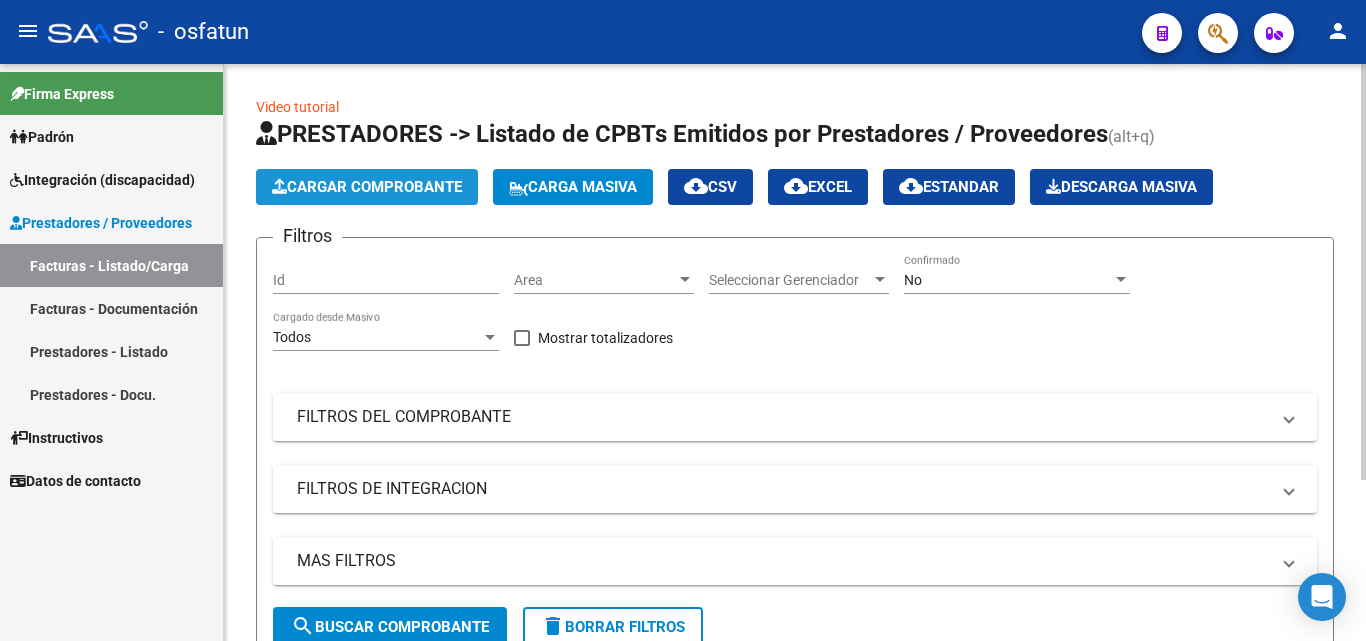 click on "Cargar Comprobante" 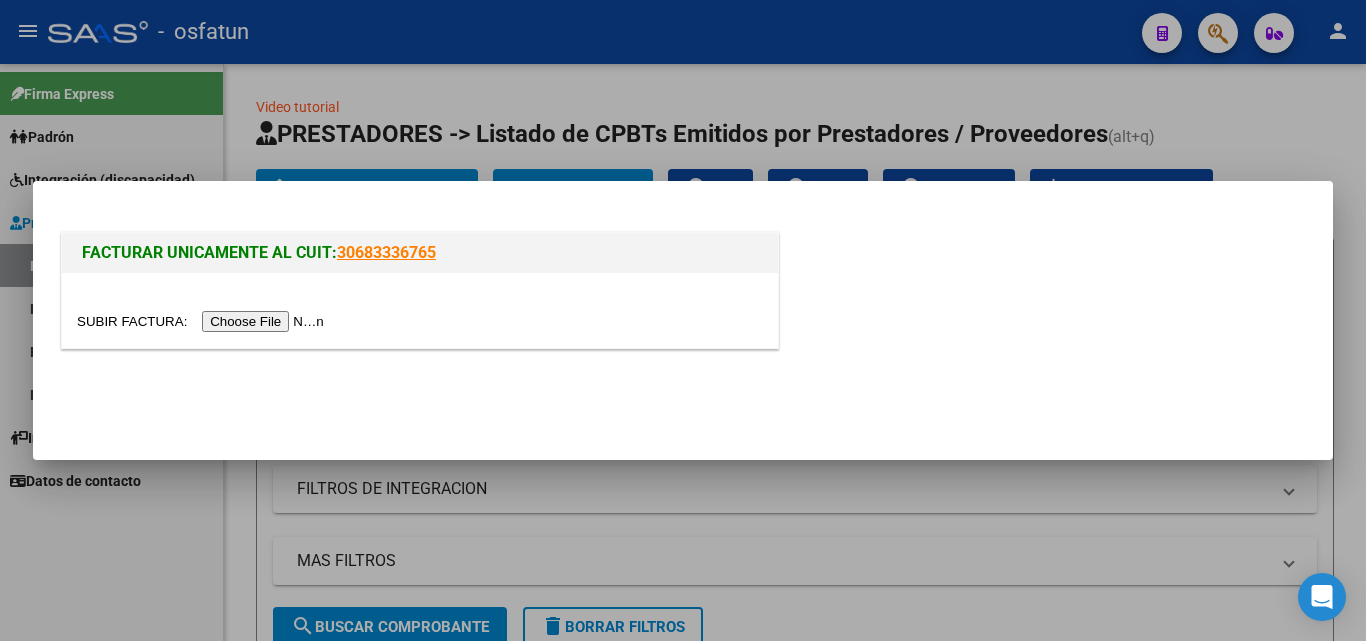 click at bounding box center (203, 321) 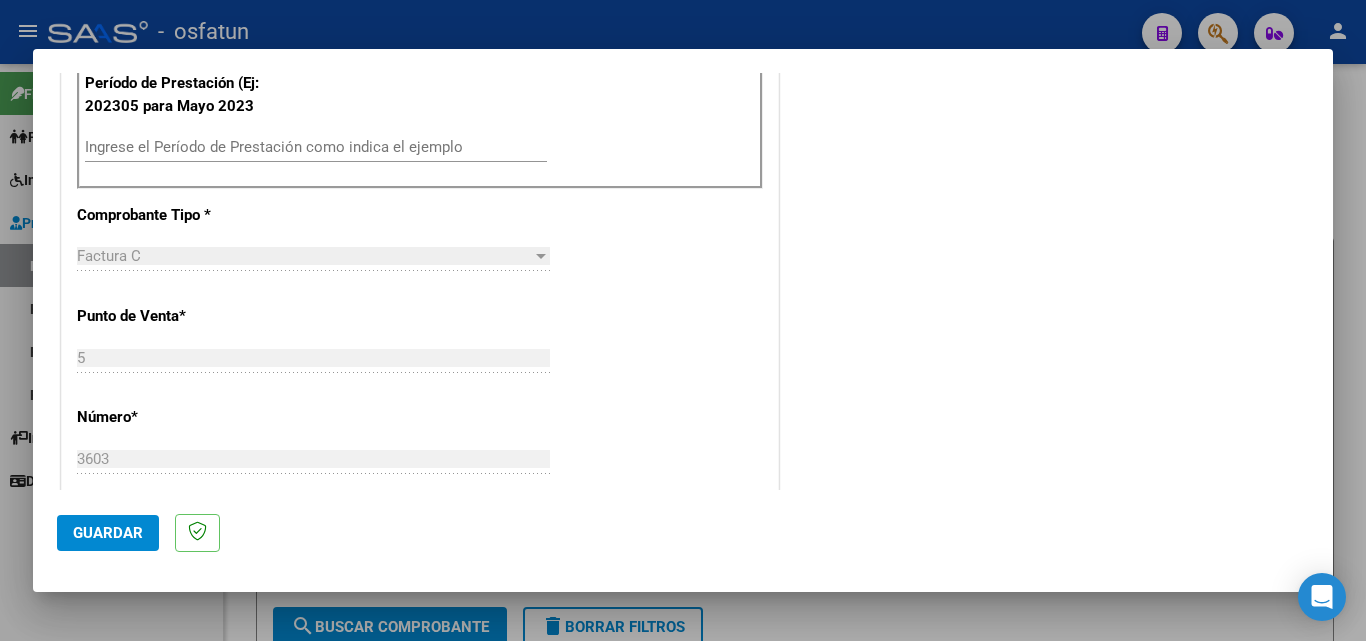 scroll, scrollTop: 700, scrollLeft: 0, axis: vertical 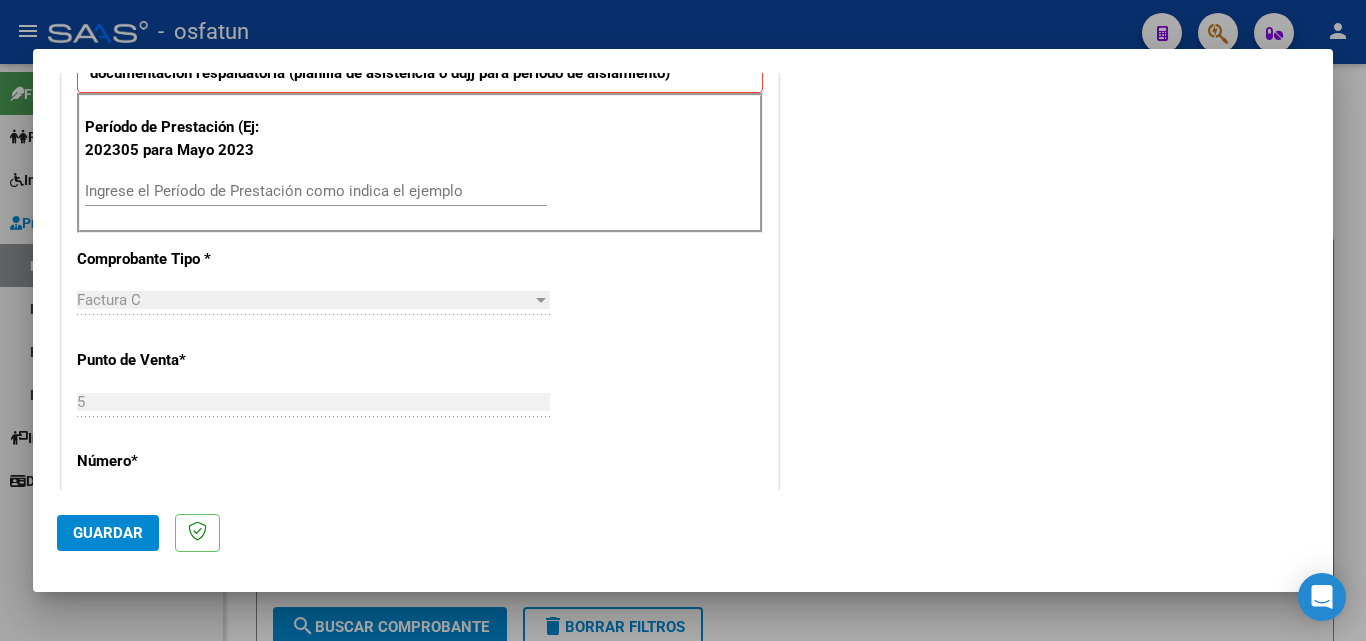 click on "Ingrese el Período de Prestación como indica el ejemplo" at bounding box center (316, 191) 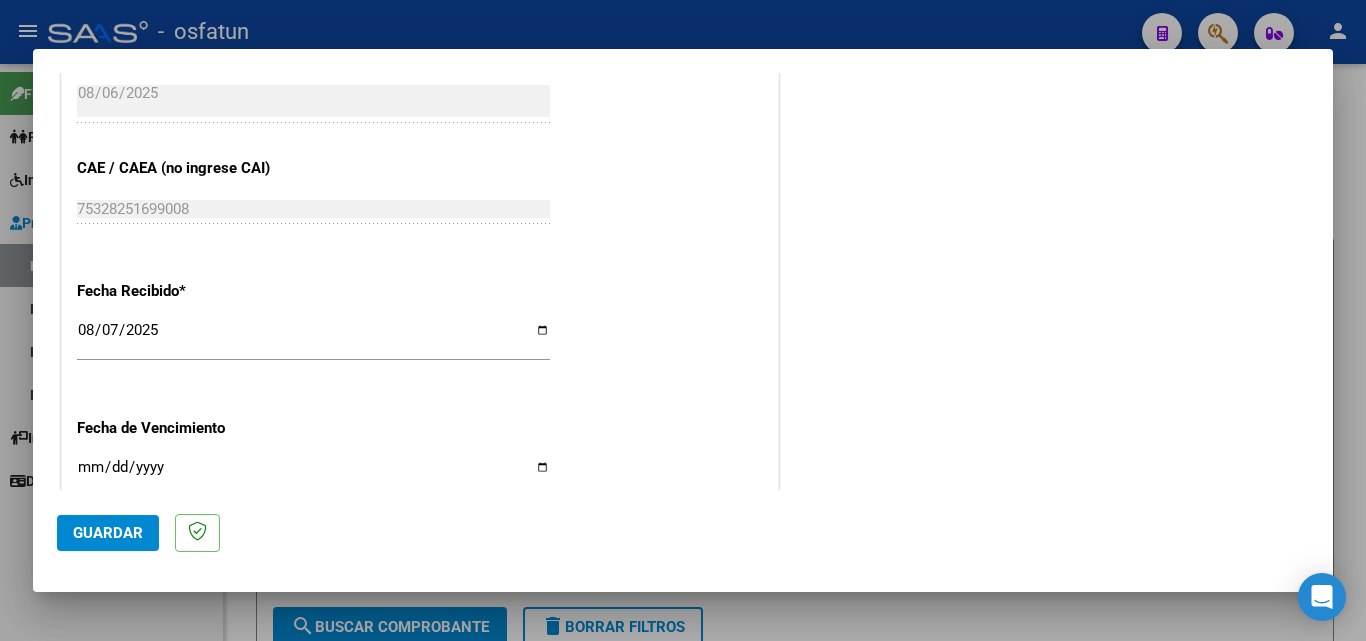 scroll, scrollTop: 1500, scrollLeft: 0, axis: vertical 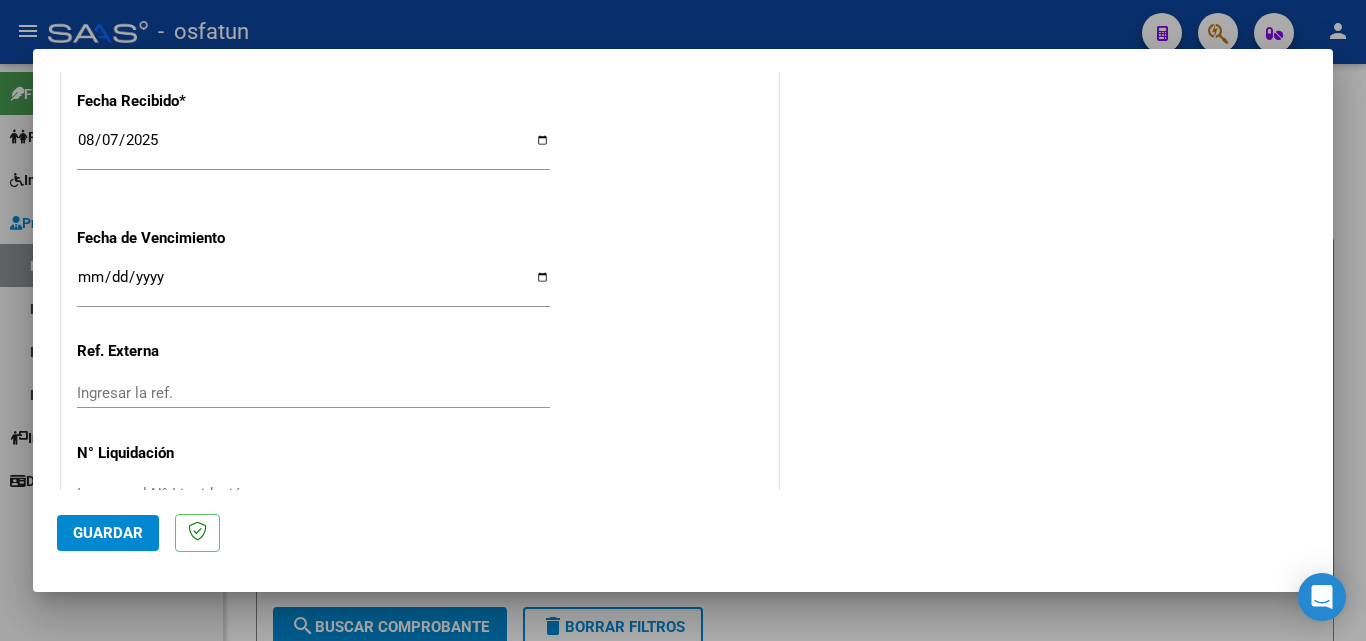 type on "202507" 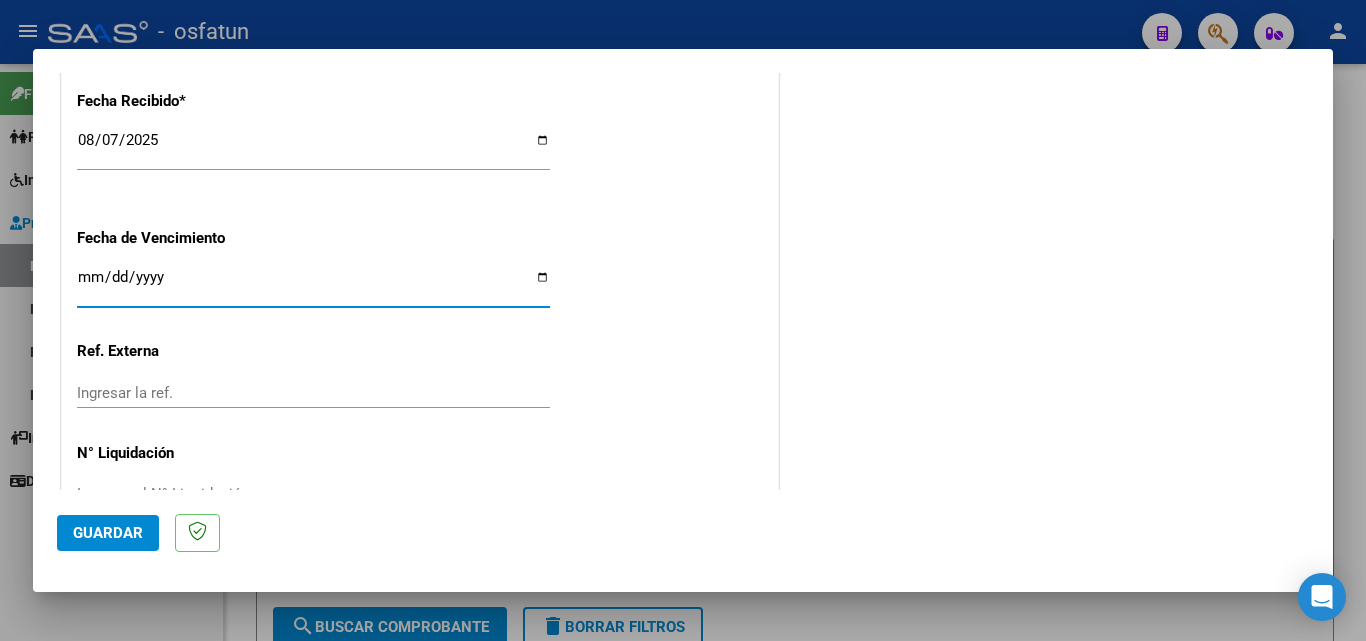 click on "Ingresar la fecha" at bounding box center (313, 285) 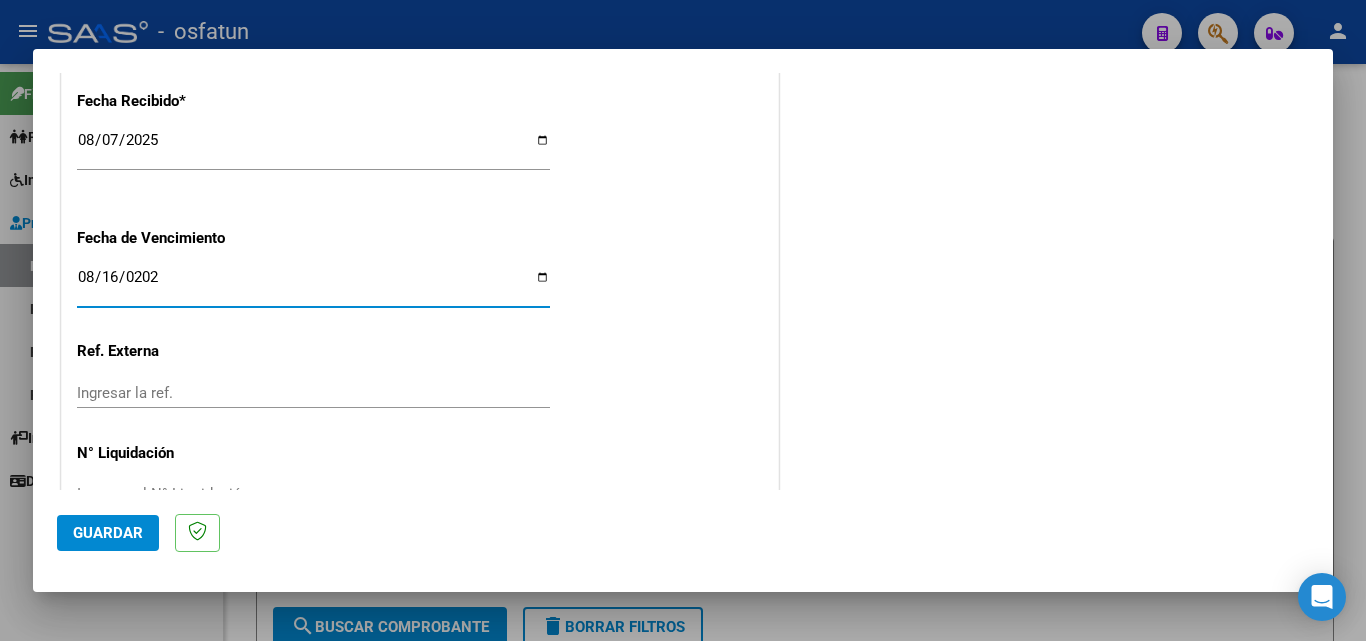 type on "2025-08-16" 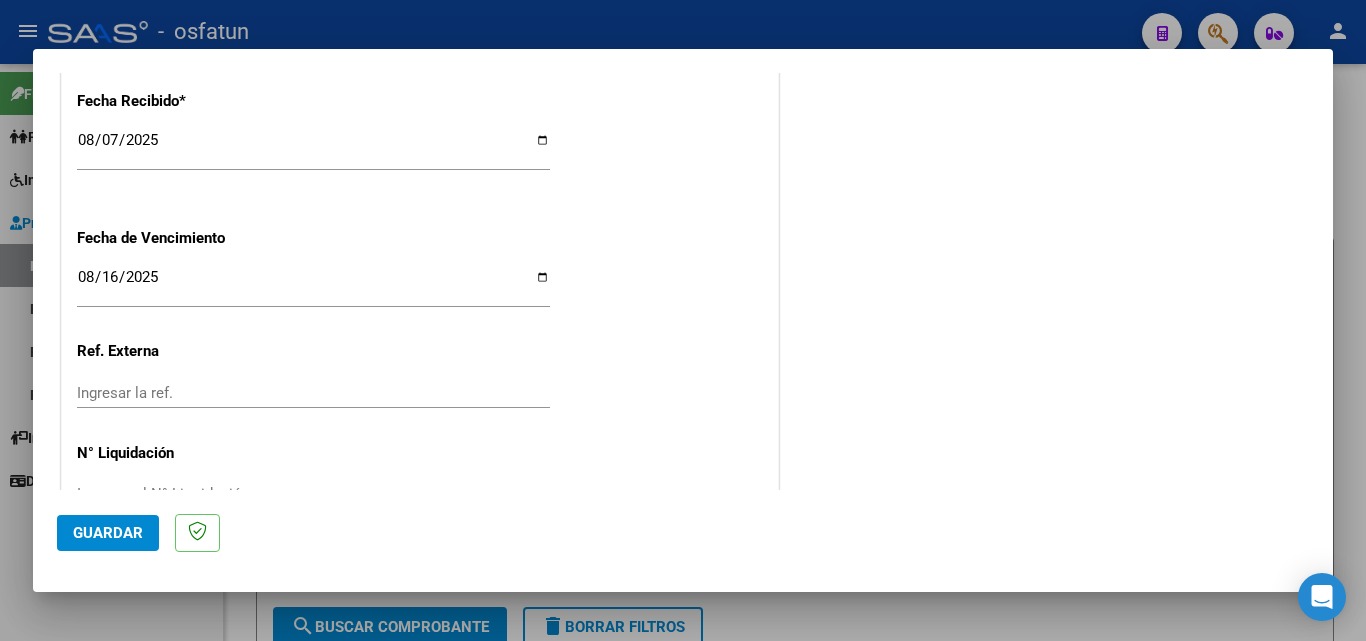 click on "CUIT  *   [CUIT] Ingresar CUIT  ANALISIS PRESTADOR  RIVOSECCHI MARIA LUCILA  ARCA Padrón  Area destinado * Integración Seleccionar Area  Facturado por orden de  O02 - Osfatun Propio Seleccionar Gerenciador Luego de guardar debe preaprobar la factura asociandola a un legajo de integración y subir la documentación respaldatoria (planilla de asistencia o ddjj para período de aislamiento)  Período de Prestación (Ej: 202305 para Mayo 2023    202507 Ingrese el Período de Prestación como indica el ejemplo   Comprobante Tipo * Factura C Seleccionar Tipo Punto de Venta  *   5 Ingresar el Nro.  Número  *   3603 Ingresar el Nro.  Monto  *   $ 98.964,88 Ingresar el monto  Fecha del Cpbt.  *   2025-08-06 Ingresar la fecha  CAE / CAEA (no ingrese CAI)    75328251699008 Ingresar el CAE o CAEA (no ingrese CAI)  Fecha Recibido  *   2025-08-07 Ingresar la fecha  Fecha de Vencimiento    2025-08-16 Ingresar la fecha  Ref. Externa    Ingresar la ref.  N° Liquidación    Ingresar el N° Liquidación" at bounding box center (420, -317) 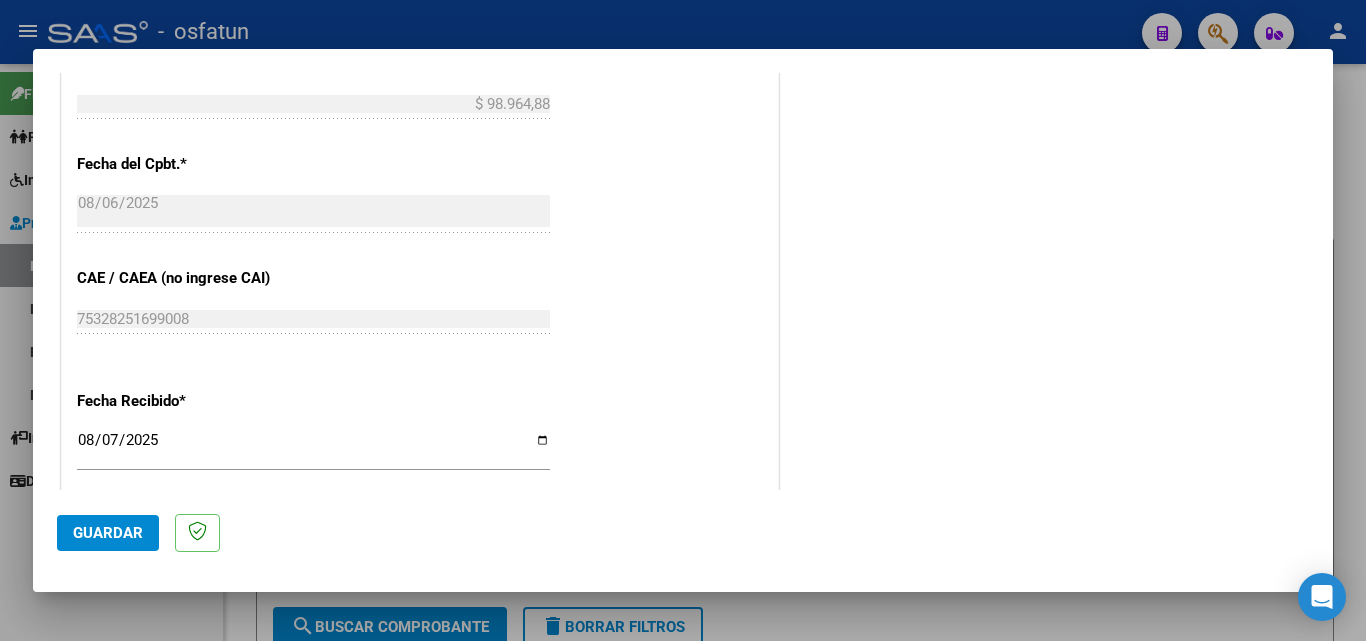 scroll, scrollTop: 1100, scrollLeft: 0, axis: vertical 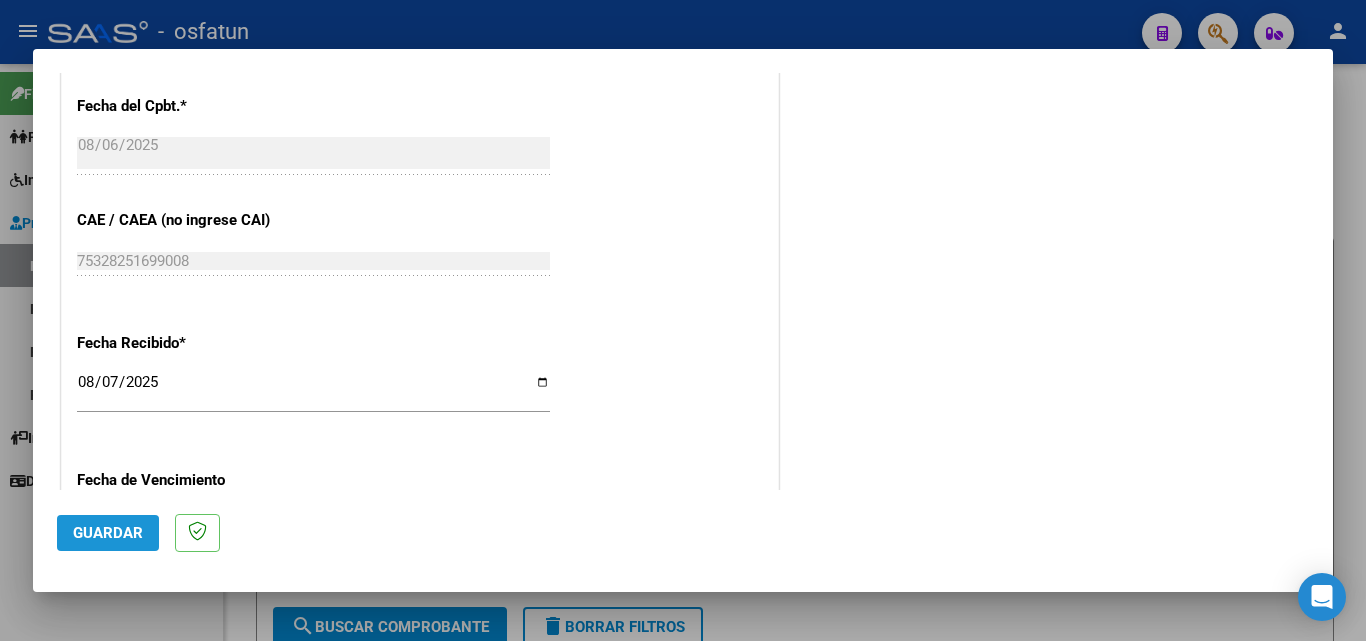 click on "Guardar" 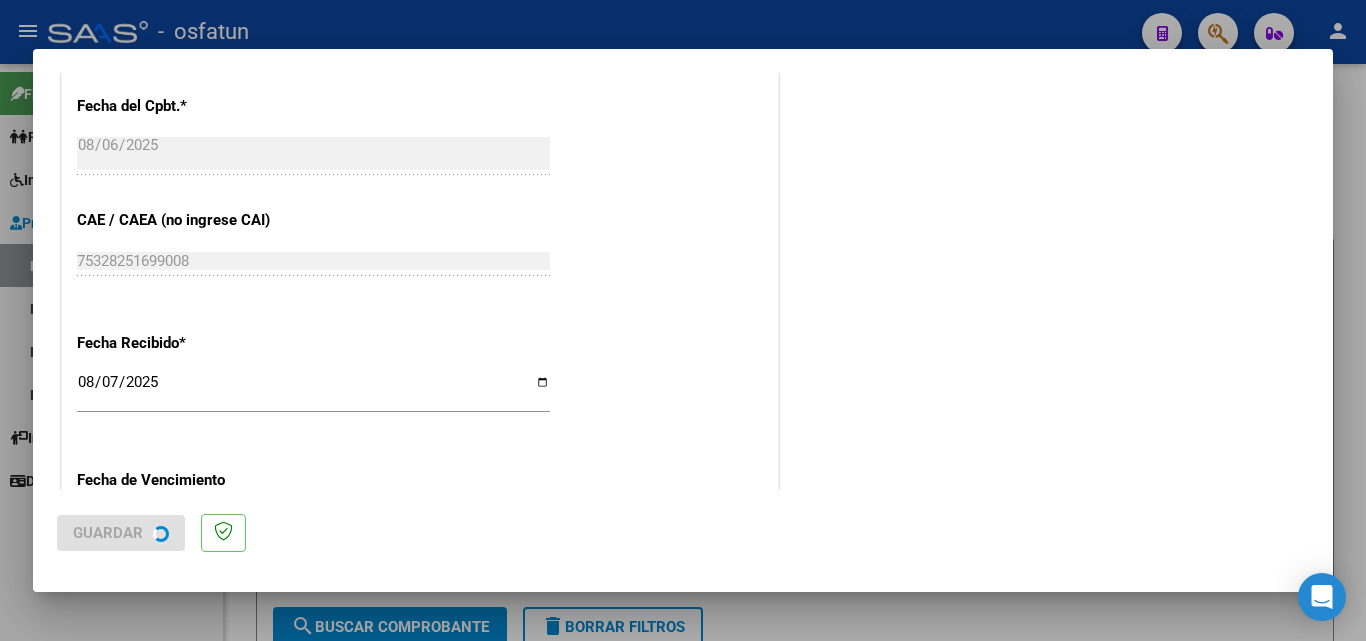 scroll, scrollTop: 0, scrollLeft: 0, axis: both 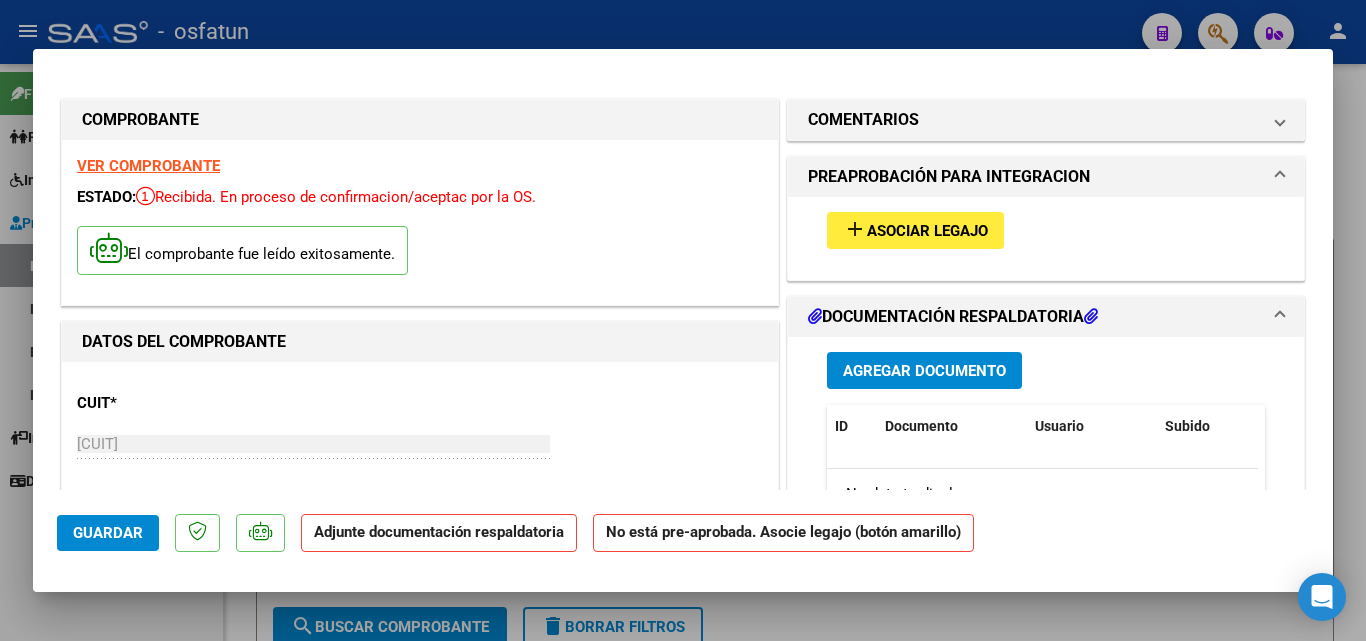 click on "Agregar Documento" at bounding box center (924, 371) 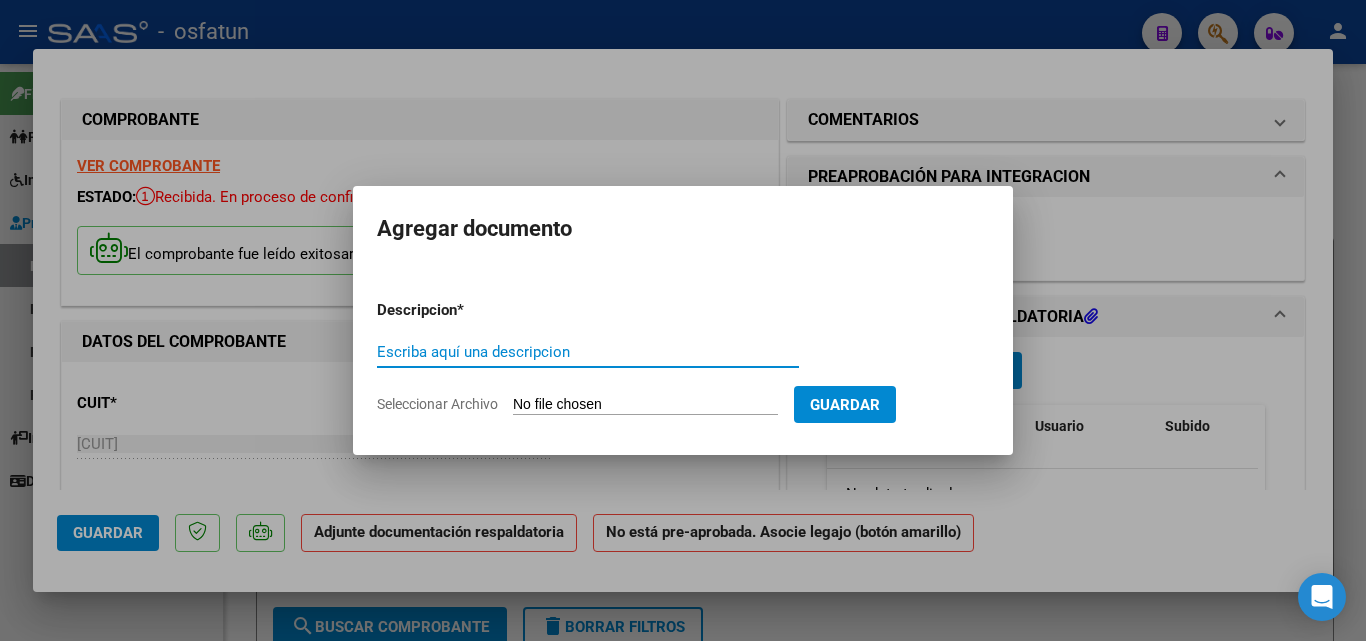 click on "Seleccionar Archivo" 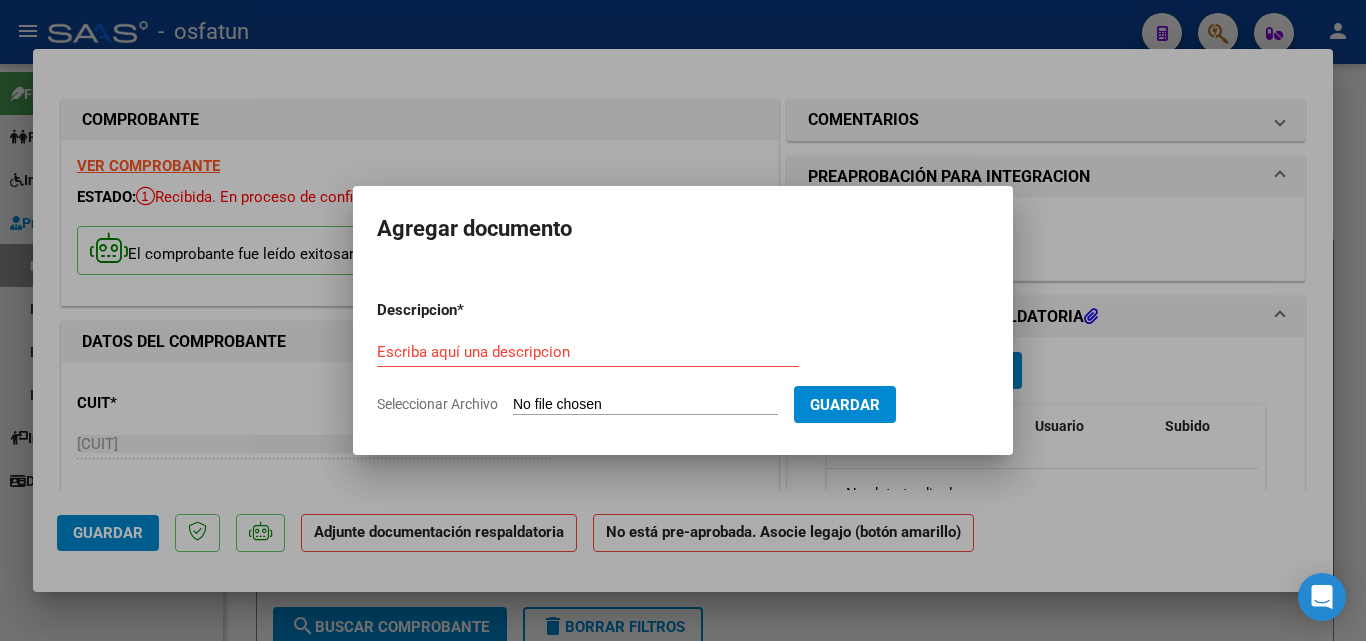 type on "C:\fakepath\[NUMBER].pdf" 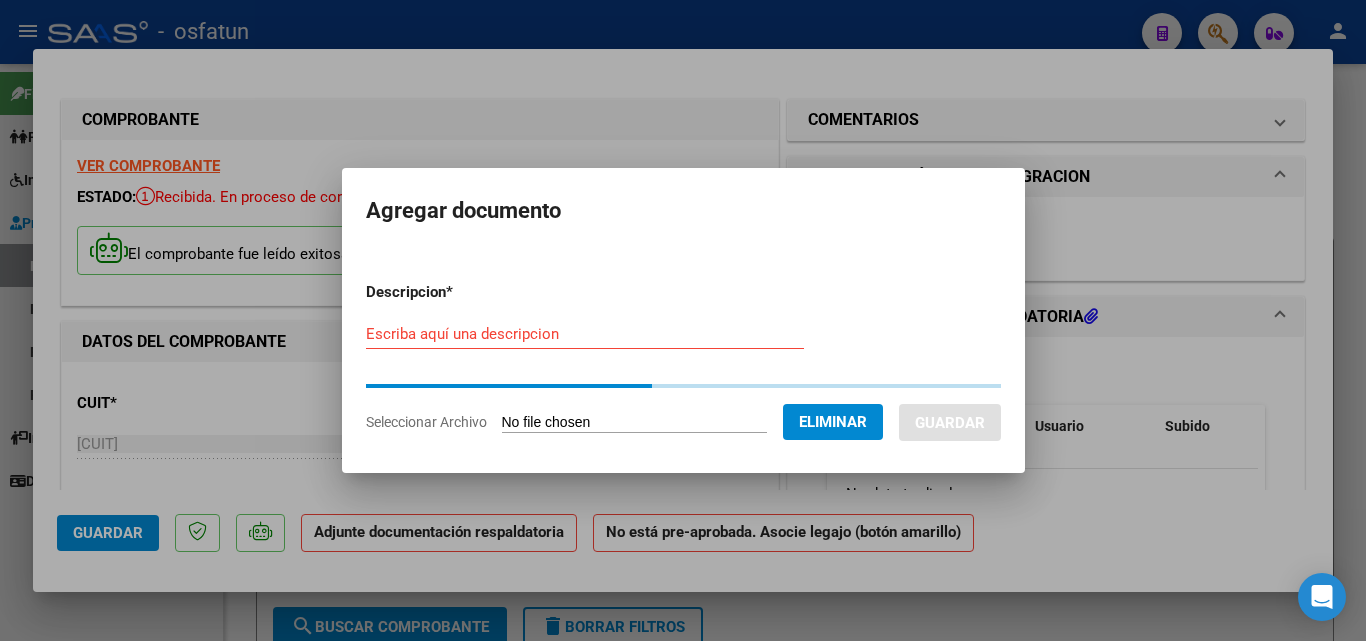 click on "Escriba aquí una descripcion" at bounding box center [585, 334] 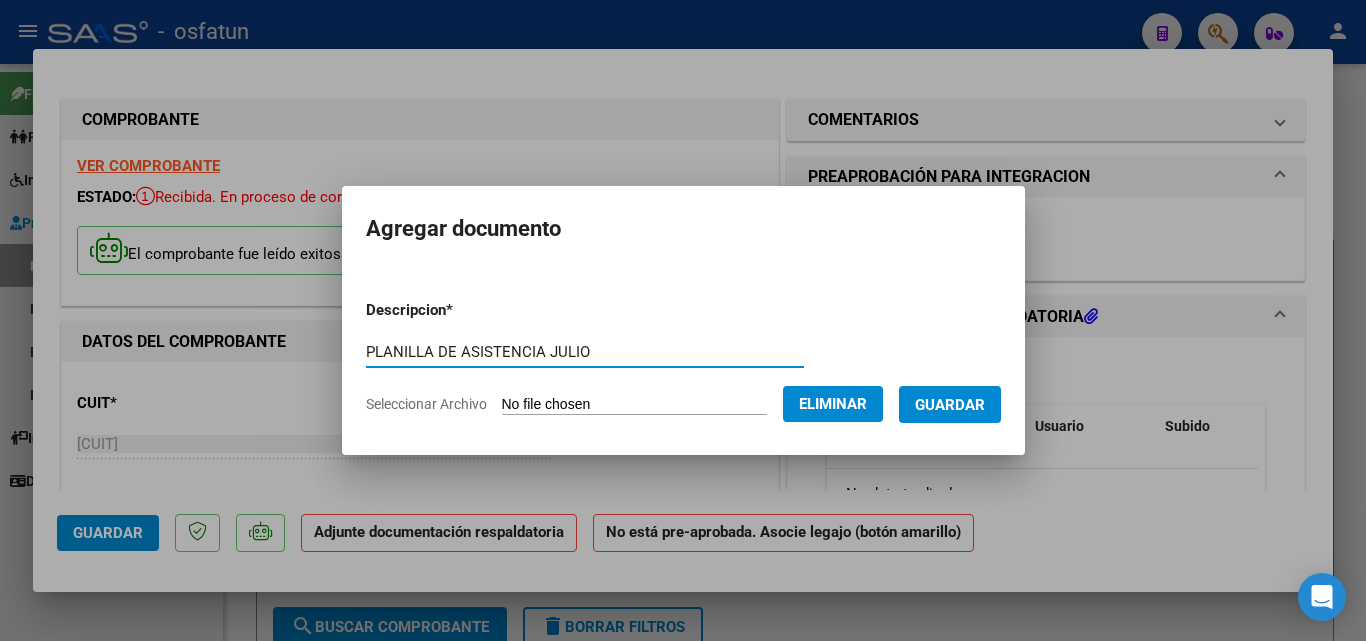 type on "PLANILLA DE ASISTENCIA JULIO" 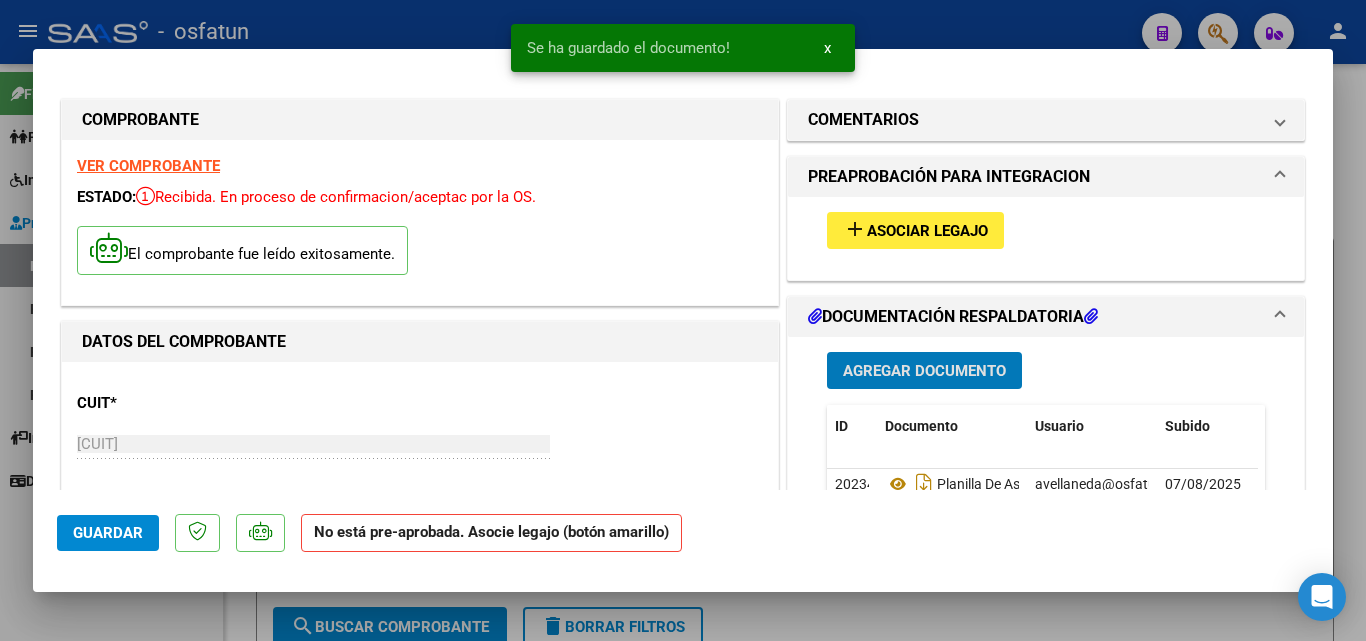 click on "Agregar Documento" at bounding box center [924, 370] 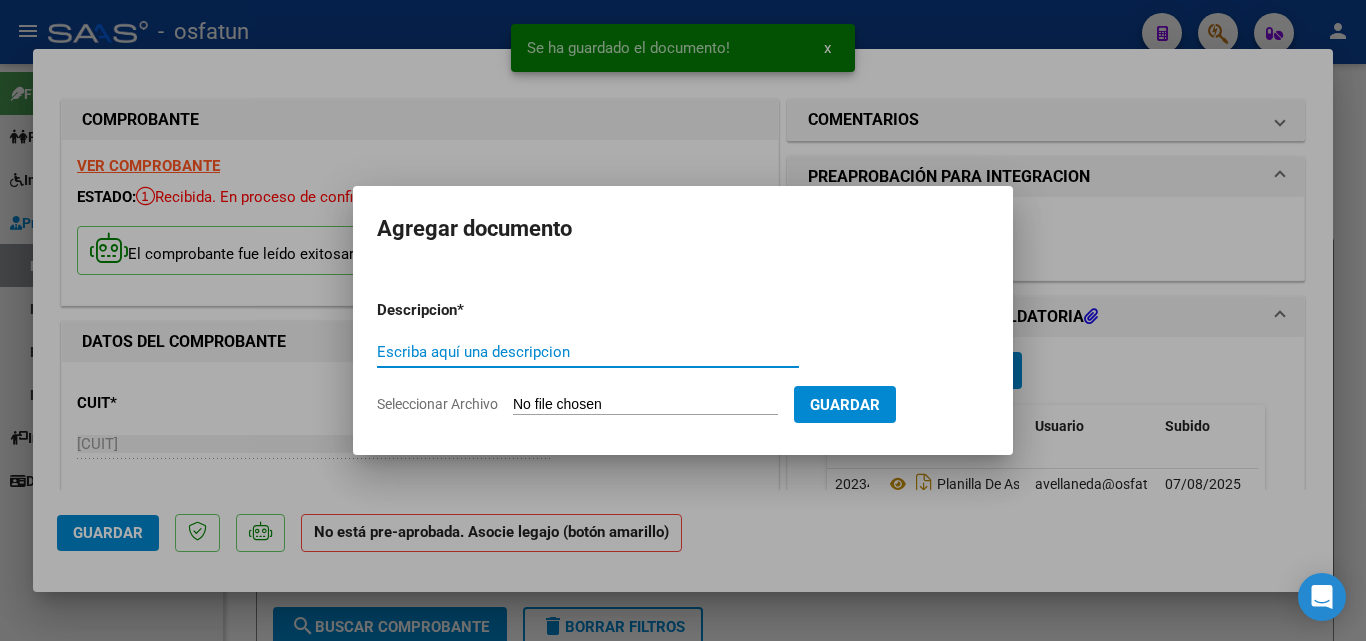 click on "Seleccionar Archivo" 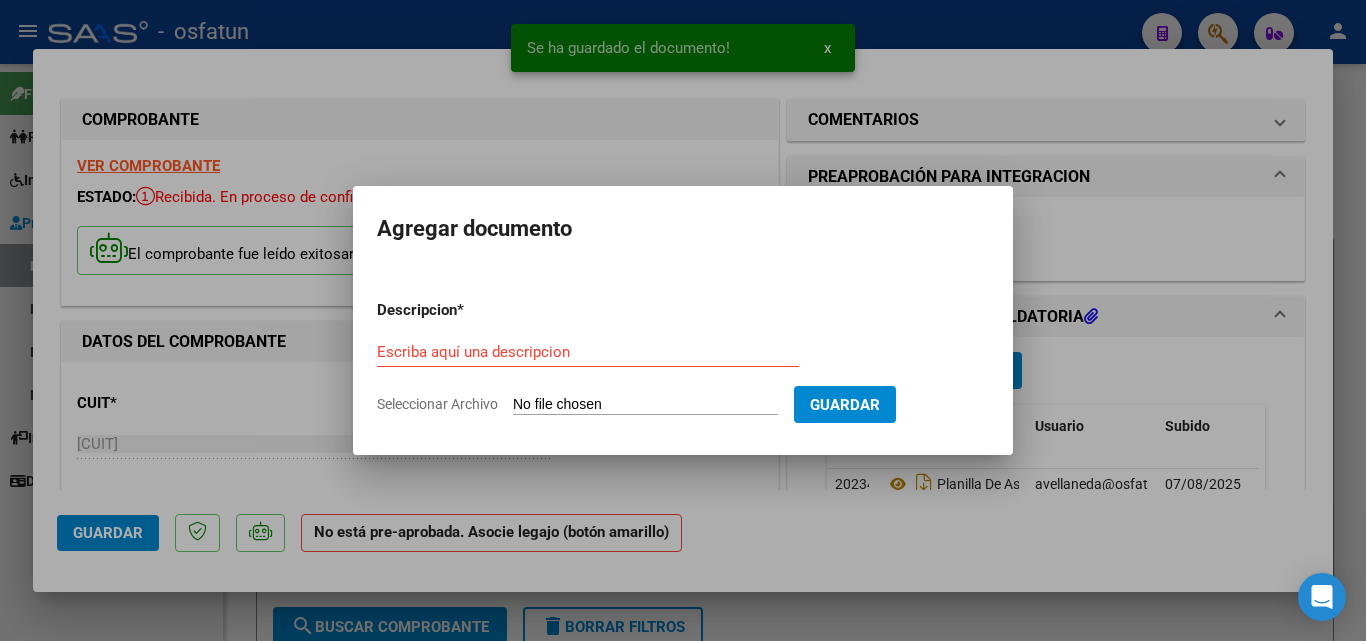 type on "C:\fakepath\Aut. psico[LAST] [LAST].pdf" 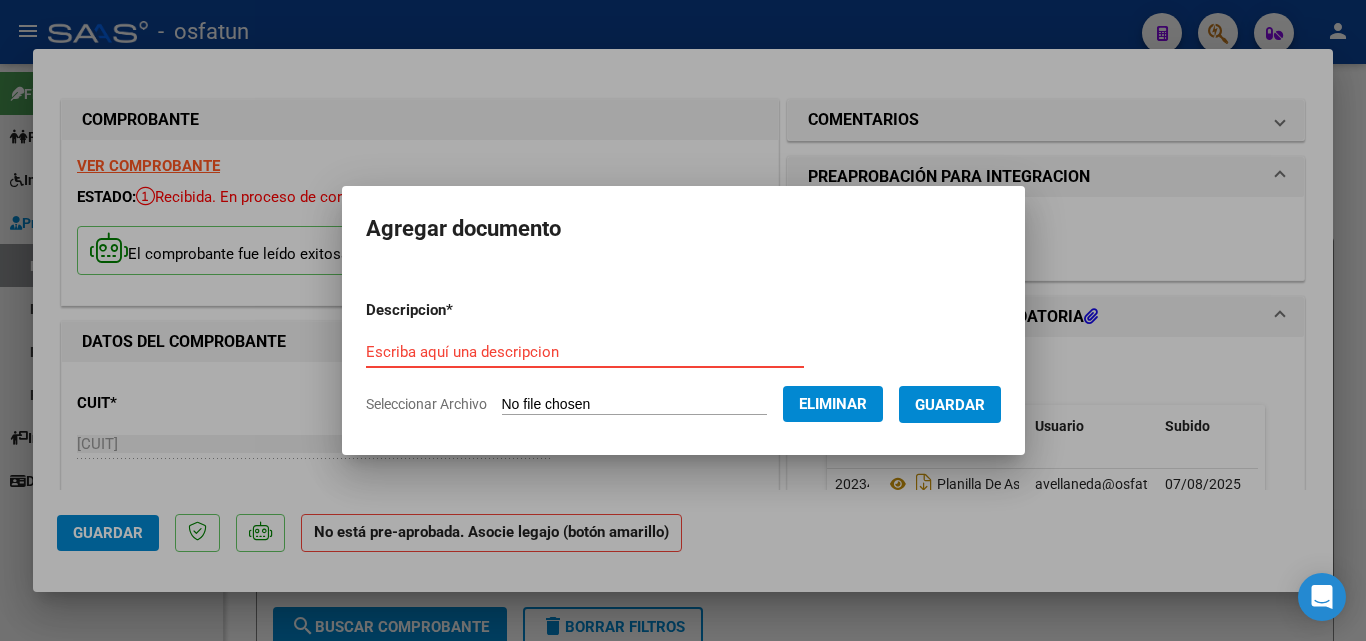 click on "Escriba aquí una descripcion" at bounding box center (585, 352) 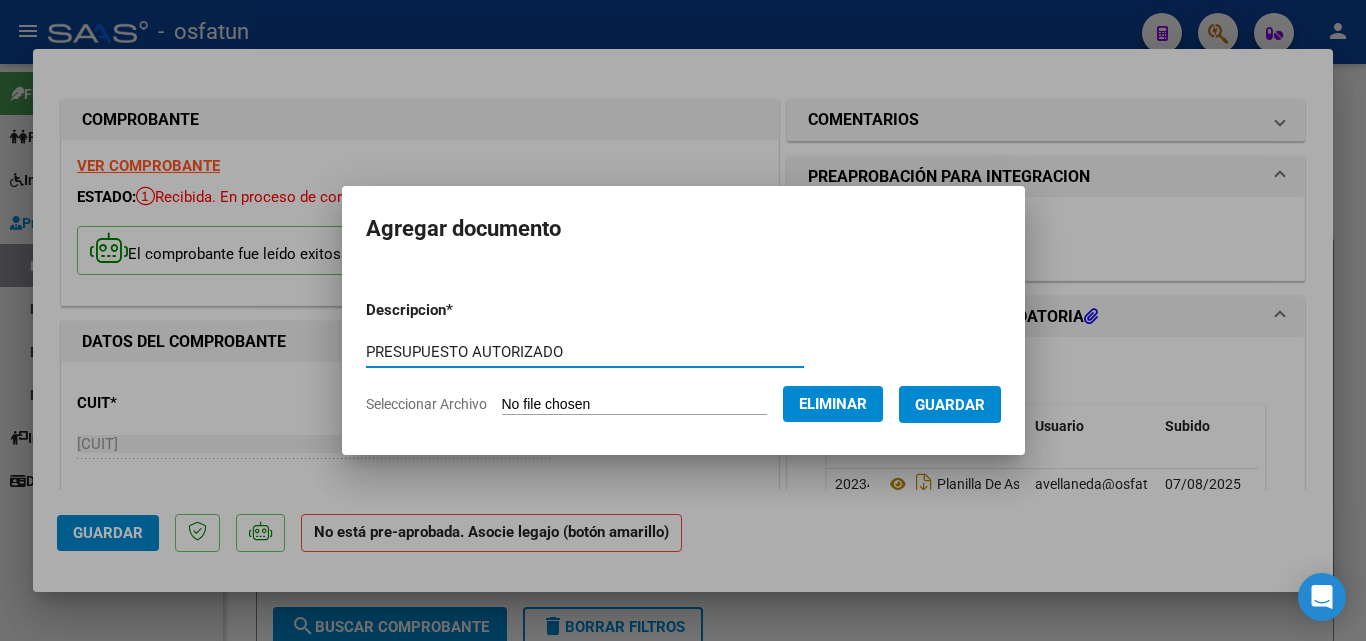 type on "PRESUPUESTO AUTORIZADO" 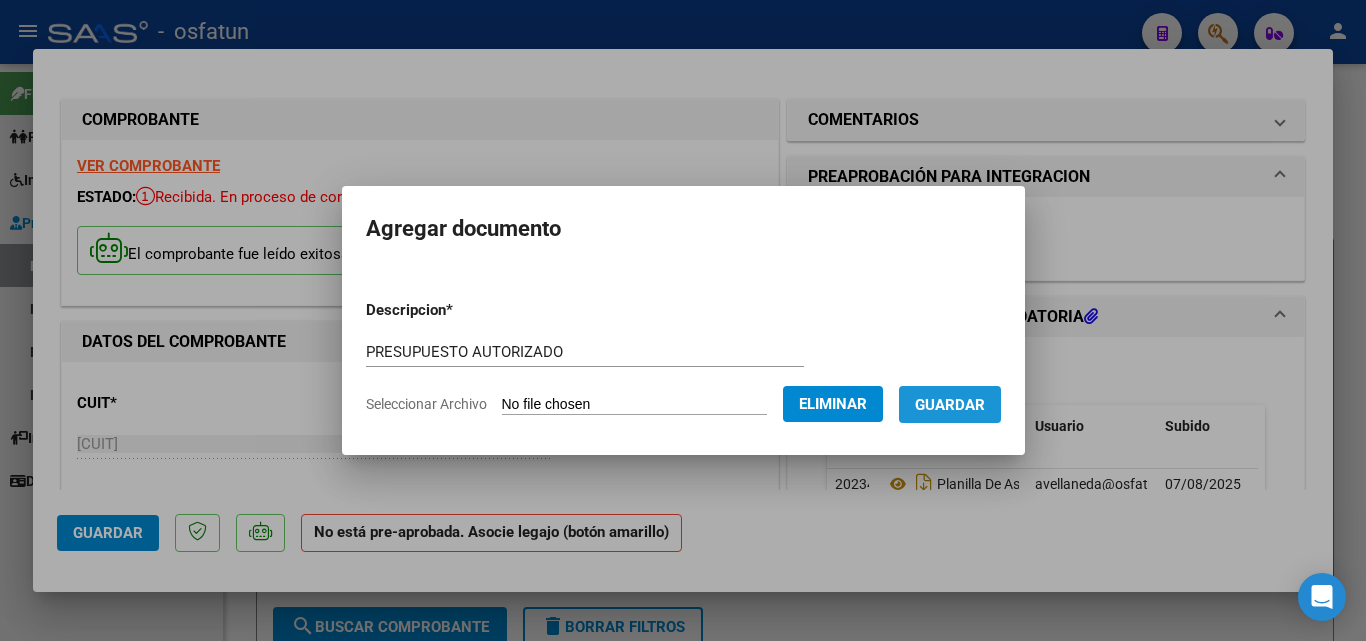 click on "Guardar" at bounding box center (950, 404) 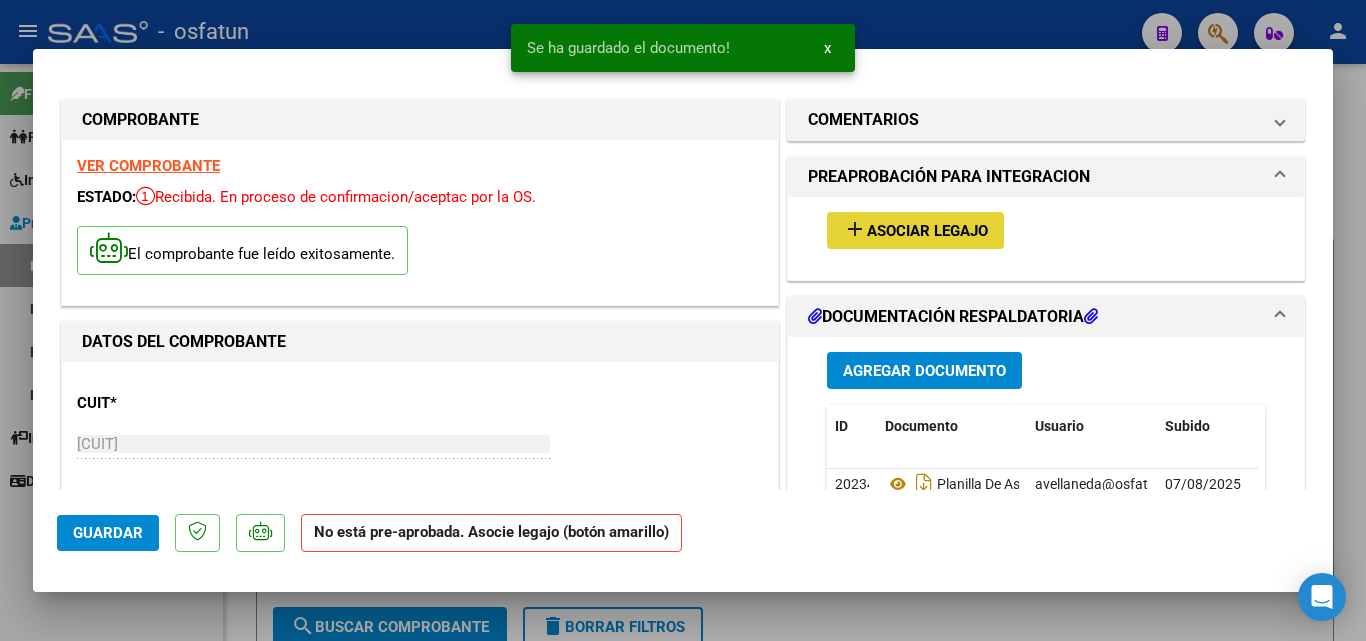 click on "Asociar Legajo" at bounding box center (927, 231) 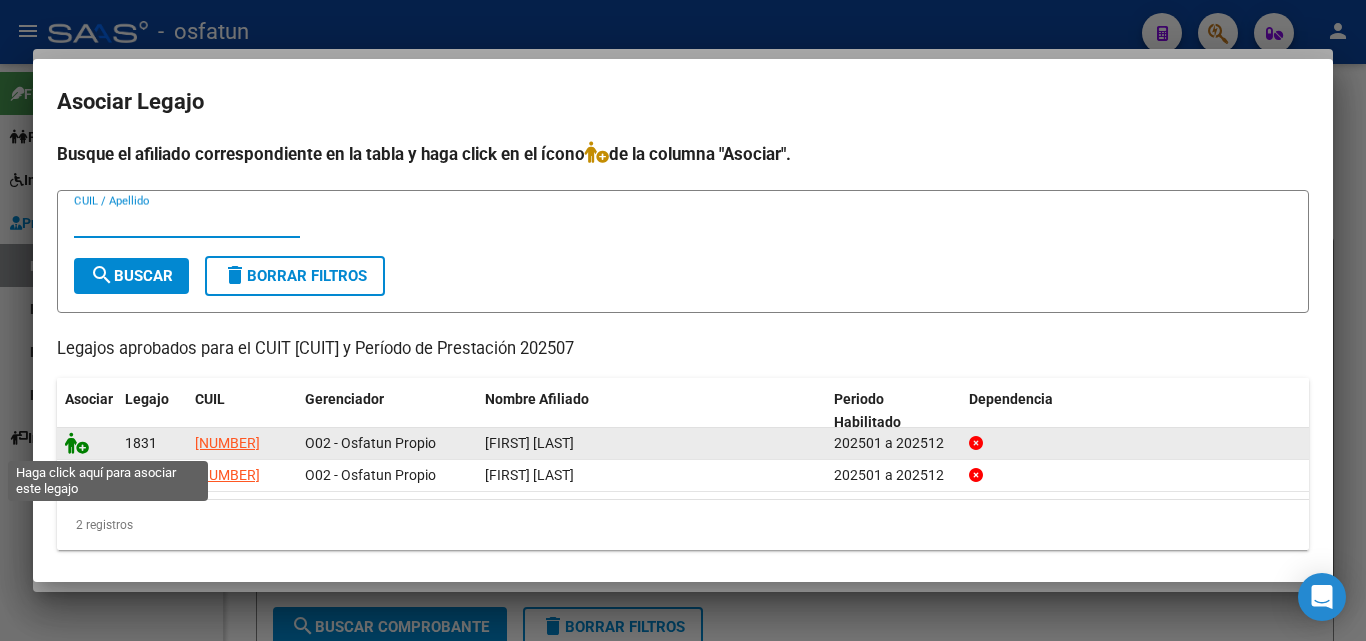 click 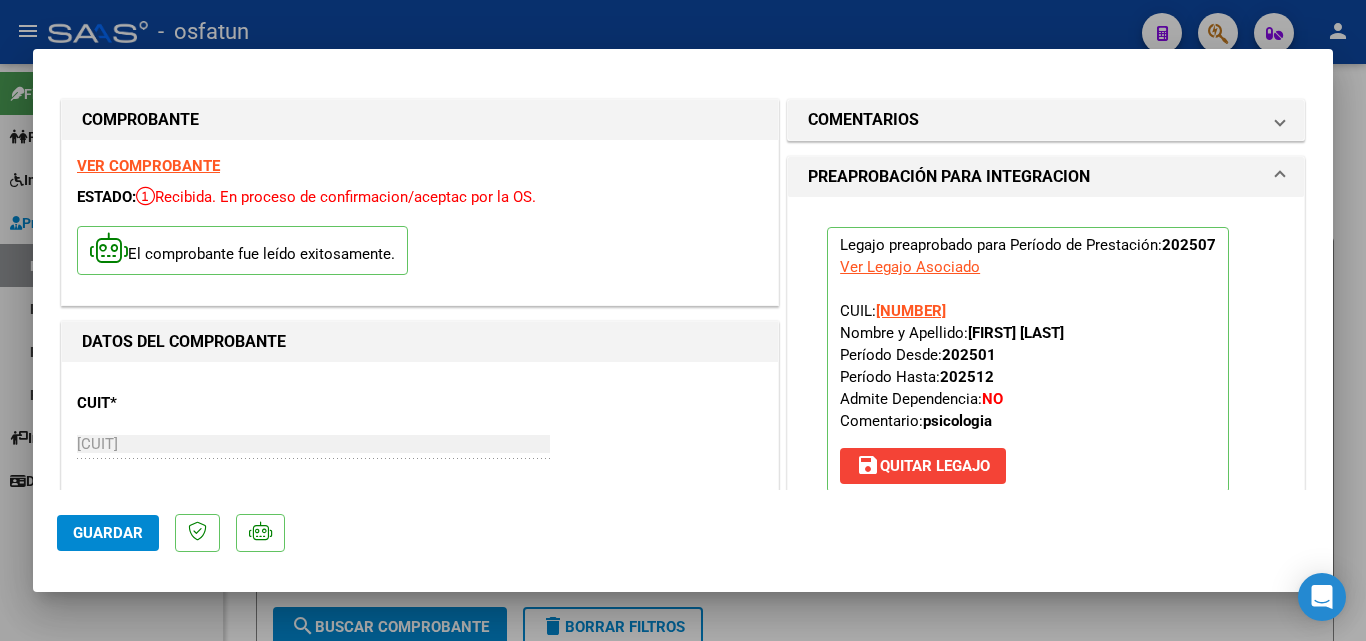 click on "Guardar" 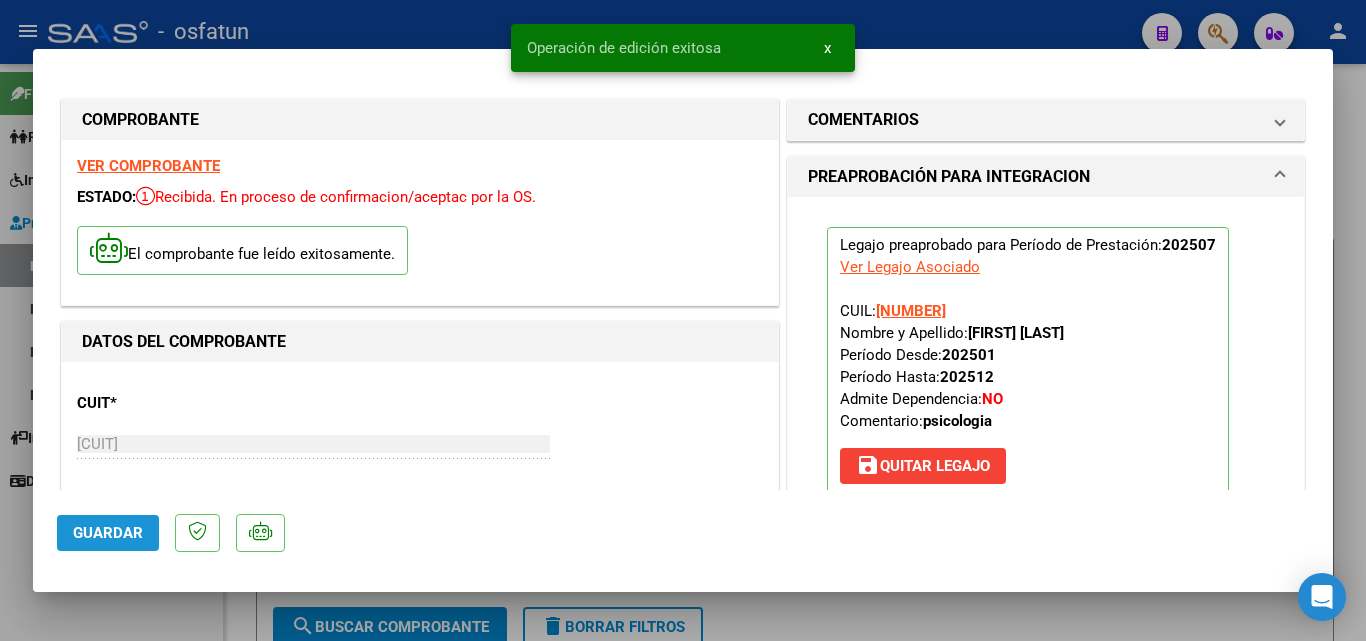 click on "Guardar" 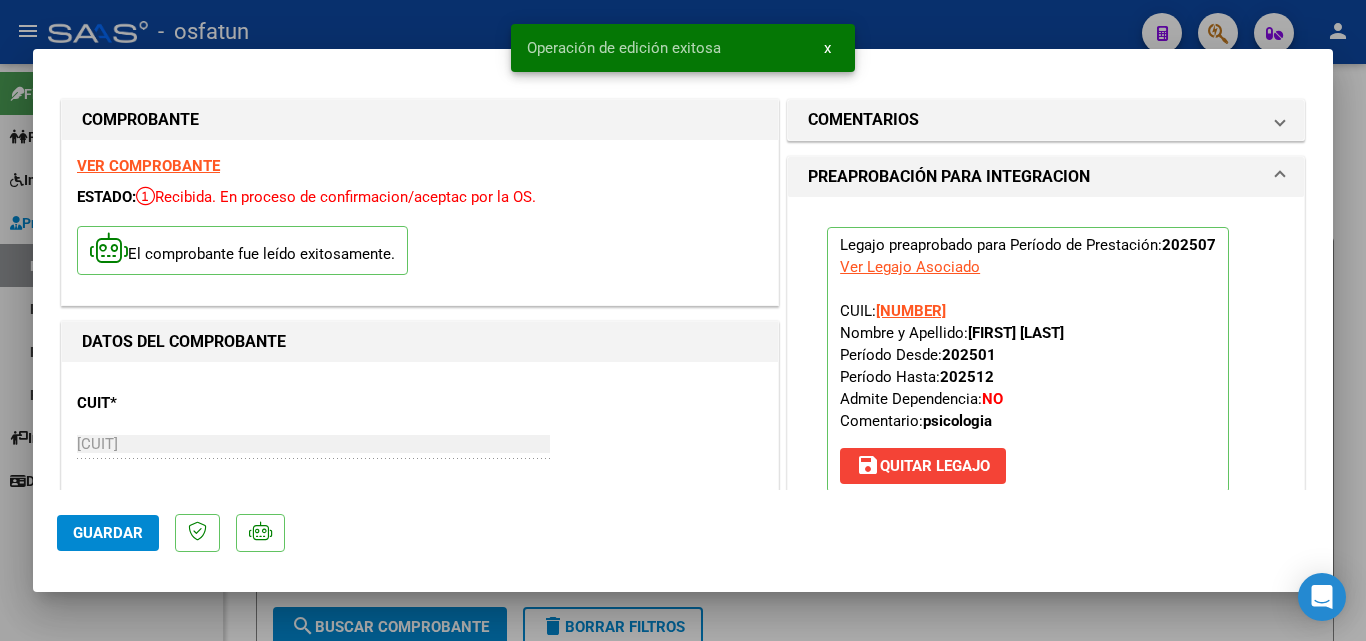 drag, startPoint x: 1361, startPoint y: 101, endPoint x: 1233, endPoint y: 12, distance: 155.9006 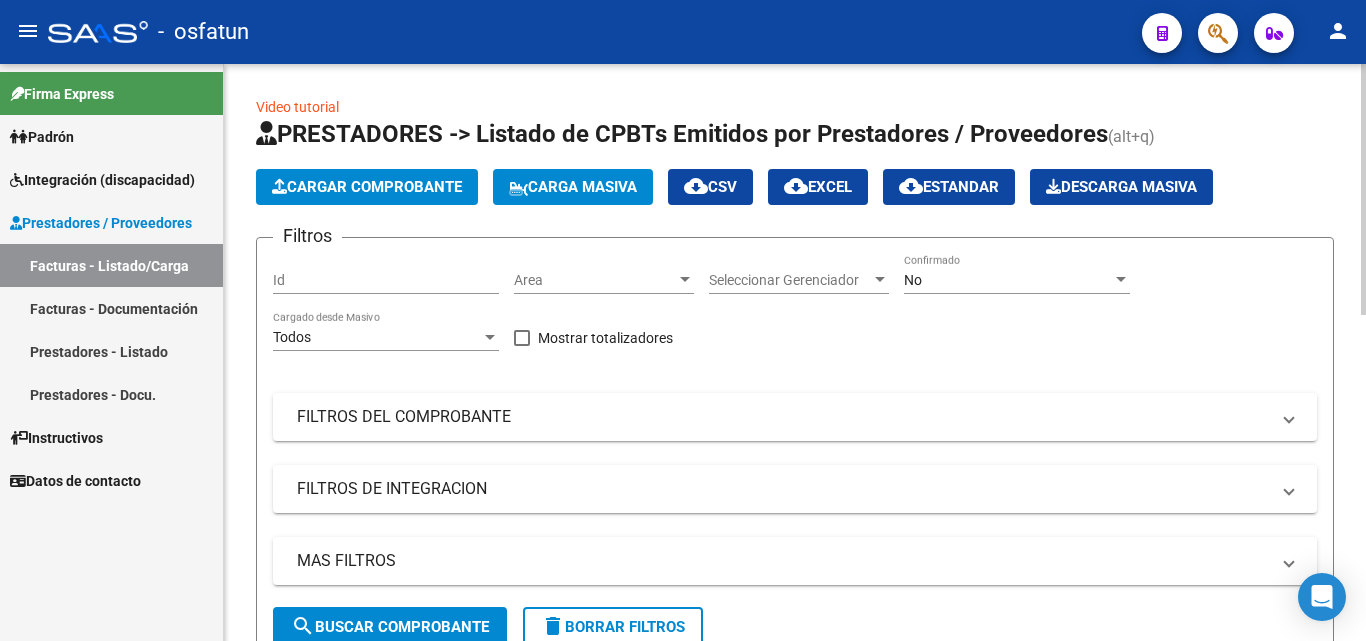 click on "Cargar Comprobante" 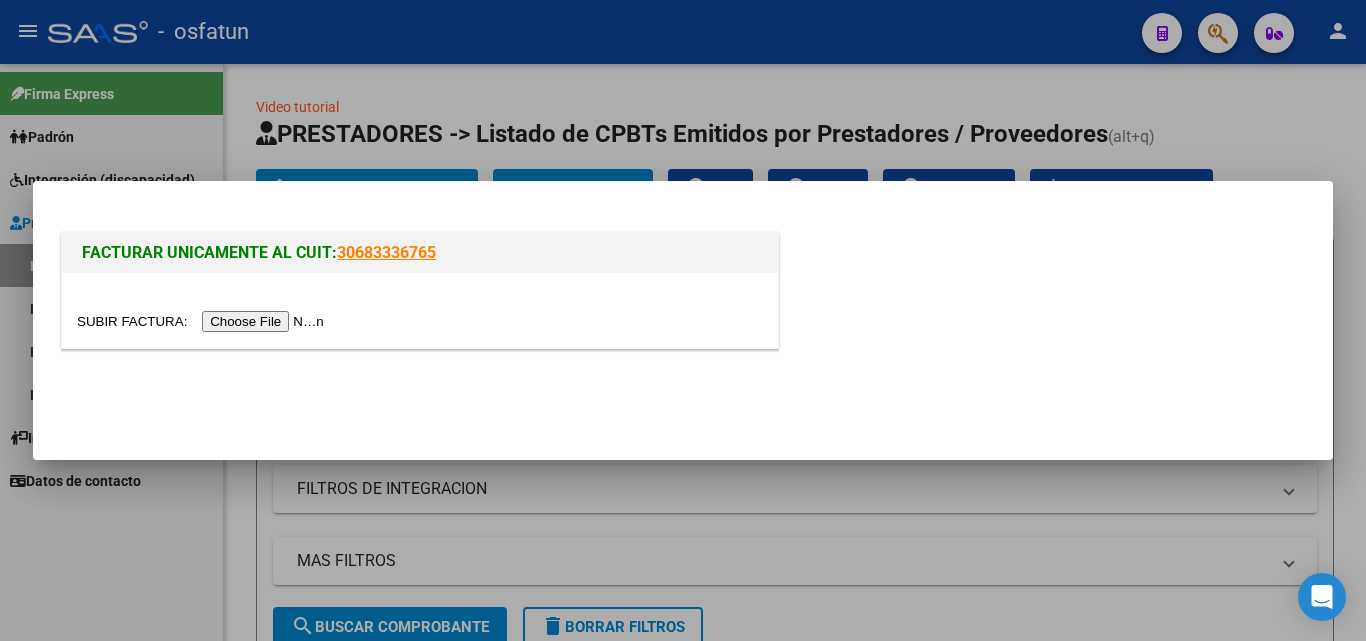 click at bounding box center (203, 321) 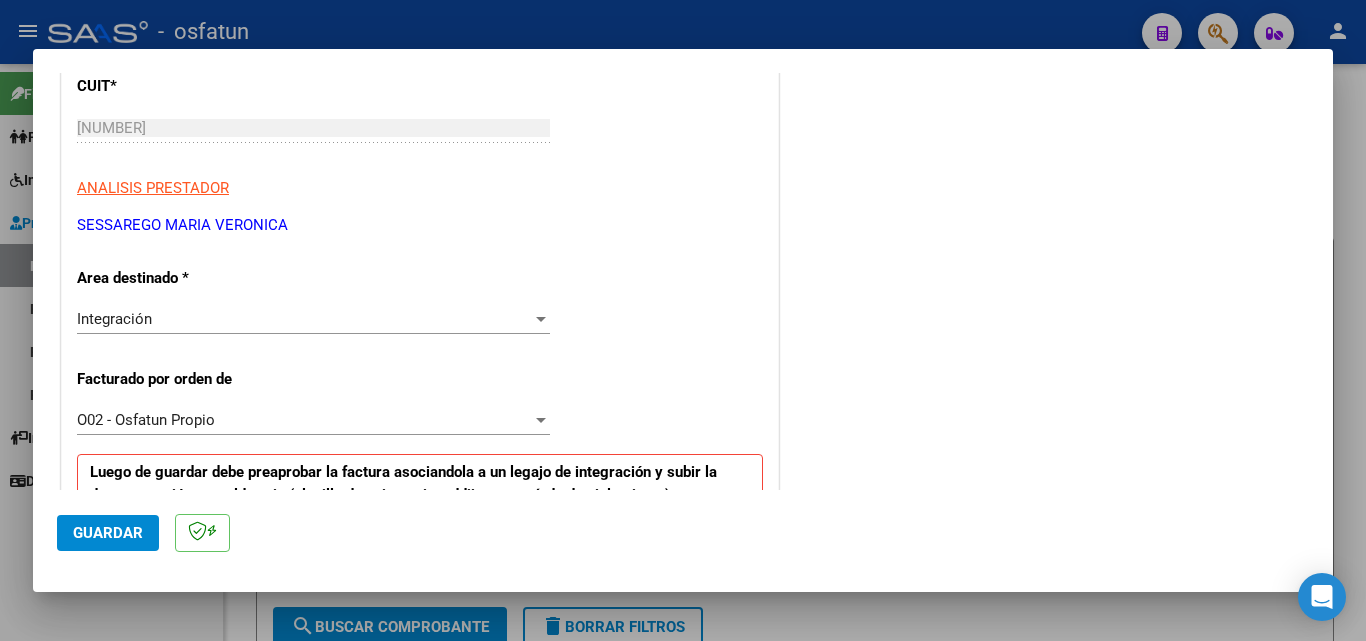 scroll, scrollTop: 300, scrollLeft: 0, axis: vertical 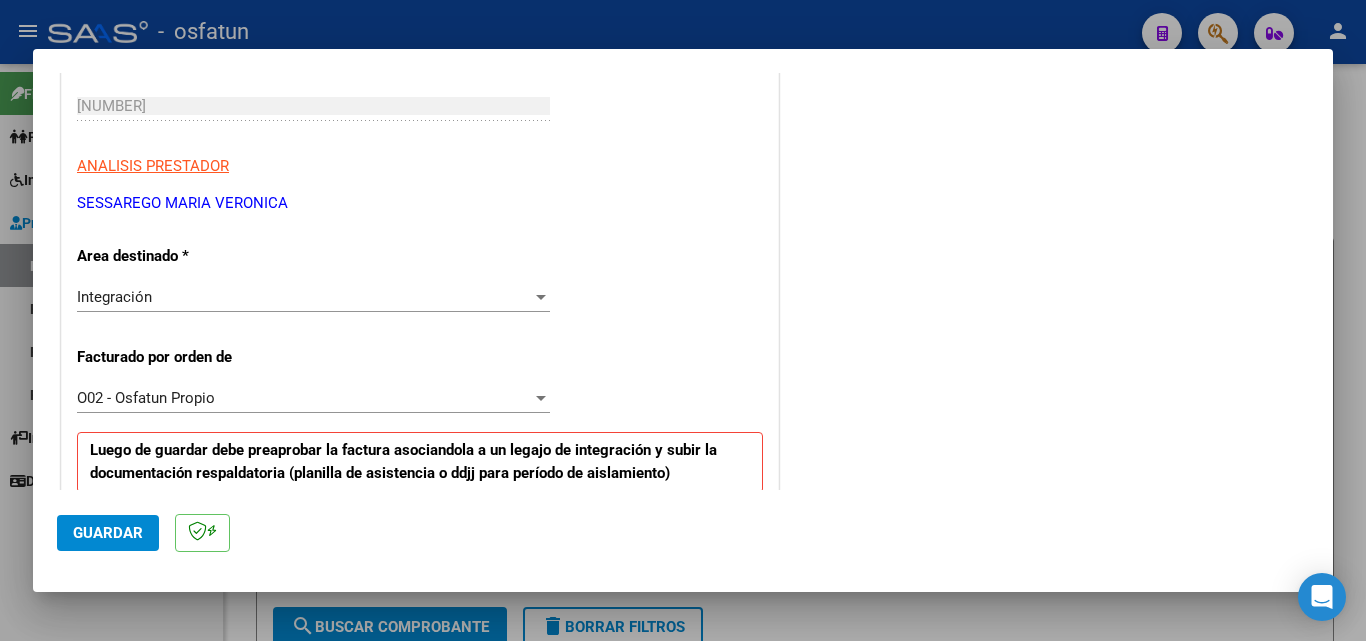 click on "Integración" at bounding box center [304, 297] 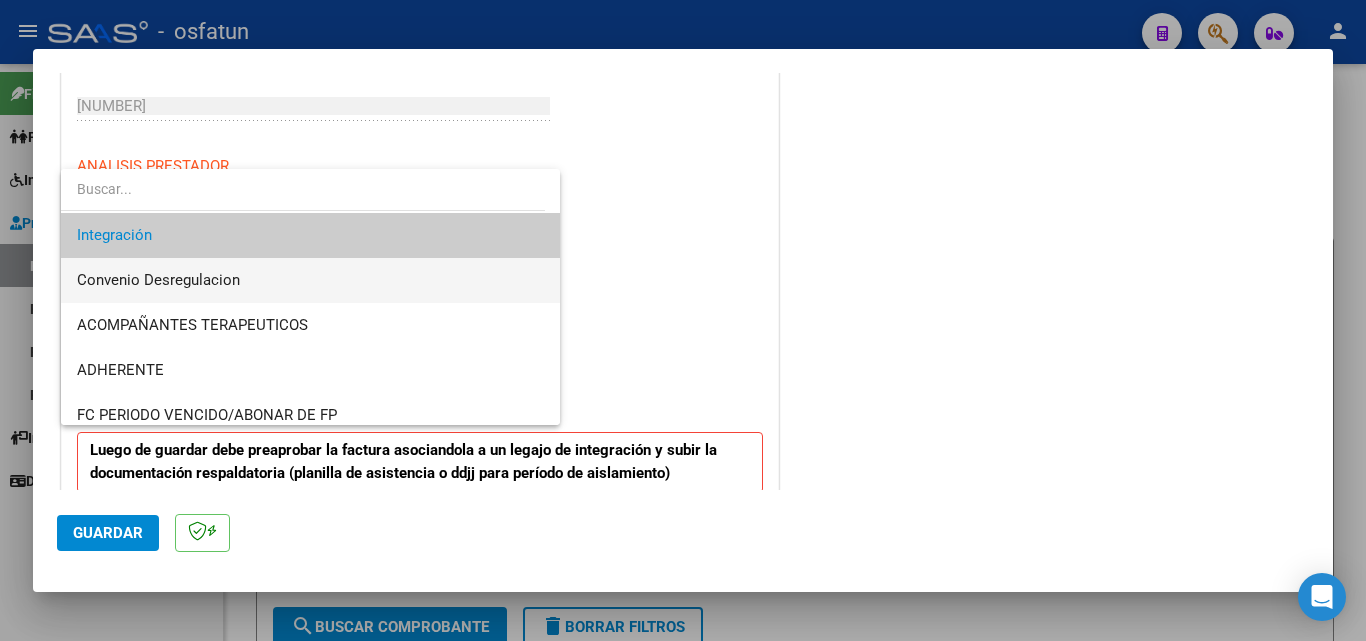 scroll, scrollTop: 0, scrollLeft: 0, axis: both 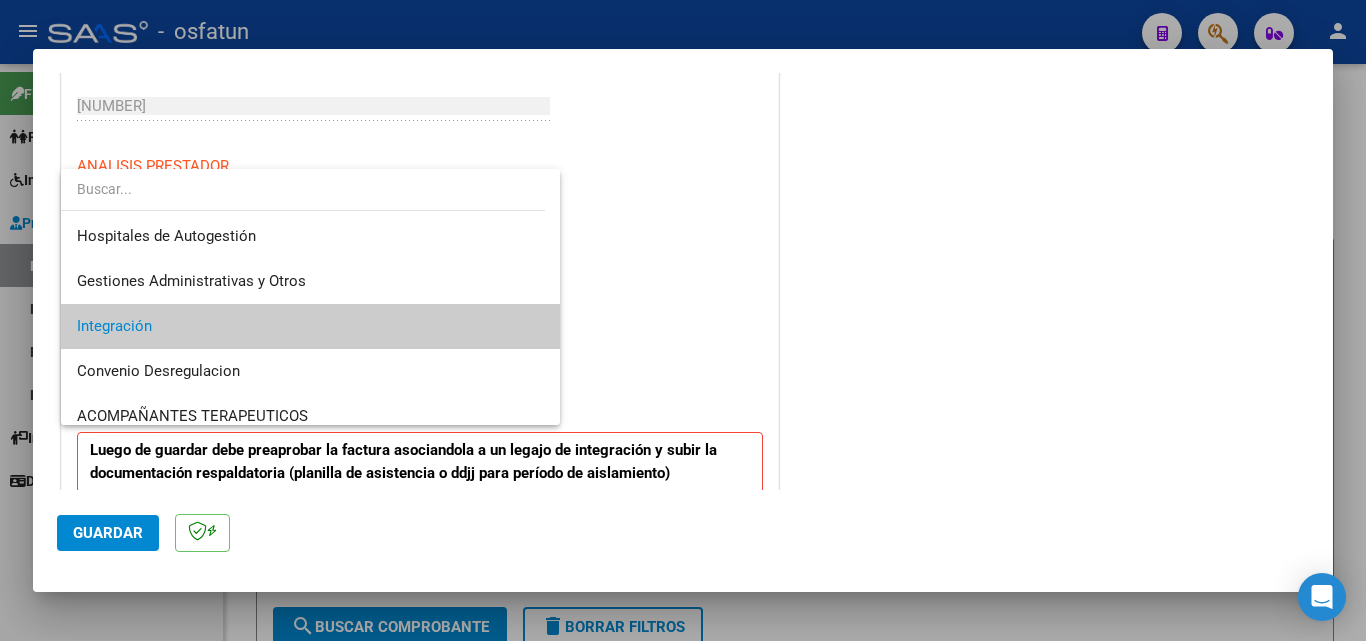 click at bounding box center (683, 320) 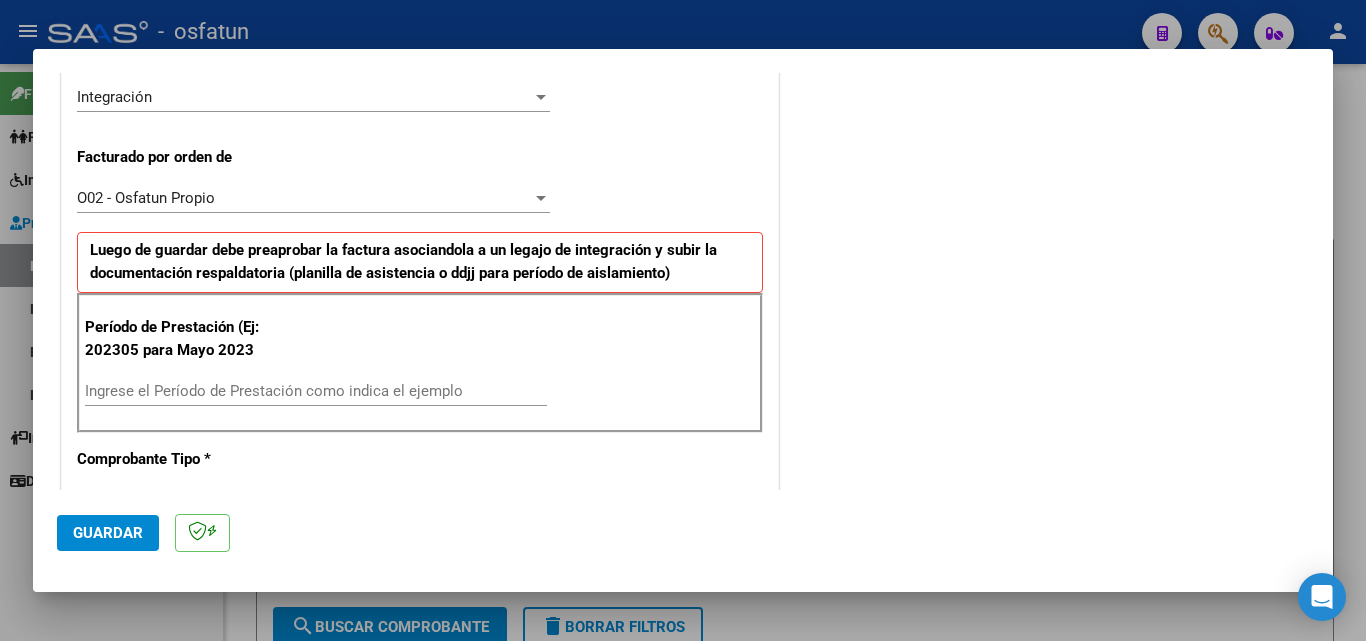 scroll, scrollTop: 600, scrollLeft: 0, axis: vertical 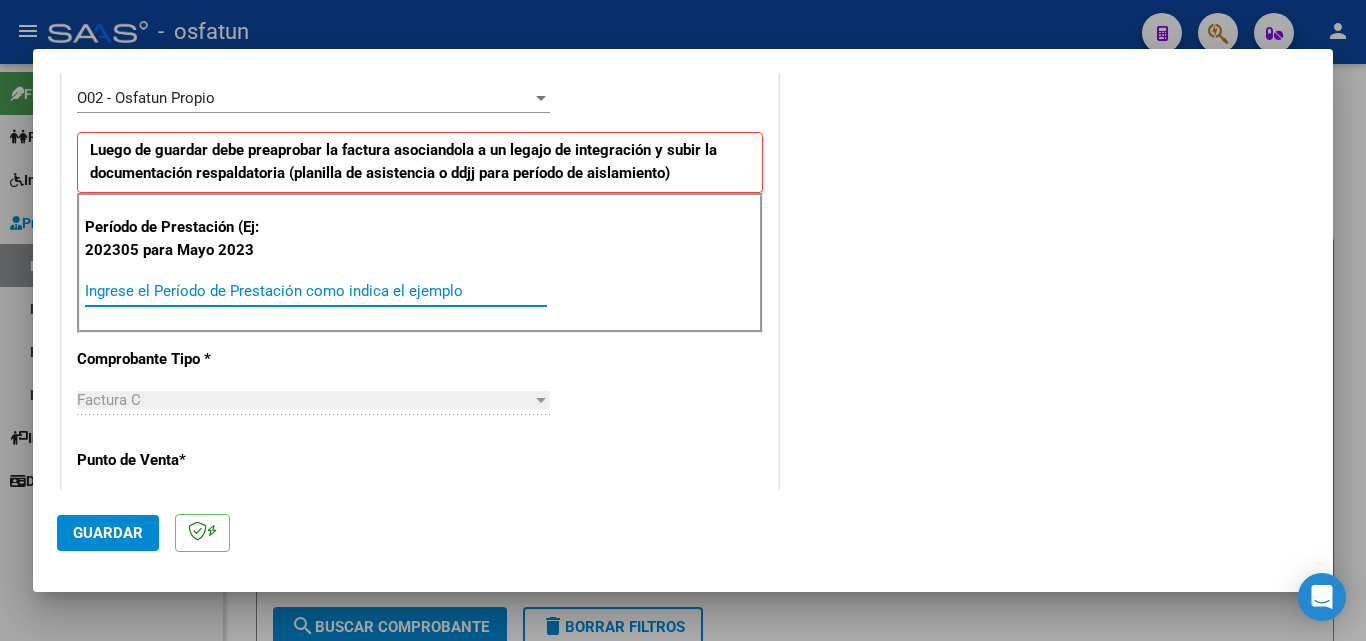 click on "Ingrese el Período de Prestación como indica el ejemplo" at bounding box center [316, 291] 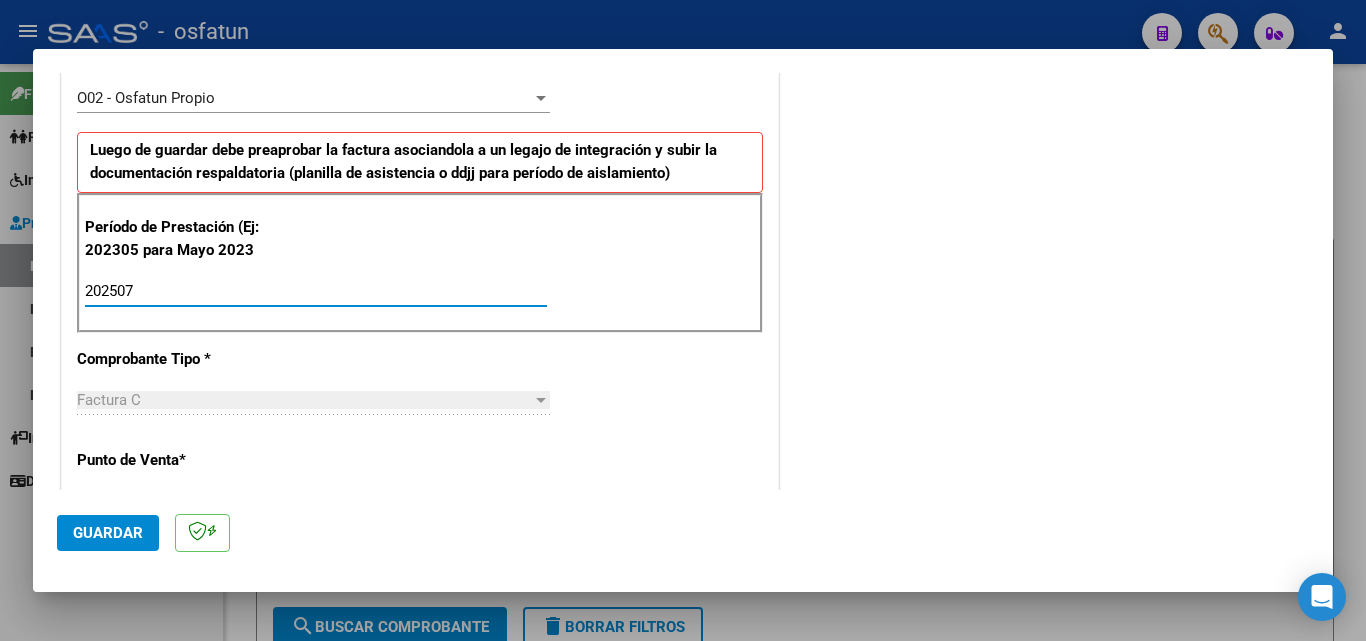type on "202507" 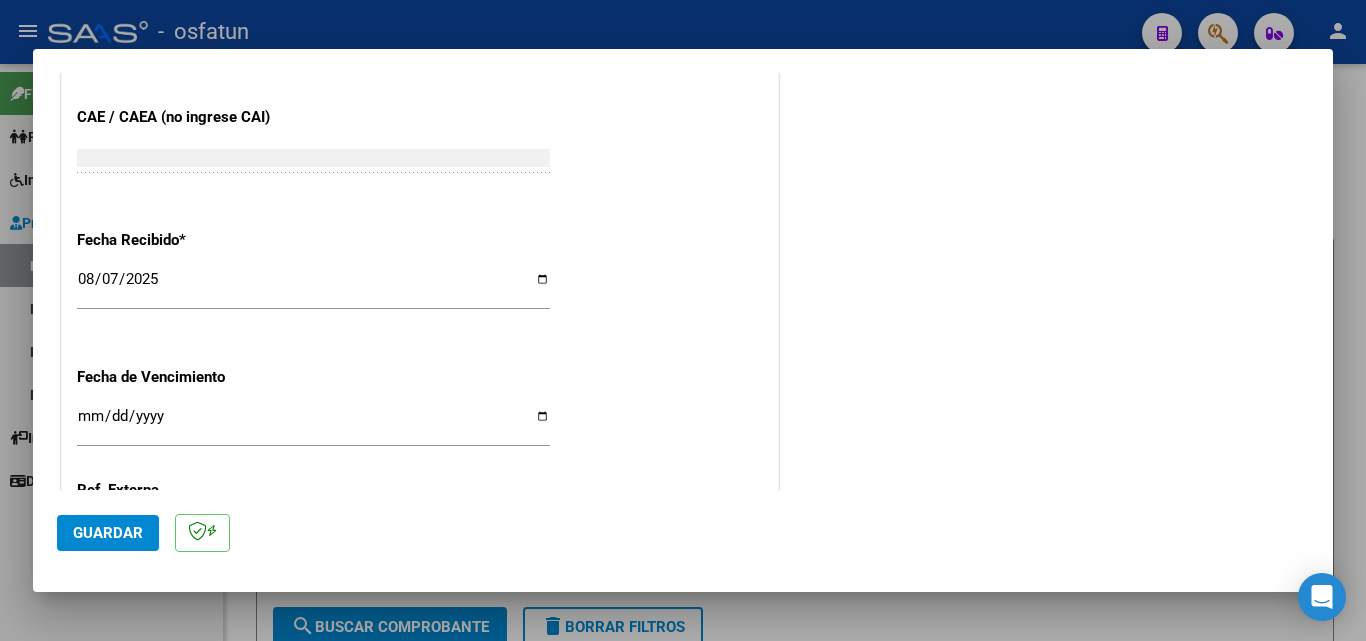 scroll, scrollTop: 1558, scrollLeft: 0, axis: vertical 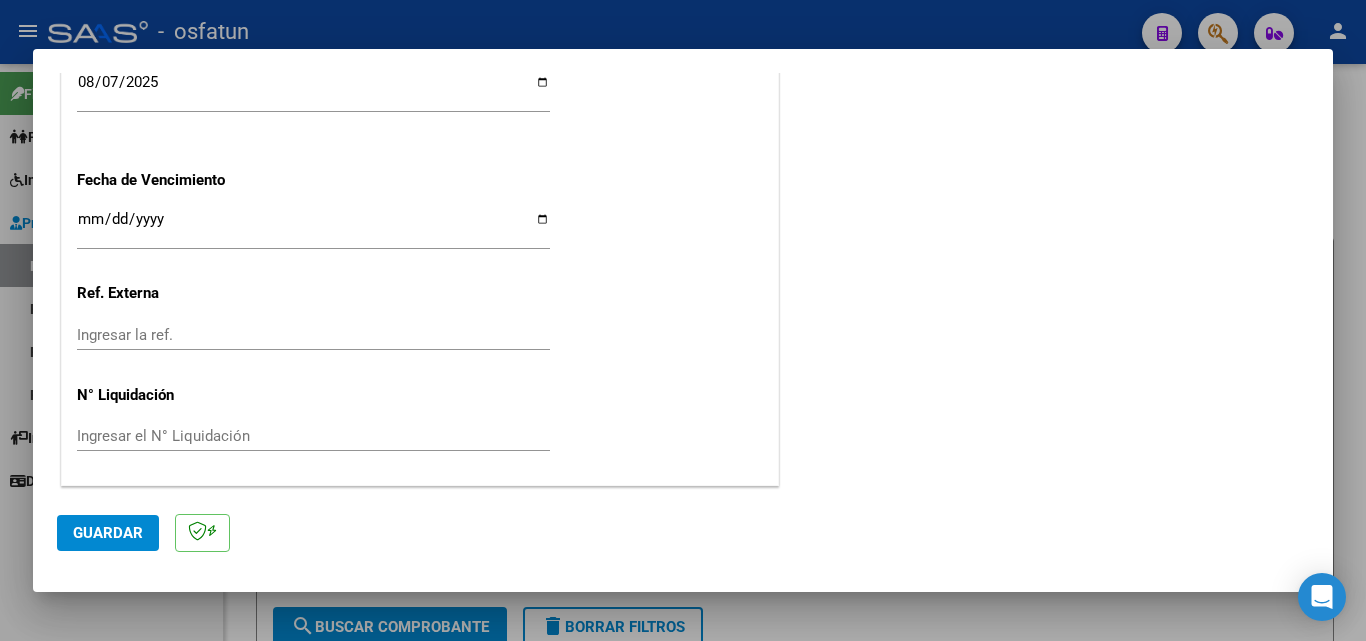 click on "Ingresar la fecha" at bounding box center (313, 227) 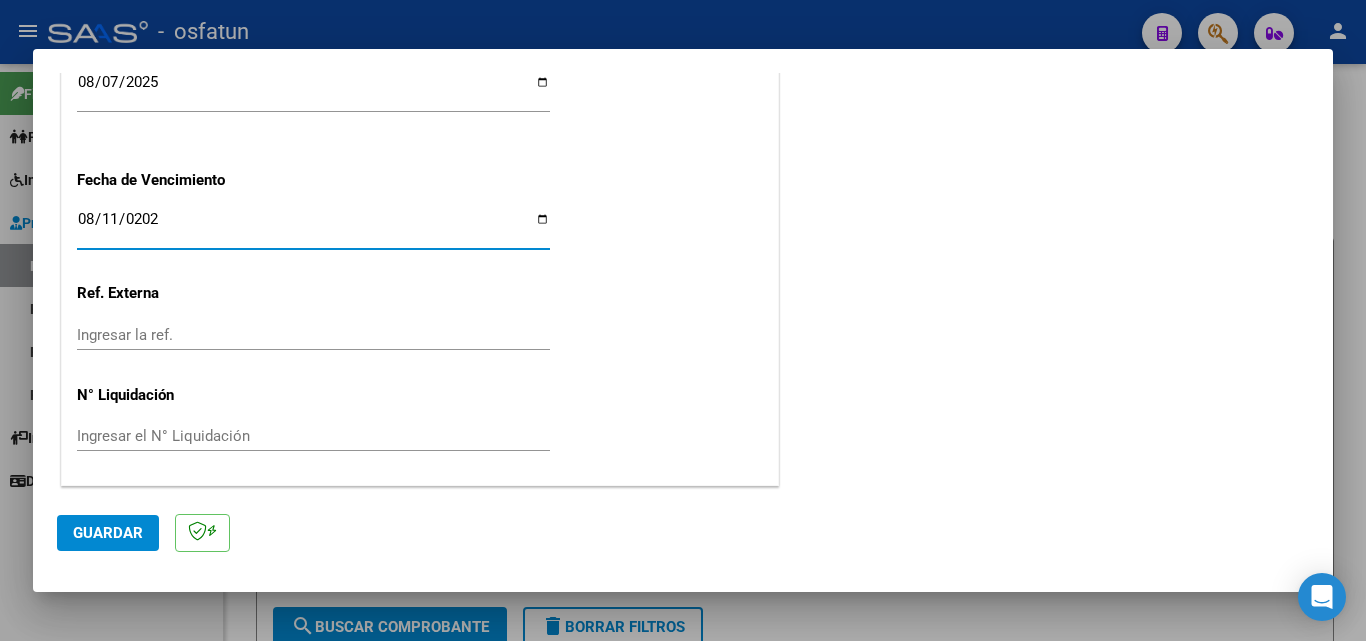type on "2025-08-11" 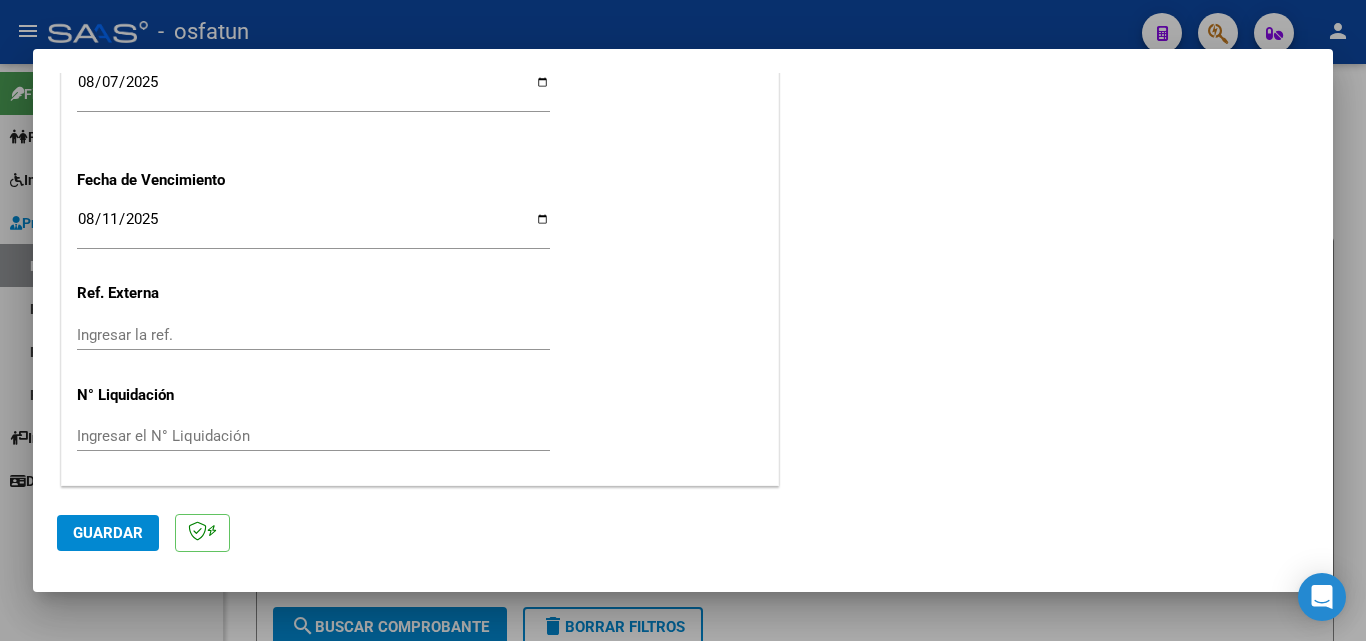 click on "CUIT  *   [CUIT] Ingresar CUIT  ANALISIS PRESTADOR  SESSAREGO MARIA VERONICA  ARCA Padrón  Area destinado * Integración Seleccionar Area  Facturado por orden de  O02 - Osfatun Propio Seleccionar Gerenciador Luego de guardar debe preaprobar la factura asociandola a un legajo de integración y subir la documentación respaldatoria (planilla de asistencia o ddjj para período de aislamiento)  Período de Prestación (Ej: 202305 para Mayo 2023    202507 Ingrese el Período de Prestación como indica el ejemplo   Comprobante Tipo * Factura C Seleccionar Tipo Punto de Venta  *   2 Ingresar el Nro.  Número  *   1629 Ingresar el Nro.  Monto  *   $ 49.482,44 Ingresar el monto  Fecha del Cpbt.  *   2025-08-01 Ingresar la fecha  CAE / CAEA (no ingrese CAI)    75310524506758 Ingresar el CAE o CAEA (no ingrese CAI)  Fecha Recibido  *   2025-08-07 Ingresar la fecha  Fecha de Vencimiento    2025-08-11 Ingresar la fecha  Ref. Externa    Ingresar la ref.  N° Liquidación    Ingresar el N° Liquidación" at bounding box center [420, -375] 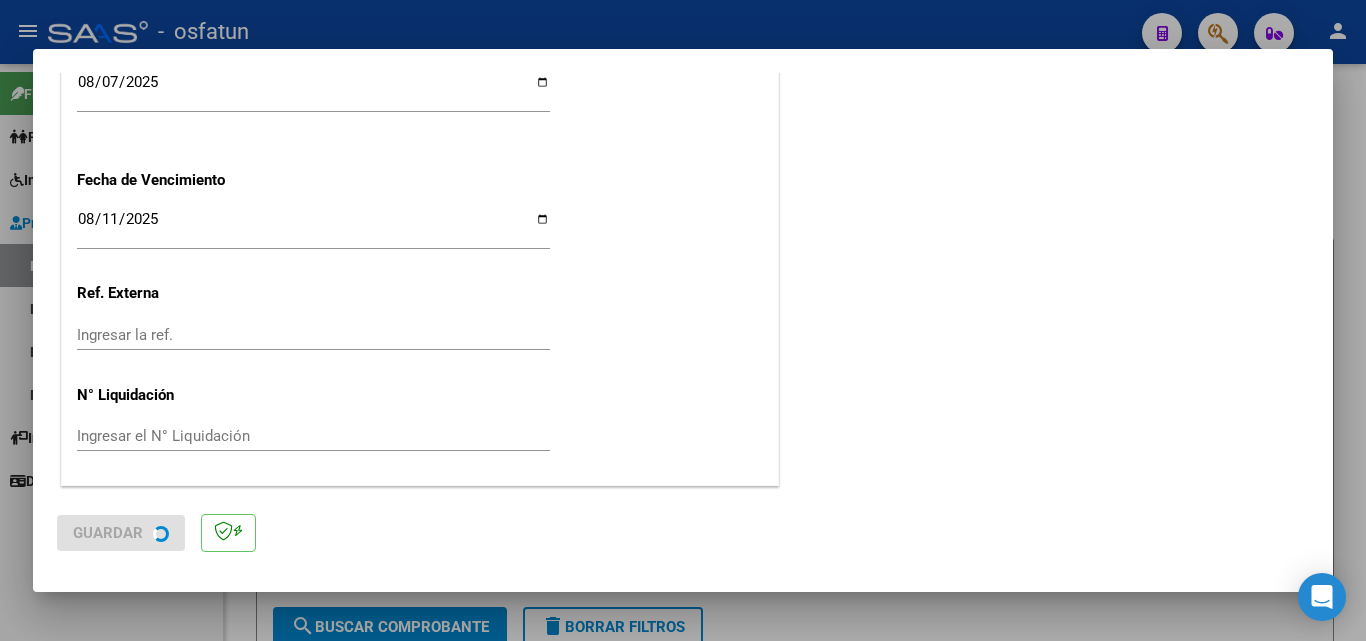 scroll, scrollTop: 0, scrollLeft: 0, axis: both 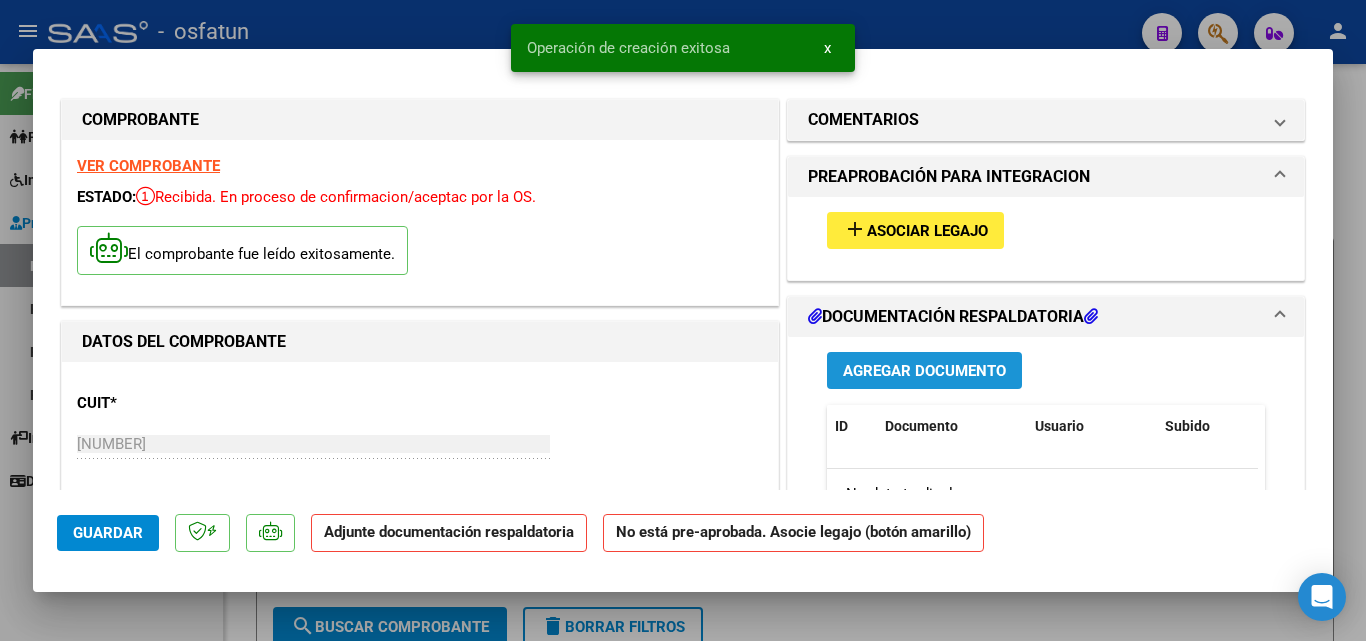 click on "Agregar Documento" at bounding box center [924, 371] 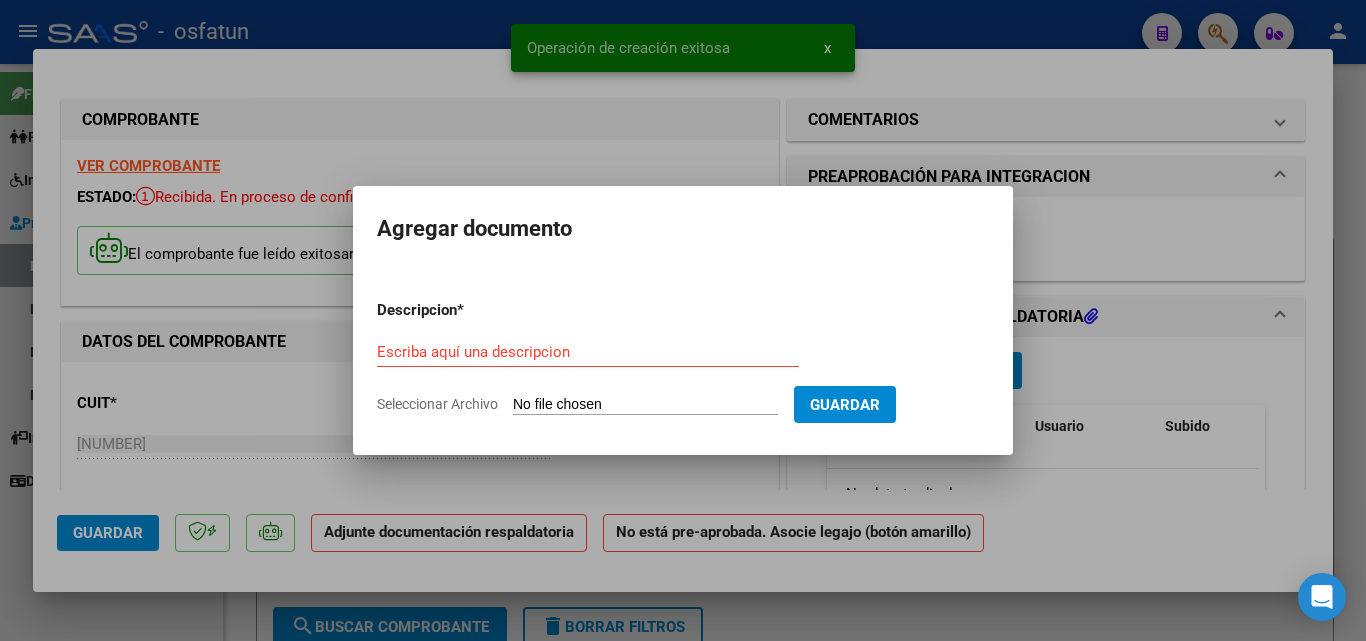 click on "Seleccionar Archivo" 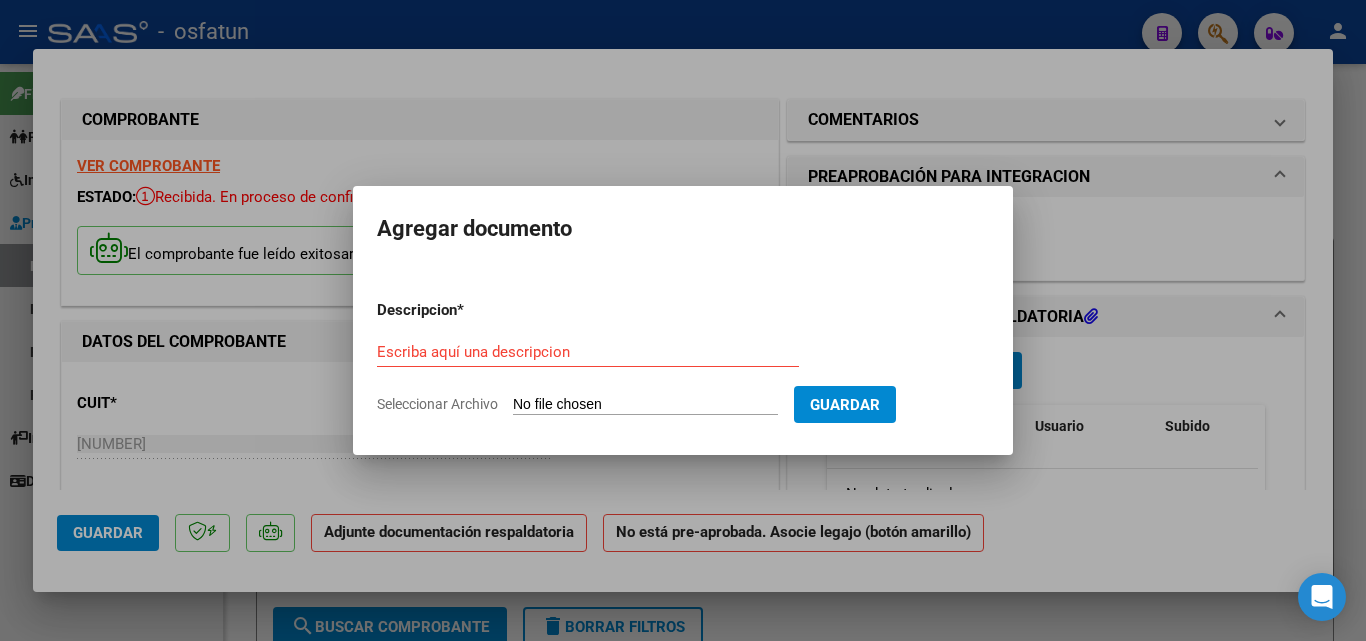 type on "C:\fakepath\Aut. musicot. [LAST] [LAST].pdf" 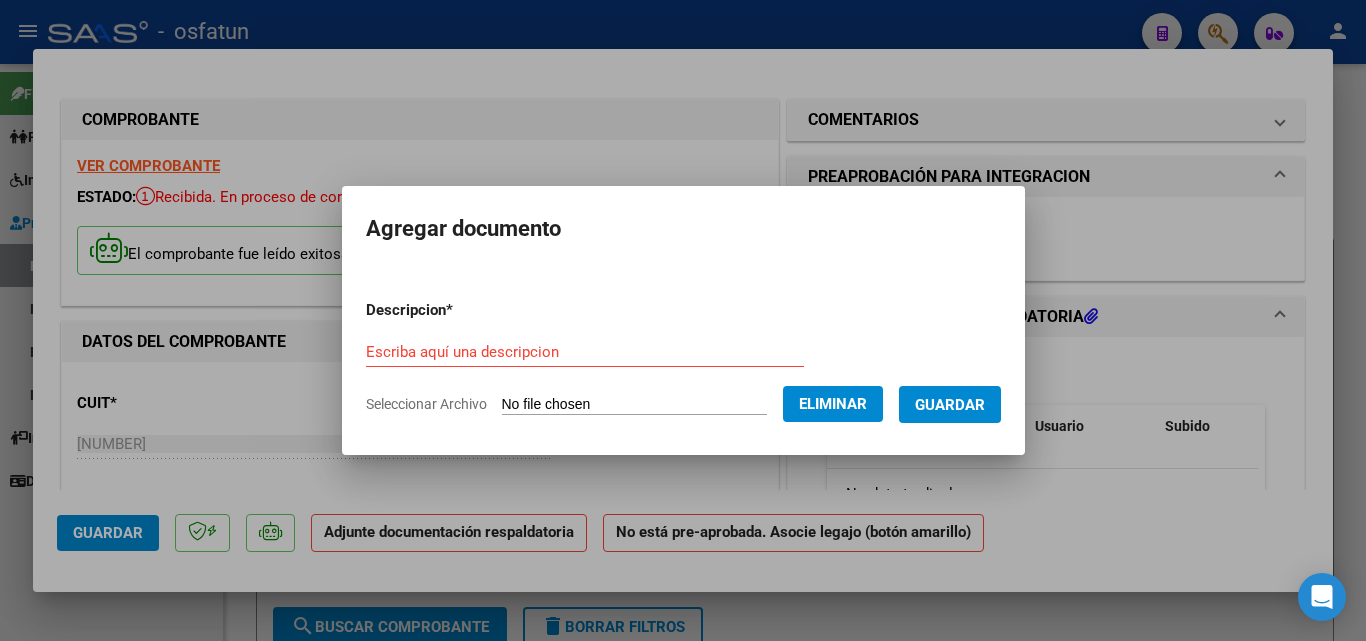 click on "Escriba aquí una descripcion" at bounding box center [585, 352] 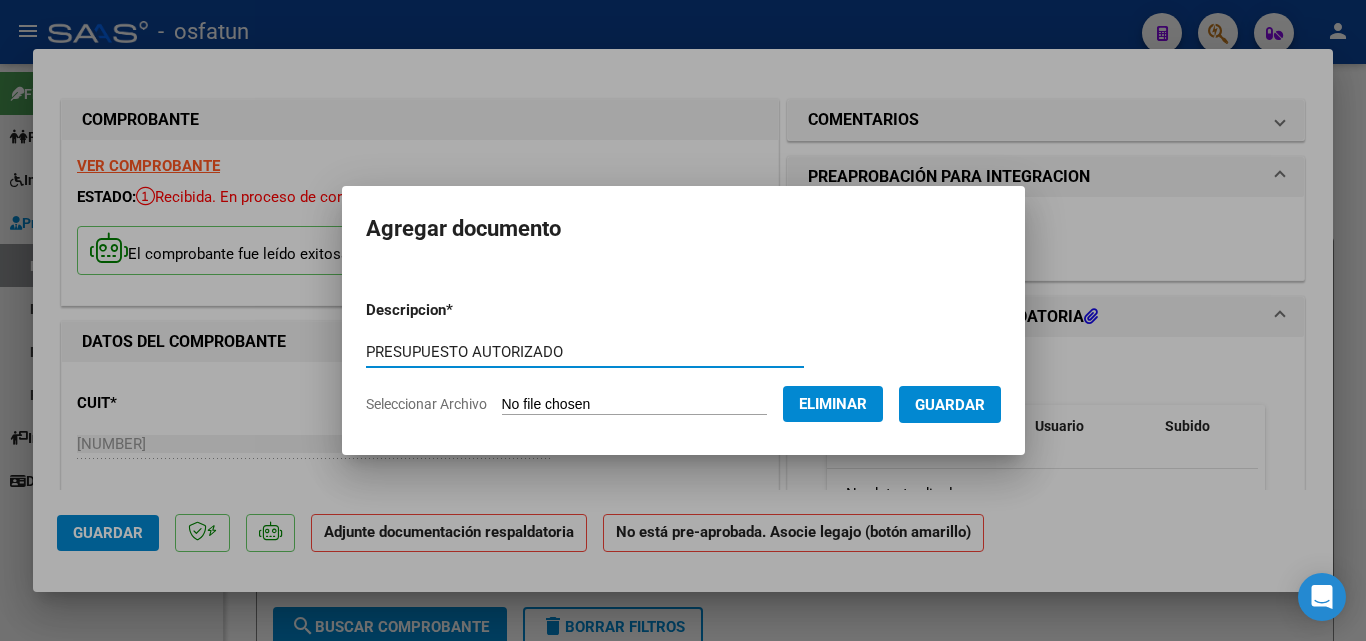type on "PRESUPUESTO AUTORIZADO" 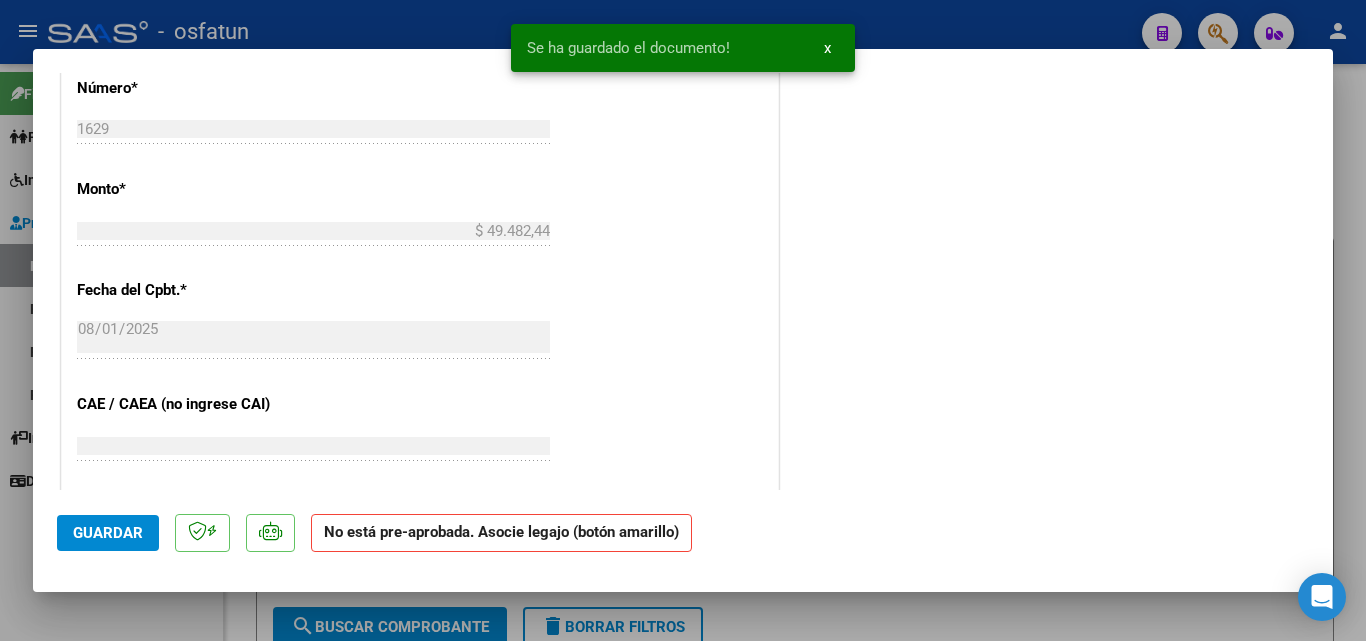 scroll, scrollTop: 1100, scrollLeft: 0, axis: vertical 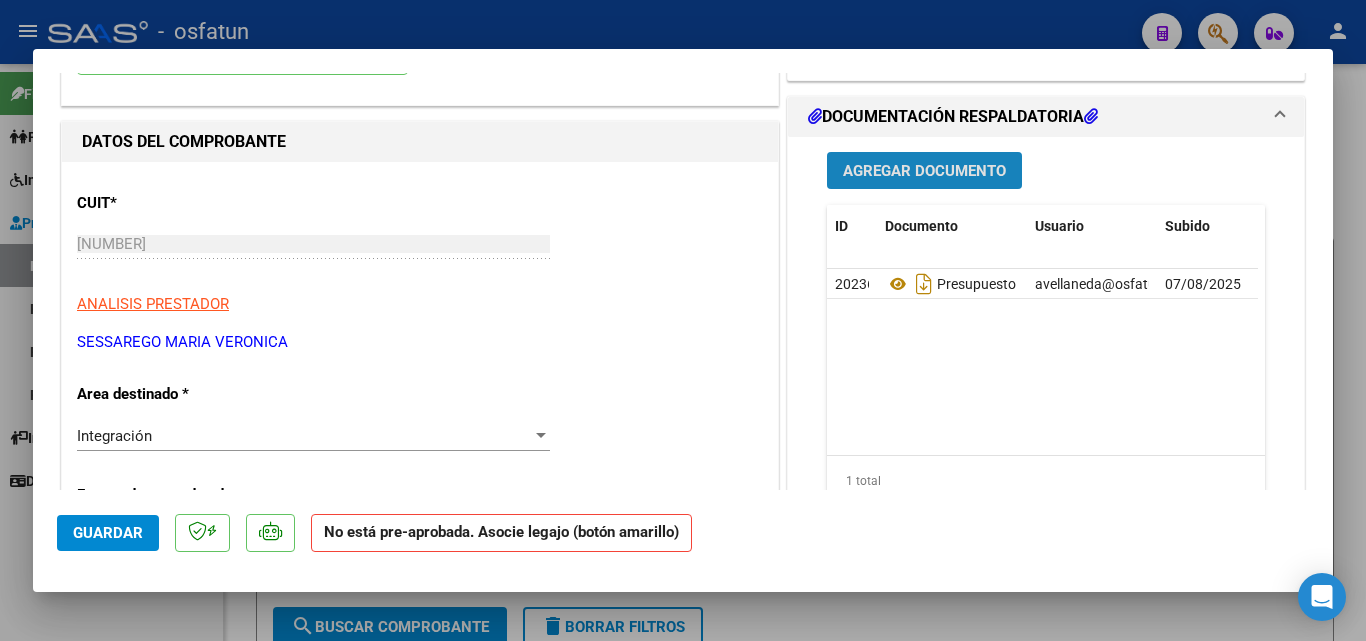 click on "Agregar Documento" at bounding box center (924, 171) 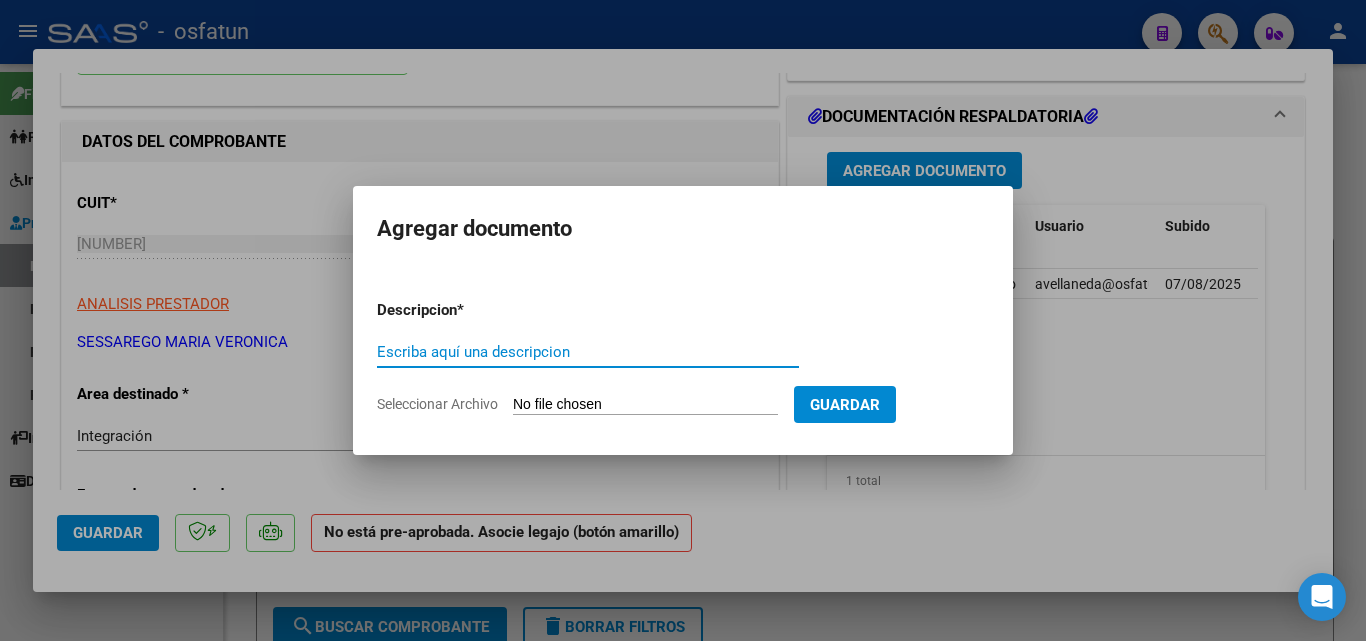 click on "Seleccionar Archivo" 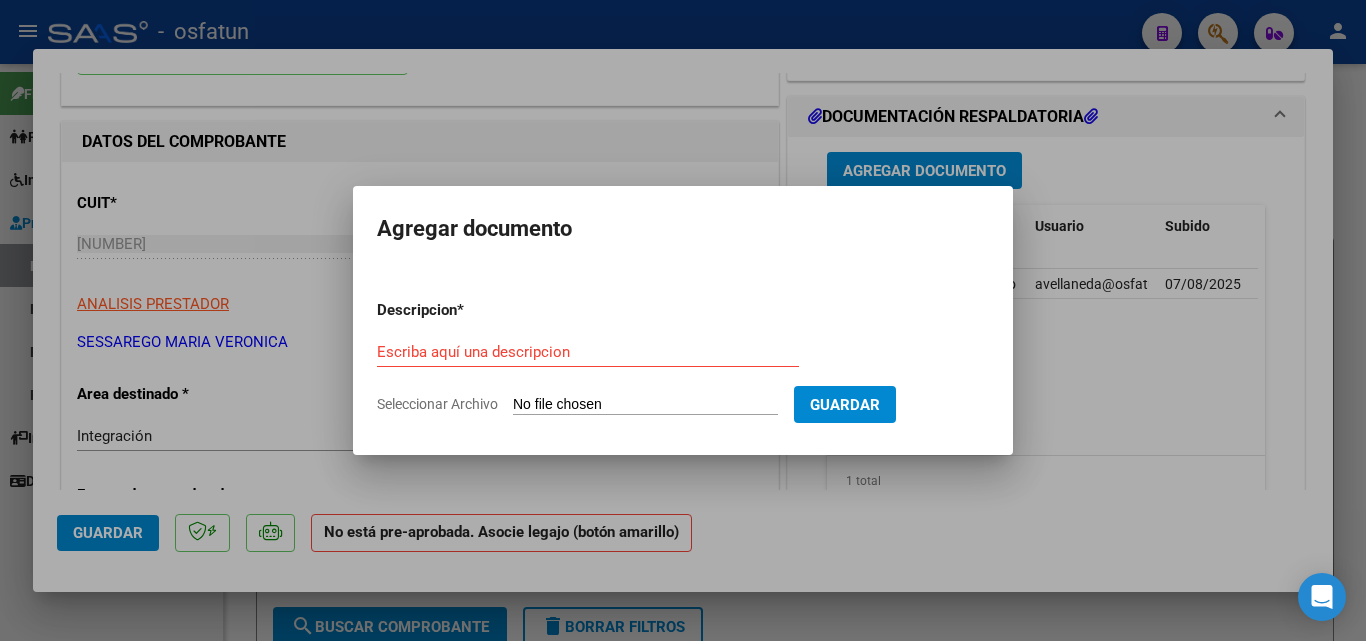 type on "C:\fakepath\PA_[CUIT]_011_00002_00001629.pdf" 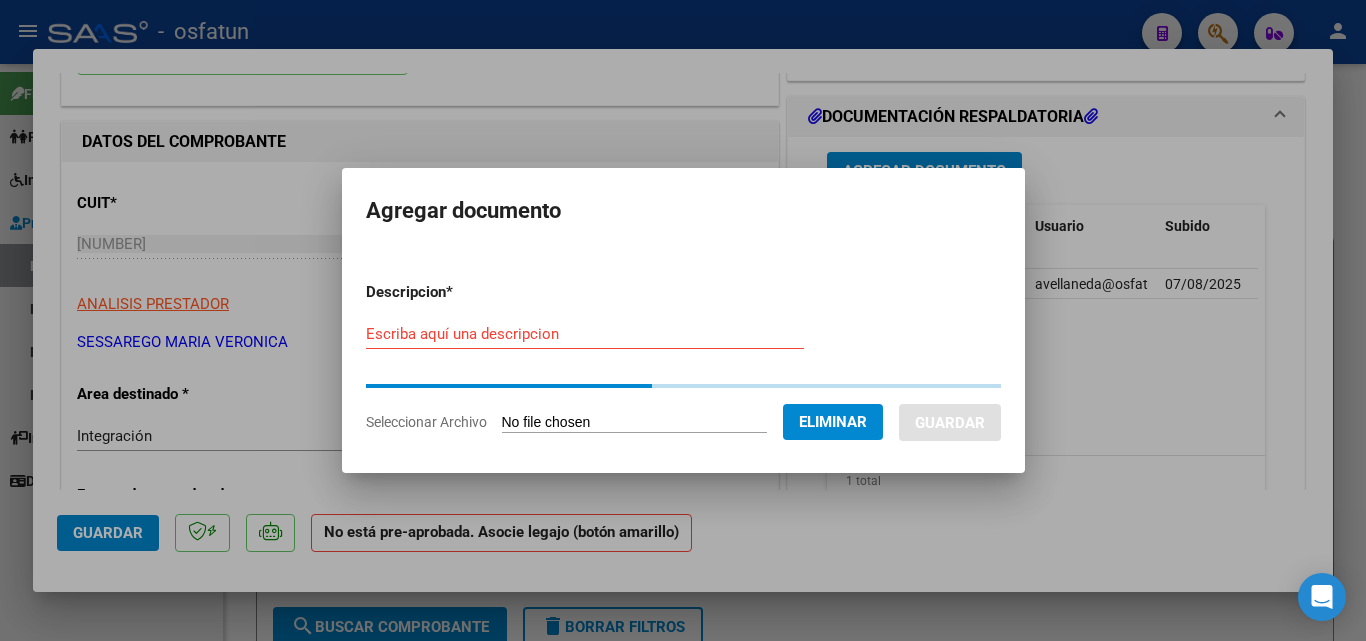 click on "Escriba aquí una descripcion" at bounding box center (585, 334) 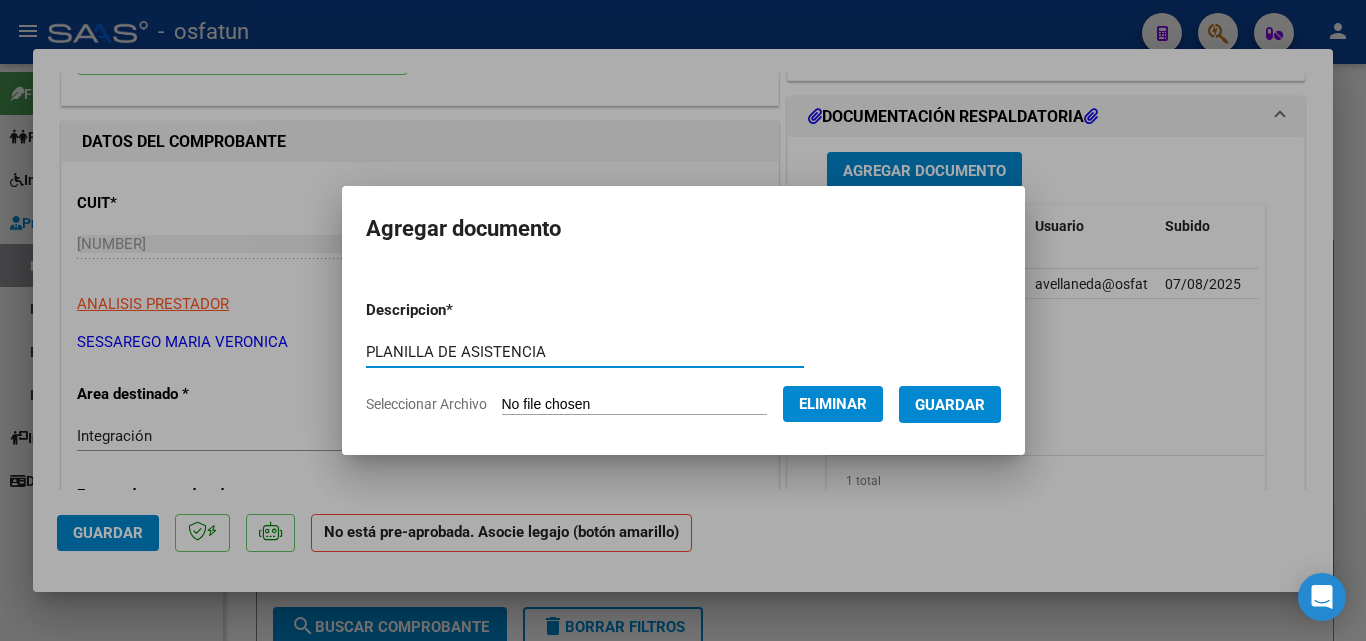 type on "PLANILLA DE ASISTENCIA" 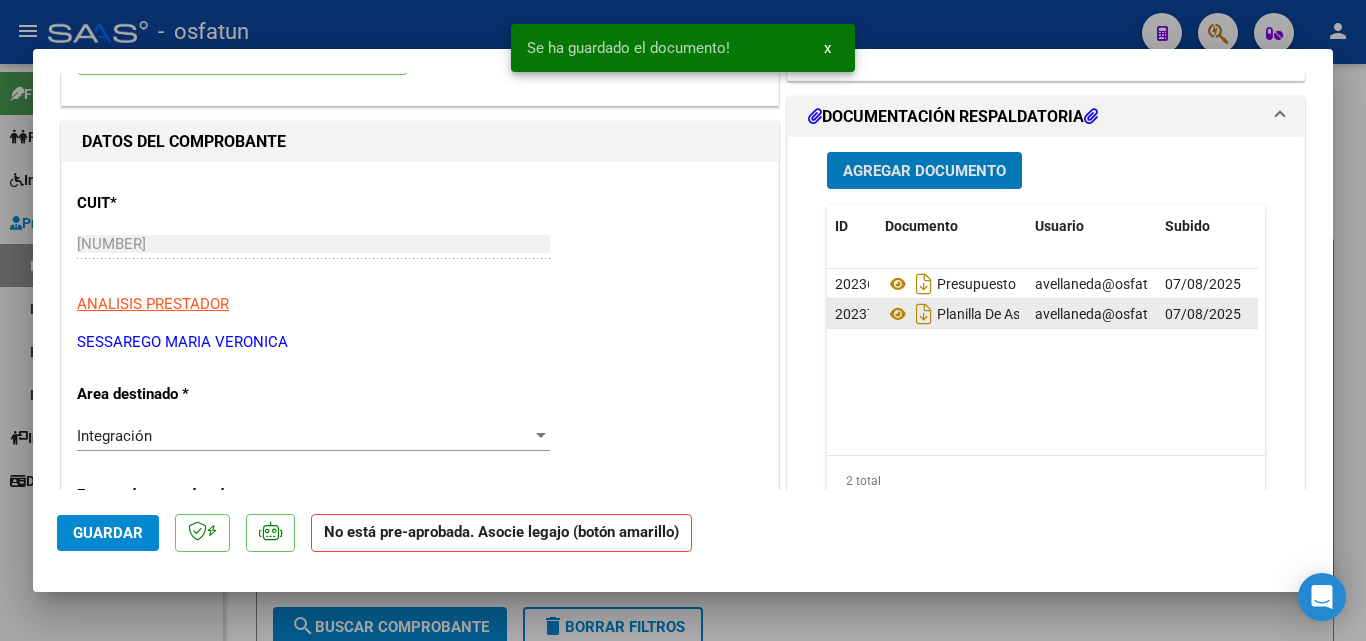 scroll, scrollTop: 0, scrollLeft: 0, axis: both 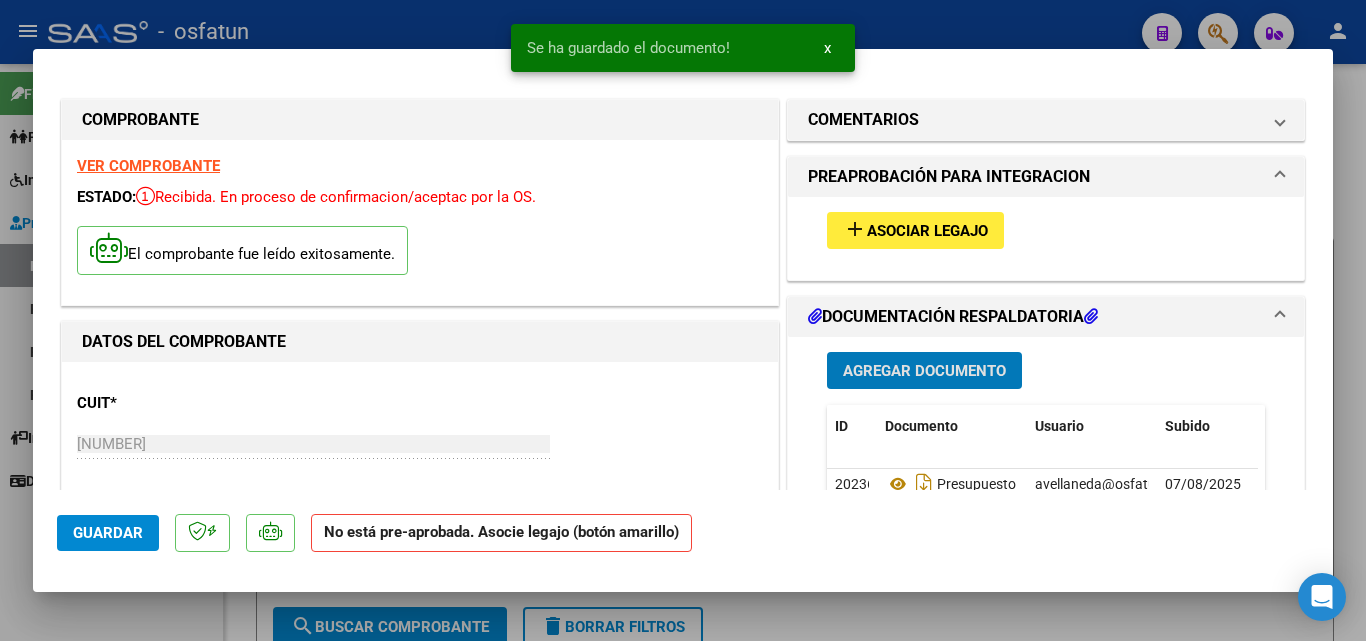 click on "Asociar Legajo" at bounding box center [927, 231] 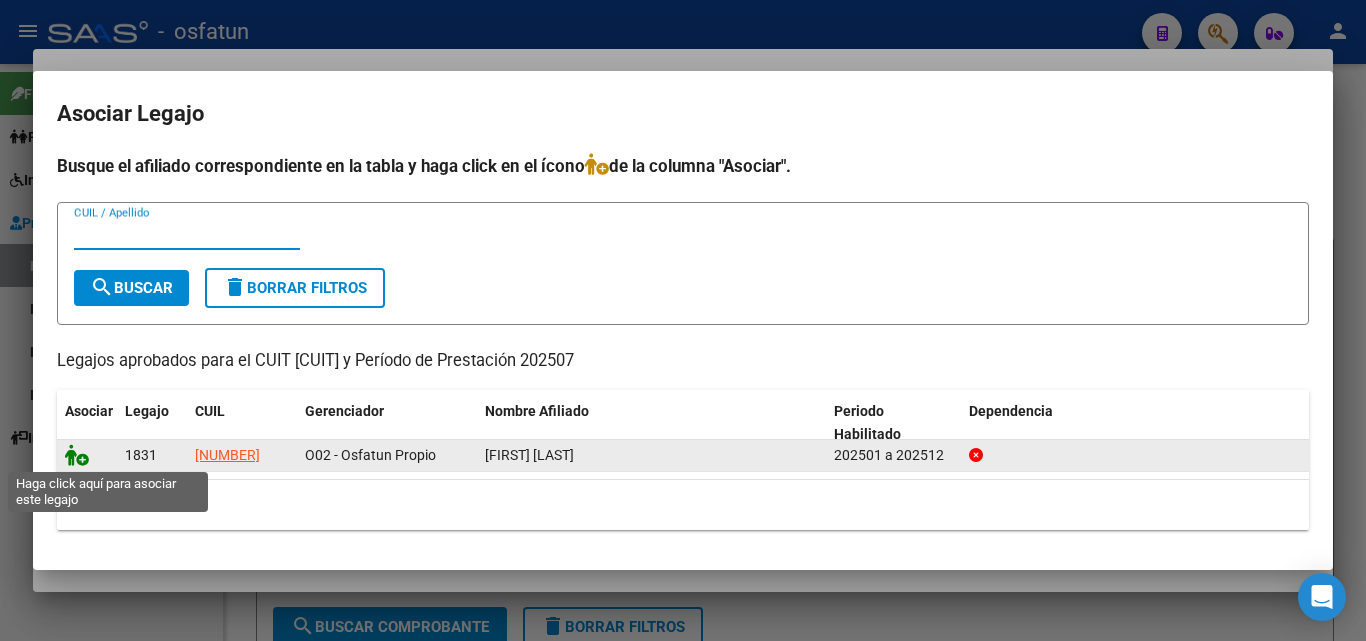 click 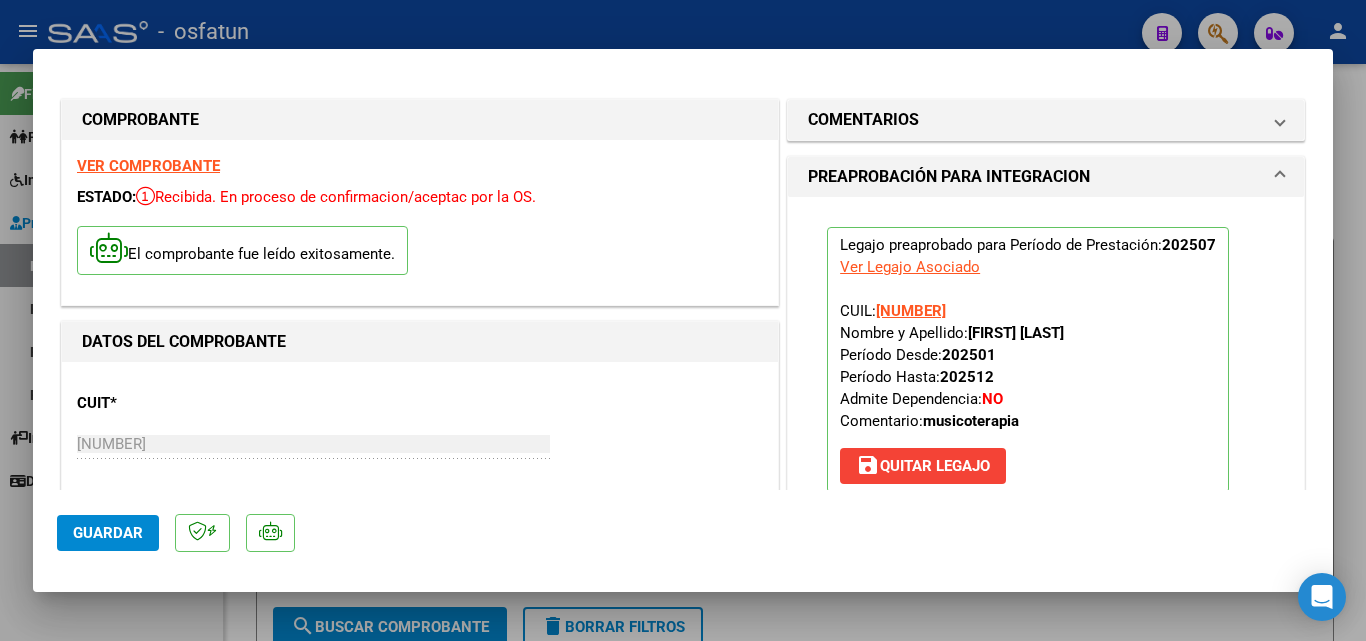 click on "Guardar" 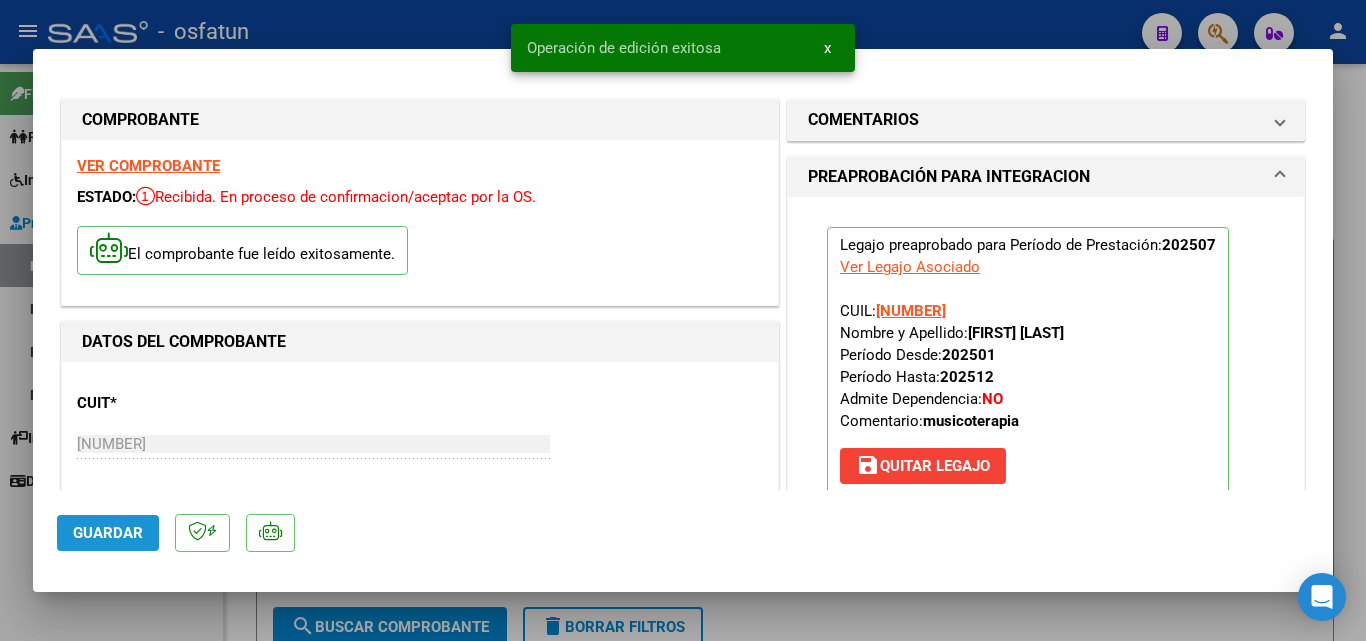 click on "Guardar" 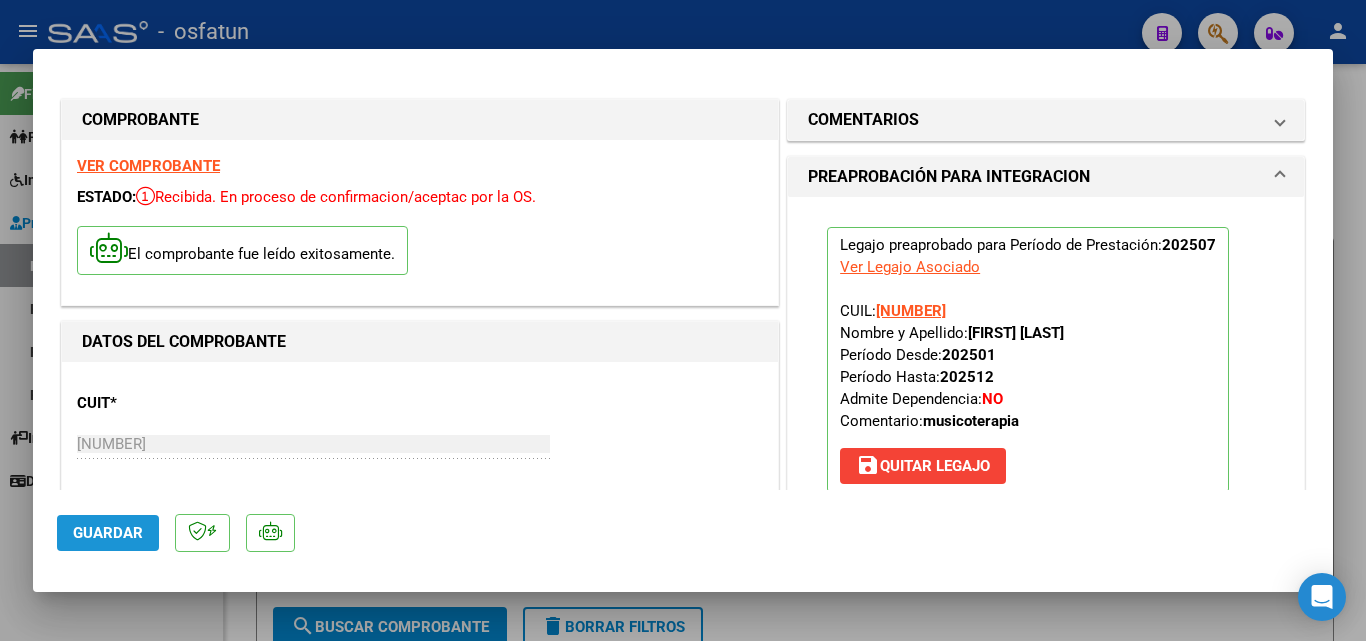 click on "Guardar" 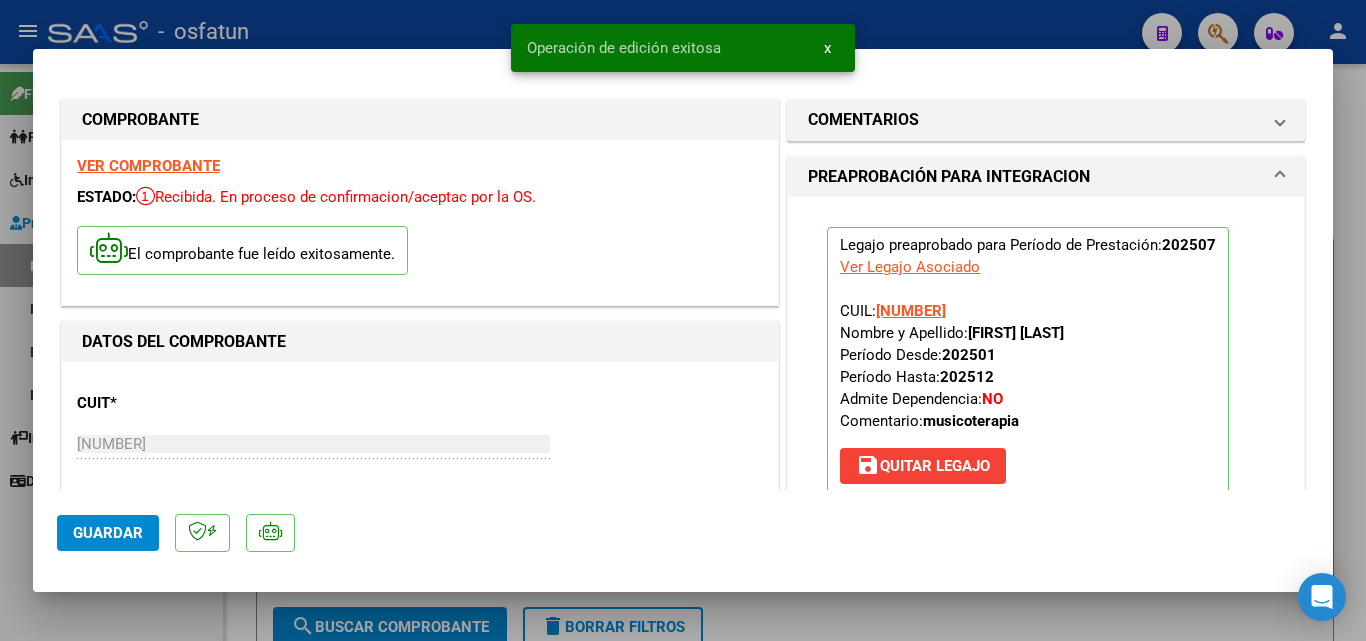 click at bounding box center (683, 320) 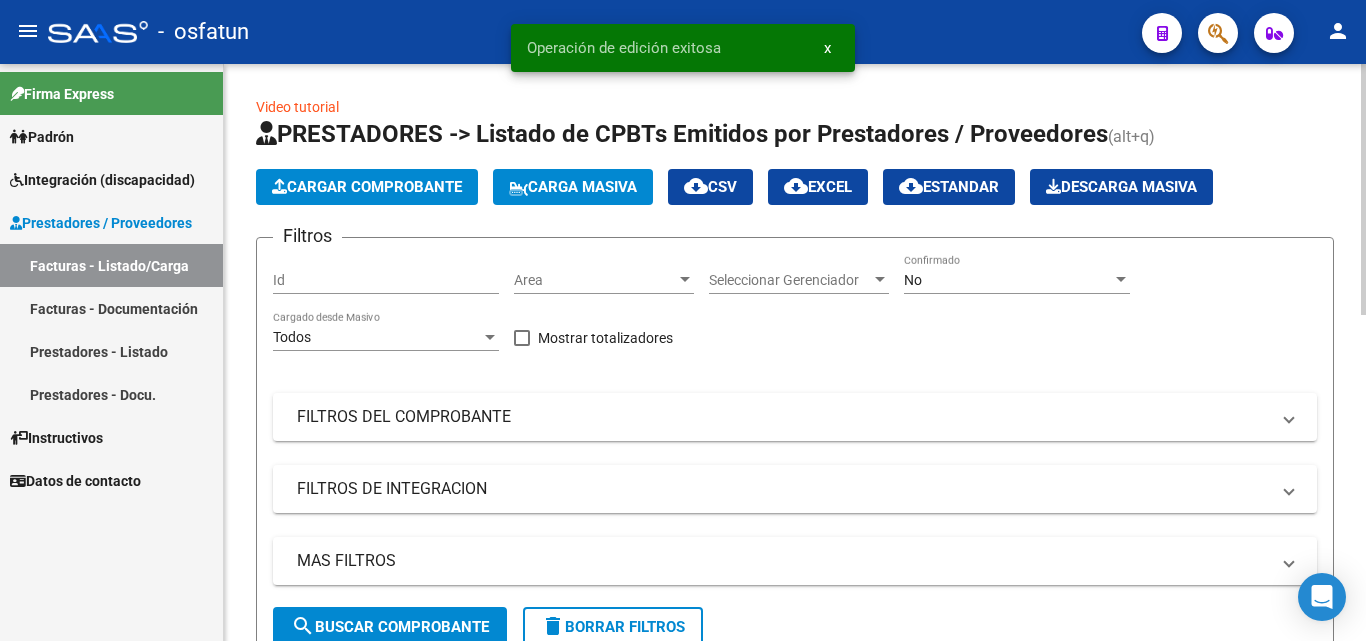 click on "Cargar Comprobante" 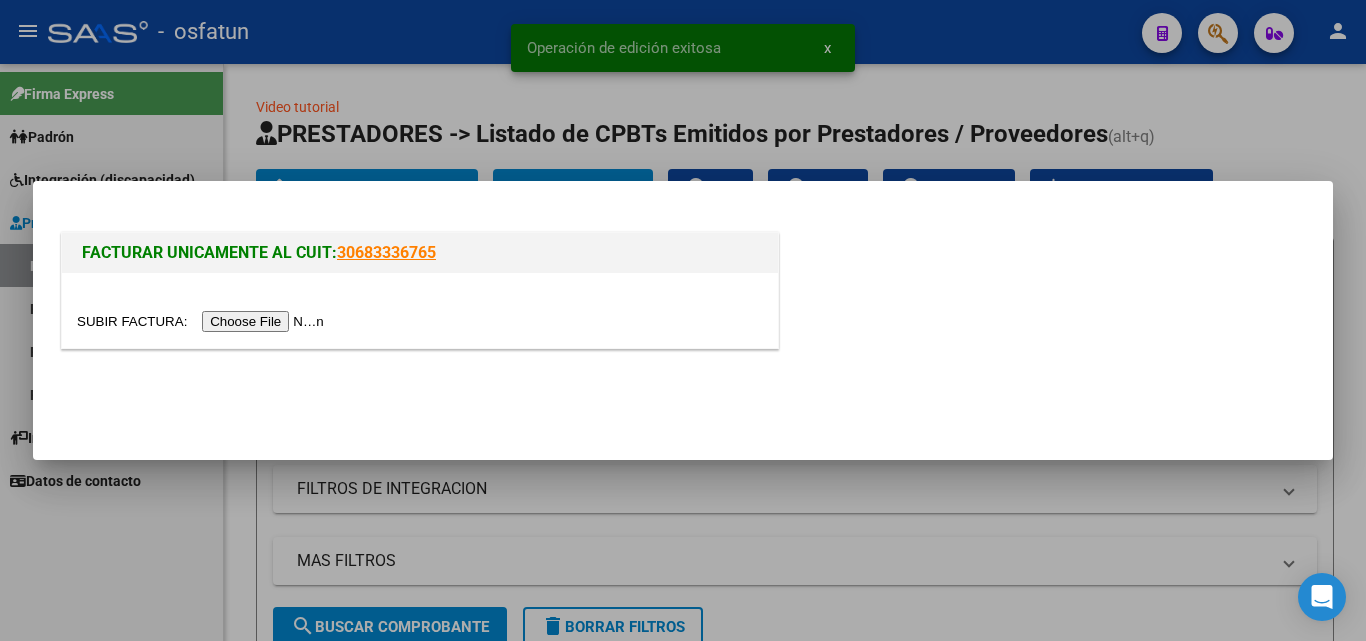 click at bounding box center (203, 321) 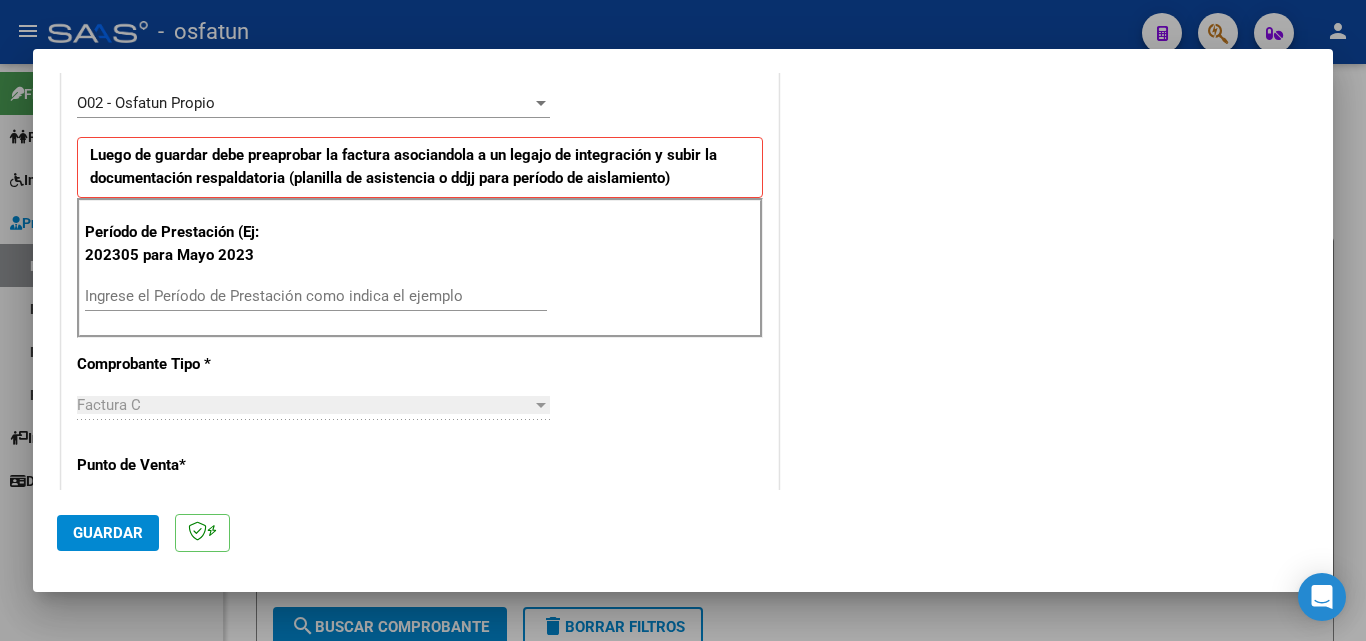 scroll, scrollTop: 600, scrollLeft: 0, axis: vertical 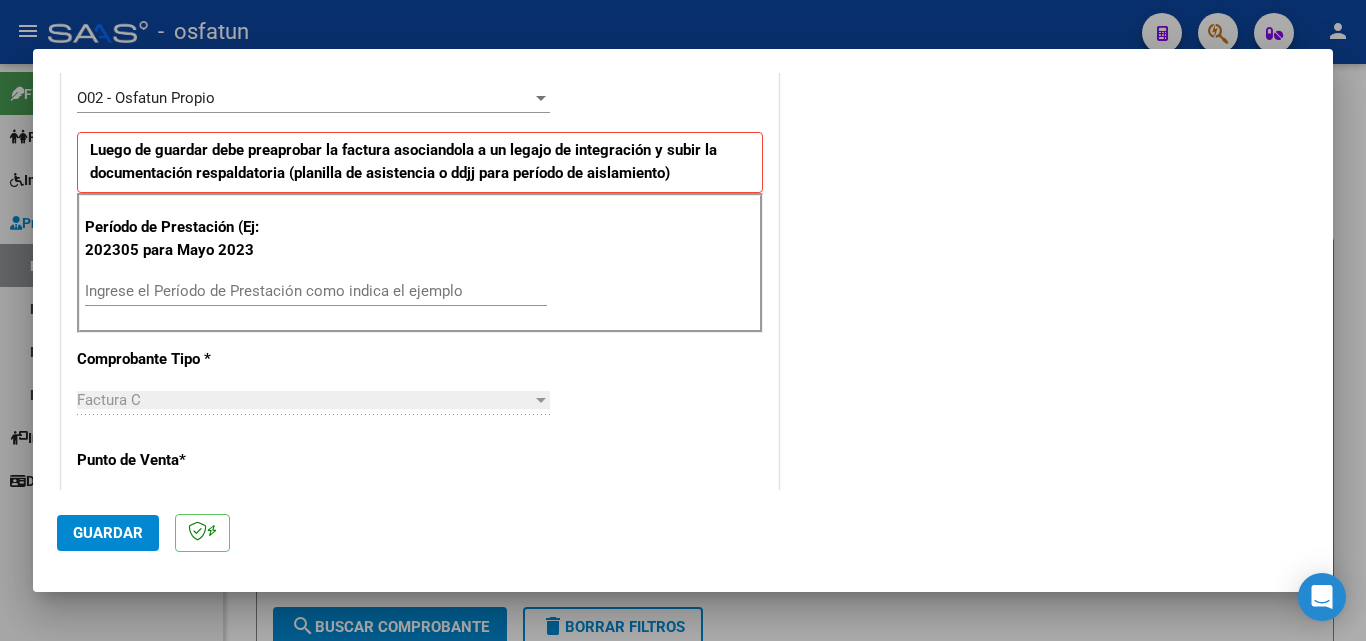 click on "Ingrese el Período de Prestación como indica el ejemplo" at bounding box center [316, 291] 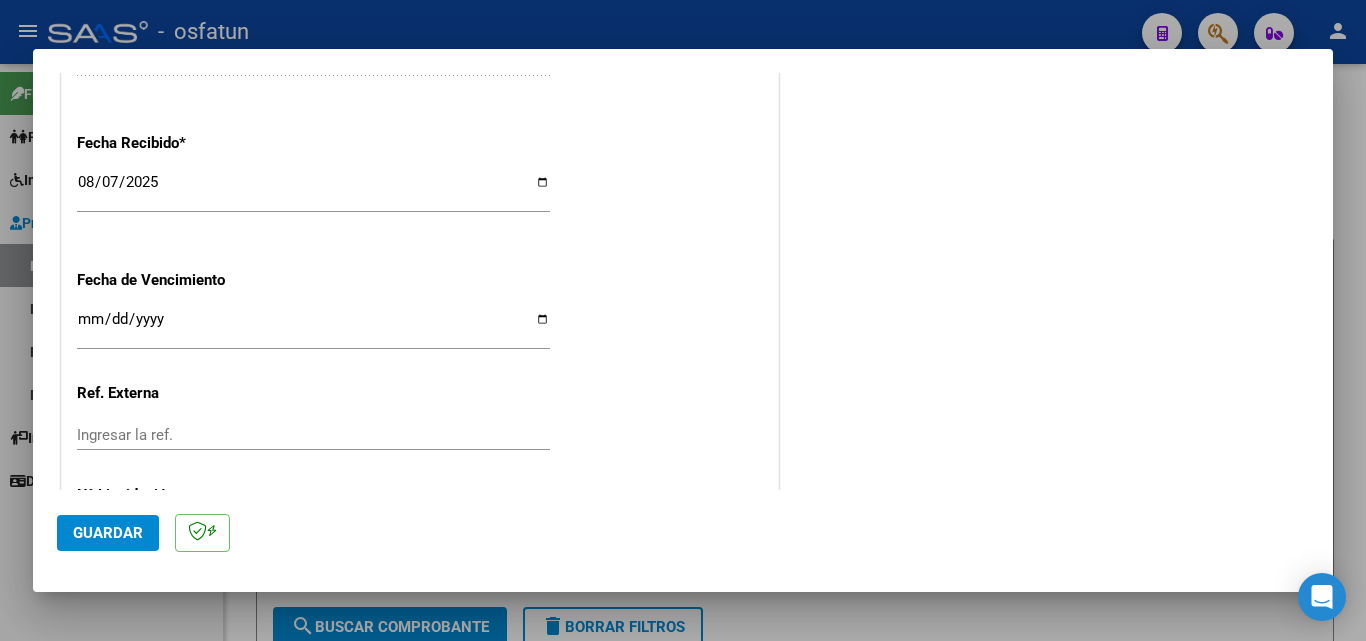 scroll, scrollTop: 1500, scrollLeft: 0, axis: vertical 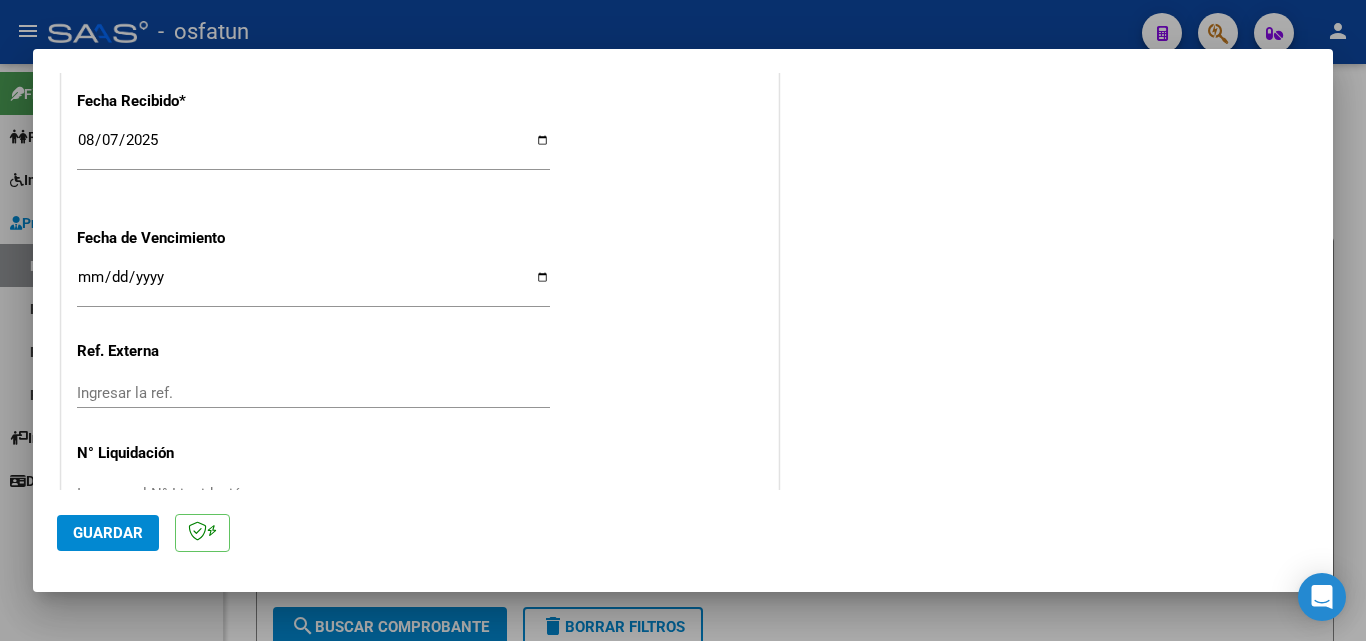 type on "202507" 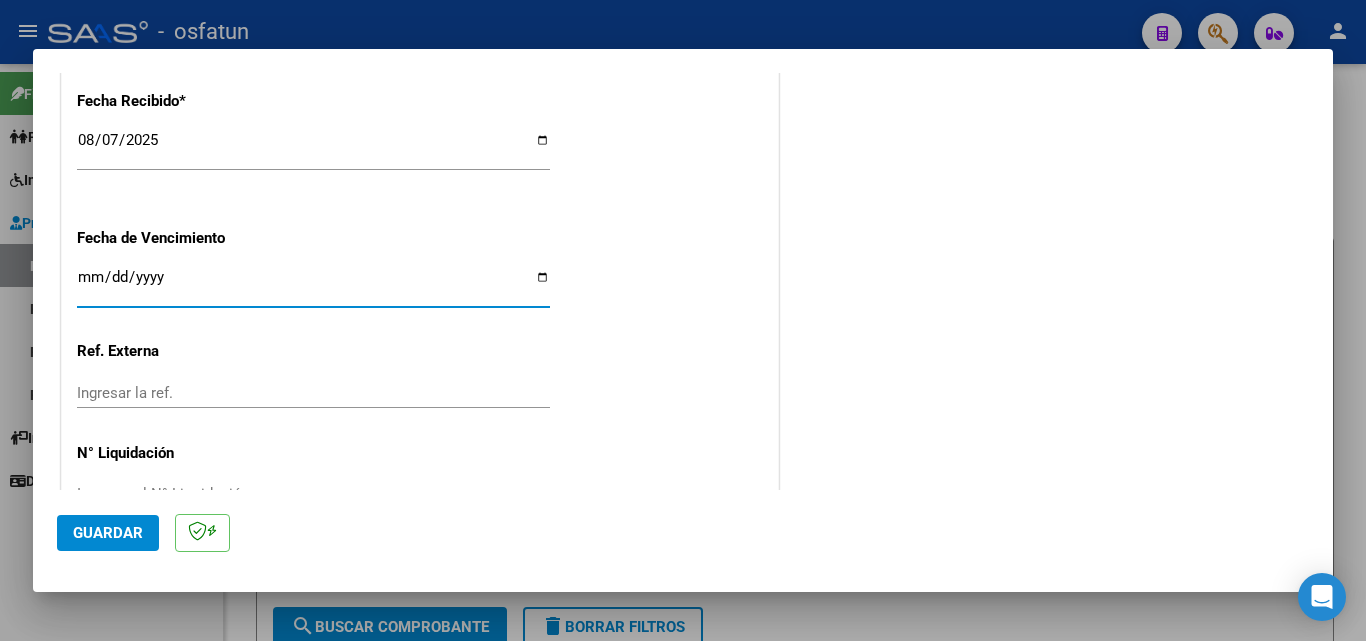 click on "Ingresar la fecha" at bounding box center (313, 285) 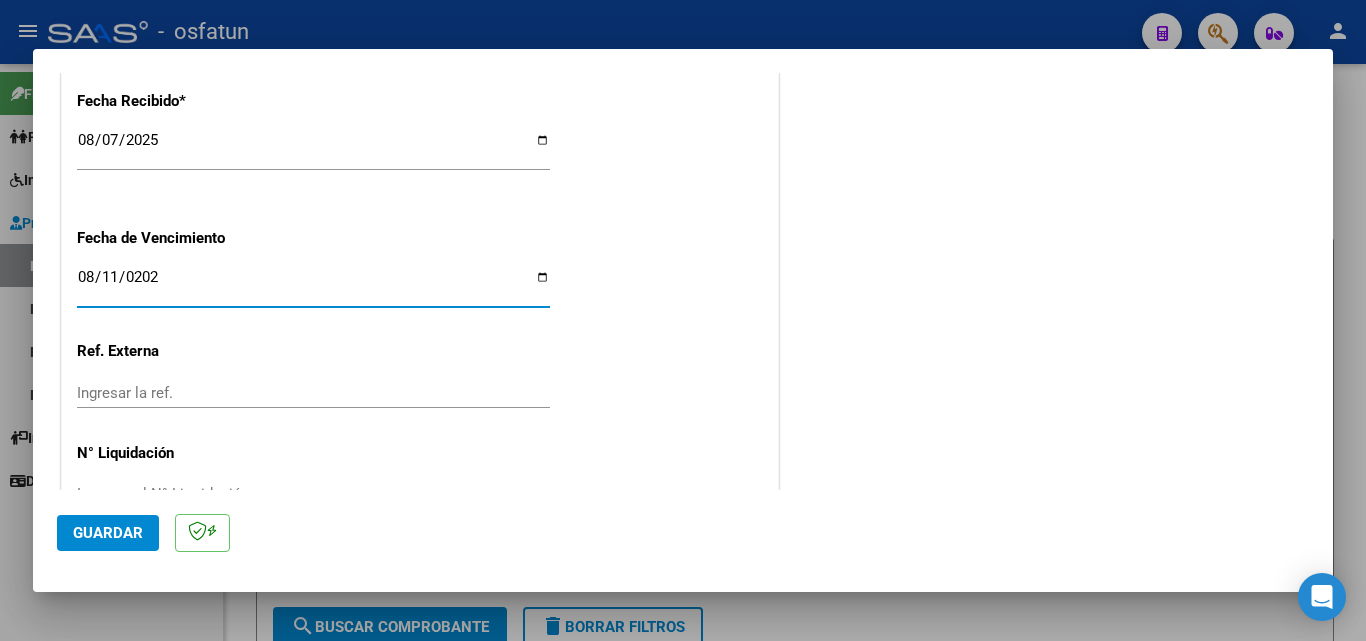 type on "2025-08-11" 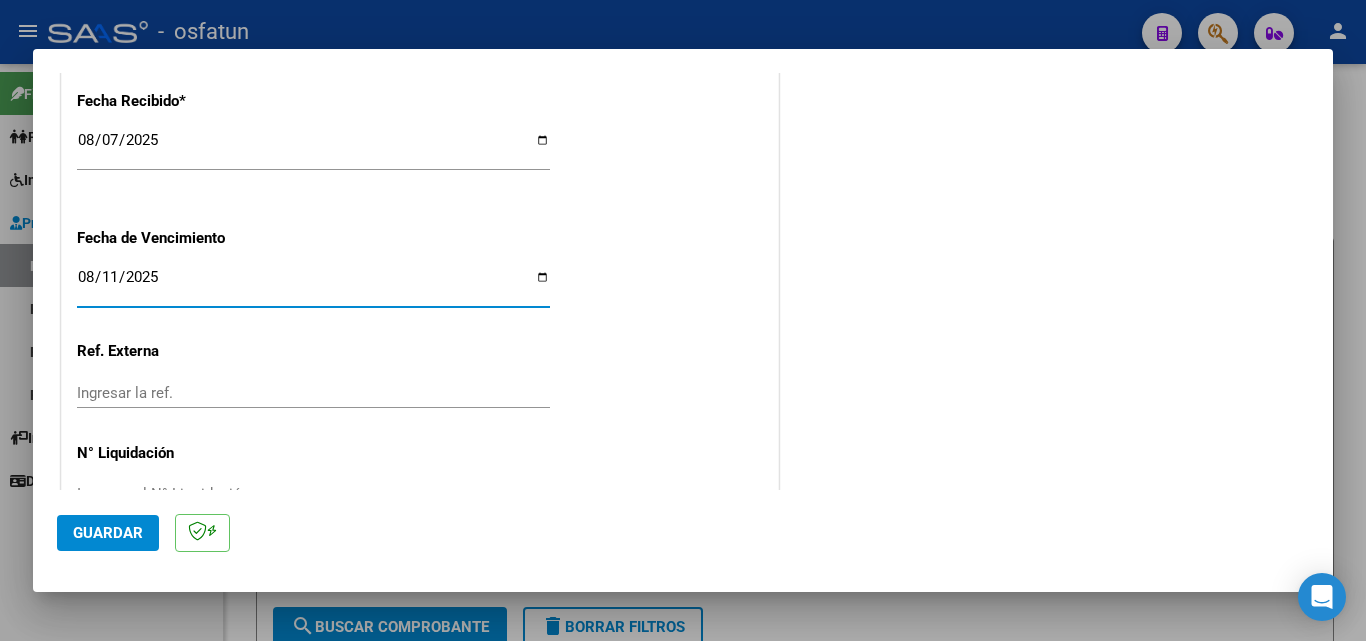 click on "CUIT  *   [CUIT] Ingresar CUIT  ANALISIS PRESTADOR  DE FRANCESCO SILVANA ANTONELA  ARCA Padrón  Area destinado * Integración Seleccionar Area  Facturado por orden de  O02 - Osfatun Propio Seleccionar Gerenciador Luego de guardar debe preaprobar la factura asociandola a un legajo de integración y subir la documentación respaldatoria (planilla de asistencia o ddjj para período de aislamiento)  Período de Prestación (Ej: 202305 para Mayo 2023    202507 Ingrese el Período de Prestación como indica el ejemplo   Comprobante Tipo * Factura C Seleccionar Tipo Punto de Venta  *   2 Ingresar el Nro.  Número  *   1499 Ingresar el Nro.  Monto  *   $ 61.853,05 Ingresar el monto  Fecha del Cpbt.  *   2025-08-01 Ingresar la fecha  CAE / CAEA (no ingrese CAI)    75314709923911 Ingresar el CAE o CAEA (no ingrese CAI)  Fecha Recibido  *   2025-08-07 Ingresar la fecha  Fecha de Vencimiento    2025-08-11 Ingresar la fecha  Ref. Externa    Ingresar la ref.  N° Liquidación    Ingresar el N° Liquidación" at bounding box center [420, -317] 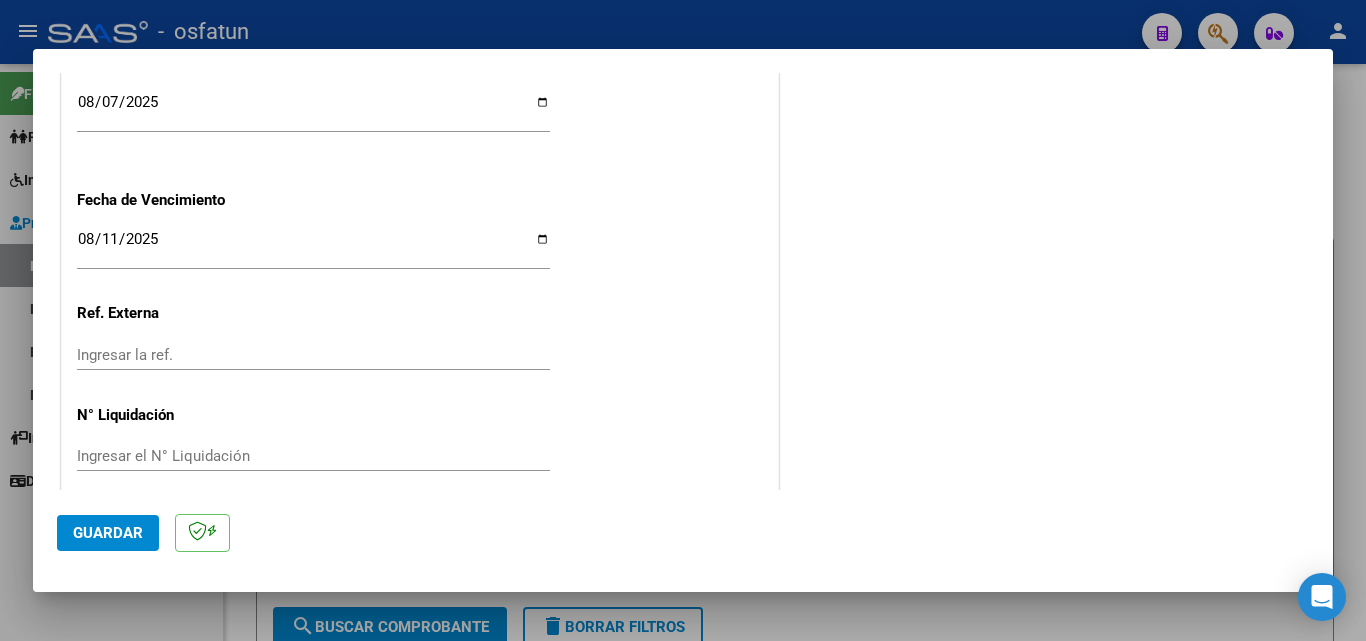 scroll, scrollTop: 1558, scrollLeft: 0, axis: vertical 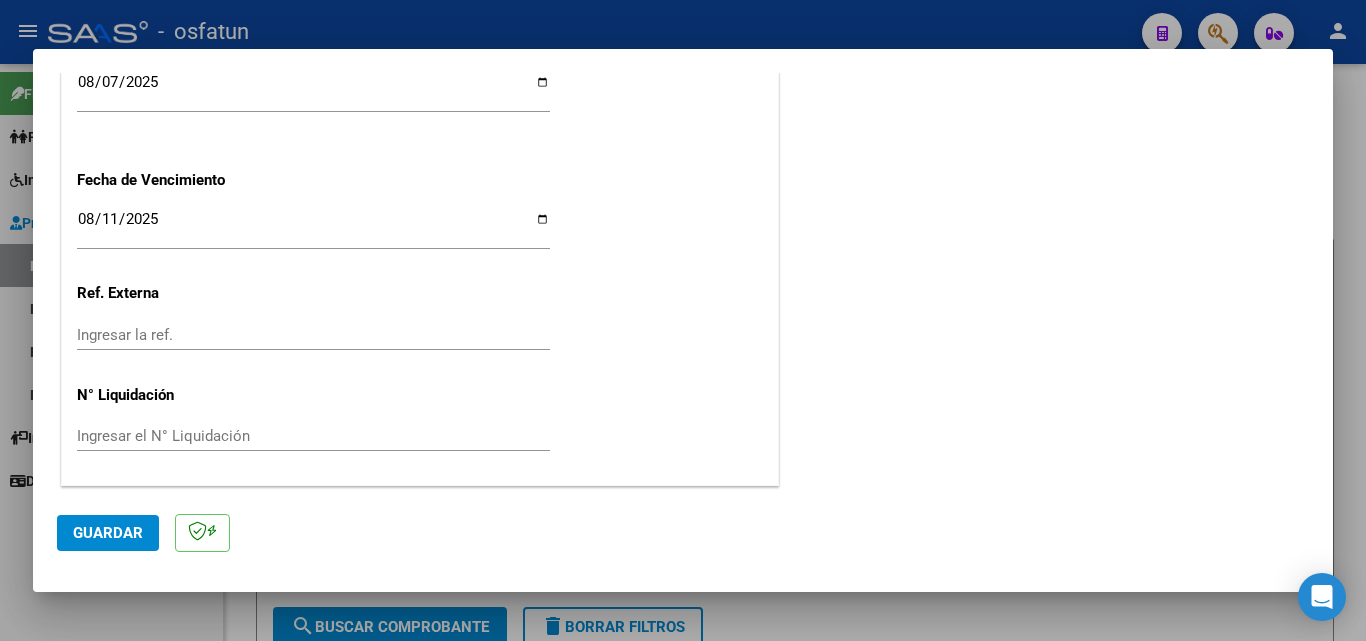 click on "Guardar" 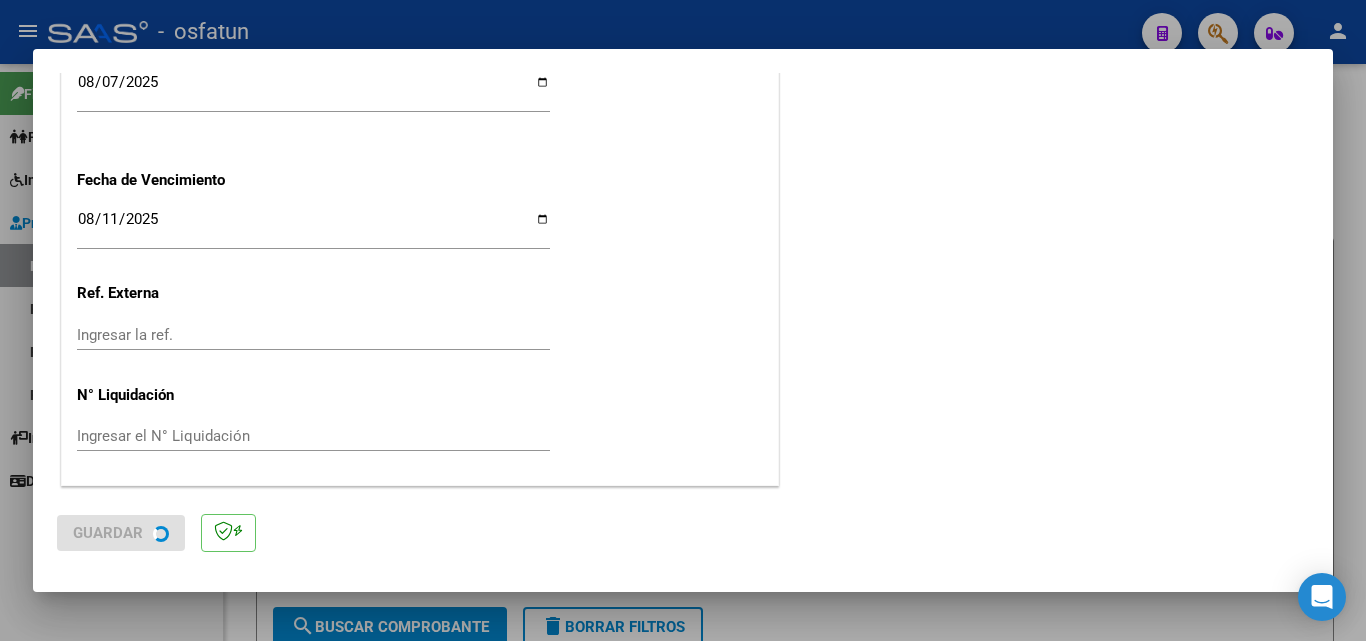 scroll, scrollTop: 0, scrollLeft: 0, axis: both 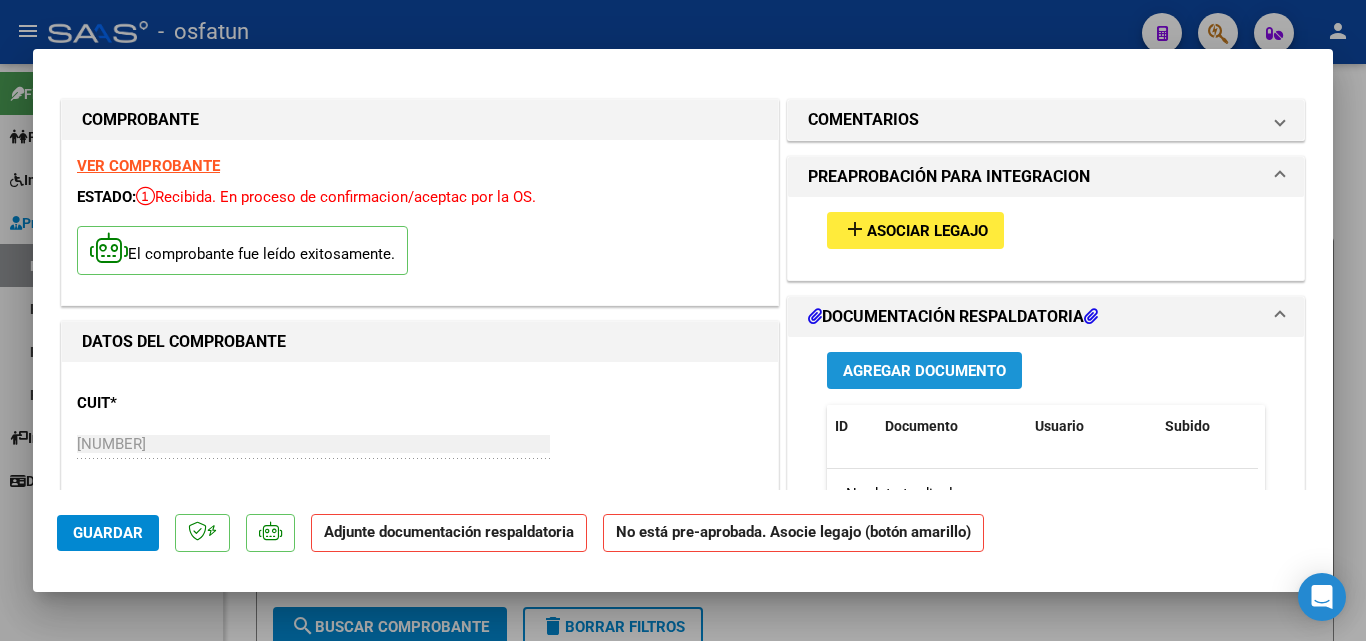 click on "Agregar Documento" at bounding box center (924, 371) 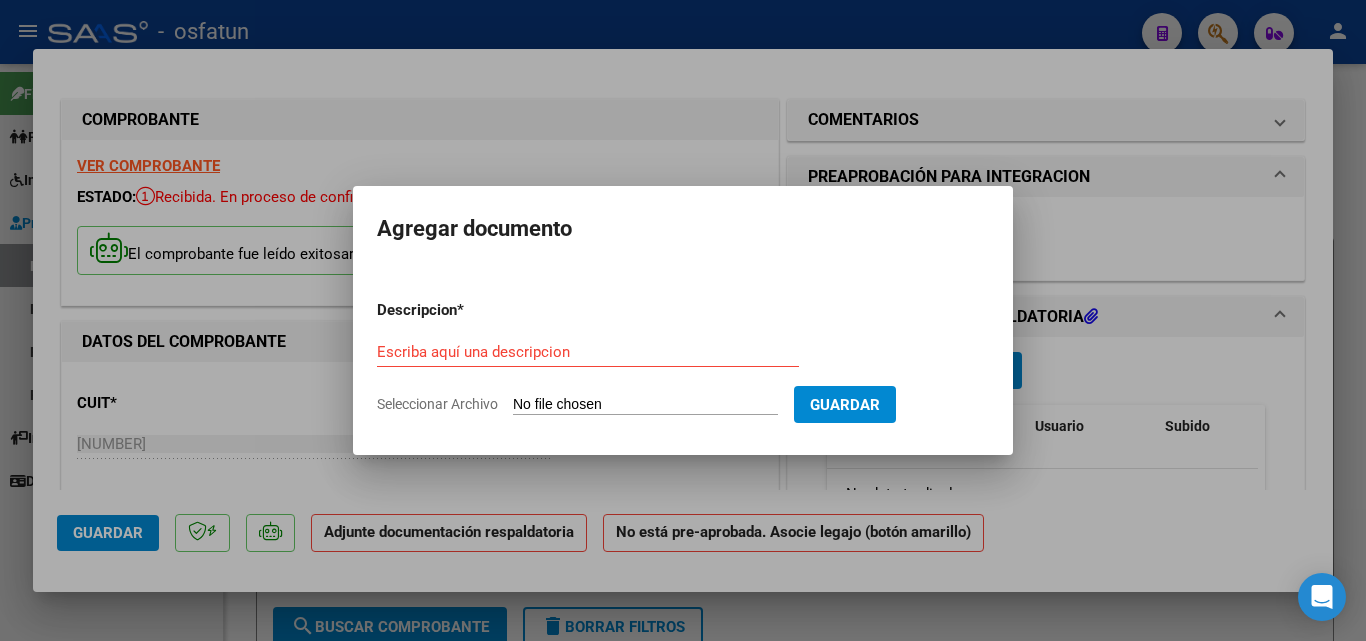 click on "Seleccionar Archivo" 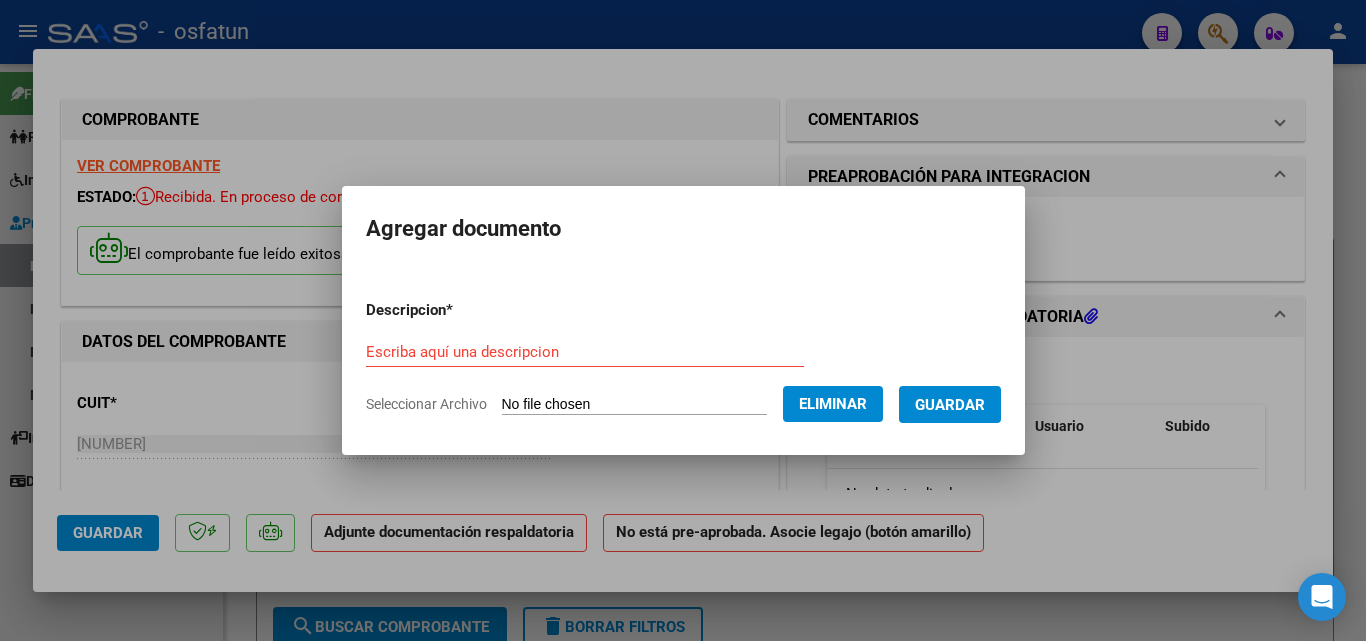 click on "Escriba aquí una descripcion" at bounding box center (585, 352) 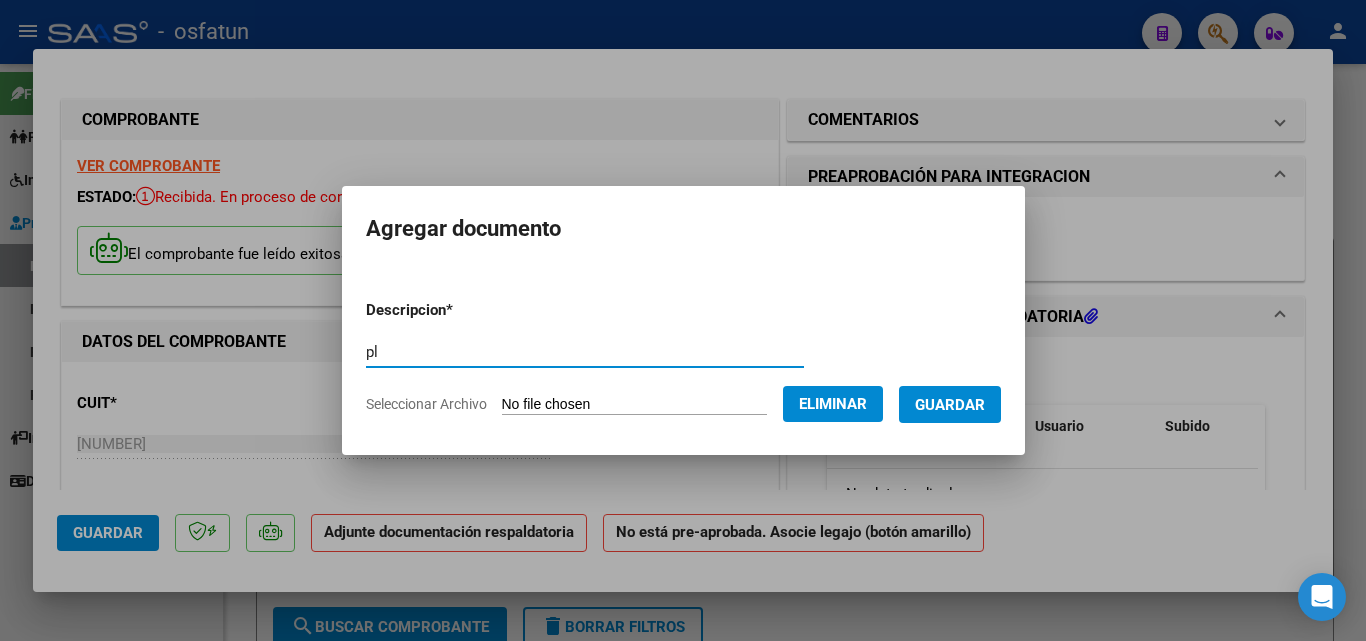 type on "p" 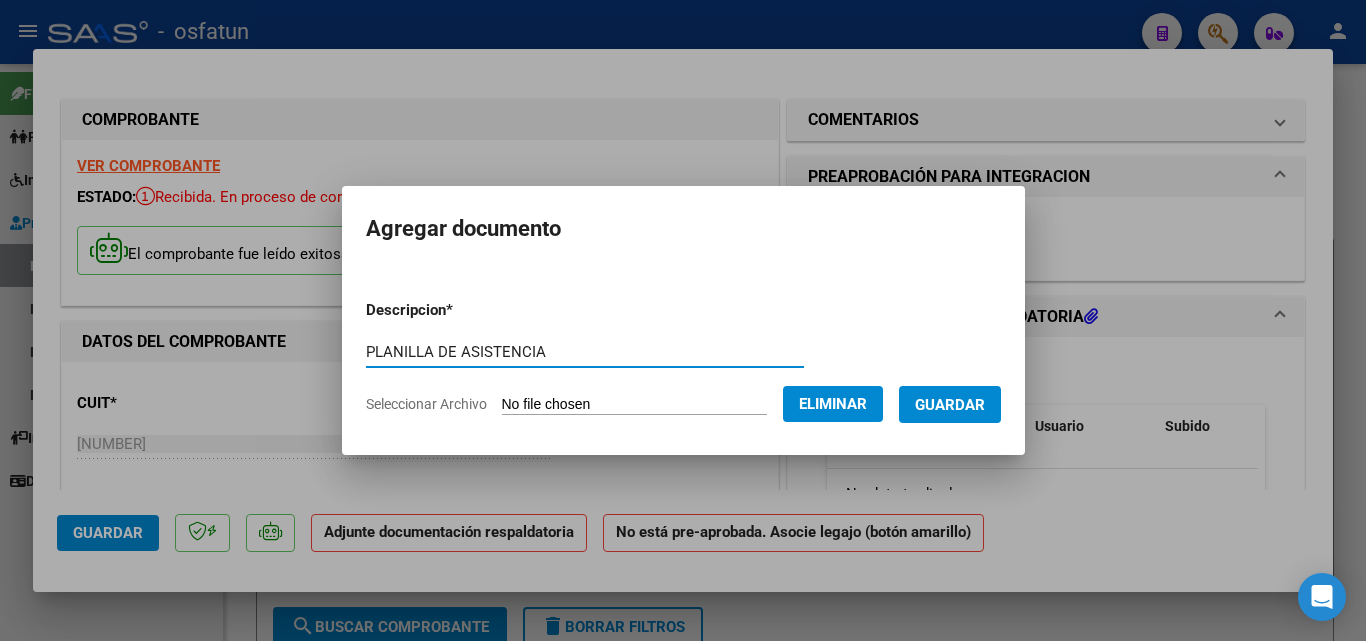type on "PLANILLA DE ASISTENCIA" 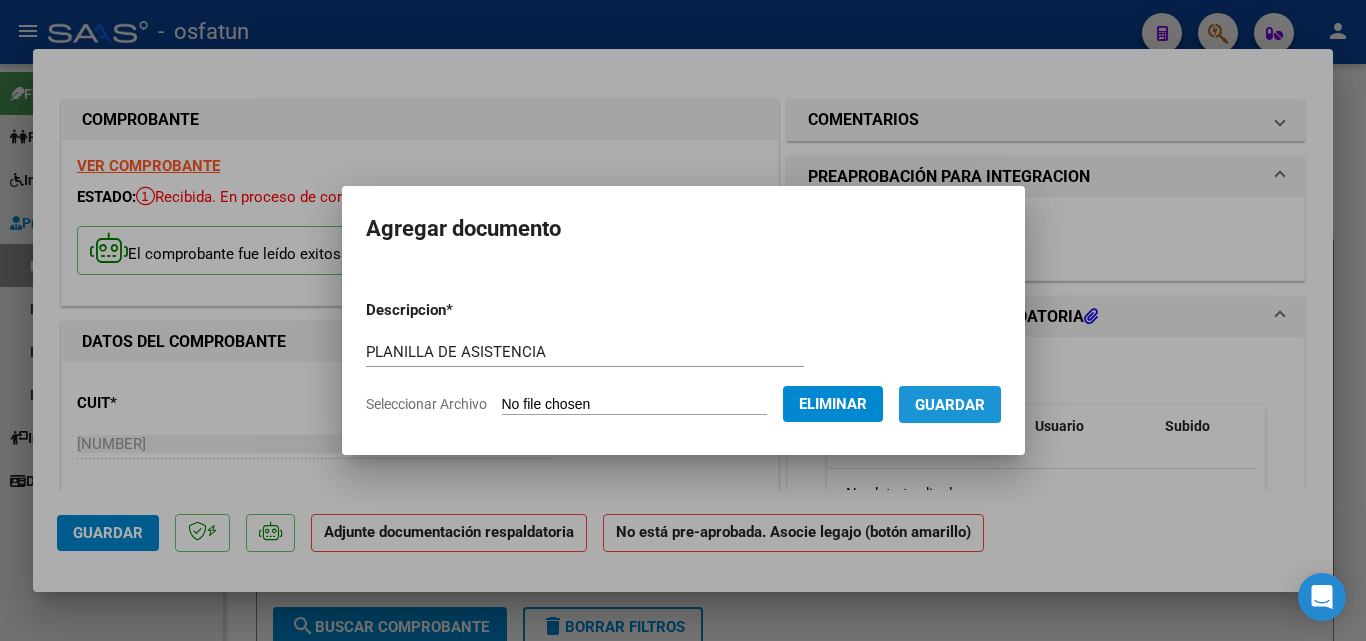 click on "Guardar" at bounding box center [950, 405] 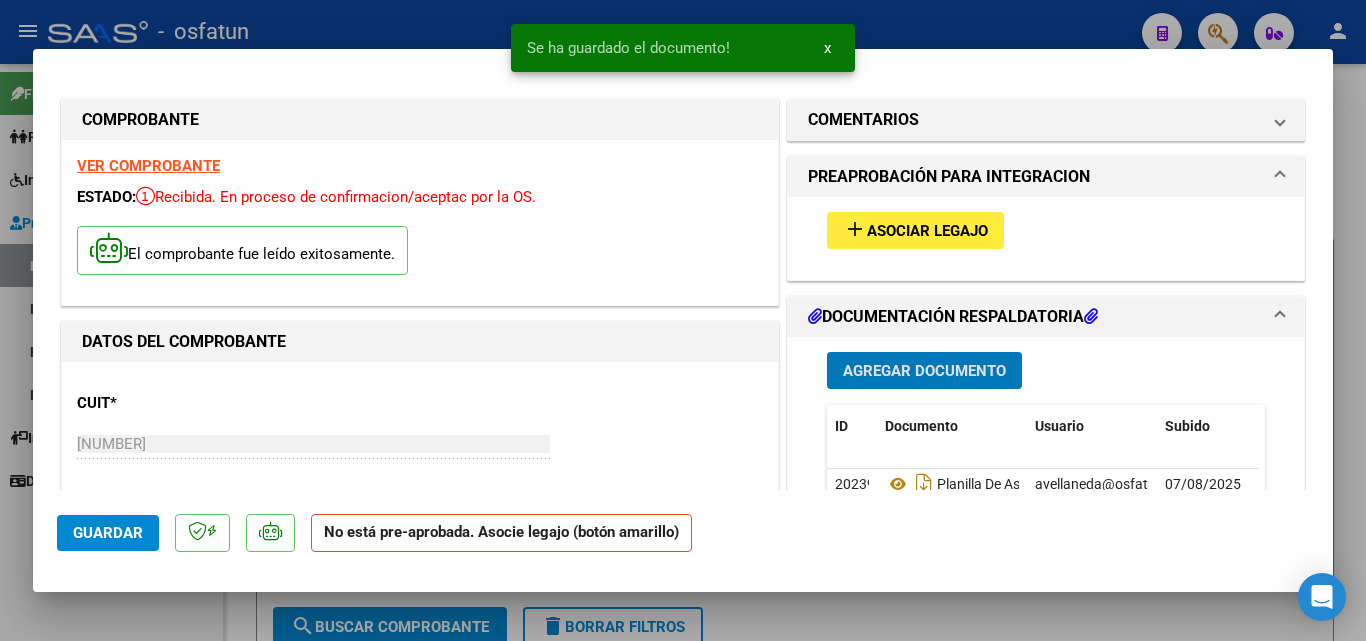 click on "Agregar Documento" at bounding box center (924, 371) 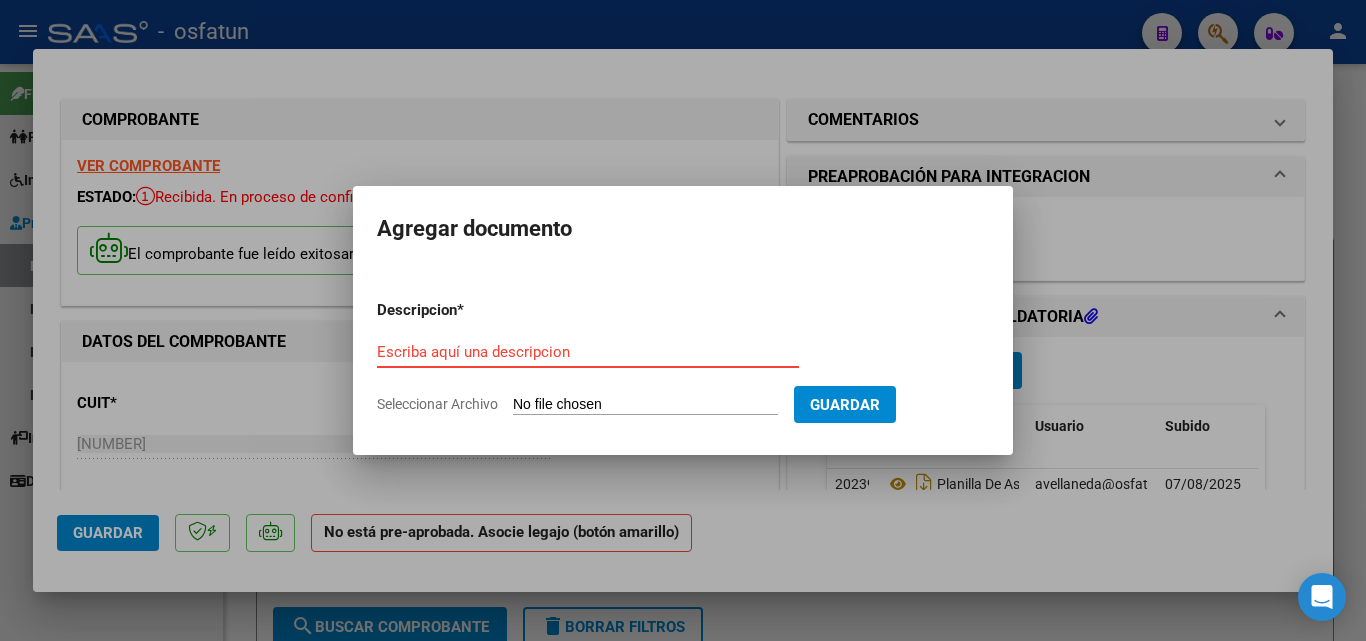 click on "Seleccionar Archivo" 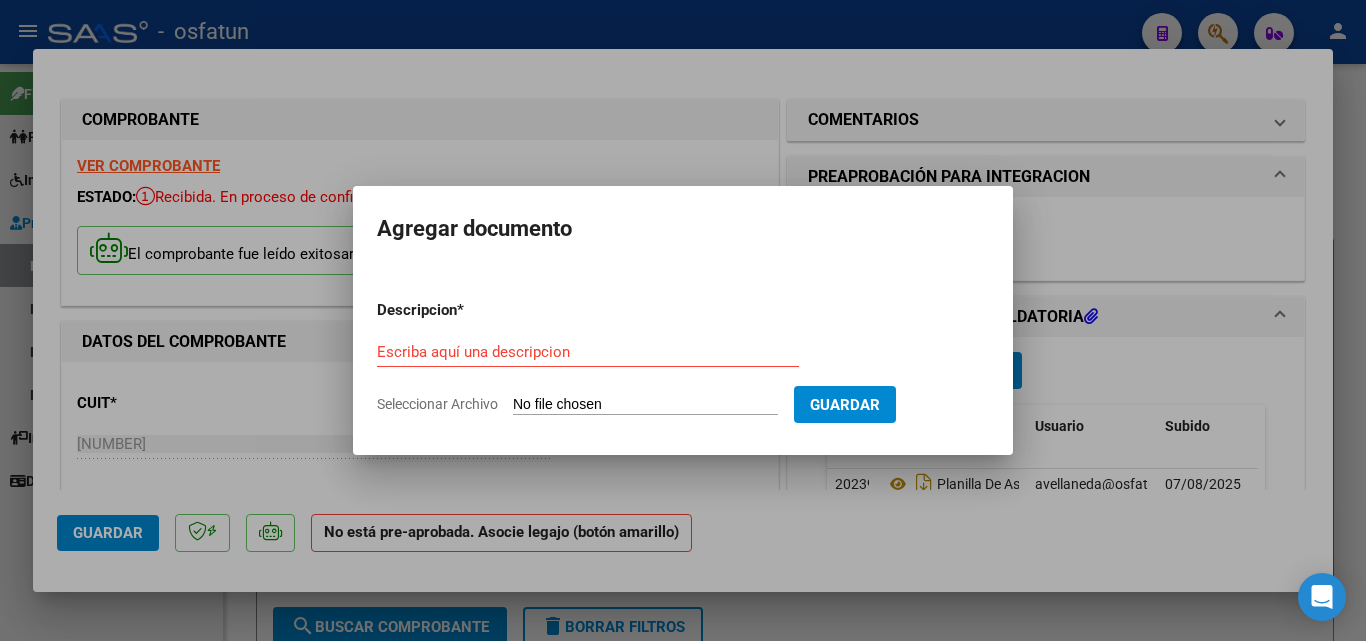 type on "C:\fakepath\Aut. fono [LAST] [LAST].pdf" 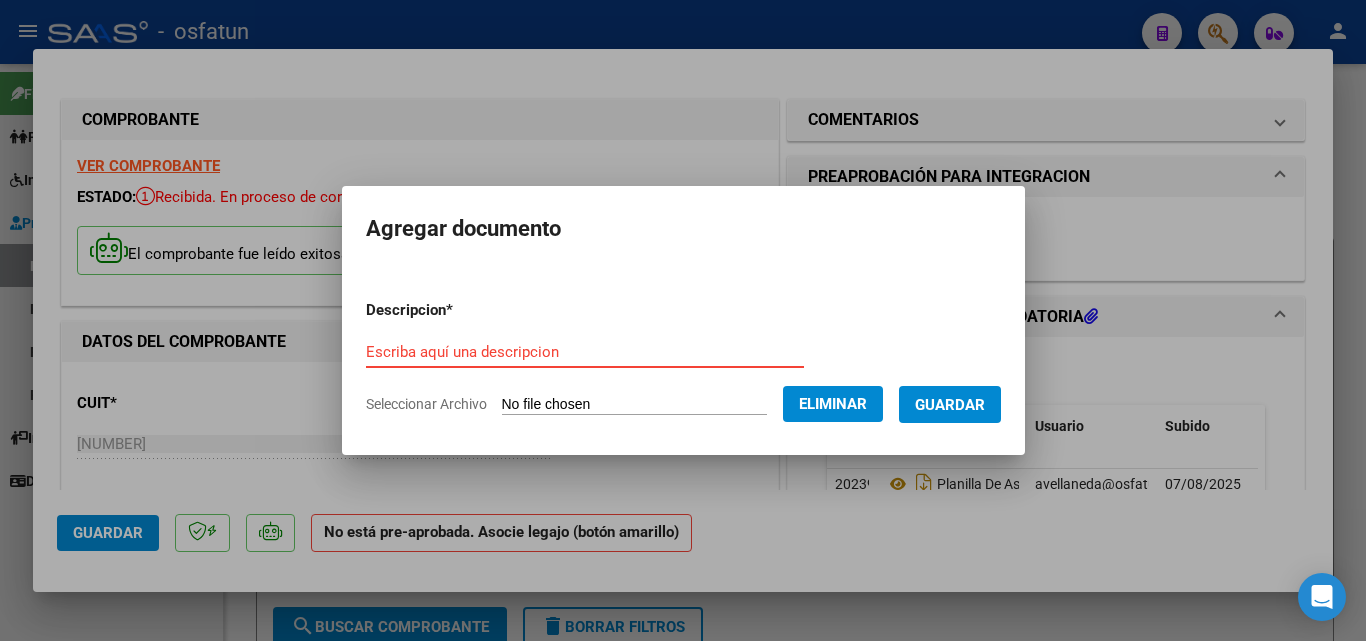 click on "Escriba aquí una descripcion" at bounding box center (585, 352) 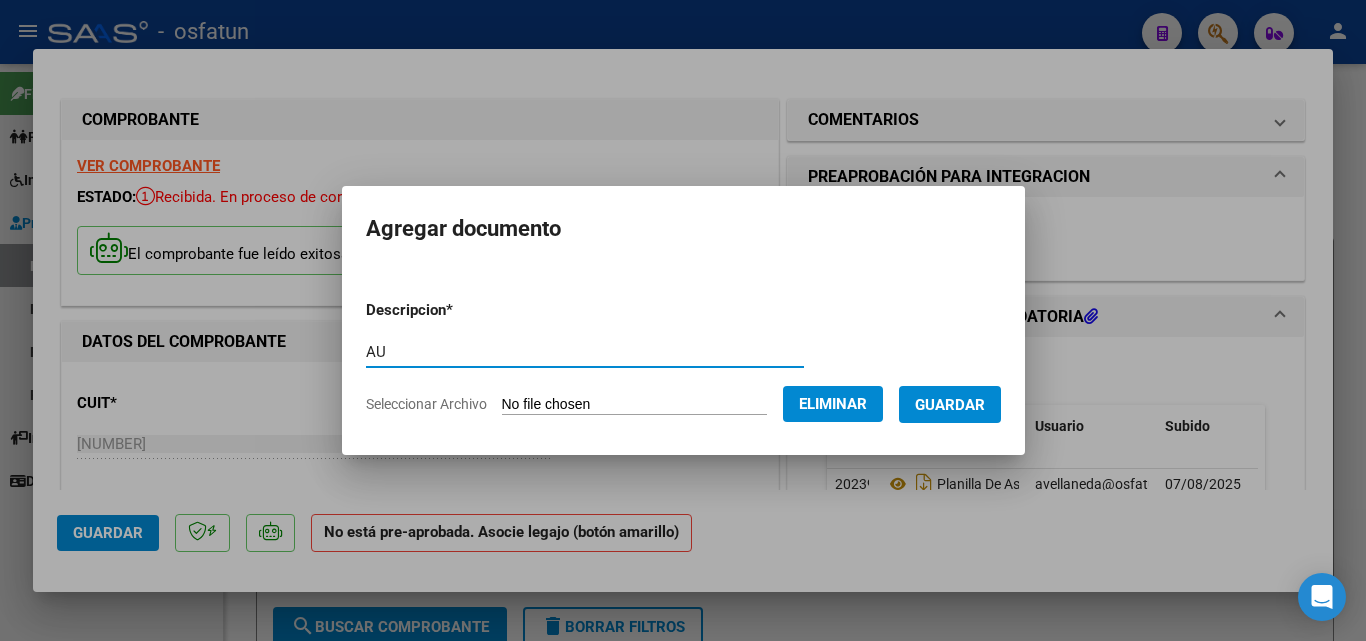 type on "A" 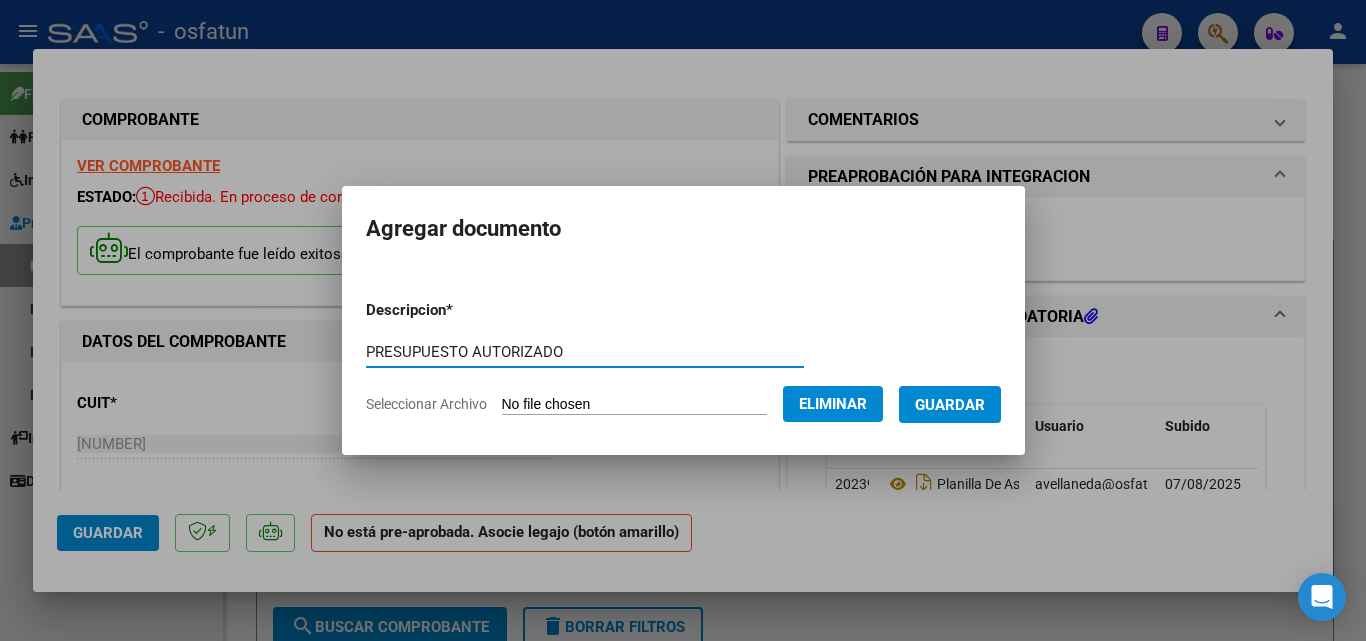 type on "PRESUPUESTO AUTORIZADO" 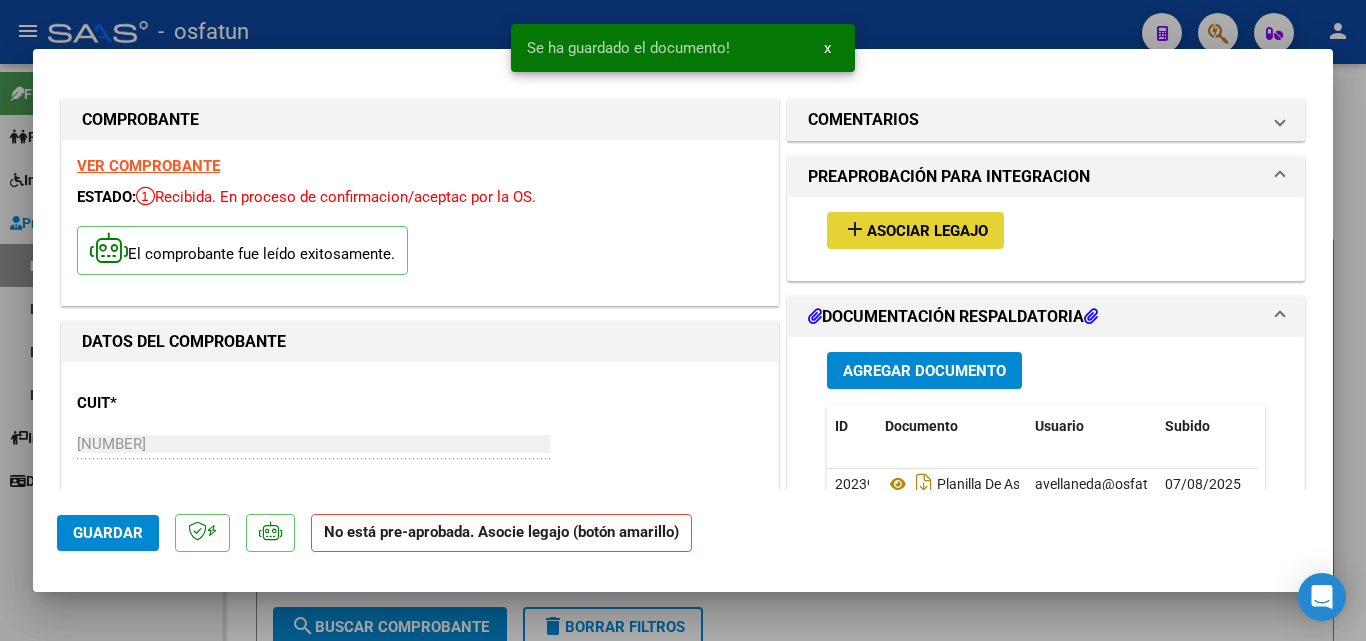 click on "Asociar Legajo" at bounding box center [927, 231] 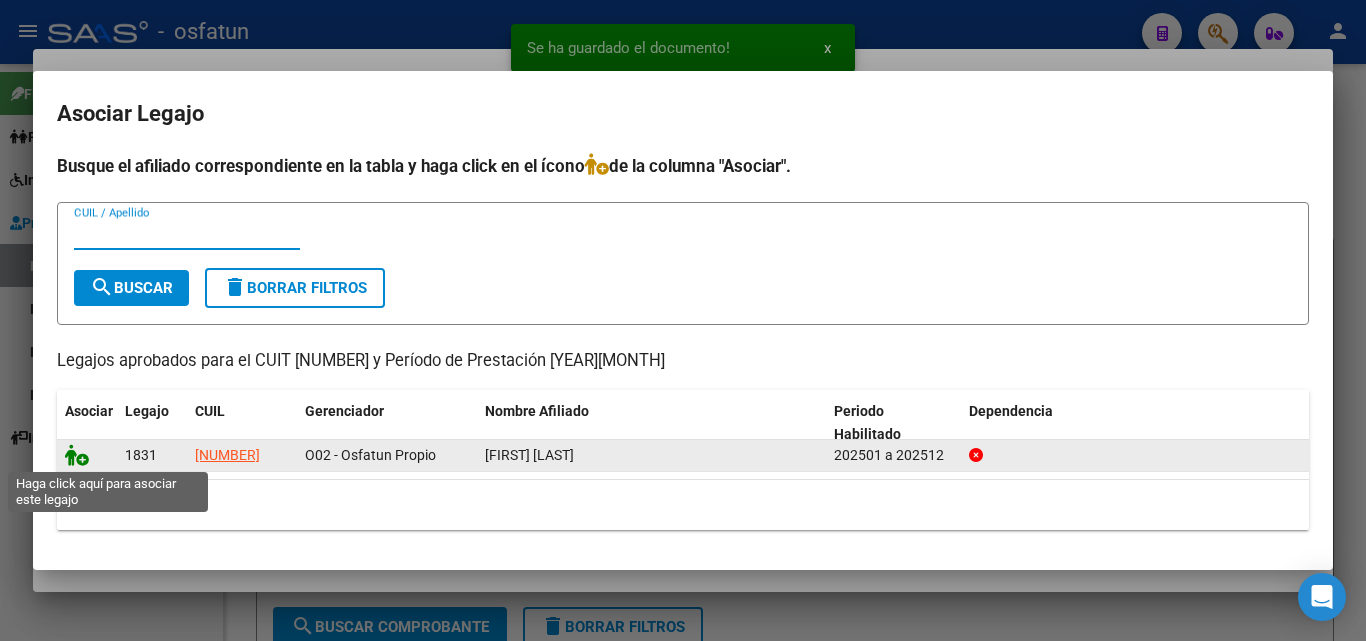 click 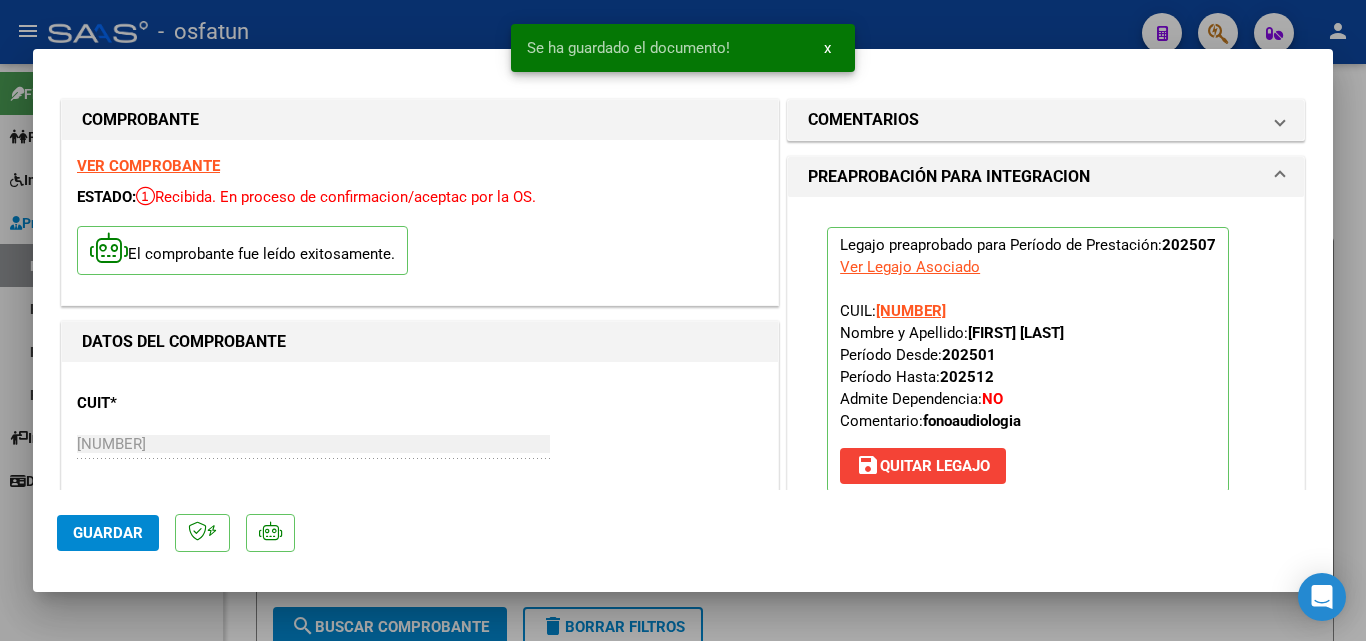 click on "Guardar" 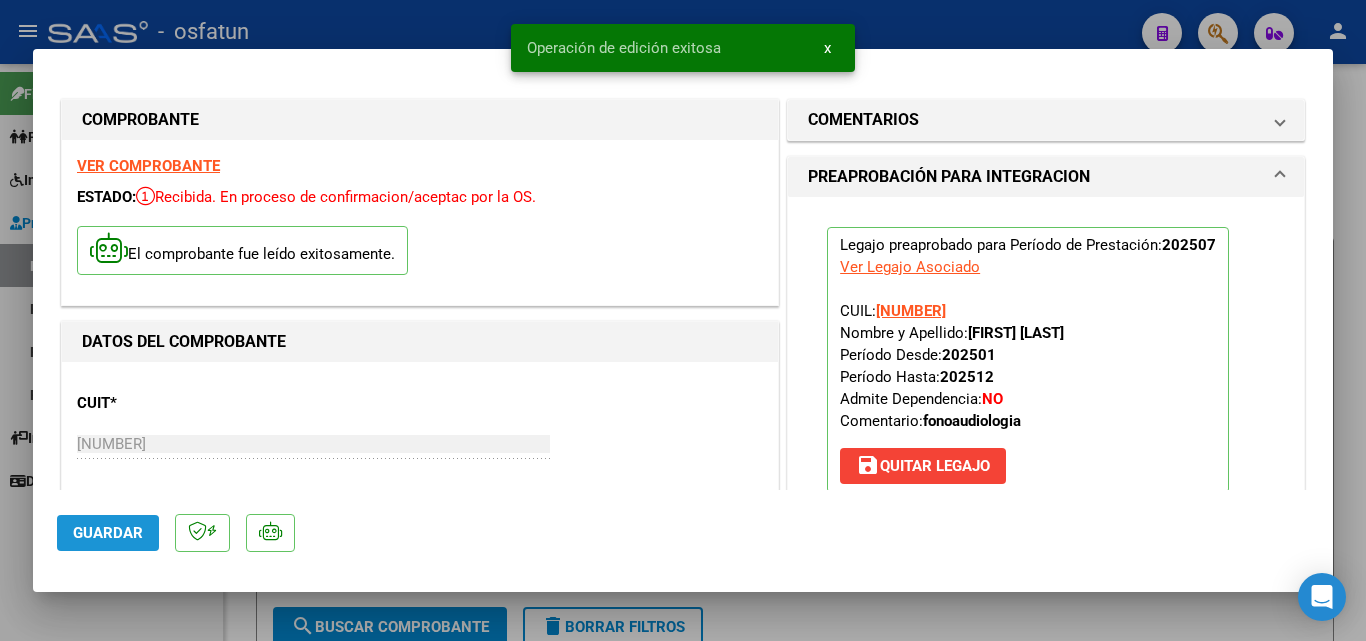 click on "Guardar" 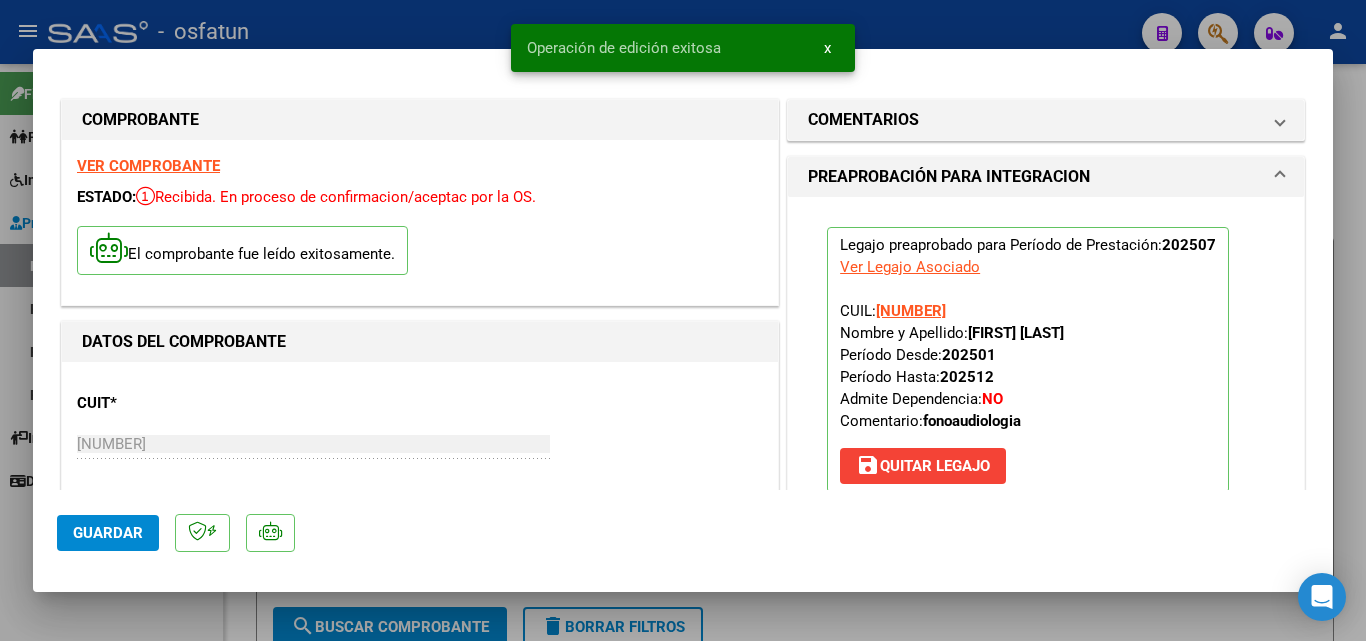 click at bounding box center (683, 320) 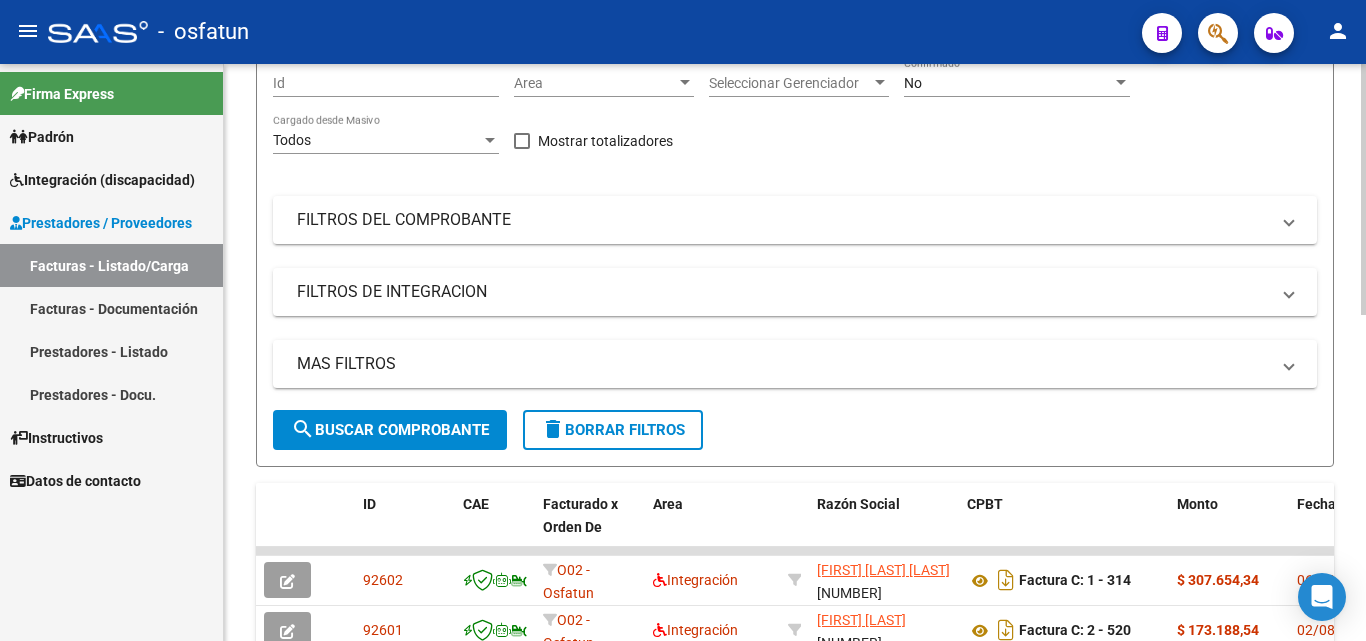 scroll, scrollTop: 0, scrollLeft: 0, axis: both 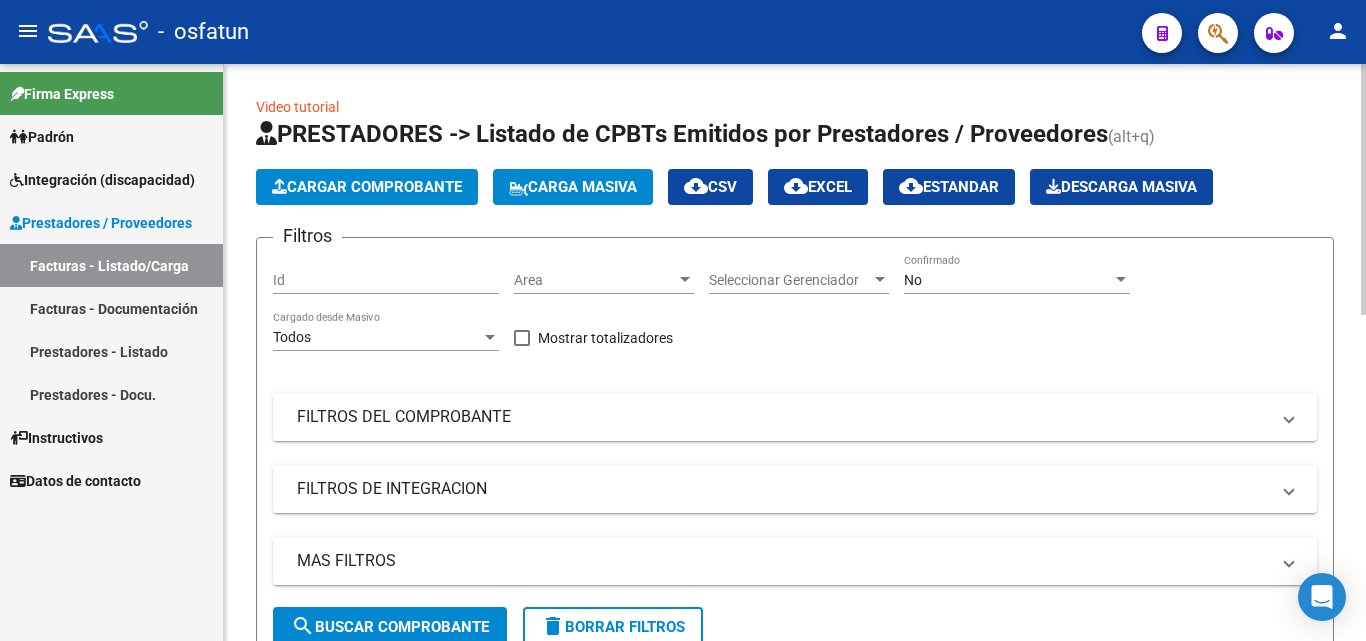 click on "Filtros Id Area Area Seleccionar Gerenciador Seleccionar Gerenciador No Confirmado Todos Cargado desde Masivo   Mostrar totalizadores   FILTROS DEL COMPROBANTE  Comprobante Tipo Comprobante Tipo Start date – End date Fec. Comprobante Desde / Hasta Días Emisión Desde(cant. días) Días Emisión Hasta(cant. días) CUIT / Razón Social Pto. Venta Nro. Comprobante Código SSS CAE Válido CAE Válido Todos Cargado Módulo Hosp. Todos Tiene facturacion Apócrifa Hospital Refes  FILTROS DE INTEGRACION  Todos Cargado en Para Enviar SSS Período De Prestación Campos del Archivo de Rendición Devuelto x SSS (dr_envio) Todos Rendido x SSS (dr_envio) Tipo de Registro Tipo de Registro Período Presentación Período Presentación Campos del Legajo Asociado (preaprobación) Afiliado Legajo (cuil/nombre) Todos Solo facturas preaprobadas  MAS FILTROS  Todos Con Doc. Respaldatoria Todos Con Trazabilidad Todos Asociado a Expediente Sur Auditoría Auditoría Auditoría Id Start date – End date Start date – End date Op" 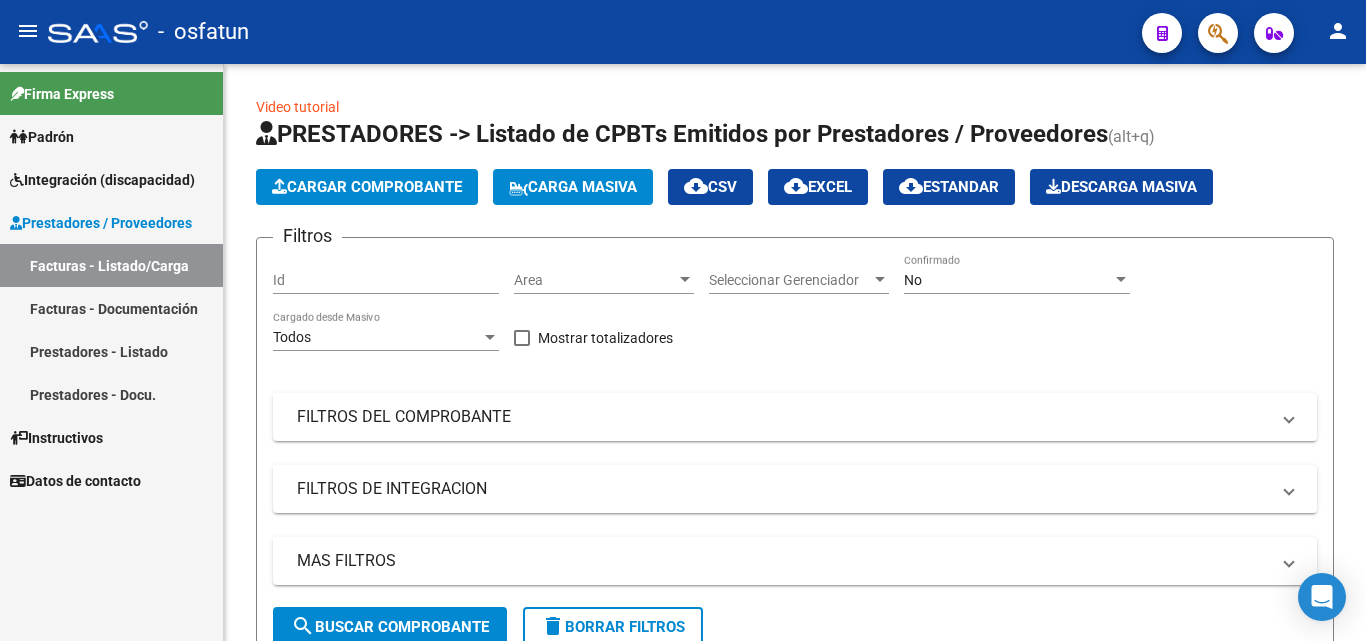 click on "Prestadores / Proveedores" at bounding box center [101, 223] 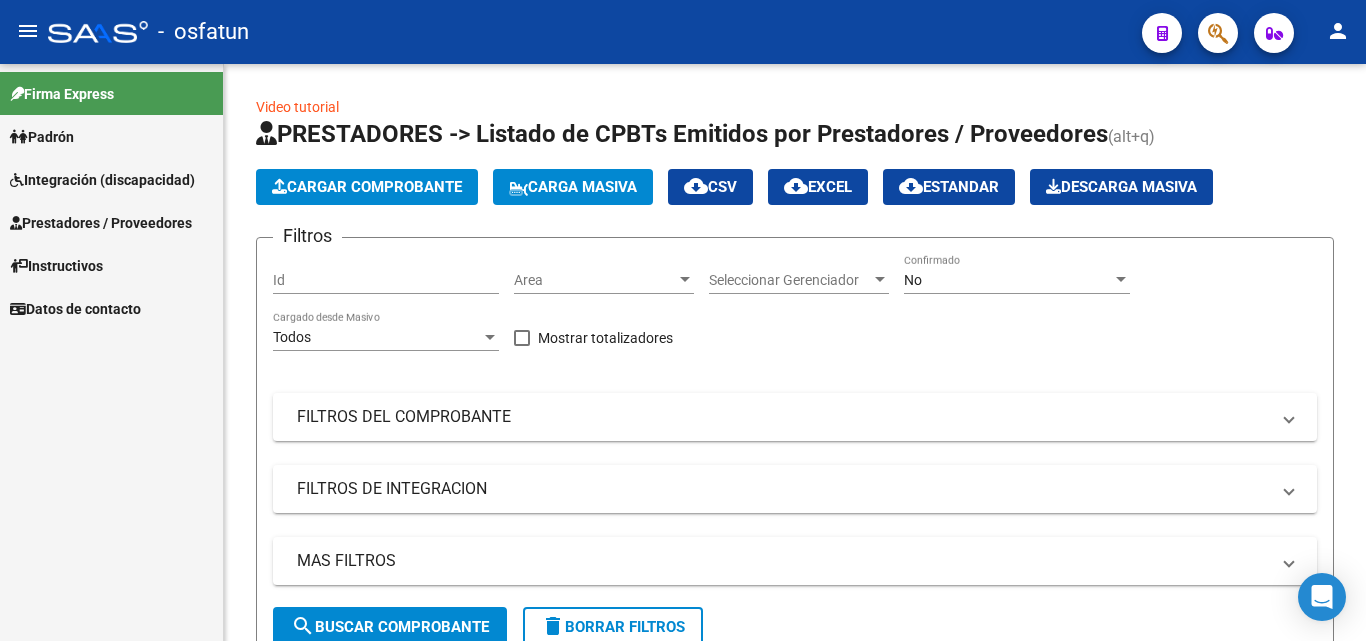 click on "Prestadores / Proveedores" at bounding box center [101, 223] 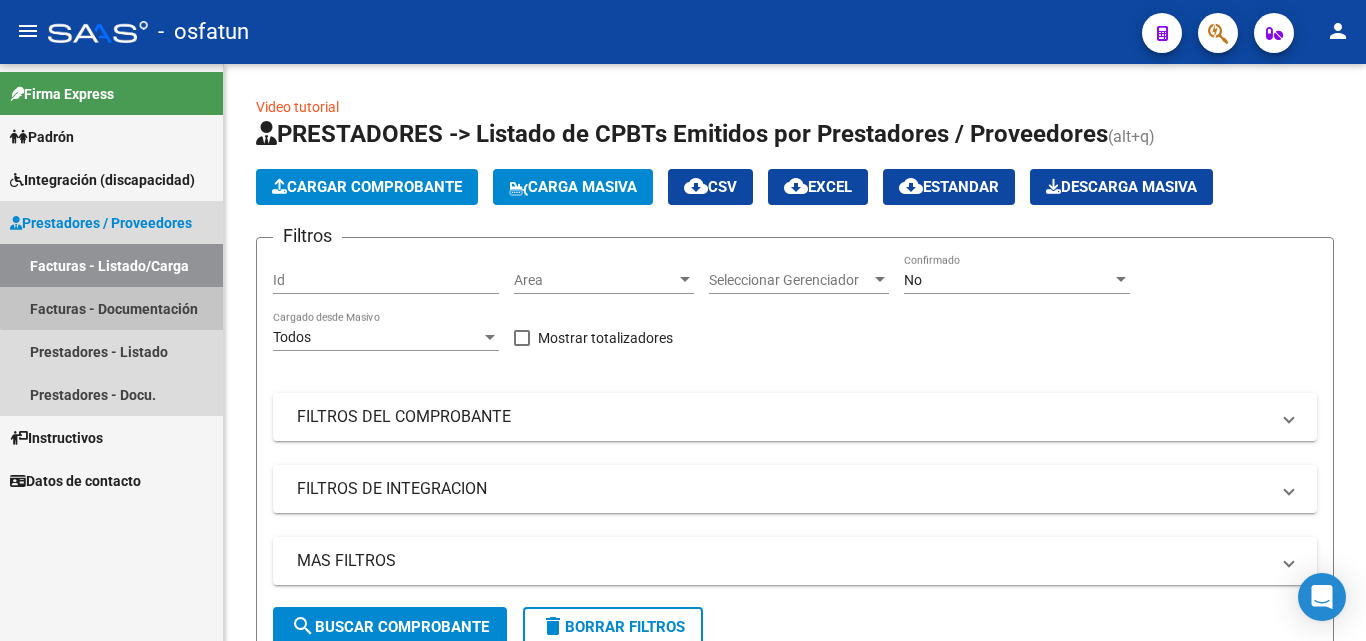click on "Facturas - Documentación" at bounding box center [111, 308] 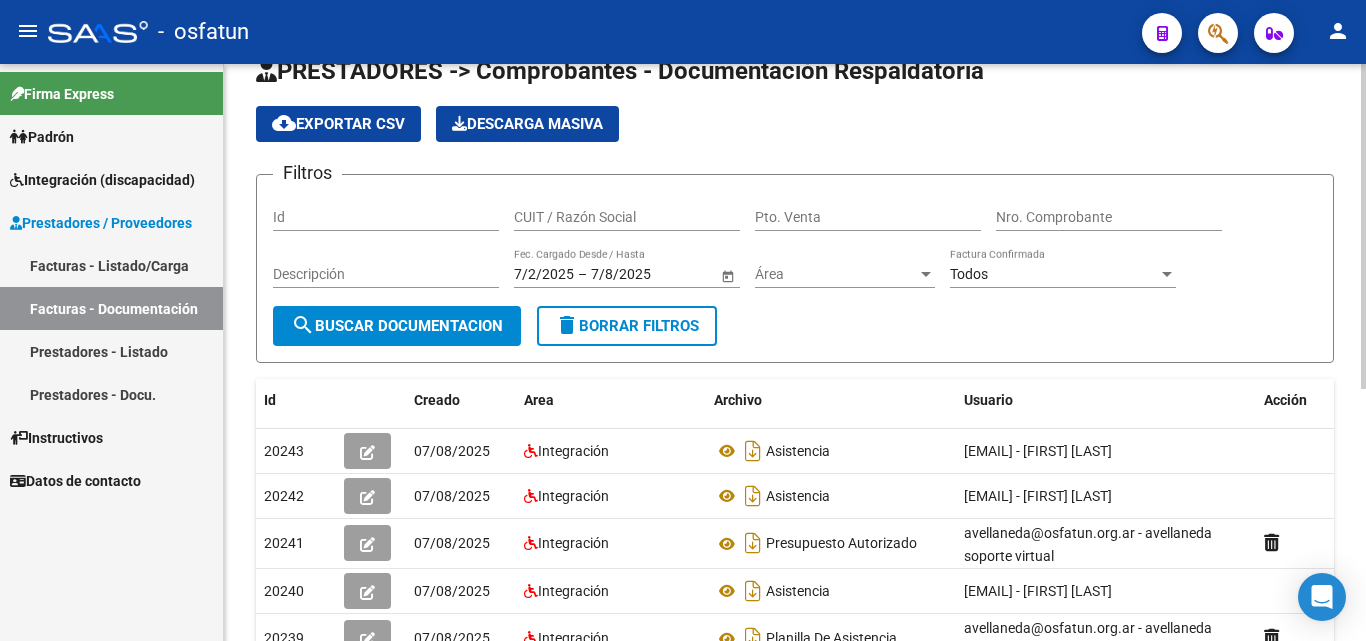 scroll, scrollTop: 100, scrollLeft: 0, axis: vertical 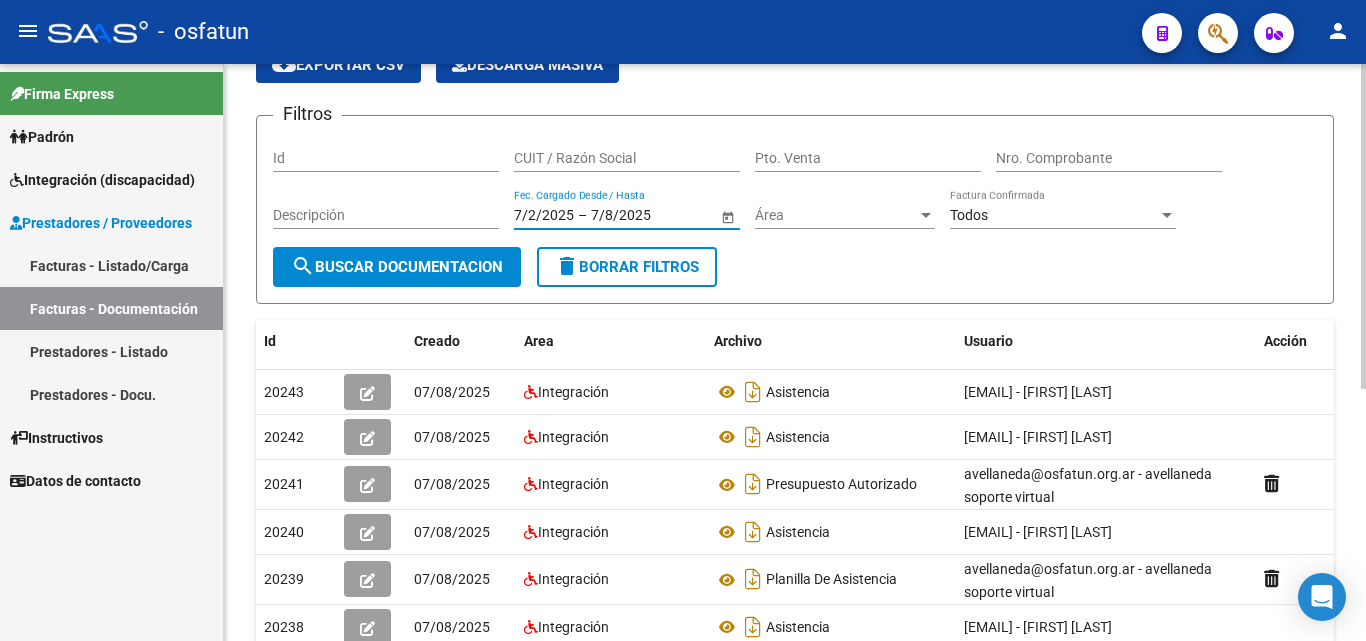 click on "7/2/2025" at bounding box center [544, 215] 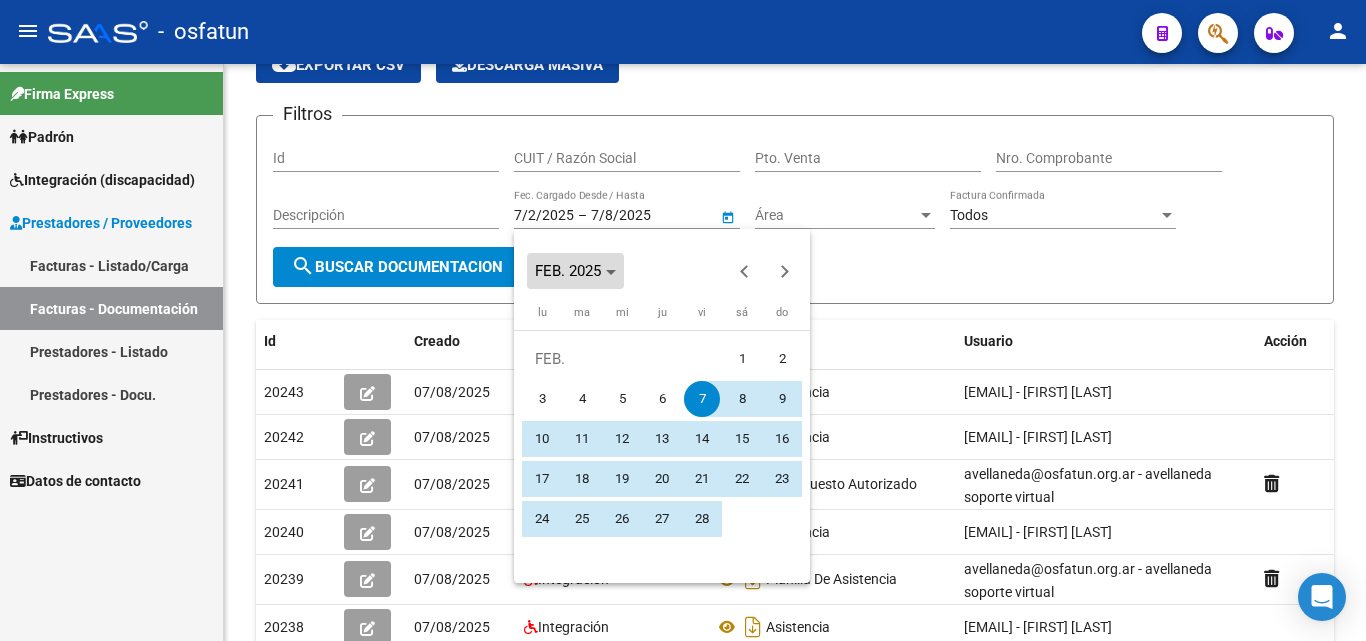 click at bounding box center [575, 271] 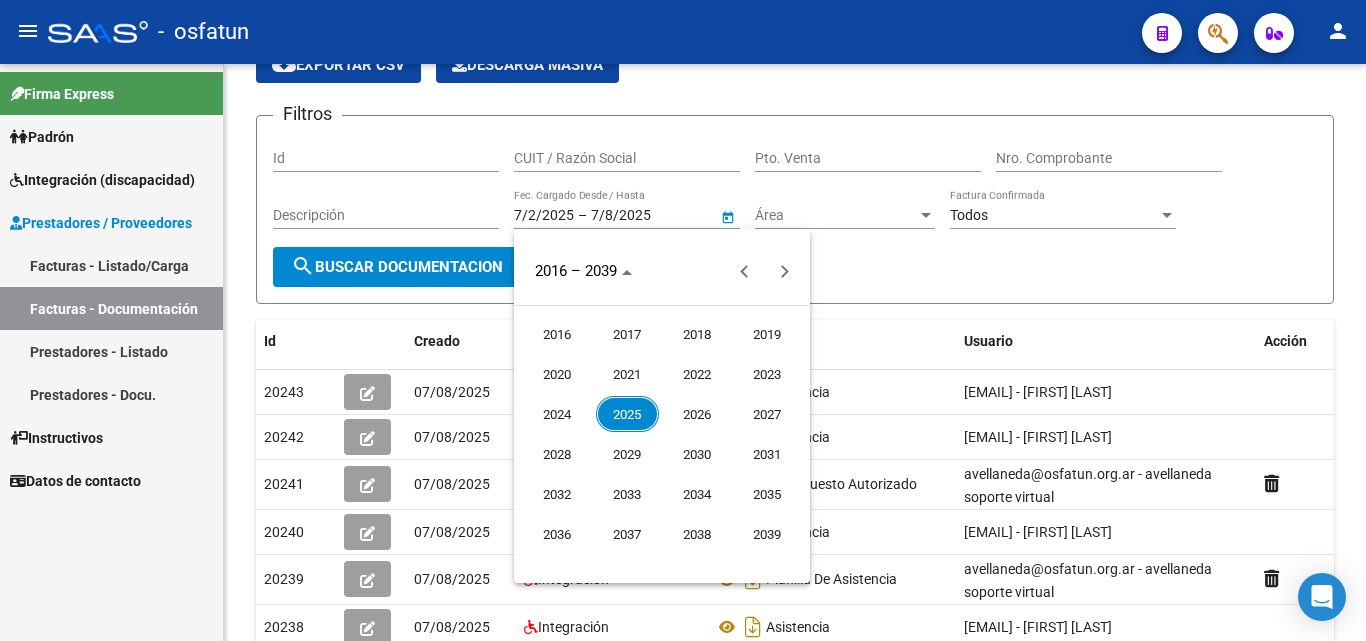 click on "2025" at bounding box center [627, 414] 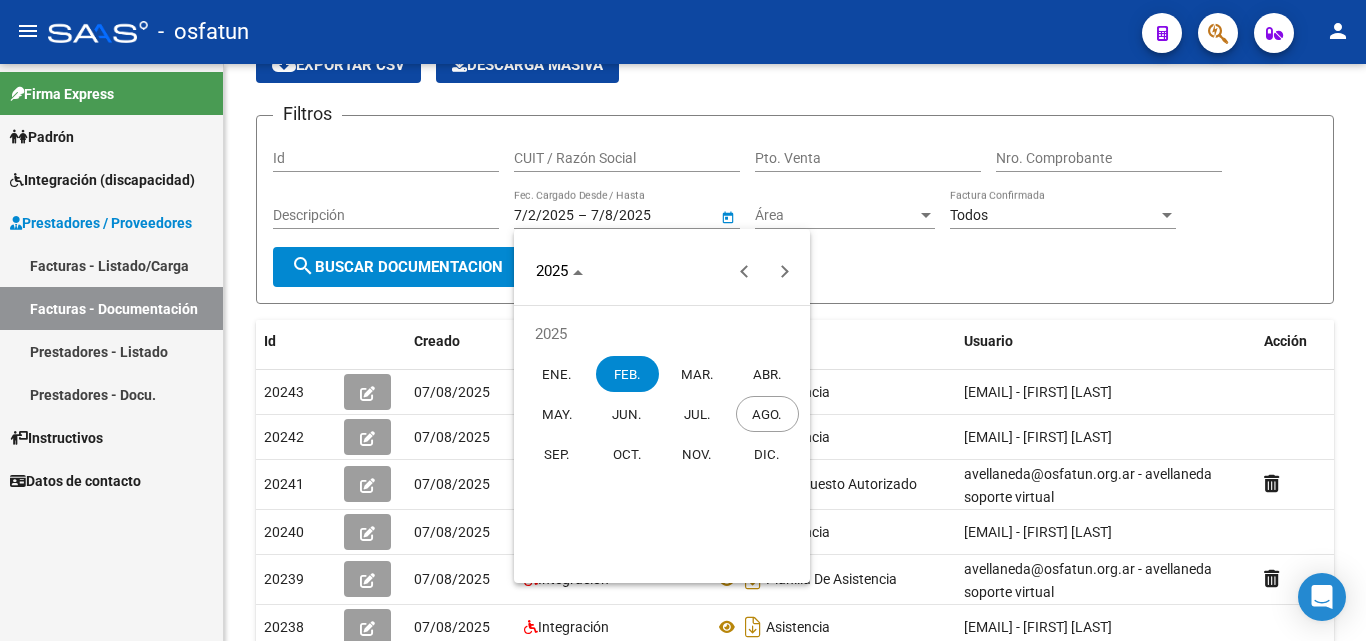 click on "AGO." at bounding box center [767, 414] 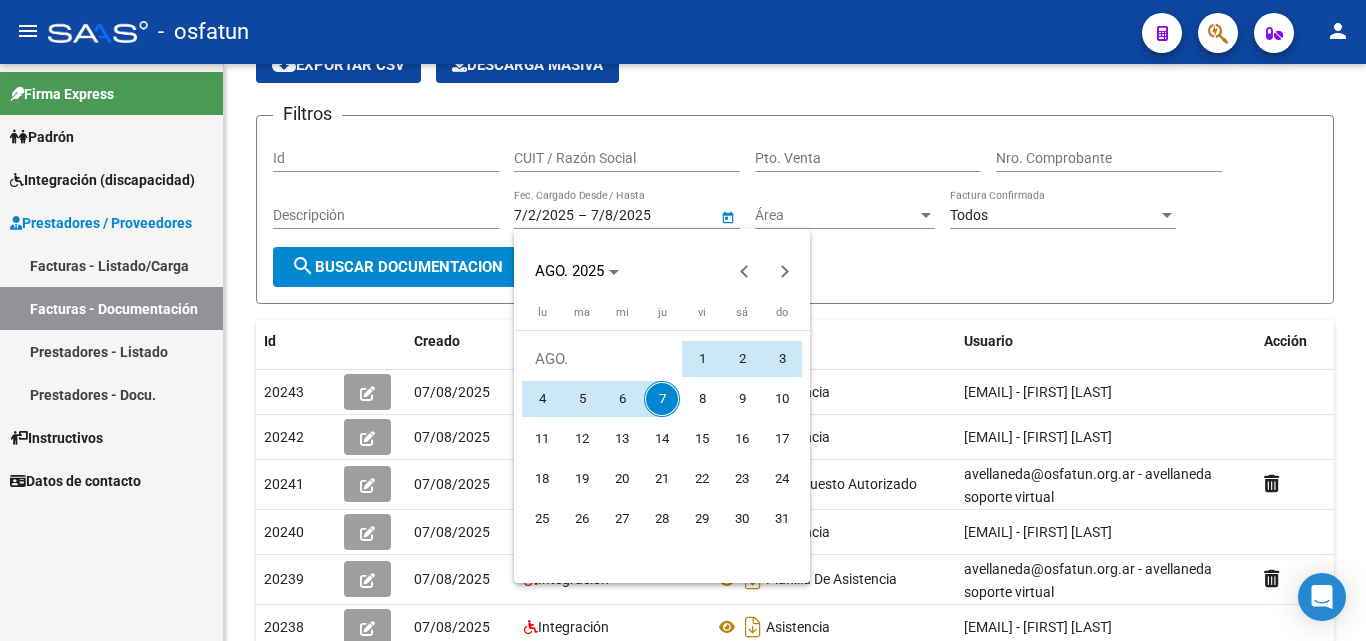click on "4" at bounding box center (542, 399) 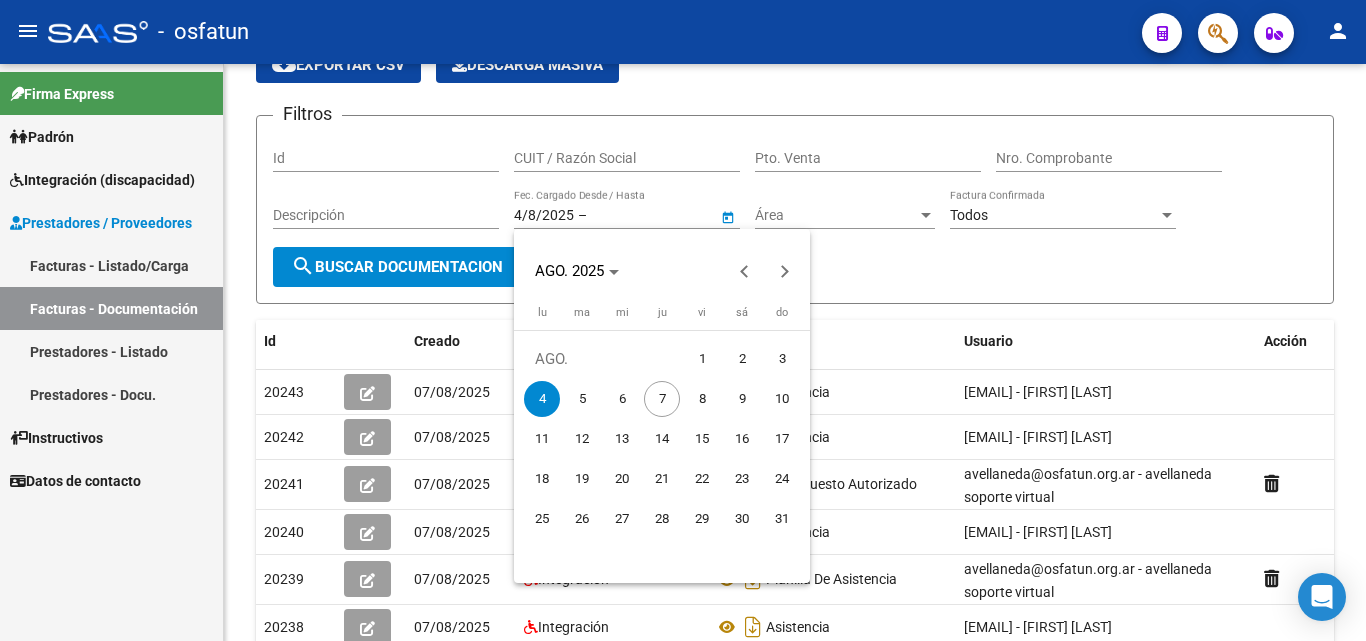 click on "1" at bounding box center [702, 359] 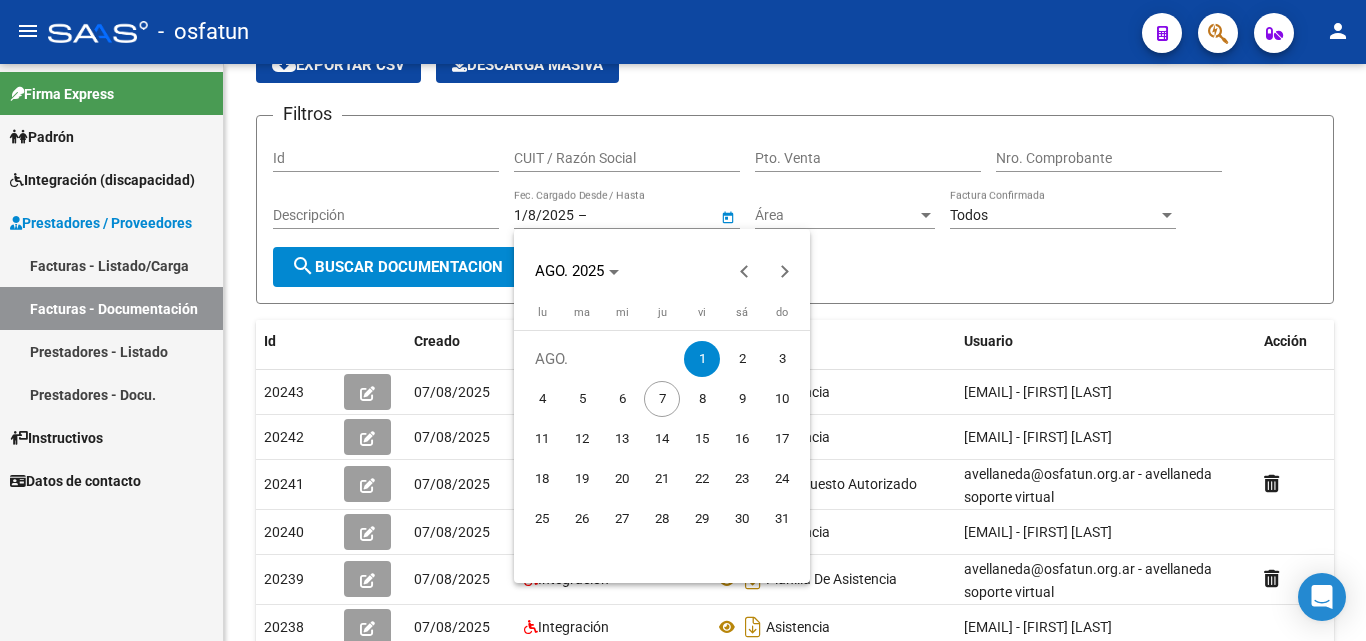 click at bounding box center (683, 320) 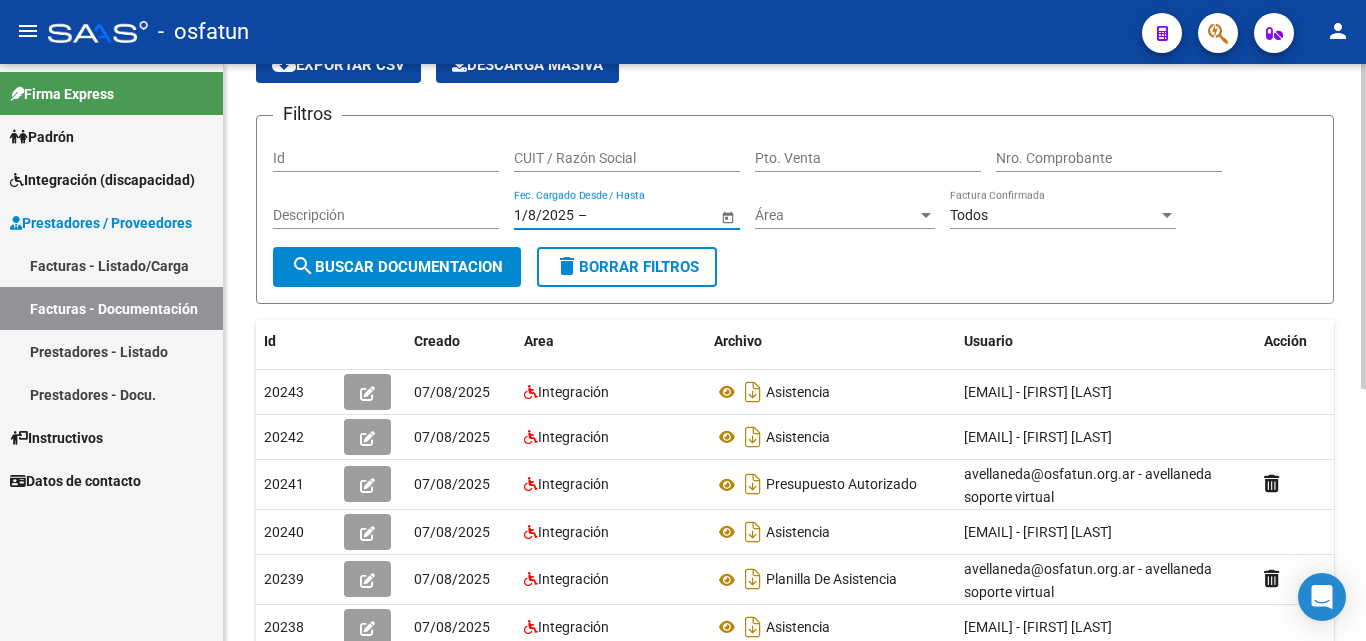 click on "Área" at bounding box center [836, 215] 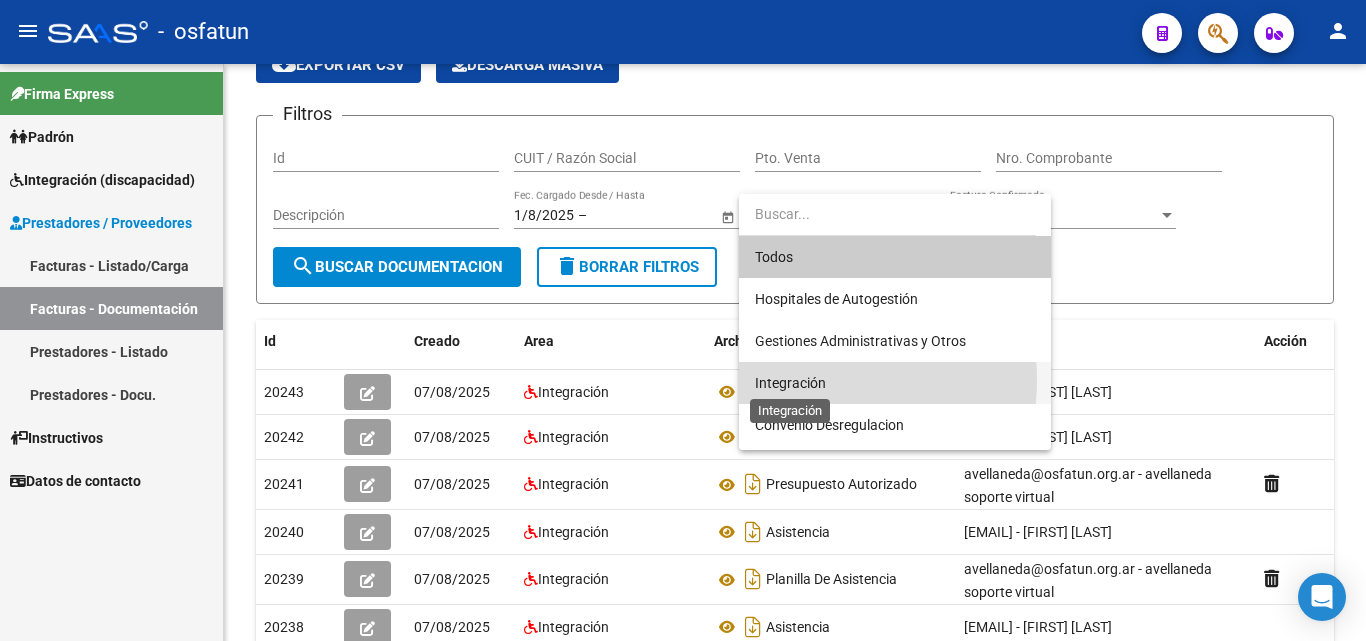 click on "Integración" at bounding box center (790, 383) 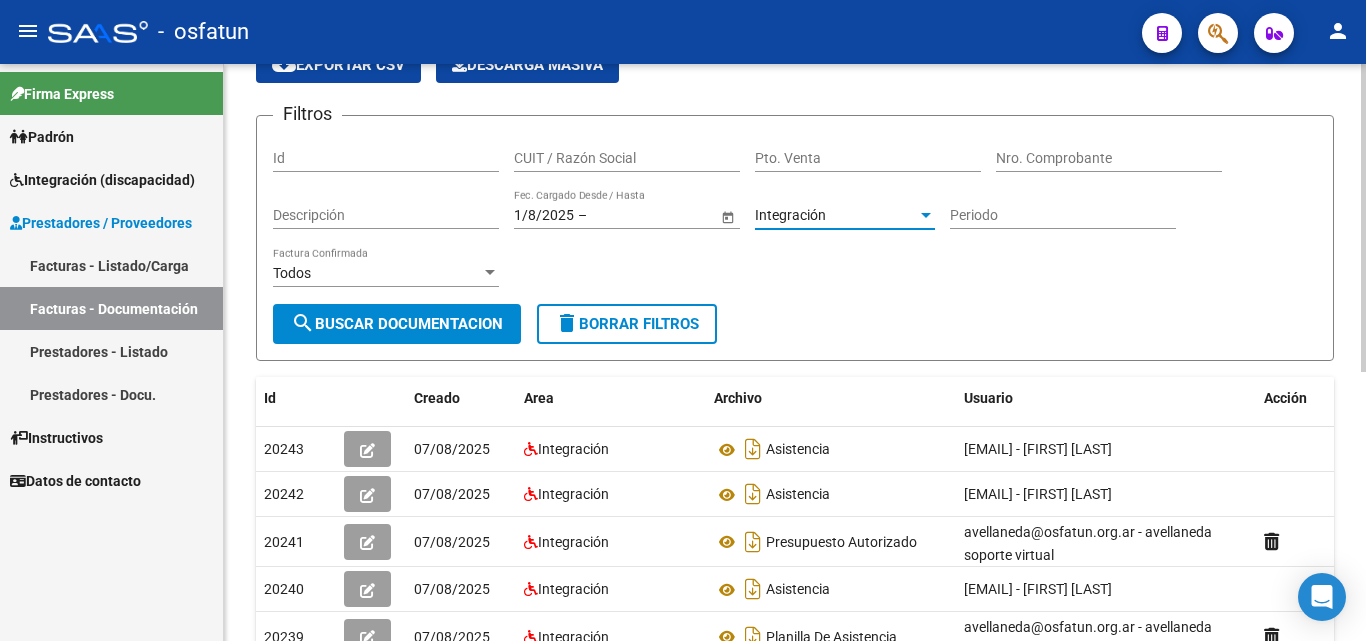 click at bounding box center (926, 215) 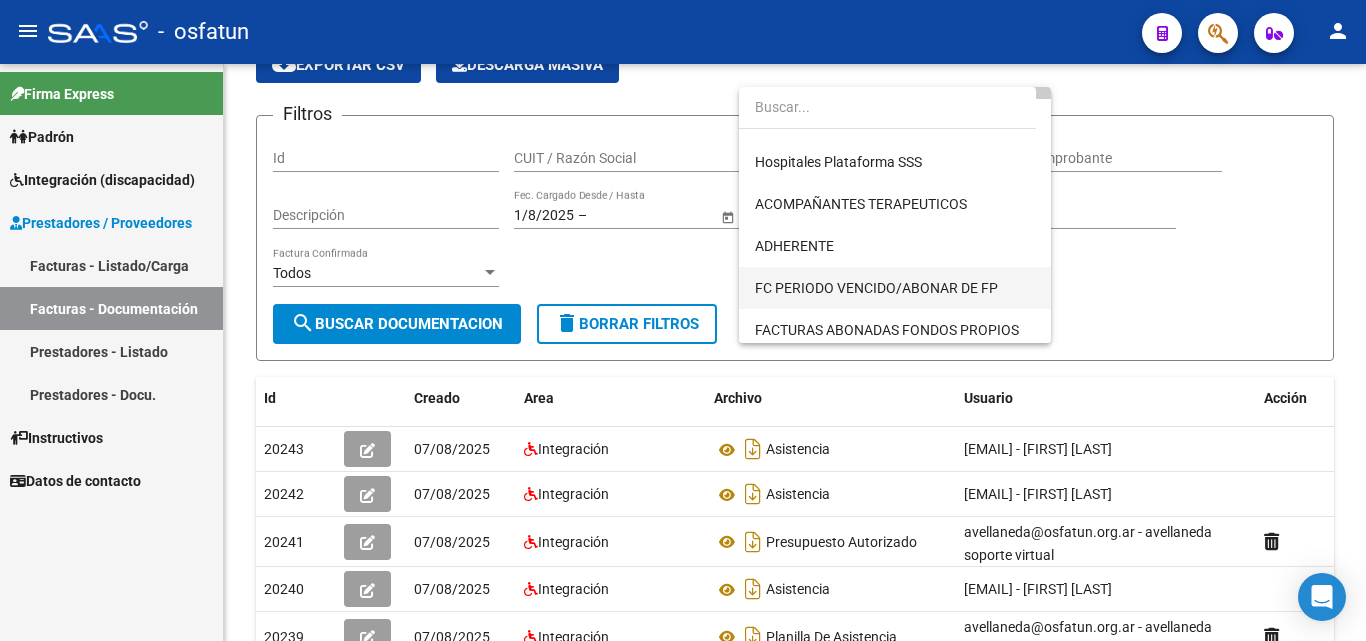 scroll, scrollTop: 206, scrollLeft: 0, axis: vertical 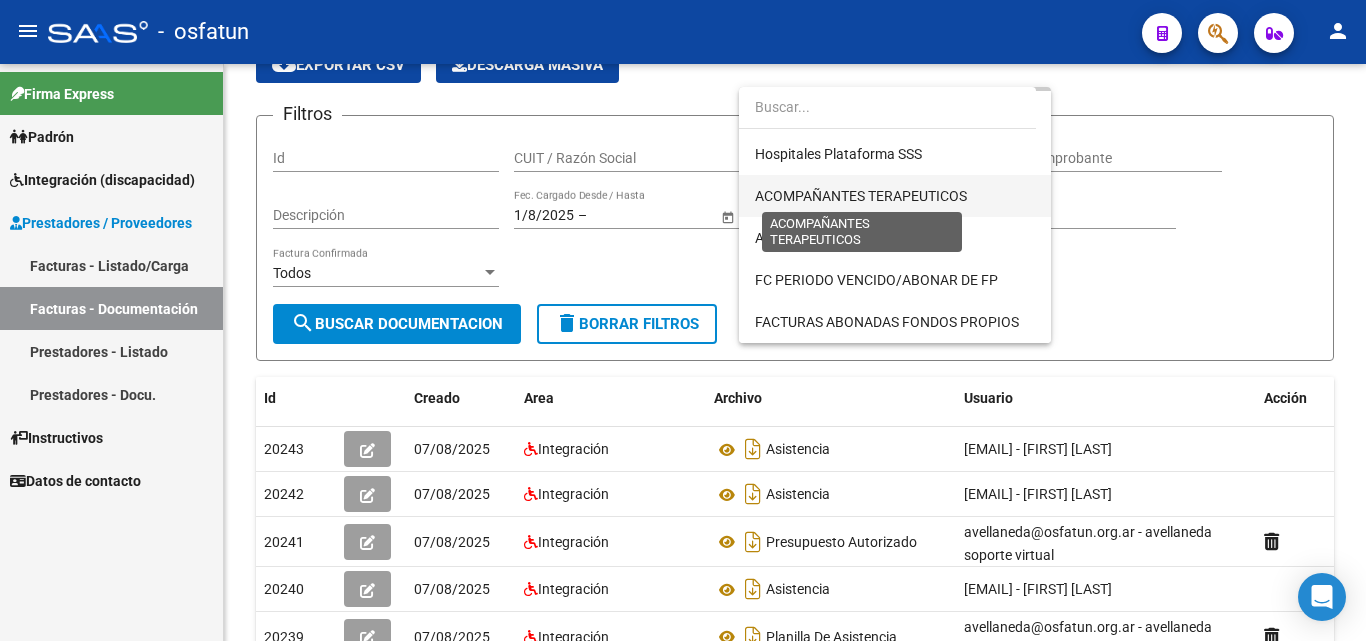 click on "ACOMPAÑANTES TERAPEUTICOS" at bounding box center (861, 196) 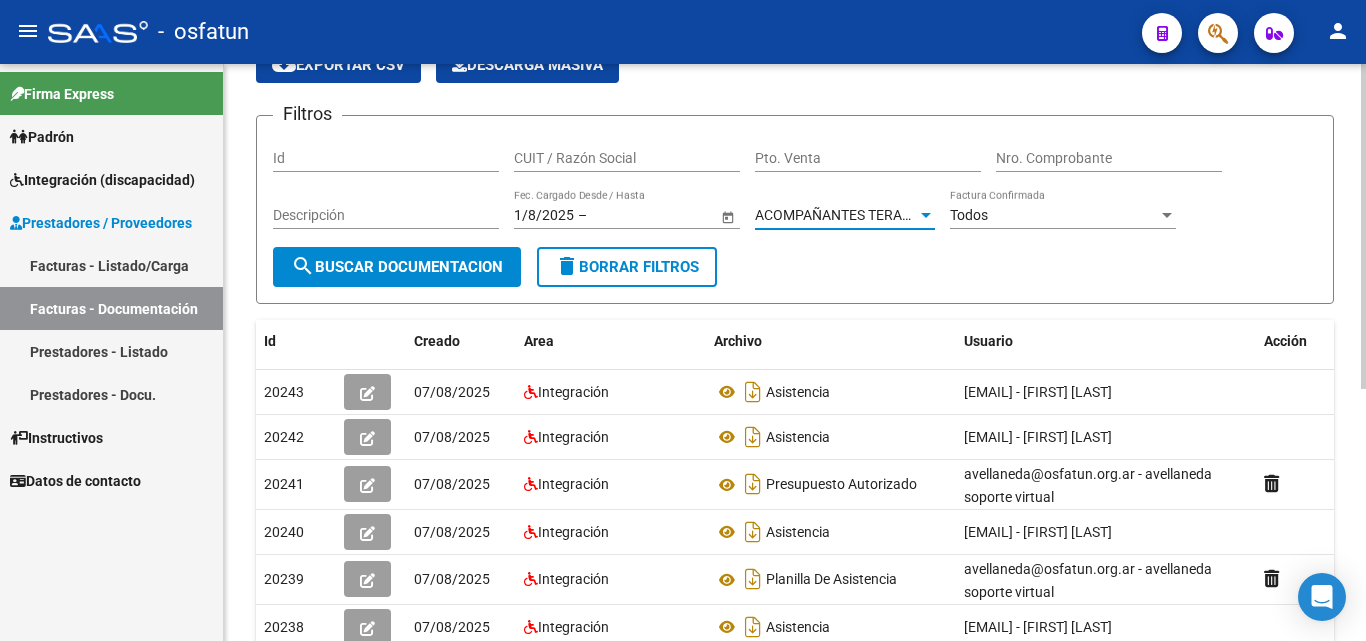click on "CUIT / Razón Social" at bounding box center (627, 158) 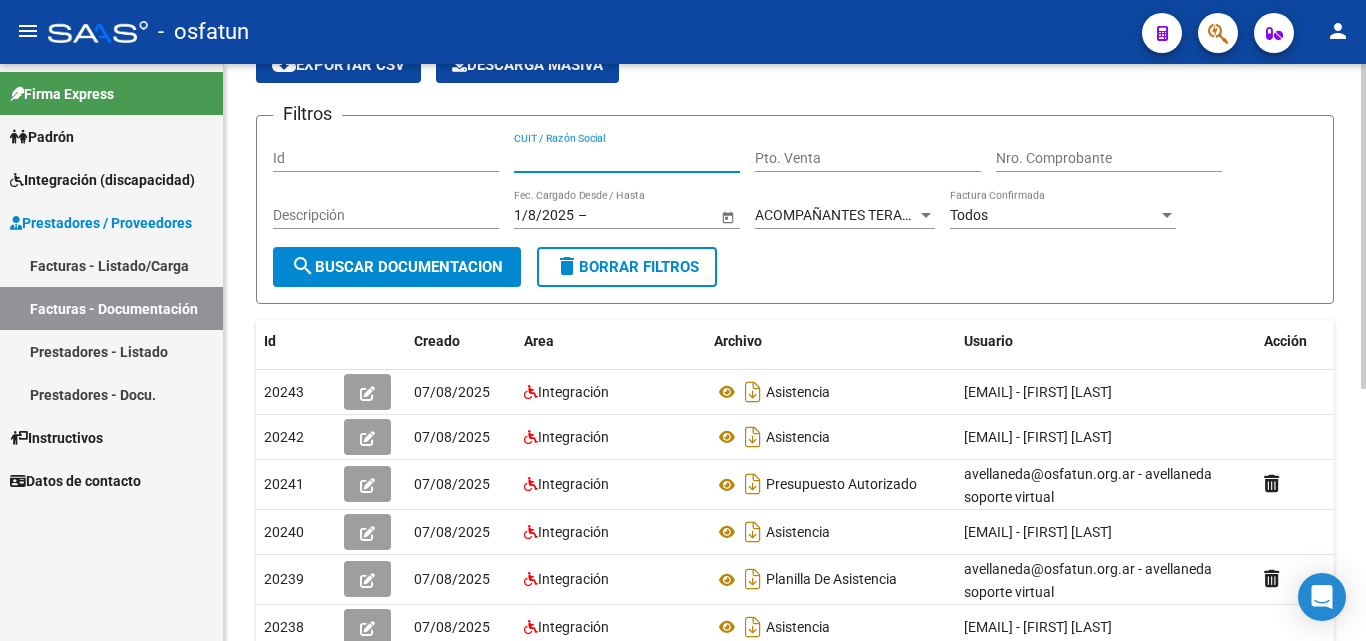 drag, startPoint x: 569, startPoint y: 148, endPoint x: 530, endPoint y: 162, distance: 41.4367 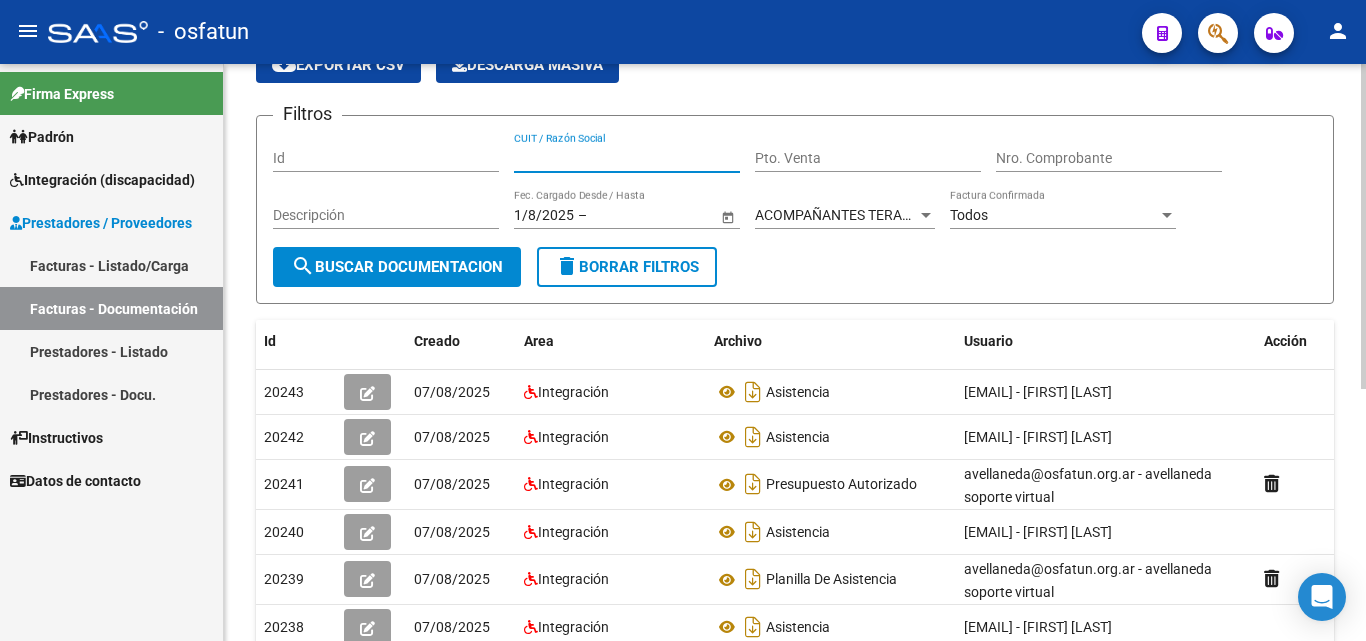 paste on "[NUMBER]" 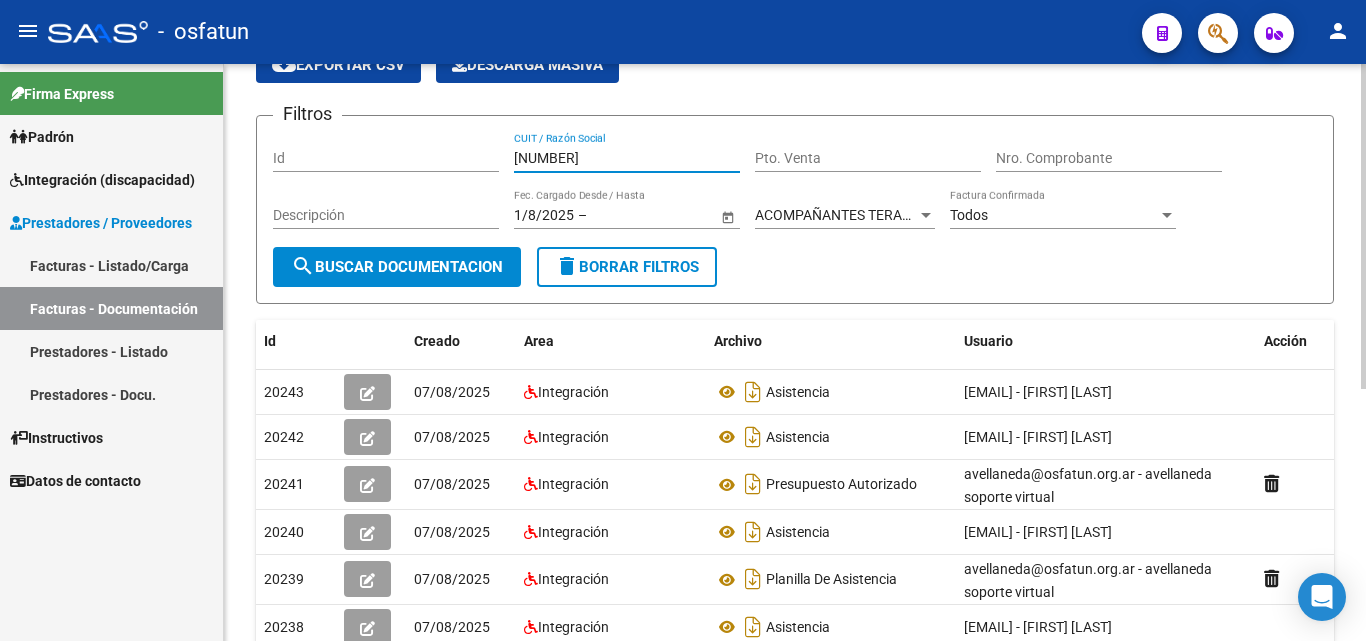 type on "[NUMBER]" 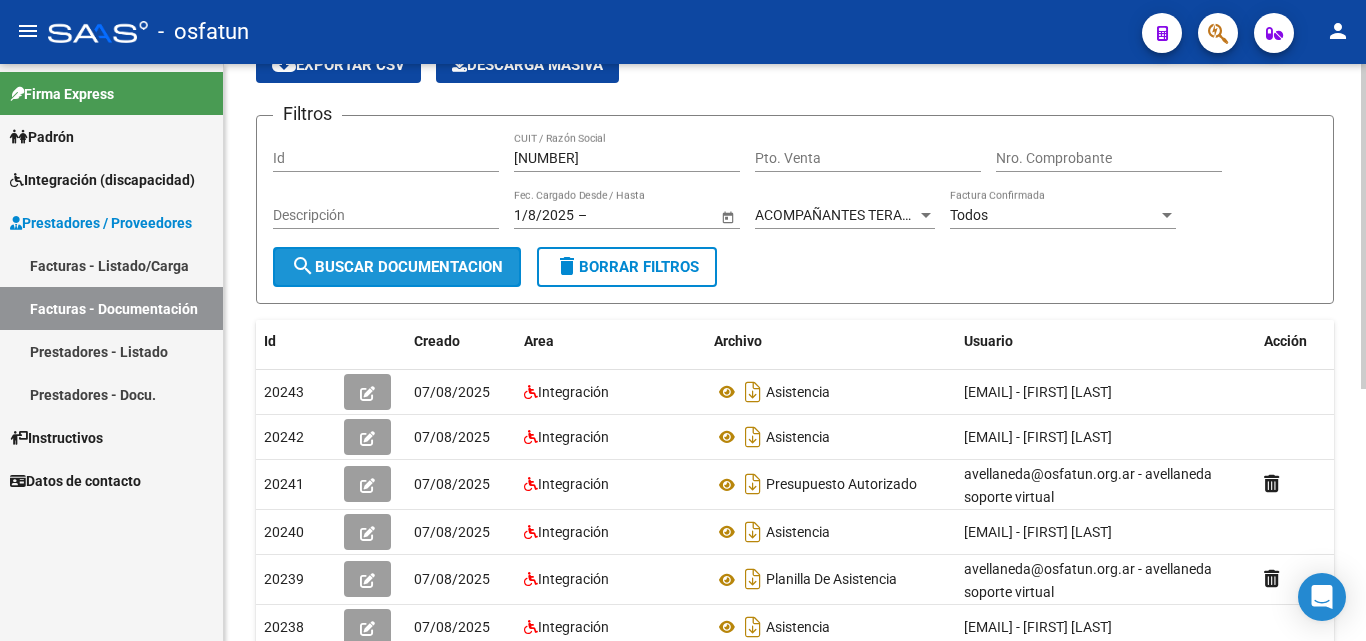 click on "search  Buscar Documentacion" 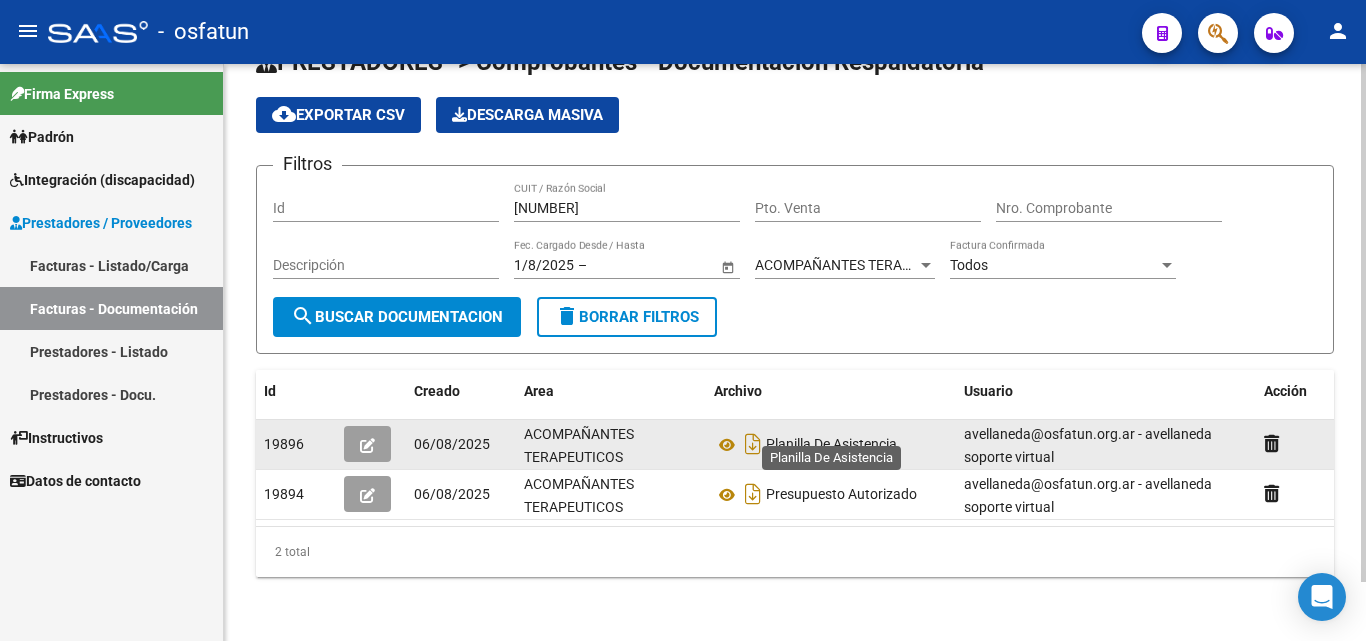 scroll, scrollTop: 66, scrollLeft: 0, axis: vertical 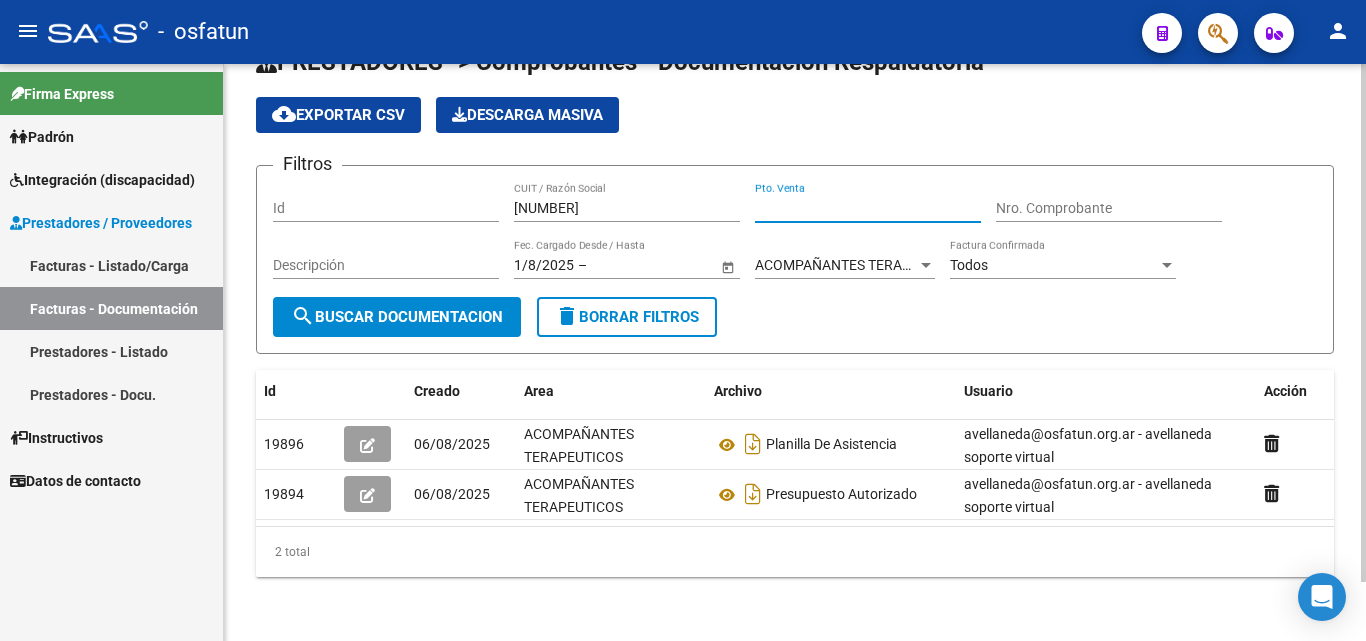 click on "Pto. Venta" at bounding box center [868, 208] 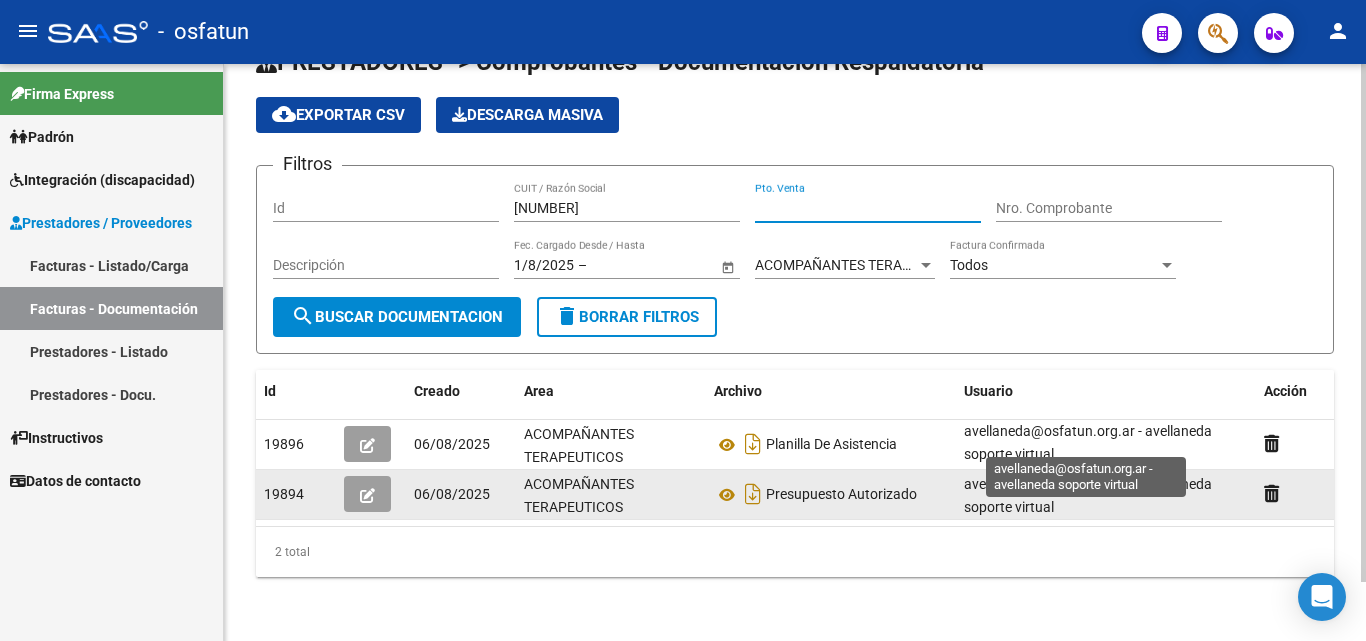 scroll, scrollTop: 4, scrollLeft: 0, axis: vertical 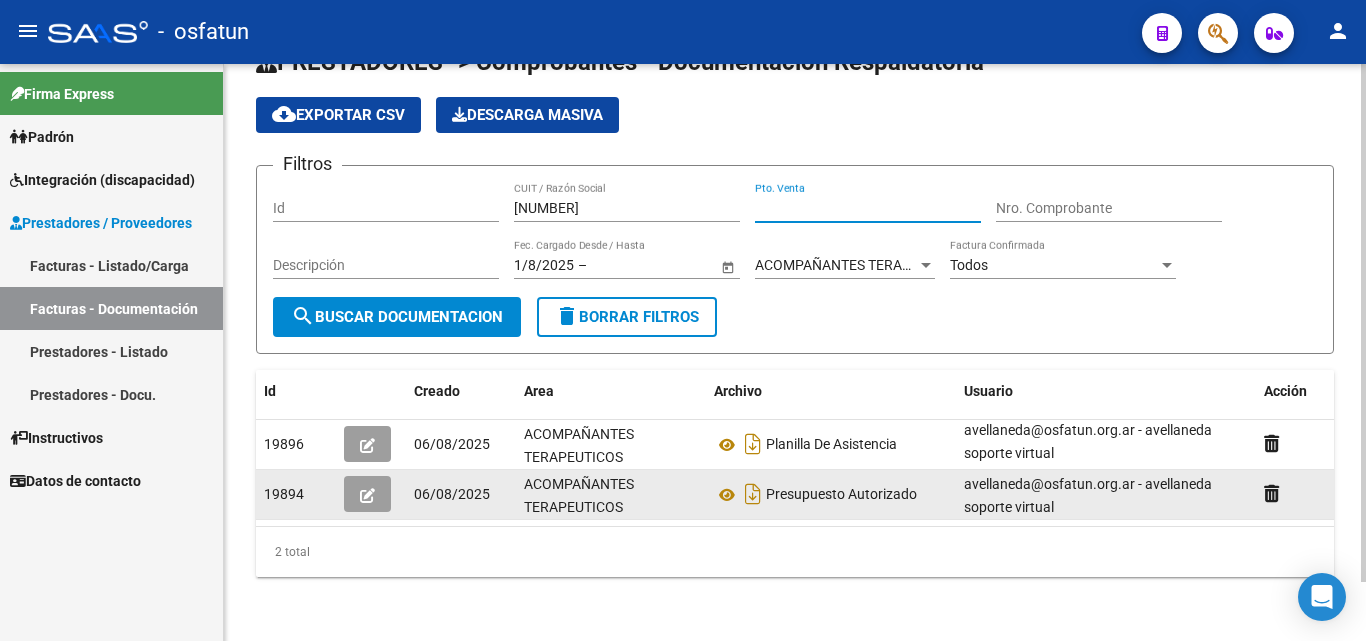 click 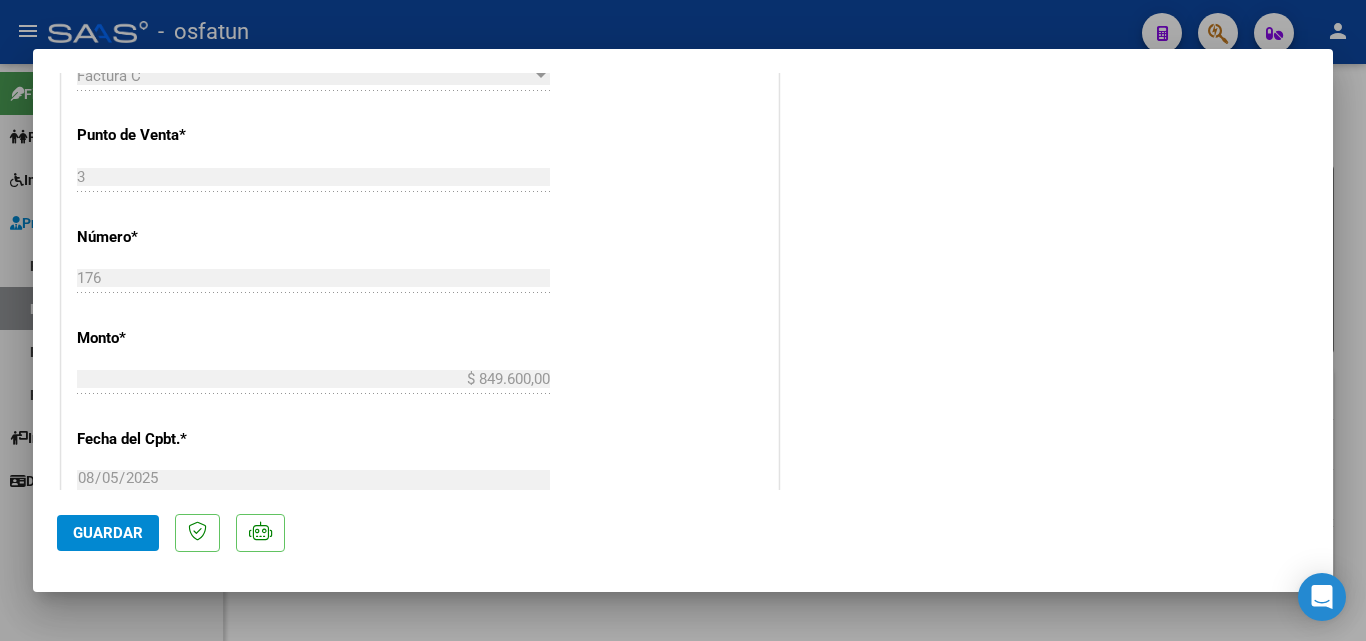 scroll, scrollTop: 700, scrollLeft: 0, axis: vertical 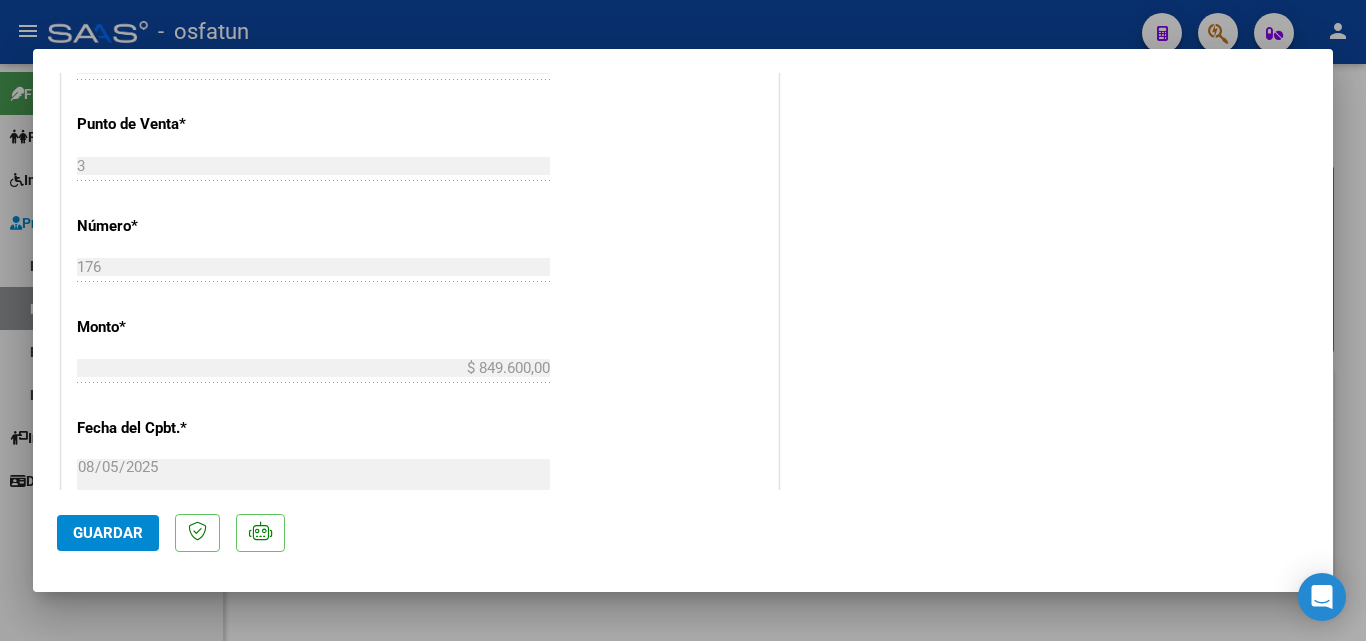 click at bounding box center (683, 320) 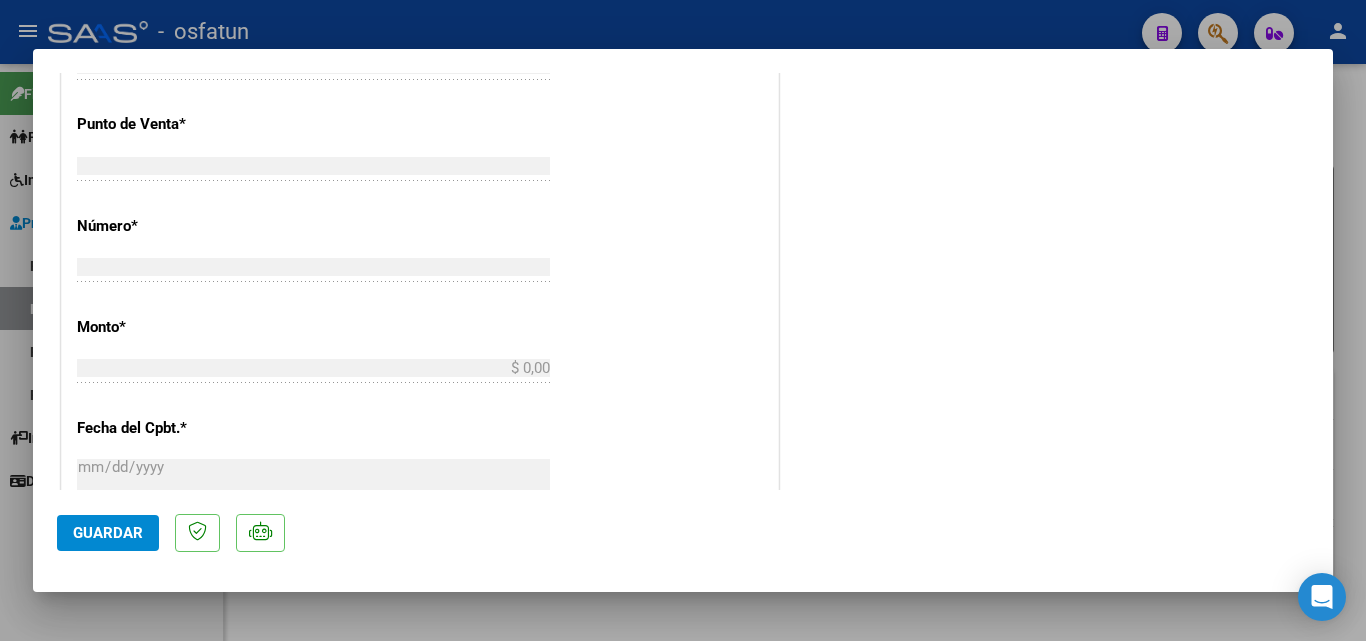 scroll, scrollTop: 0, scrollLeft: 0, axis: both 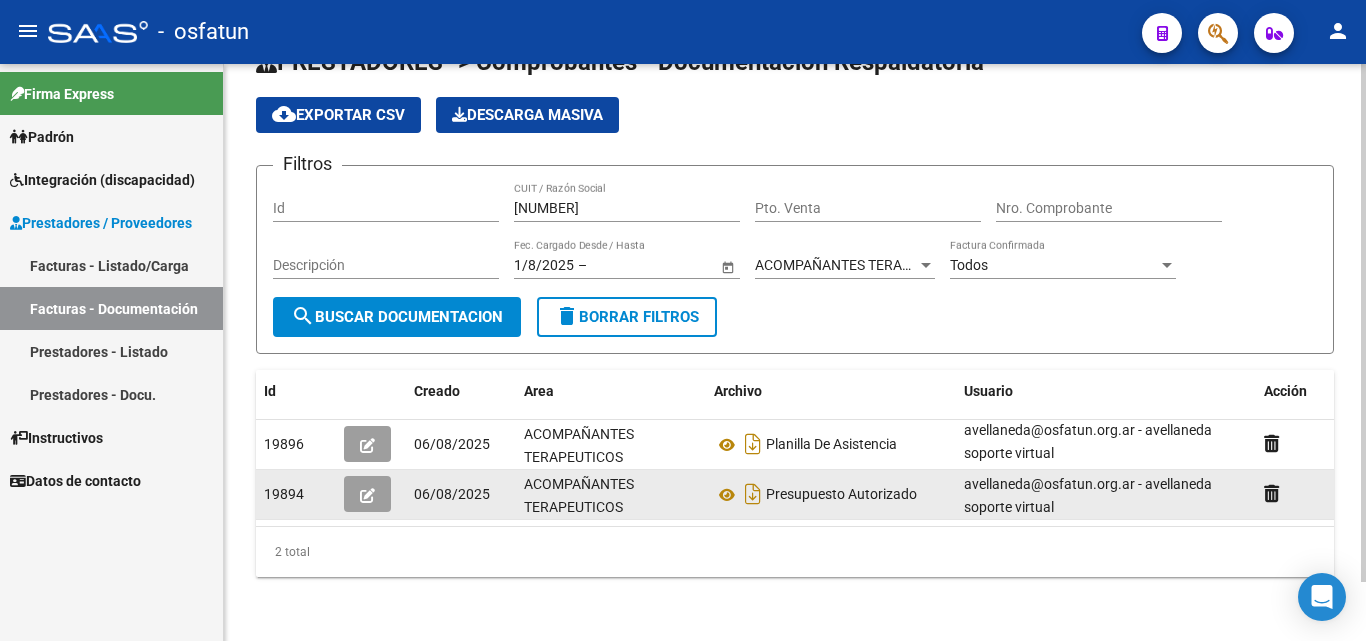 click 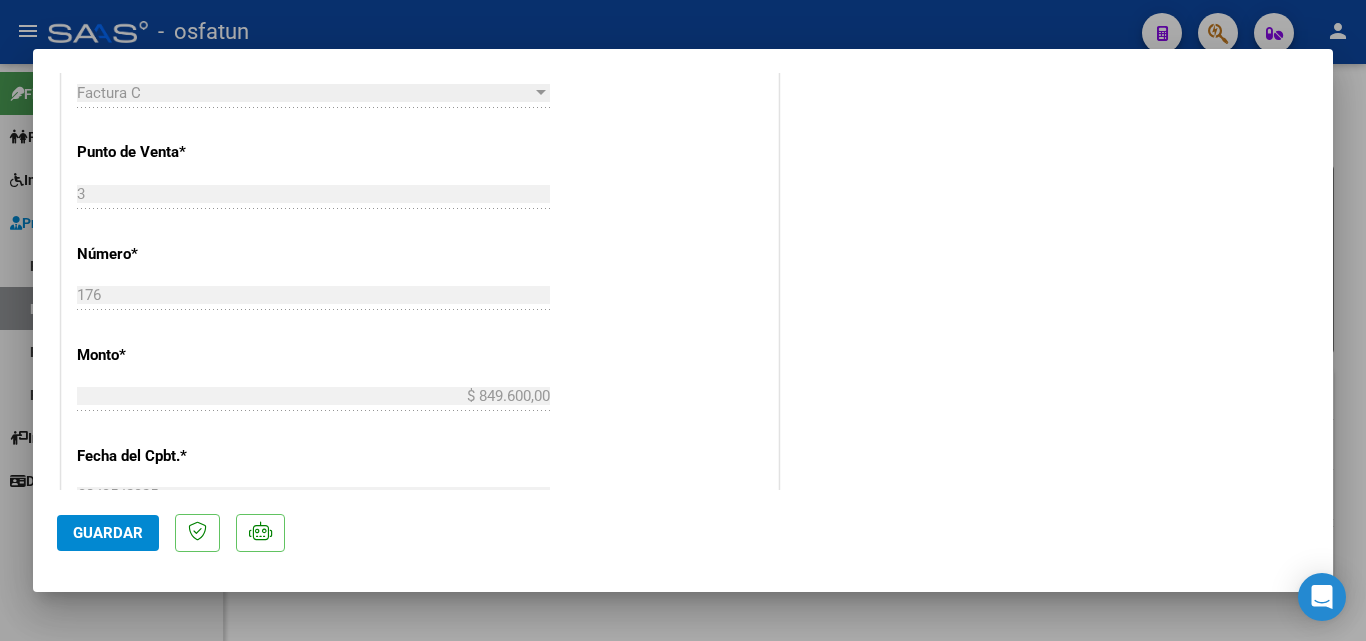 scroll, scrollTop: 700, scrollLeft: 0, axis: vertical 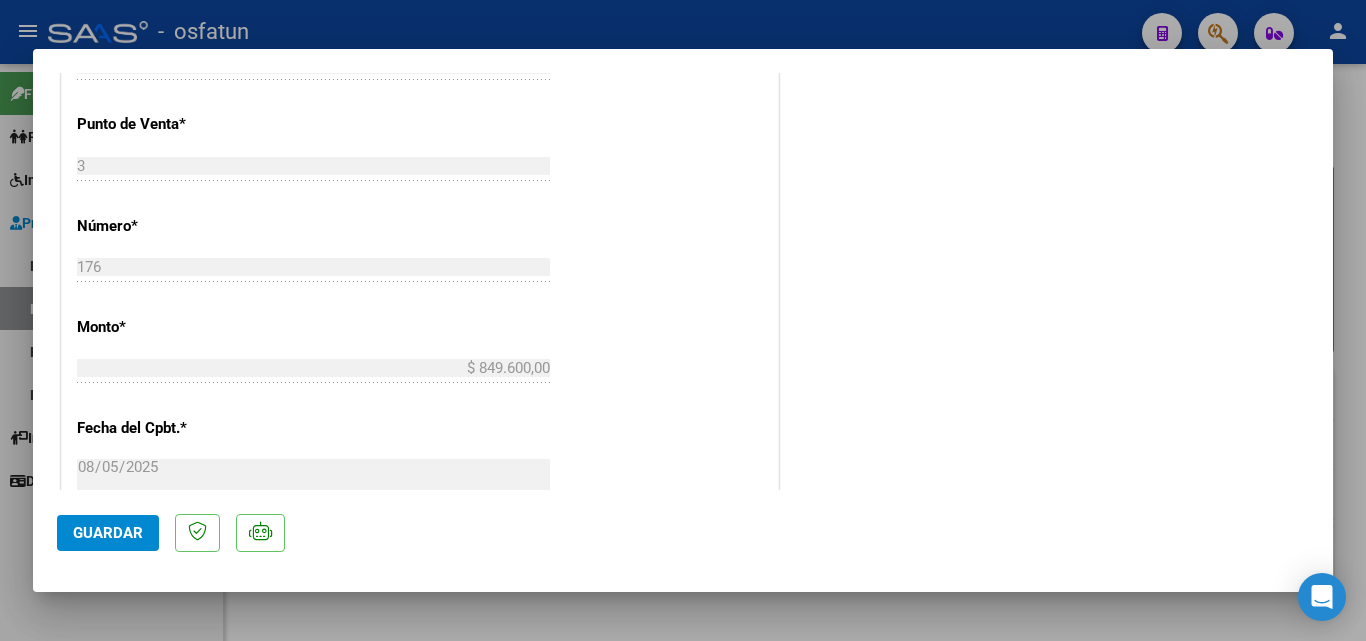 click at bounding box center [683, 320] 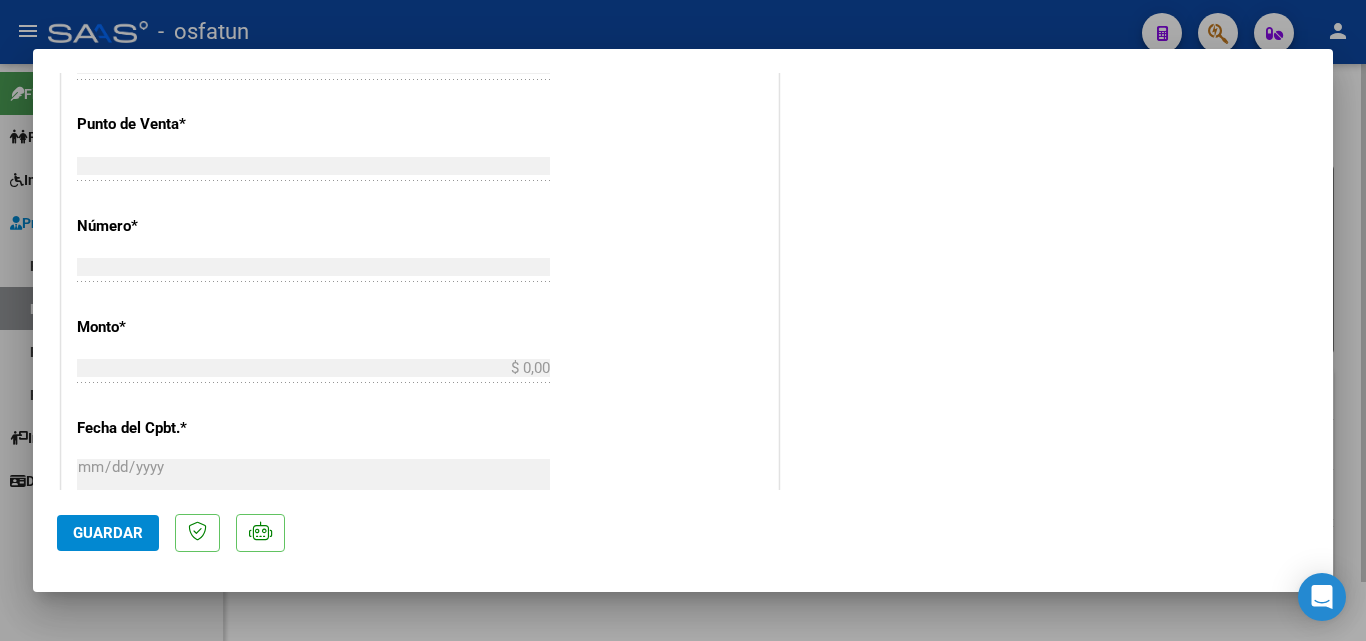 scroll, scrollTop: 0, scrollLeft: 0, axis: both 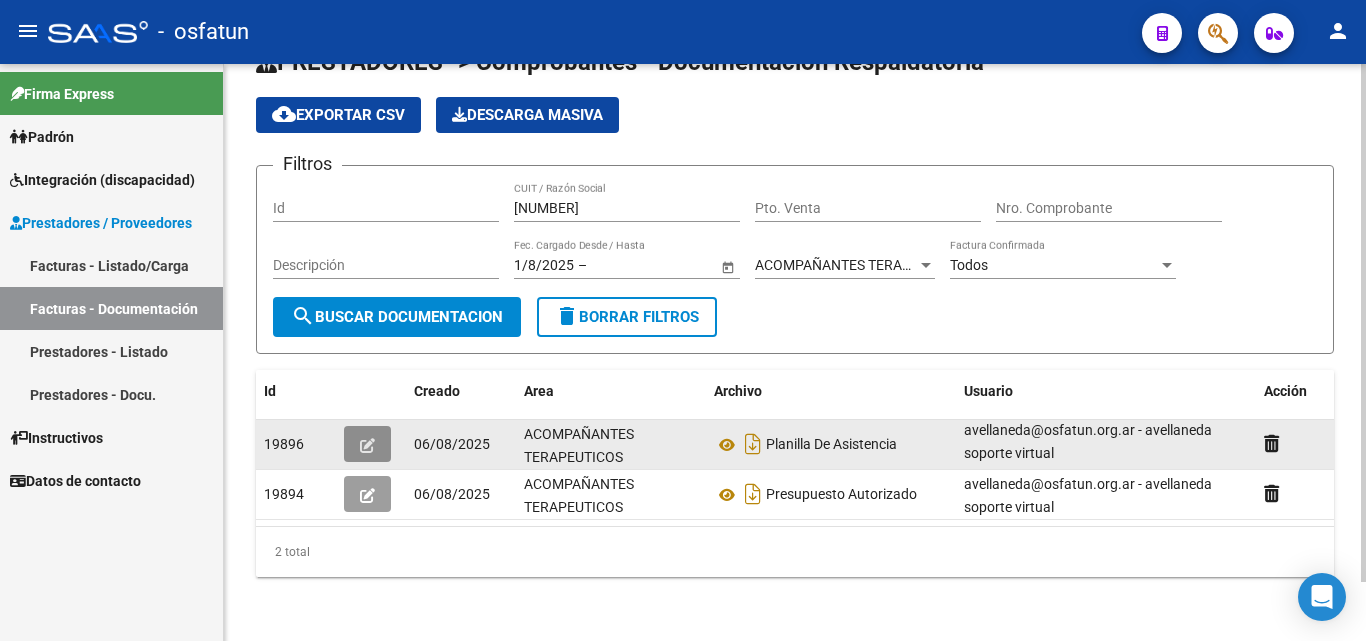 click 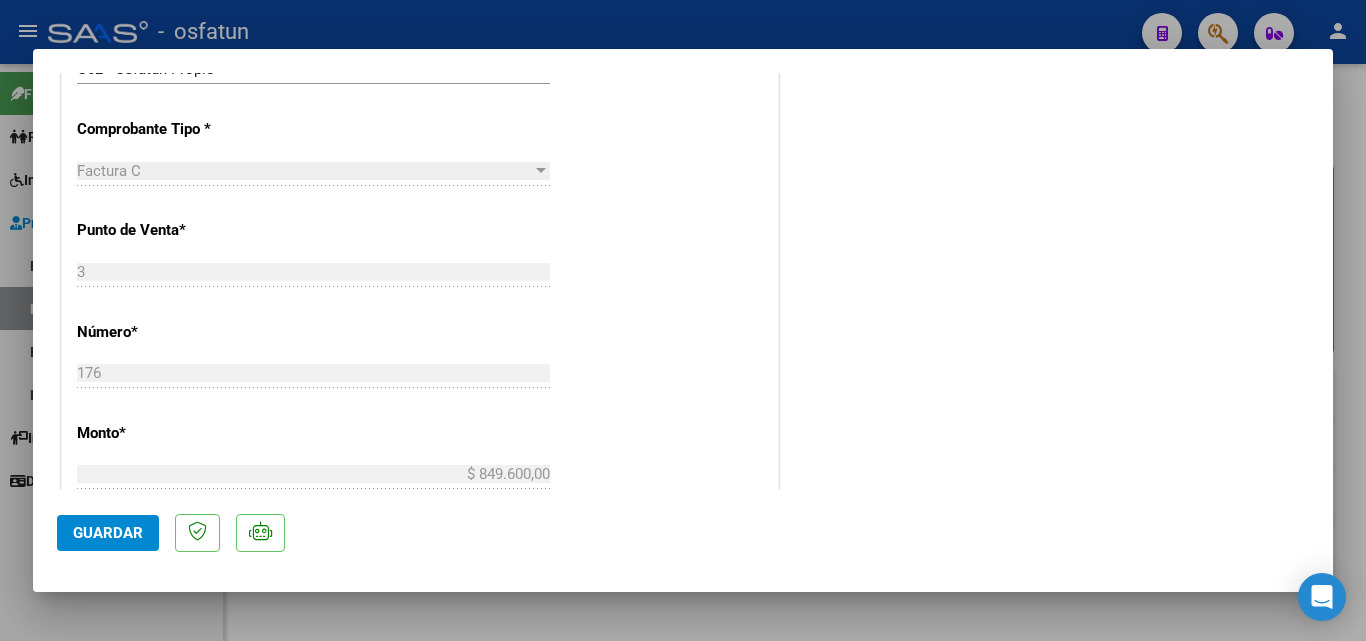 scroll, scrollTop: 700, scrollLeft: 0, axis: vertical 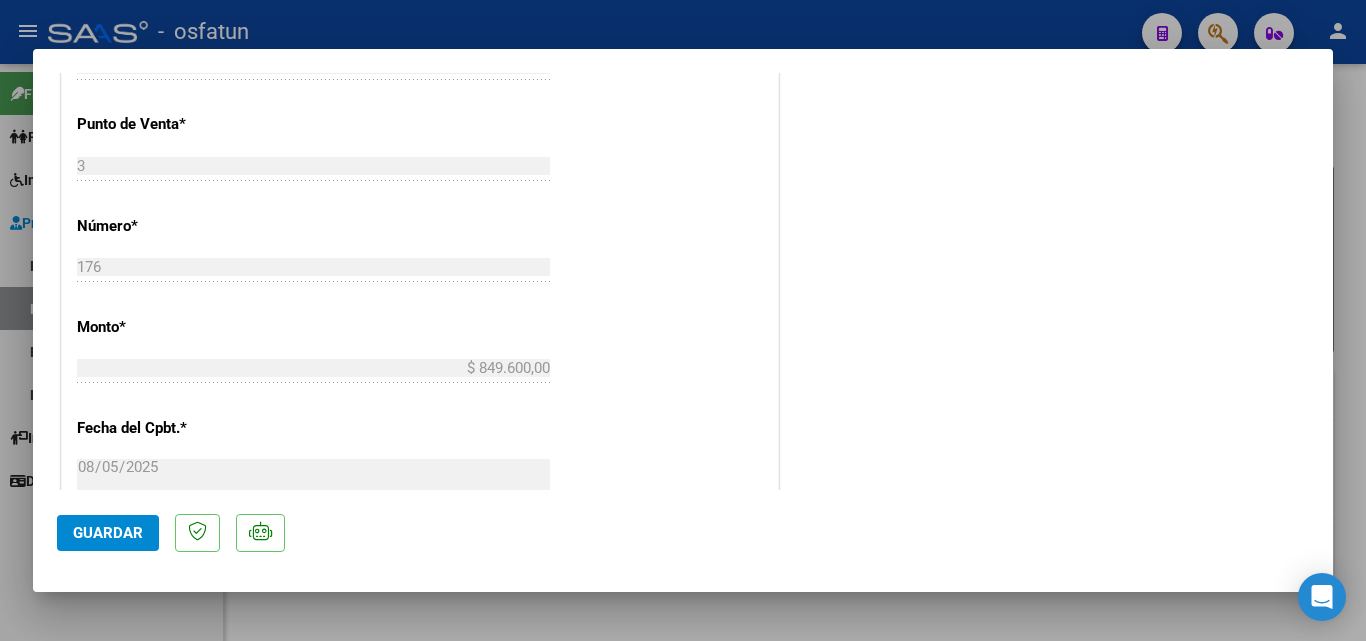 click at bounding box center [683, 320] 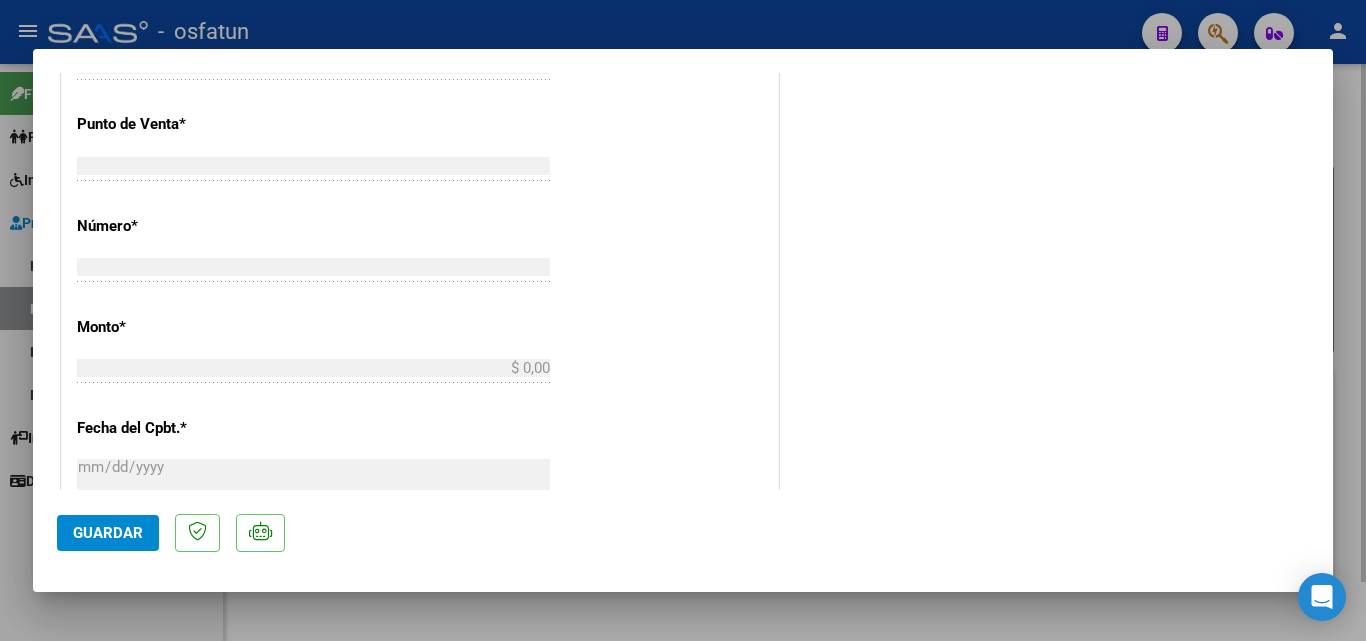 scroll, scrollTop: 0, scrollLeft: 0, axis: both 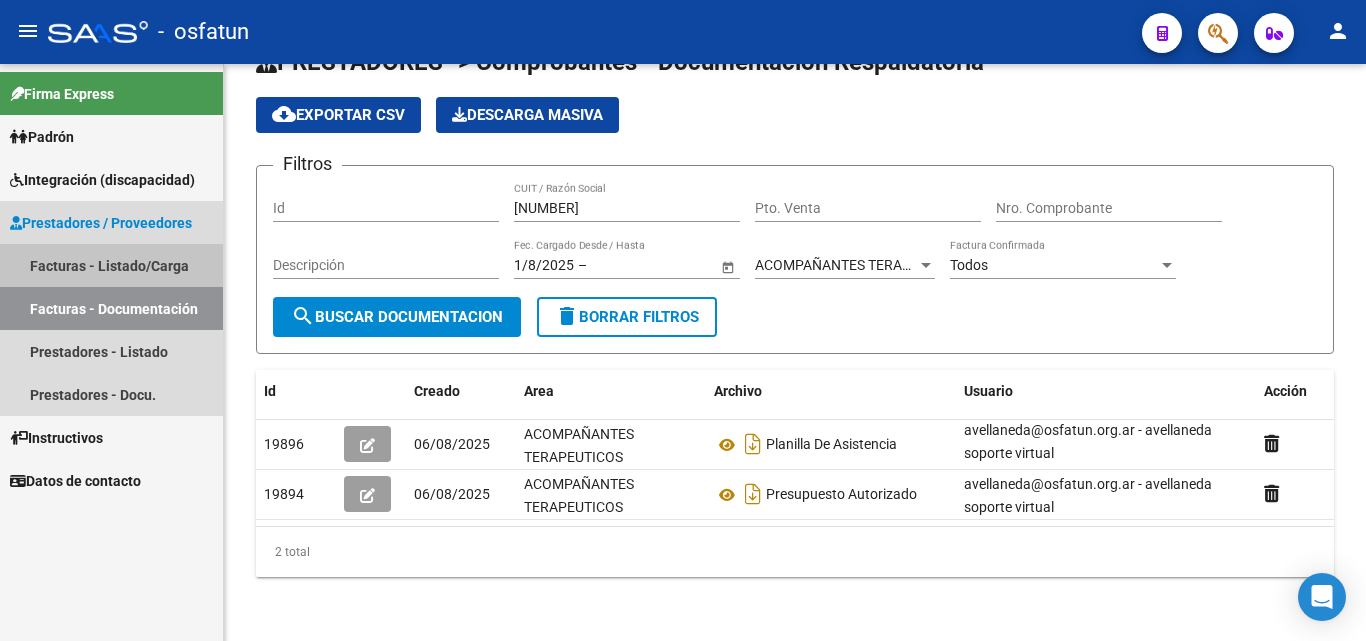 click on "Facturas - Listado/Carga" at bounding box center [111, 265] 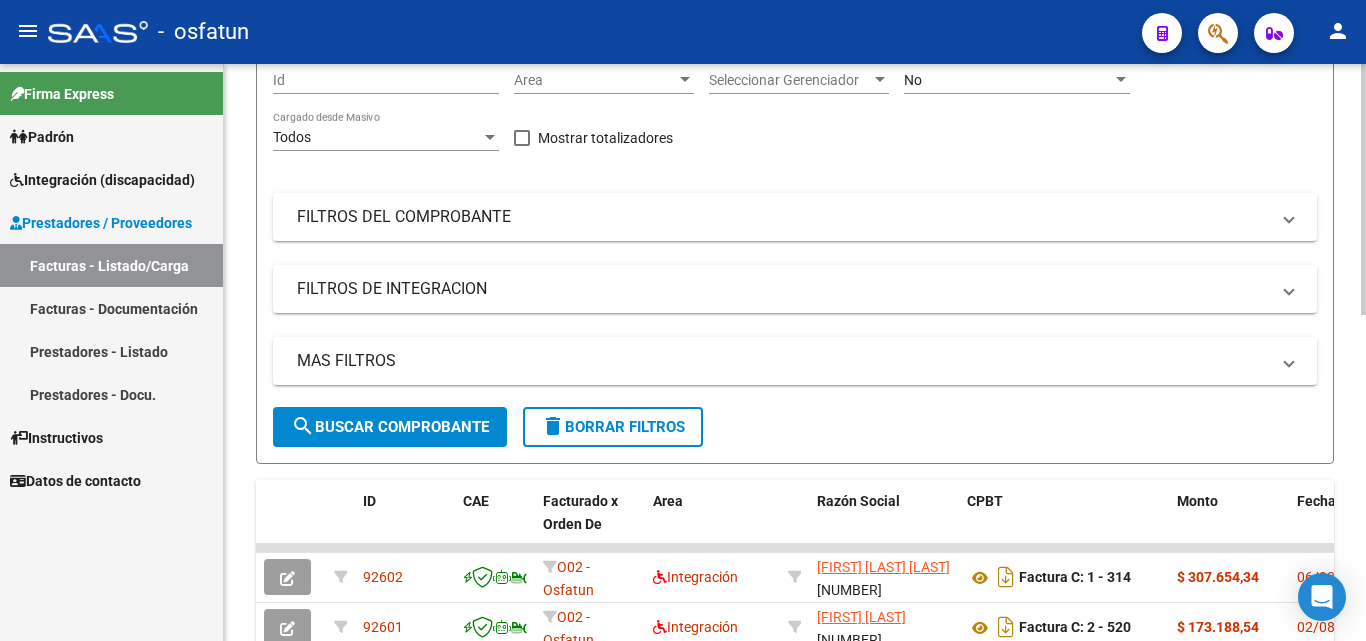 scroll, scrollTop: 0, scrollLeft: 0, axis: both 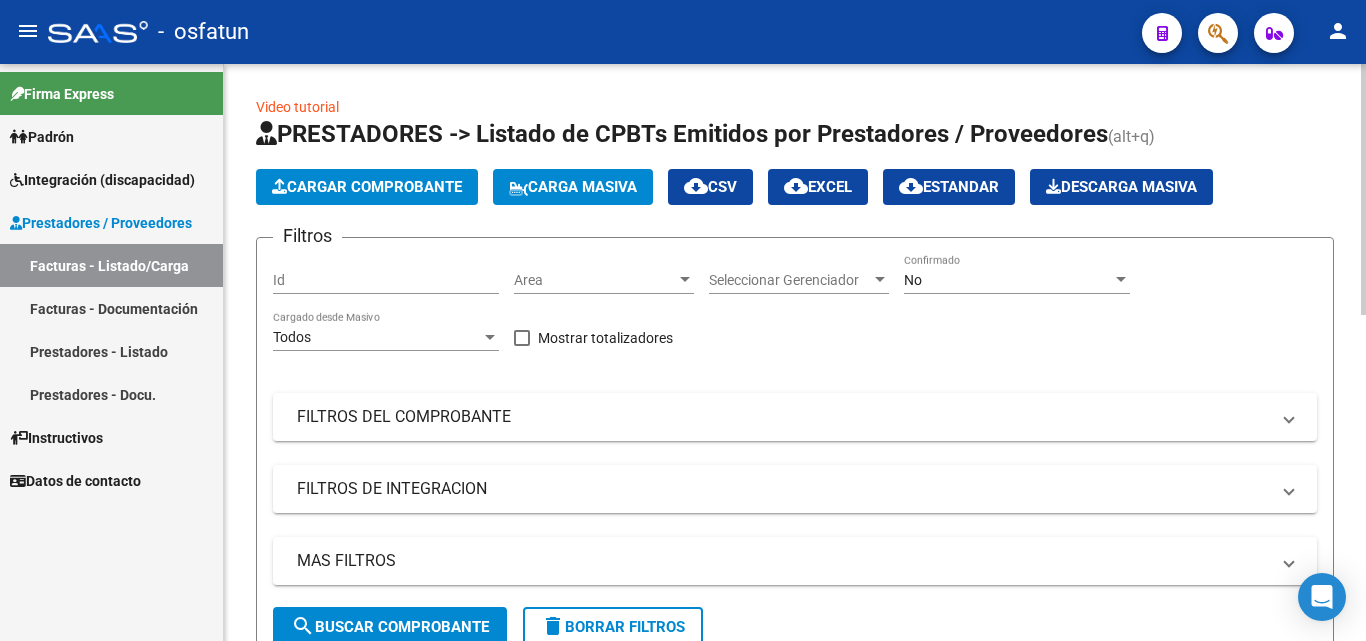 click on "Id" at bounding box center [386, 280] 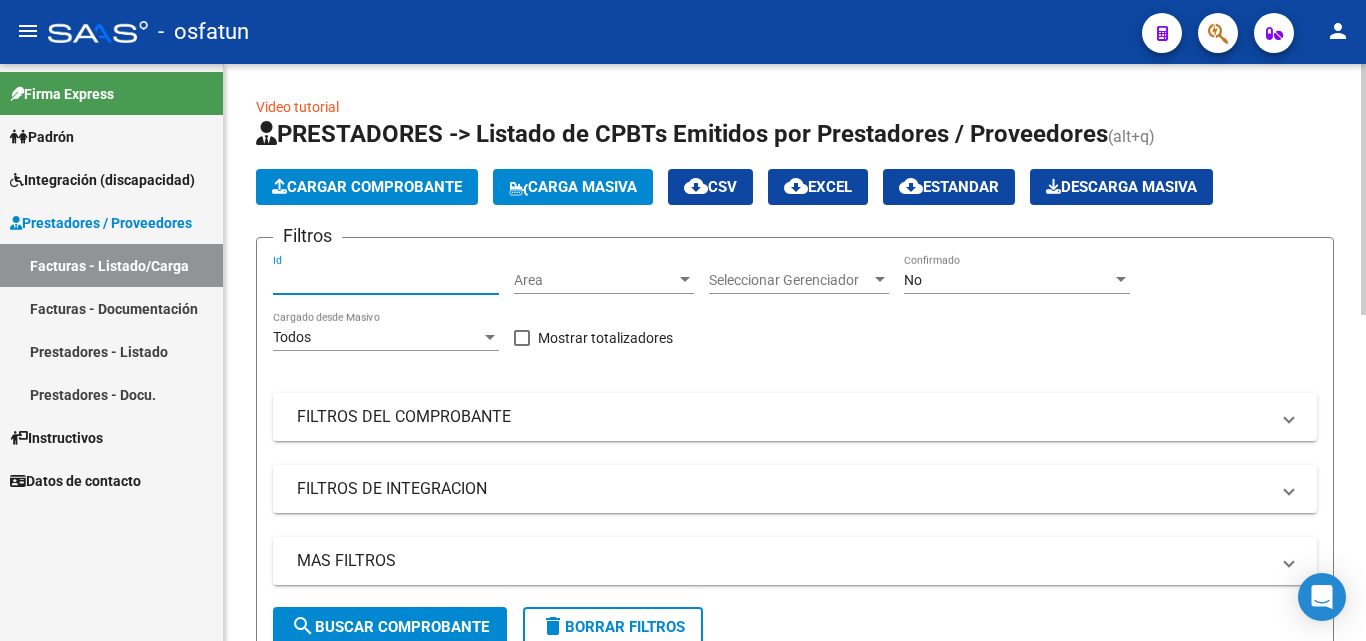 paste on "[NUMBER]" 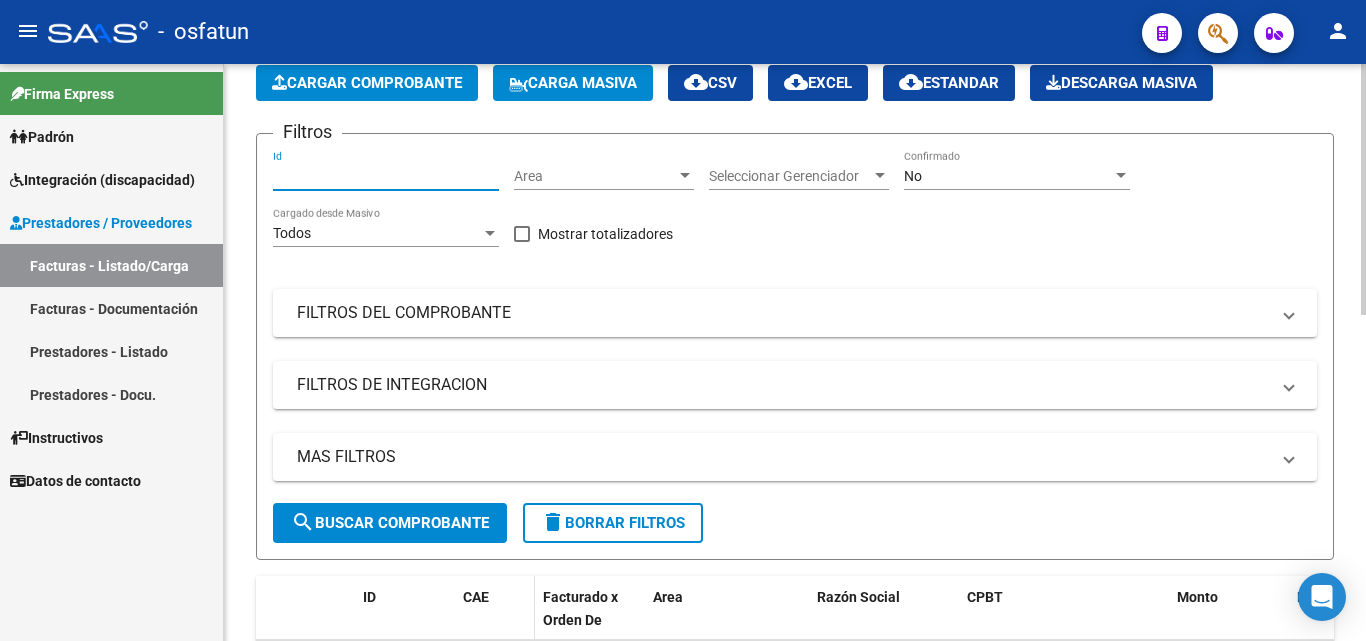 scroll, scrollTop: 200, scrollLeft: 0, axis: vertical 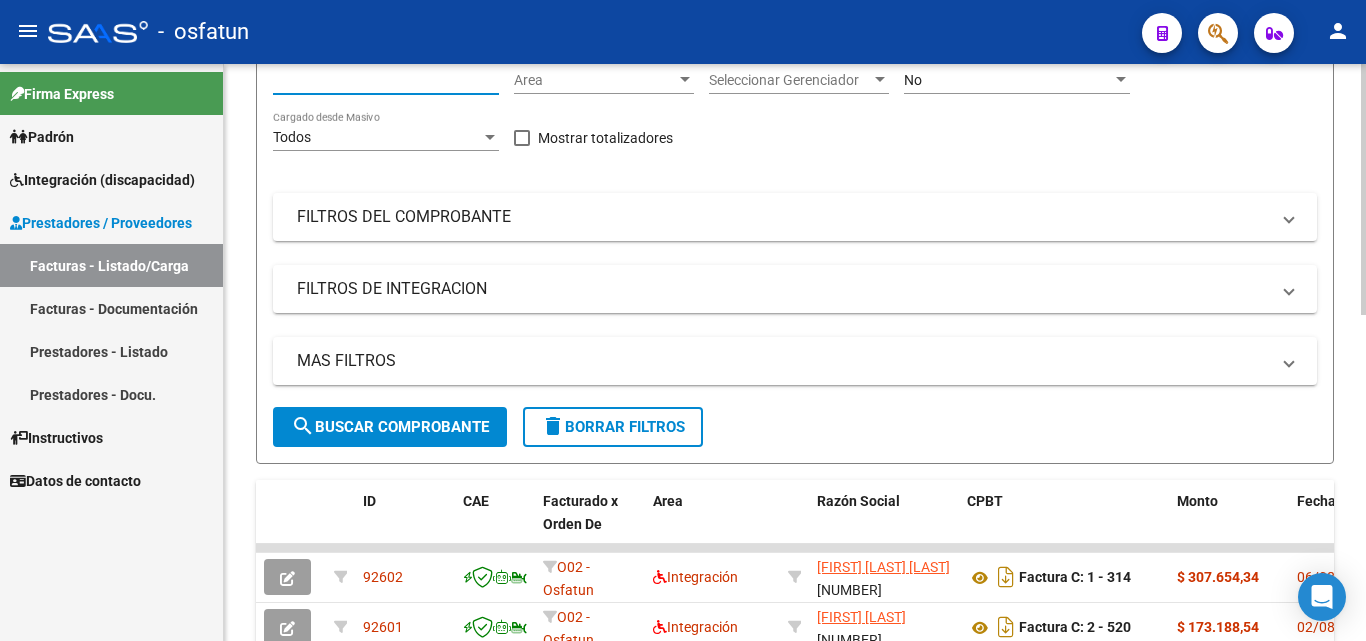 type on "[NUMBER]" 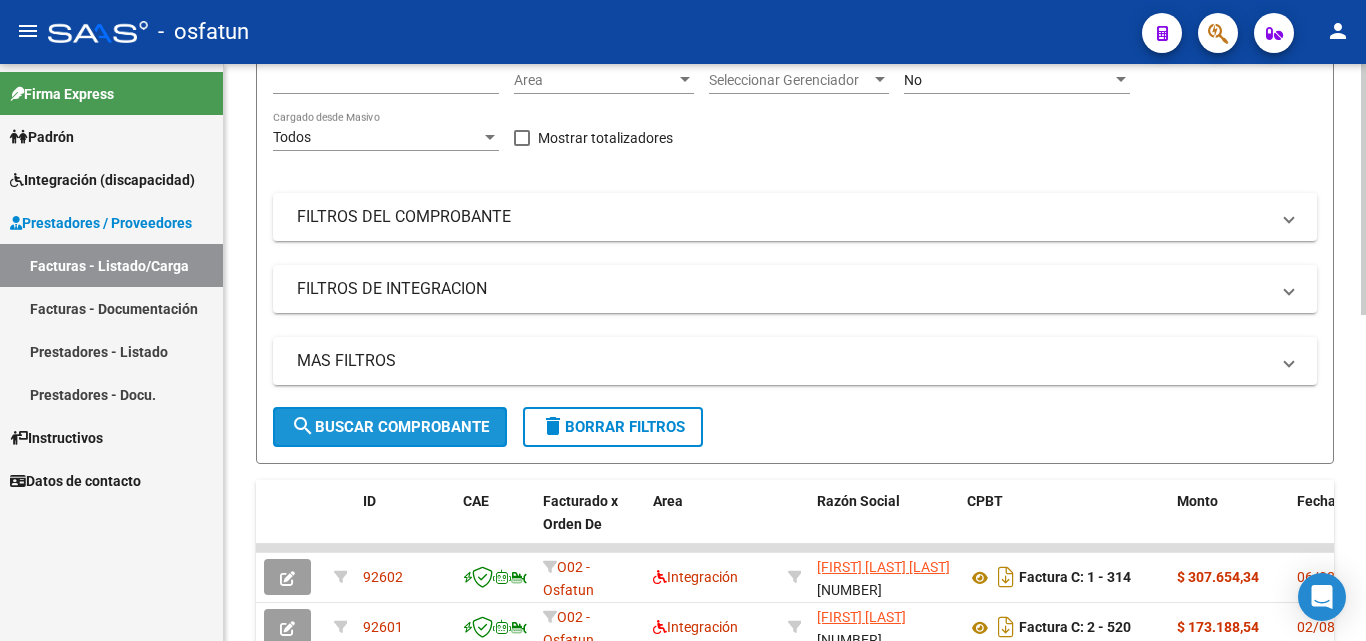 click on "search  Buscar Comprobante" 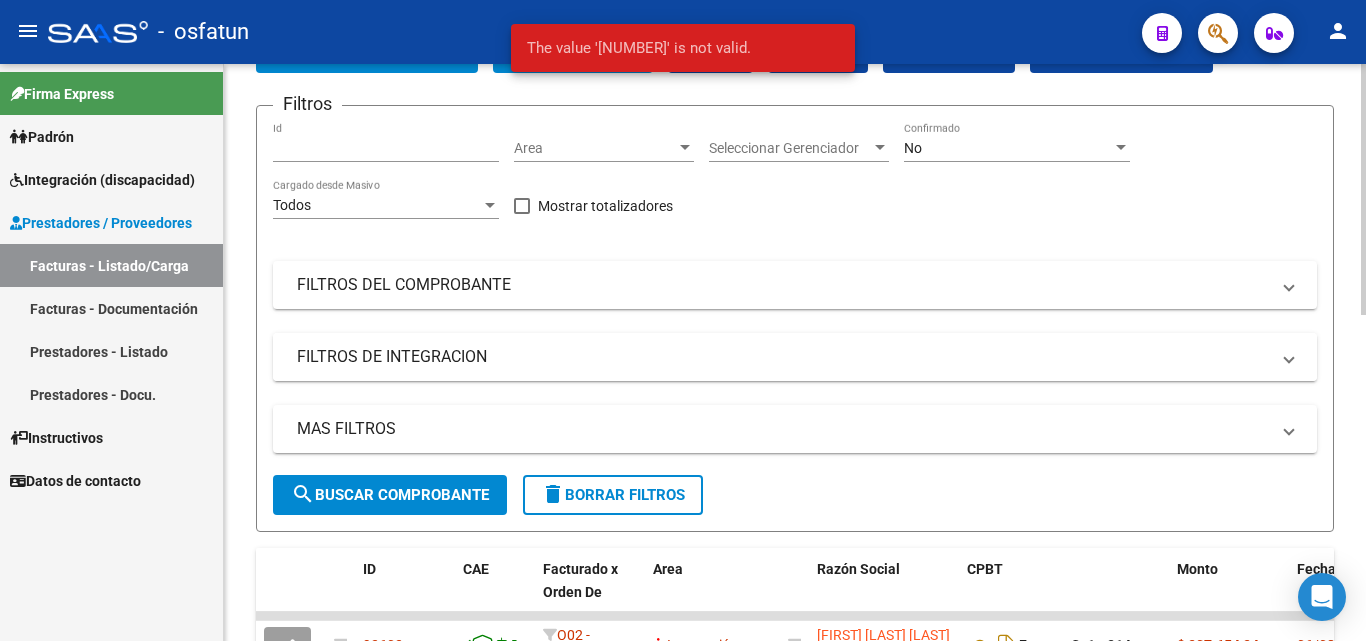 scroll, scrollTop: 0, scrollLeft: 0, axis: both 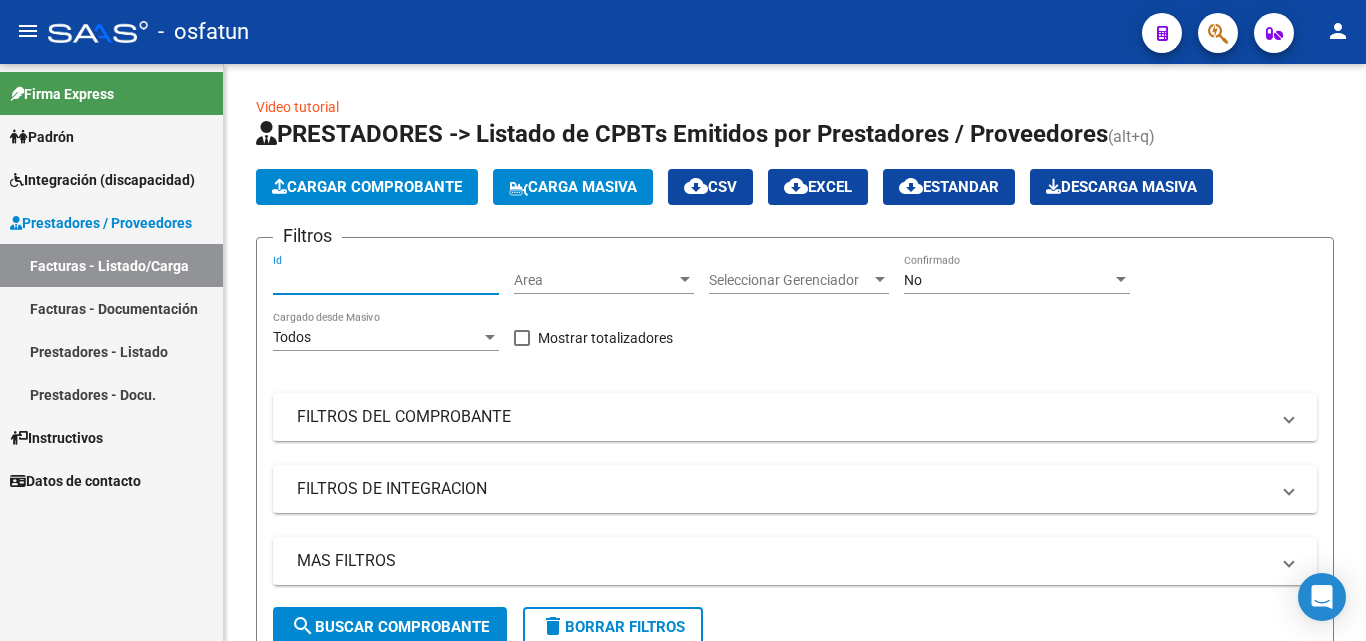 drag, startPoint x: 411, startPoint y: 284, endPoint x: 32, endPoint y: 261, distance: 379.69724 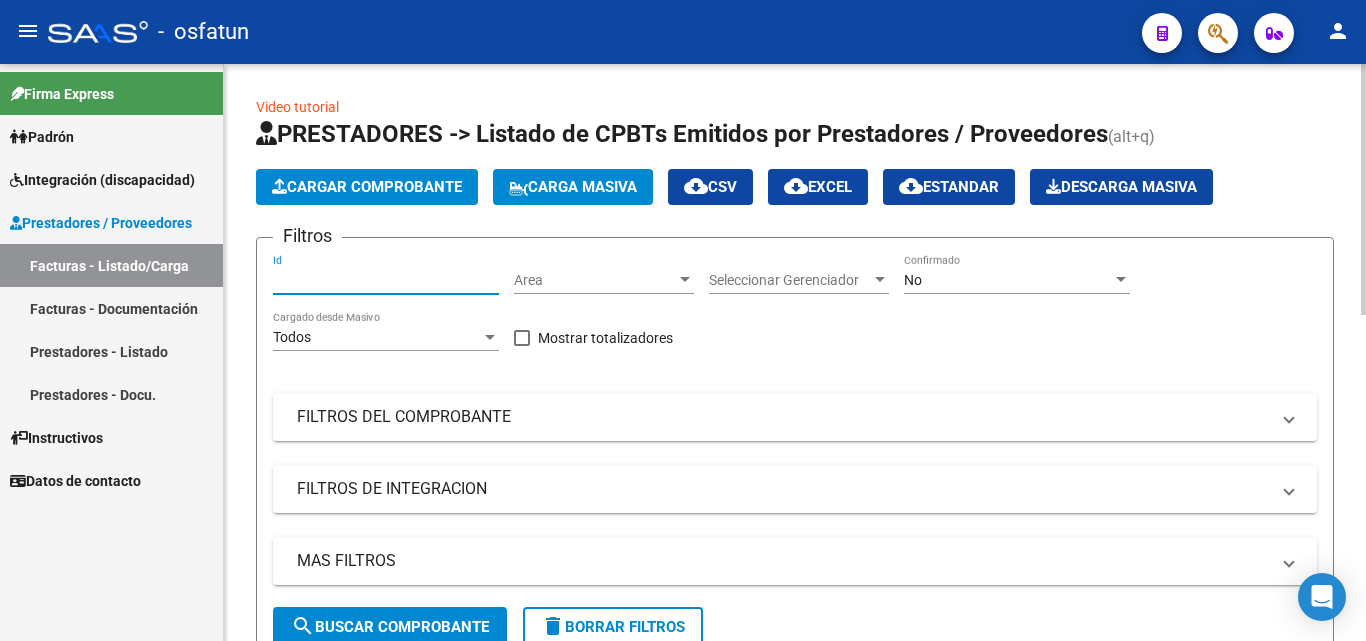 type 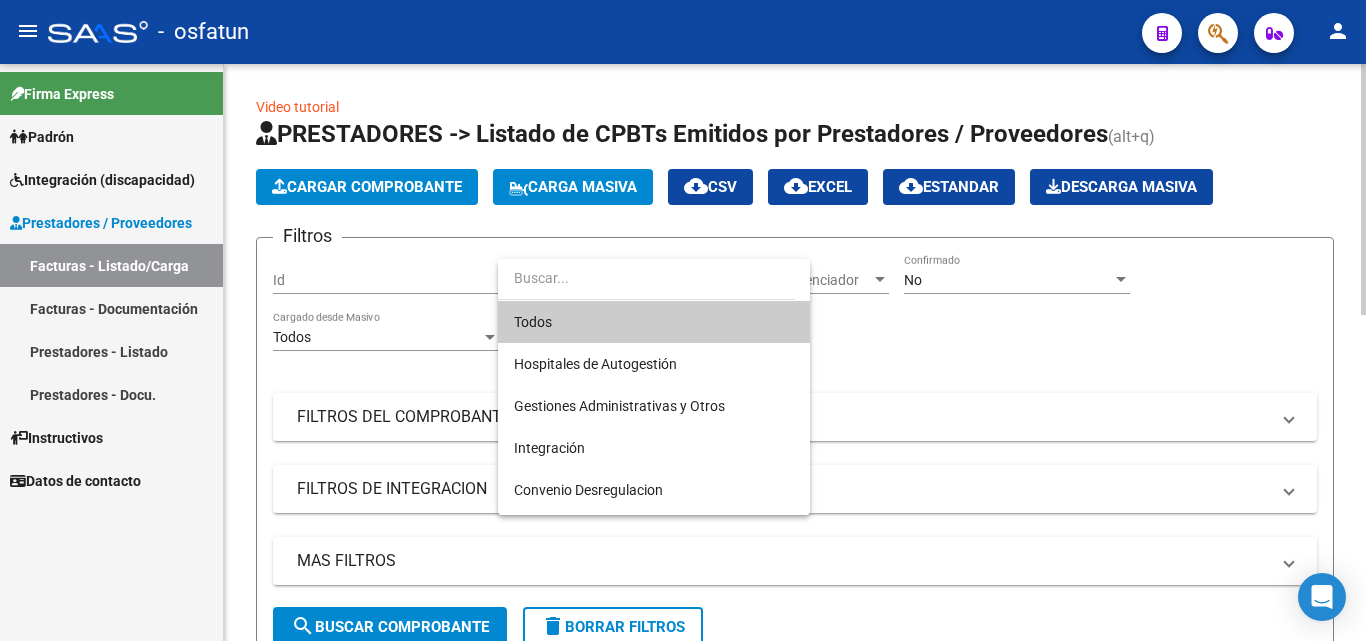 click at bounding box center [683, 320] 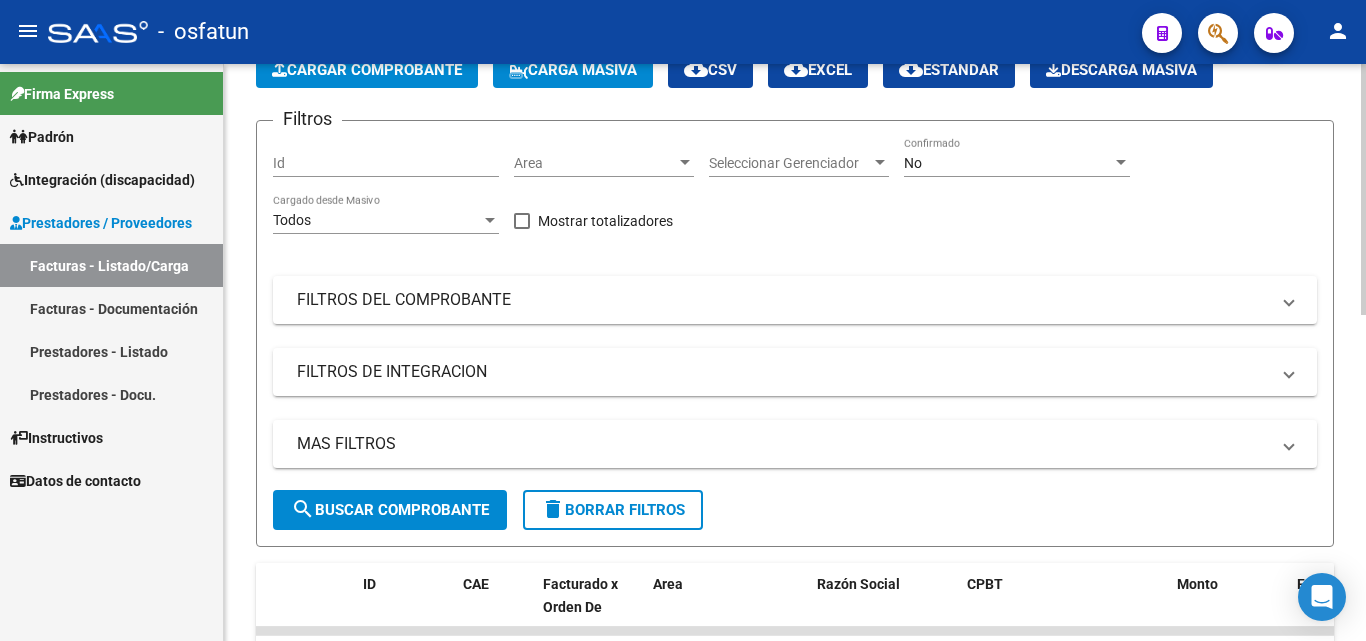 scroll, scrollTop: 0, scrollLeft: 0, axis: both 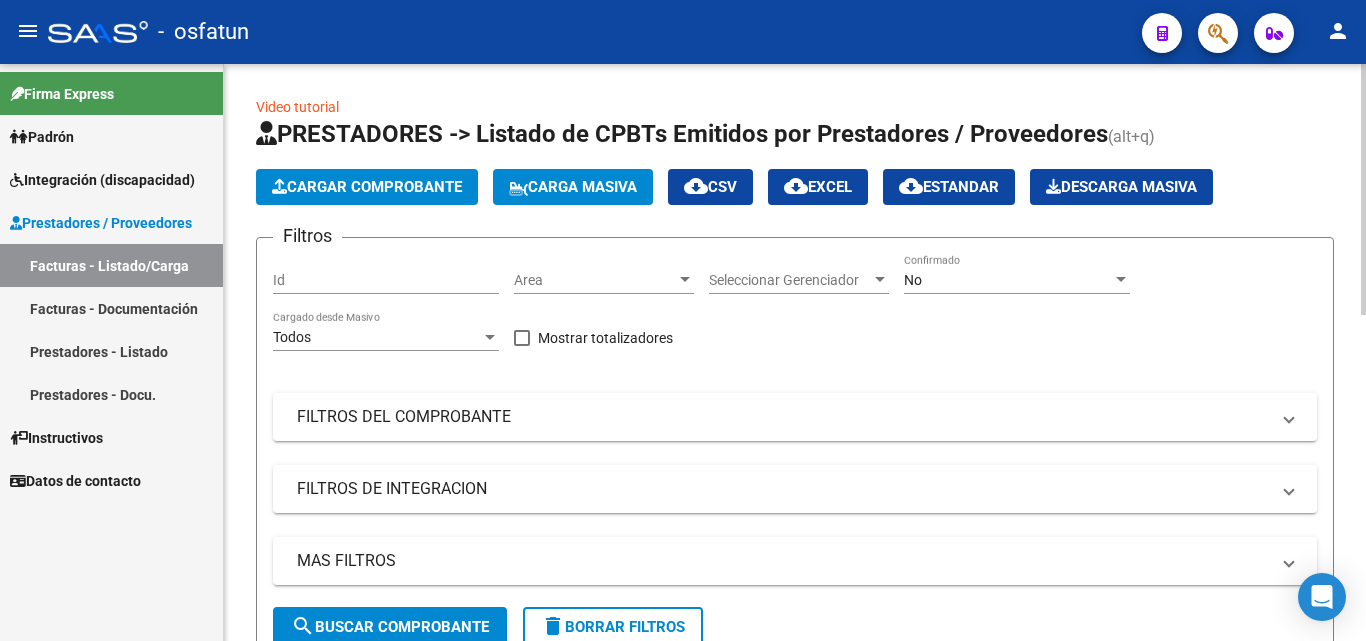 click on "Id" at bounding box center [386, 280] 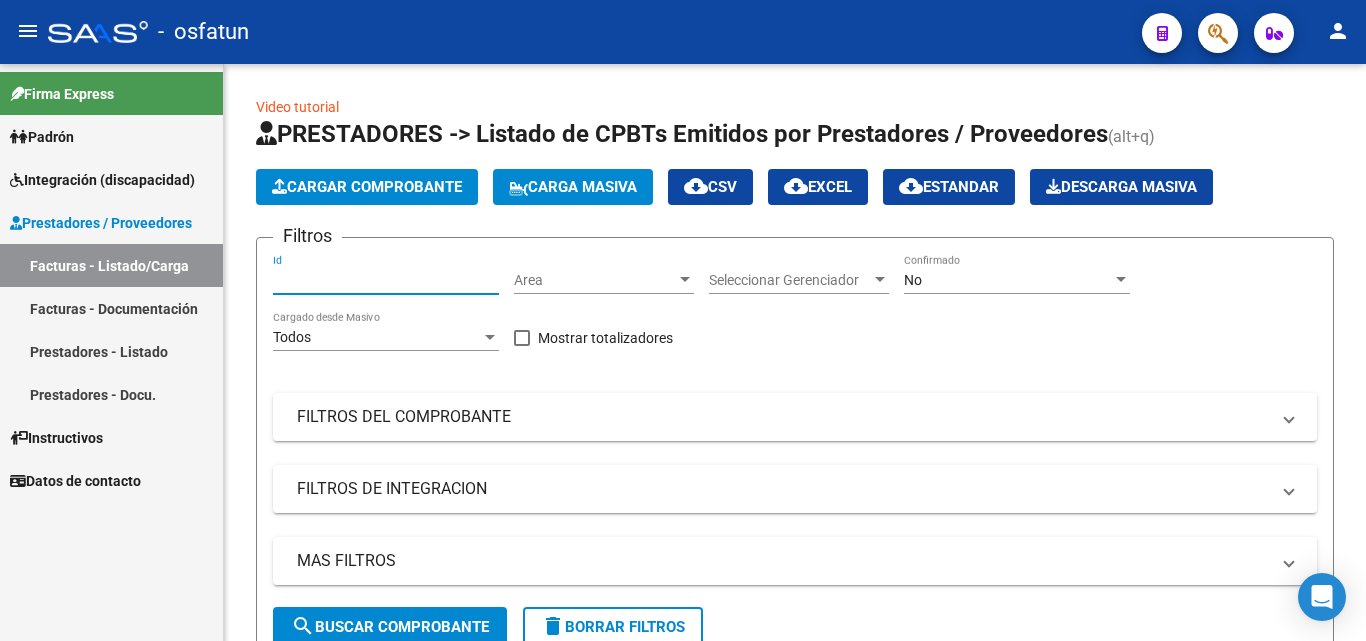 click on "Integración (discapacidad)" at bounding box center (102, 180) 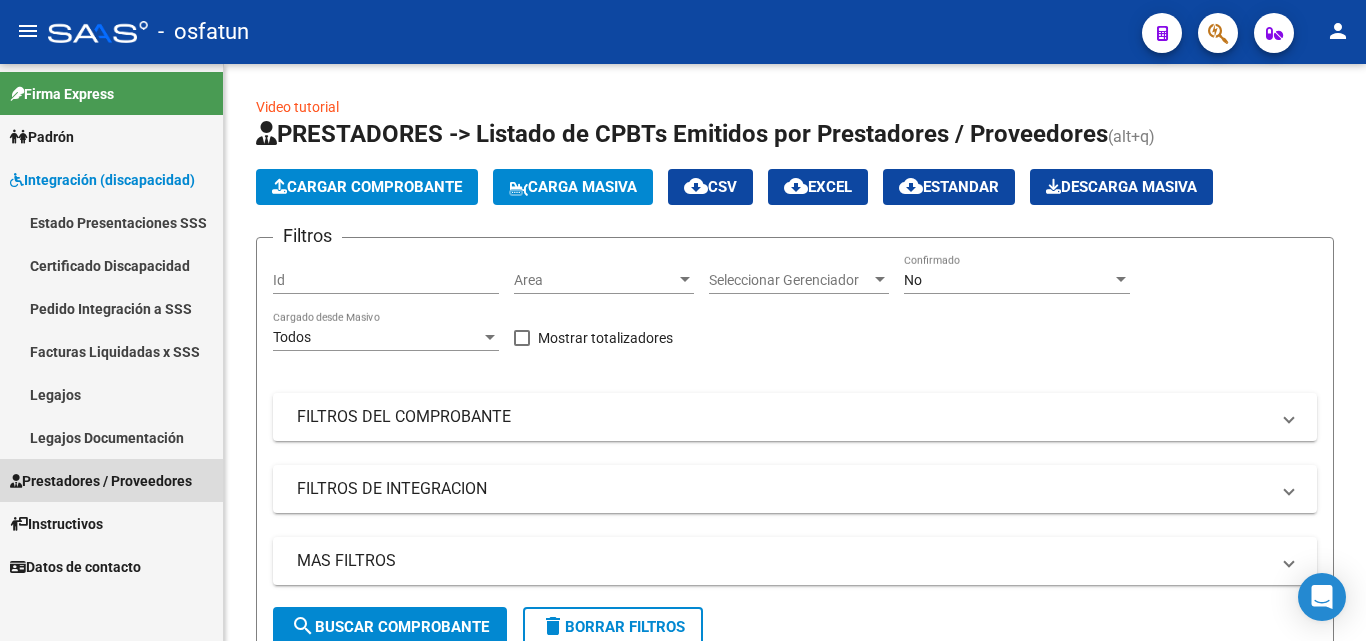 click on "Prestadores / Proveedores" at bounding box center (101, 481) 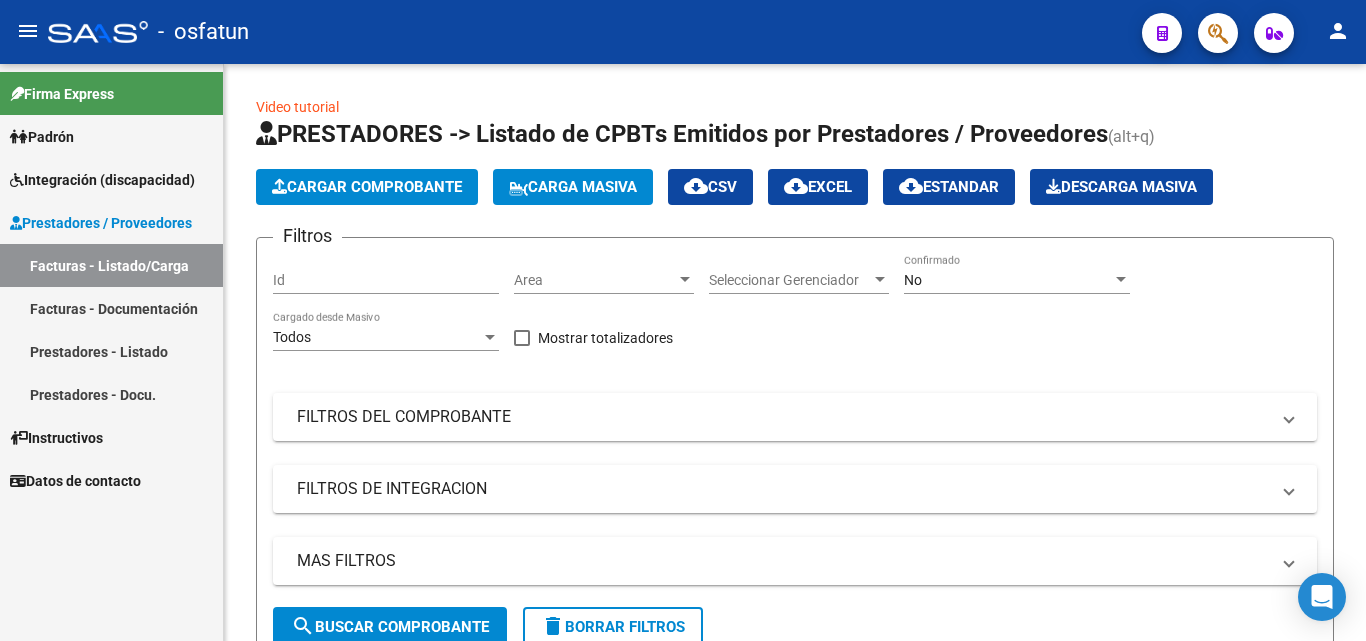 click on "Facturas - Documentación" at bounding box center [111, 308] 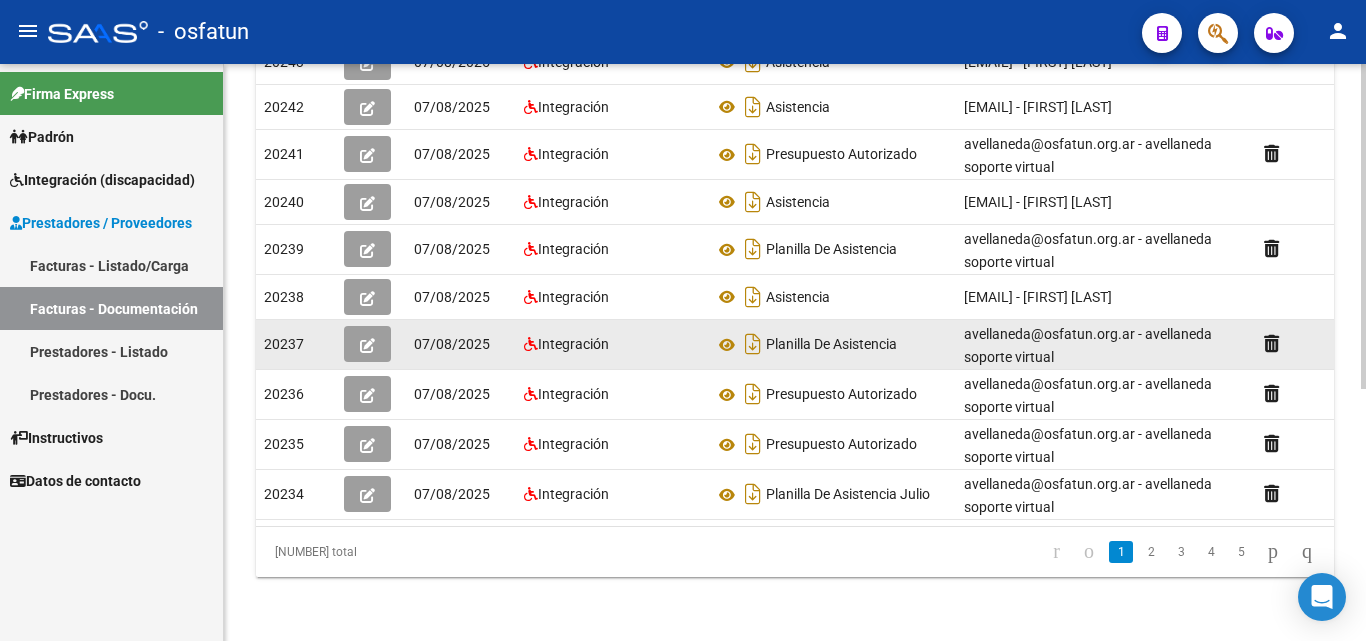 scroll, scrollTop: 446, scrollLeft: 0, axis: vertical 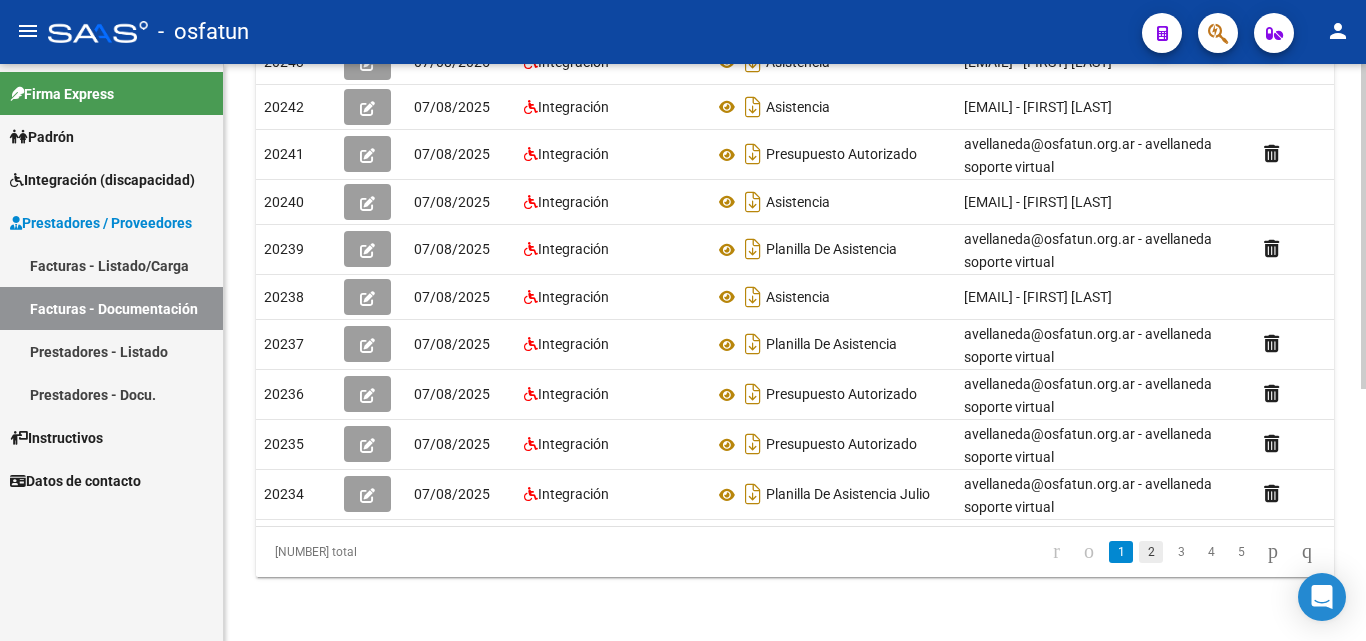click on "2" 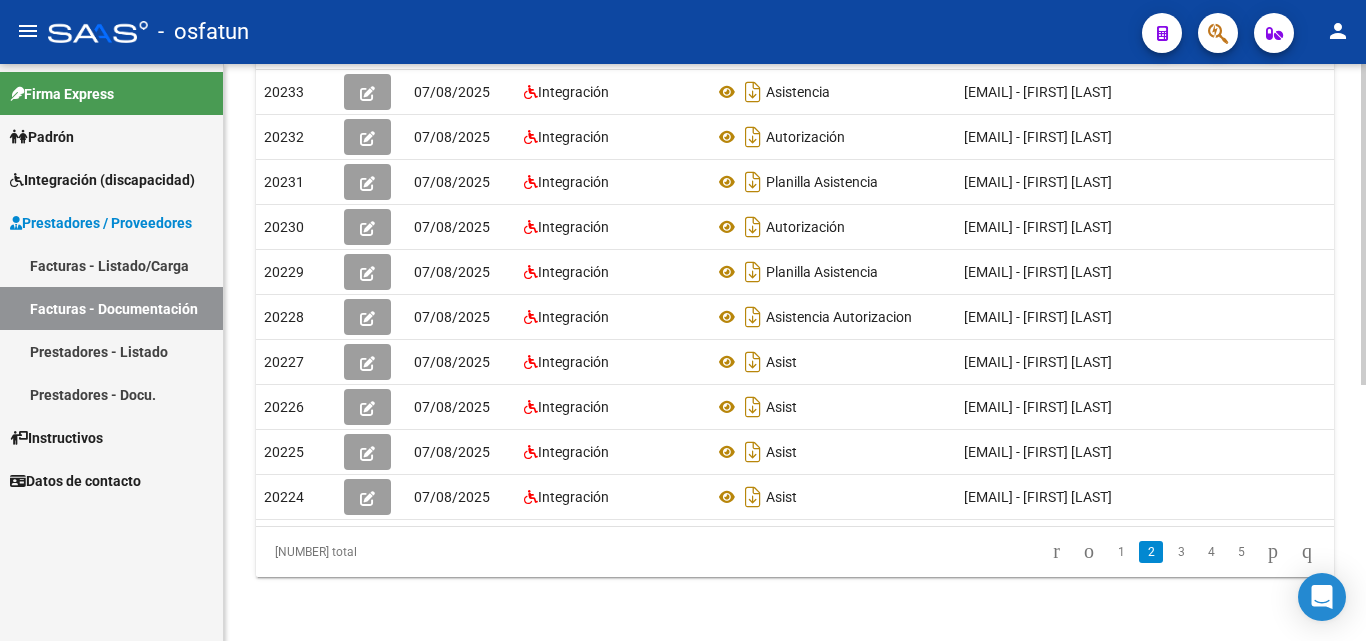 scroll, scrollTop: 446, scrollLeft: 0, axis: vertical 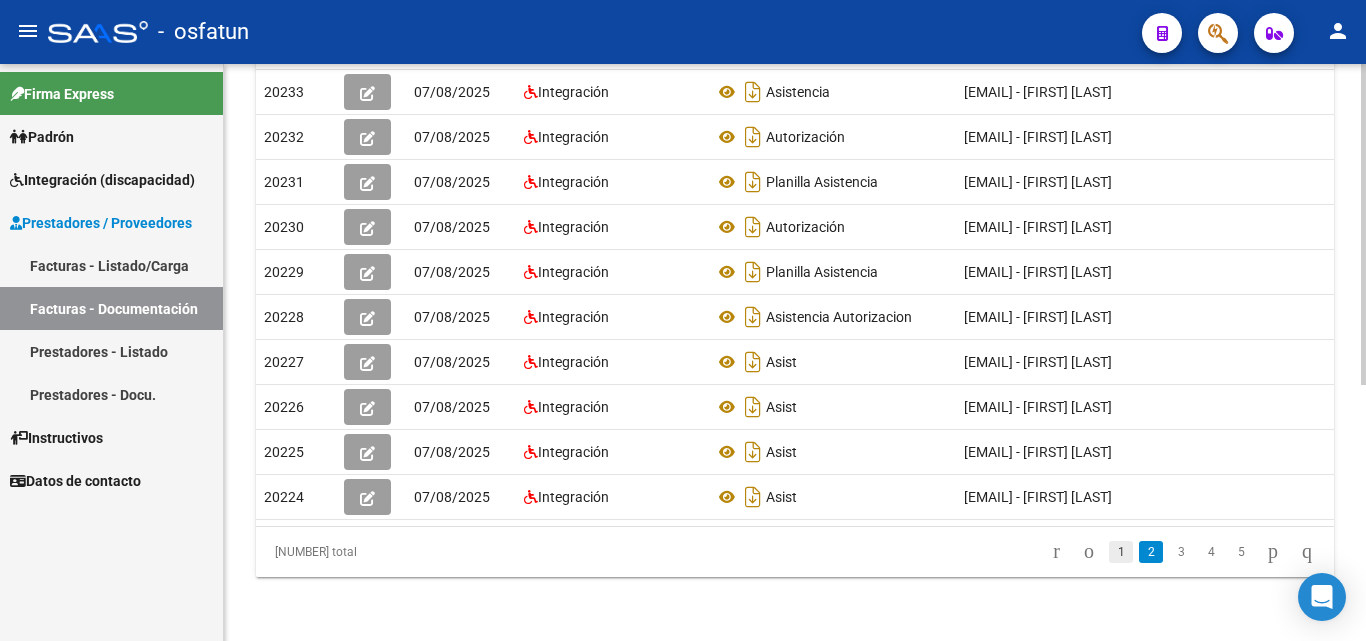 click on "1" 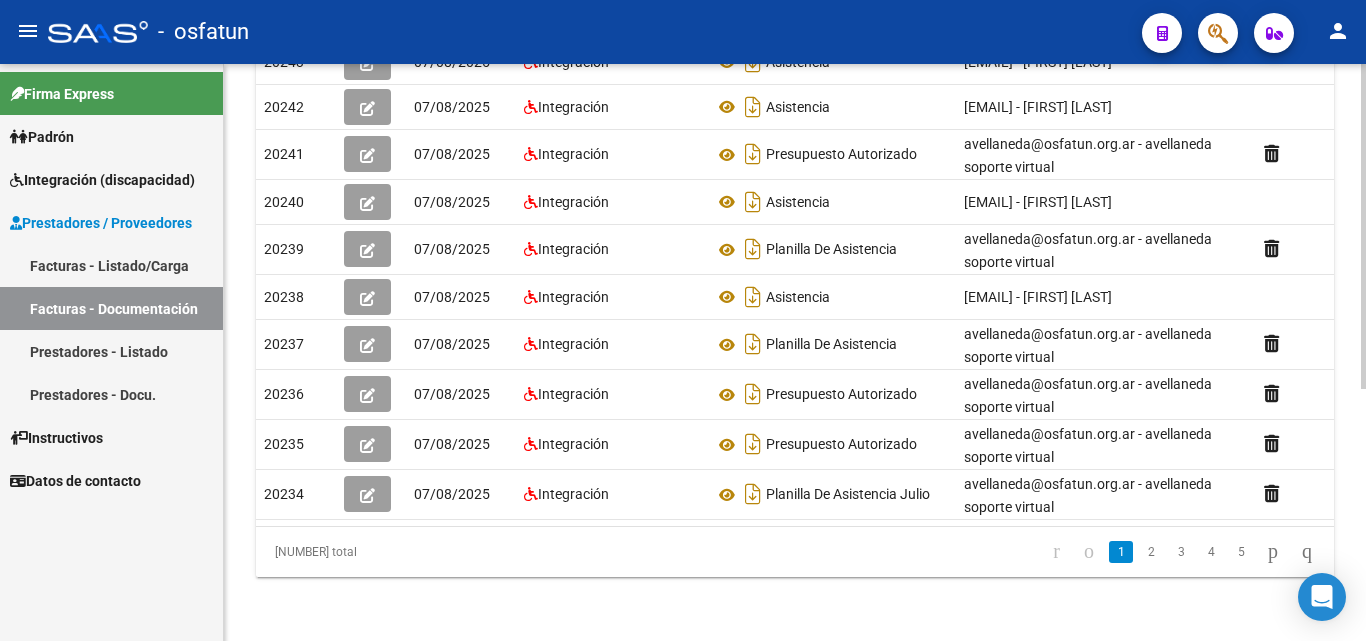 scroll, scrollTop: 446, scrollLeft: 0, axis: vertical 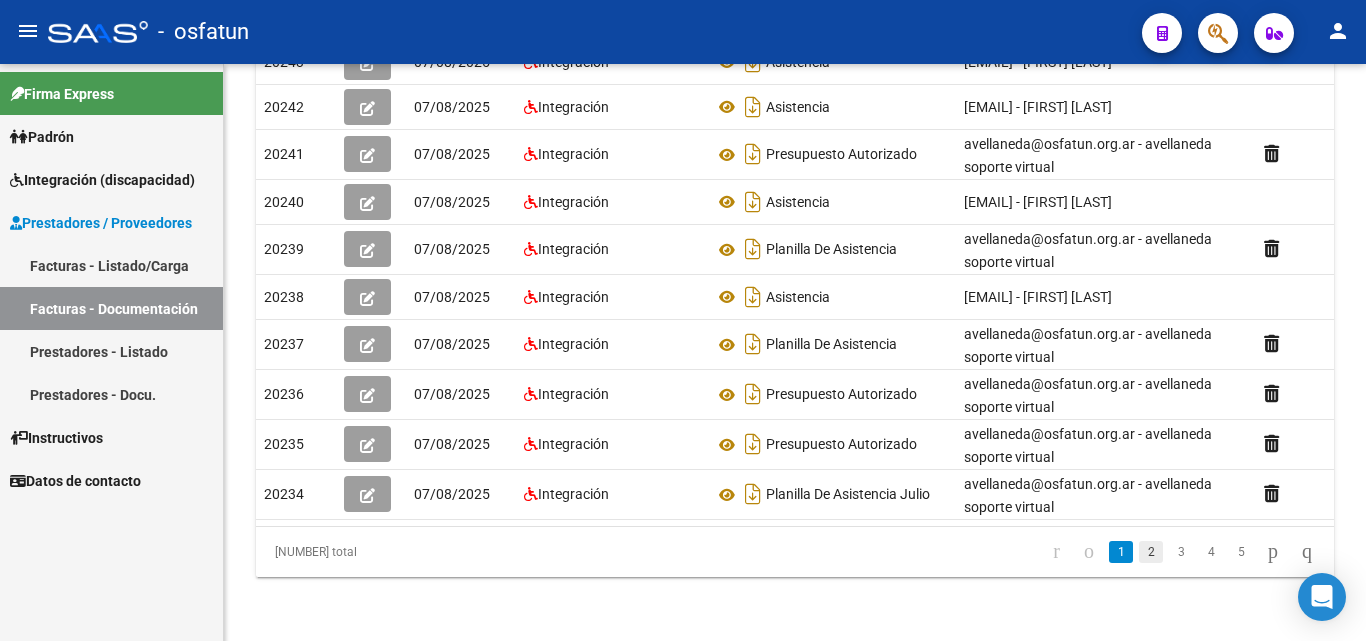click on "2" 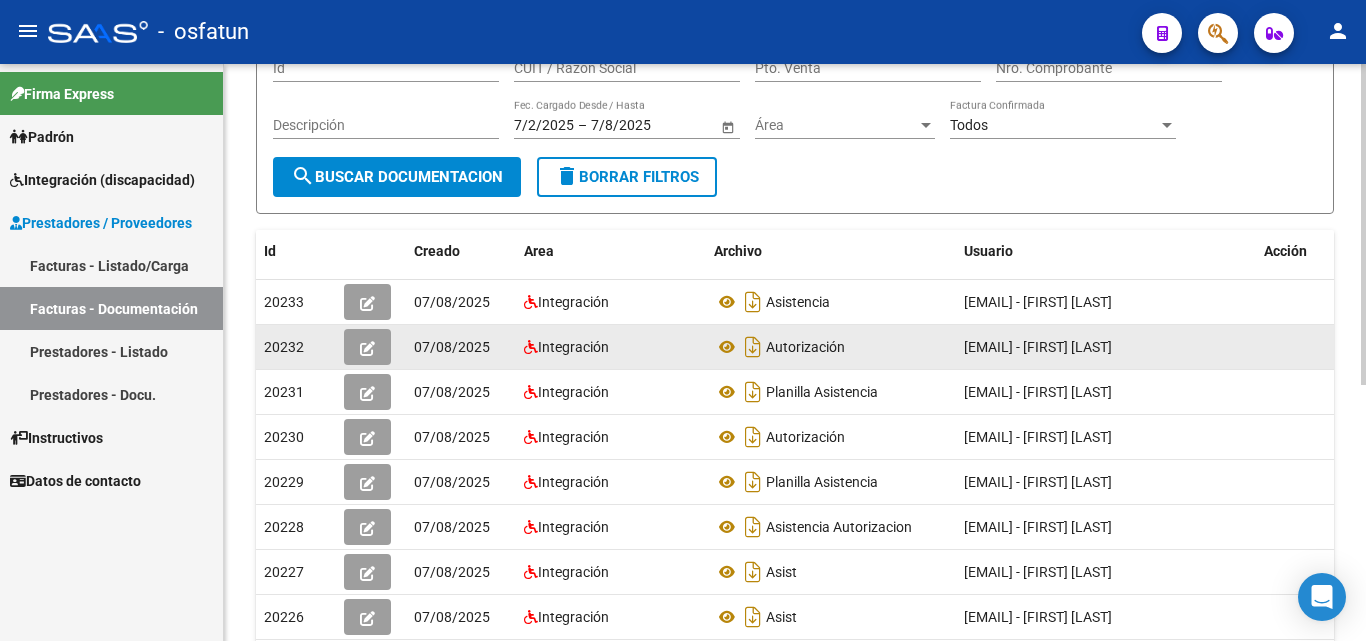 scroll, scrollTop: 146, scrollLeft: 0, axis: vertical 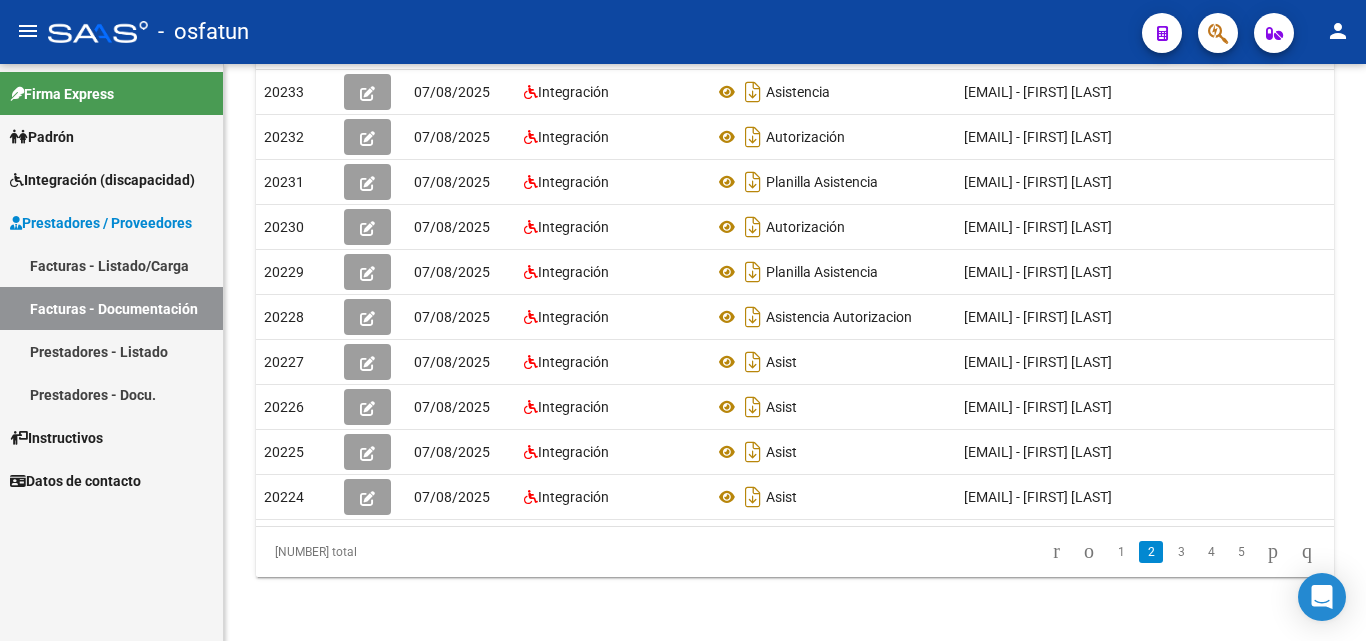 click on "3" 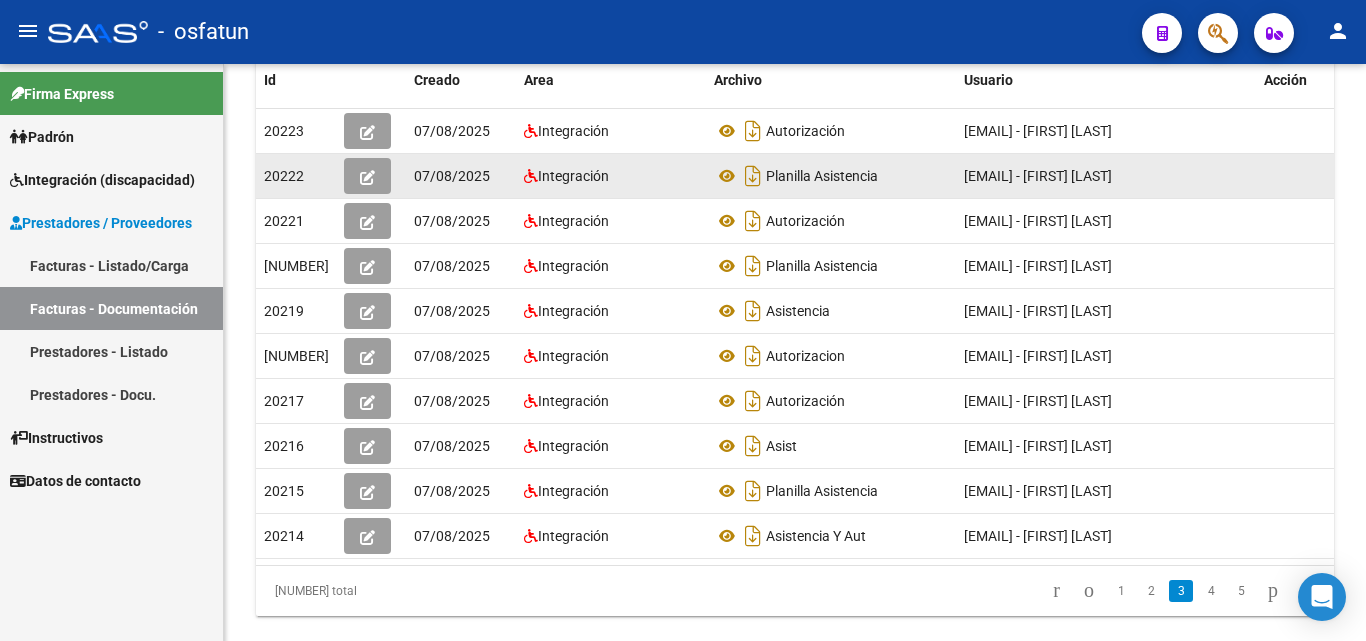 scroll, scrollTop: 466, scrollLeft: 0, axis: vertical 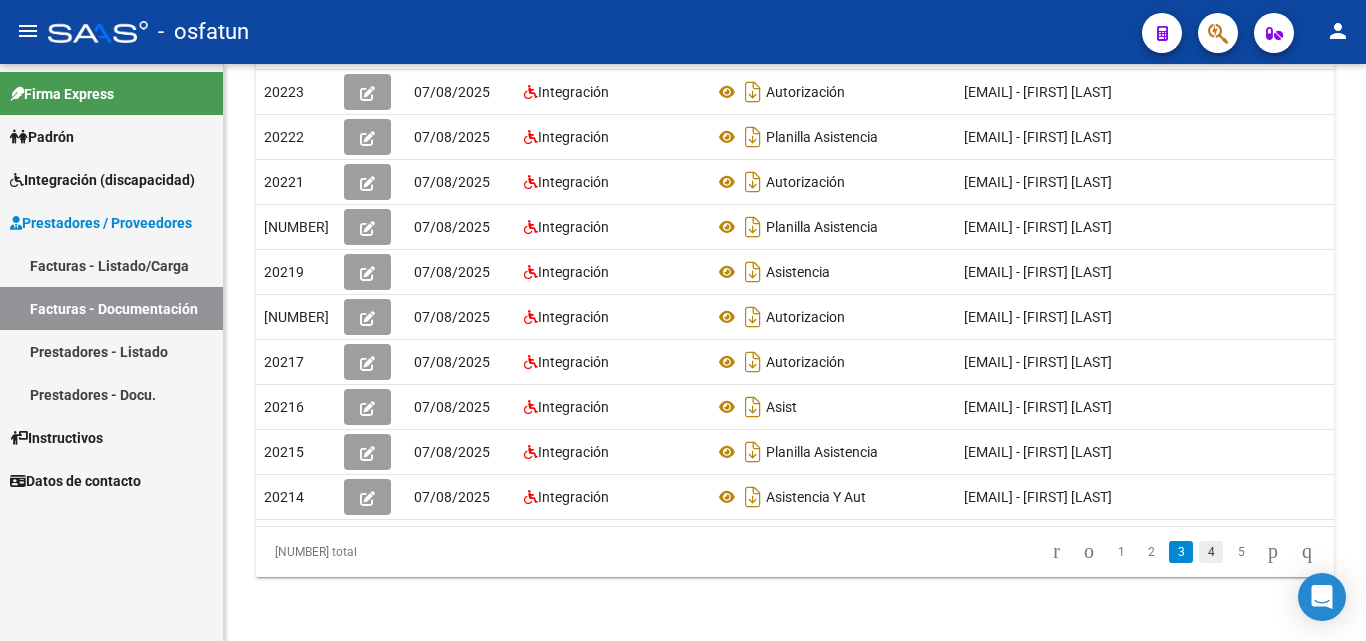click on "4" 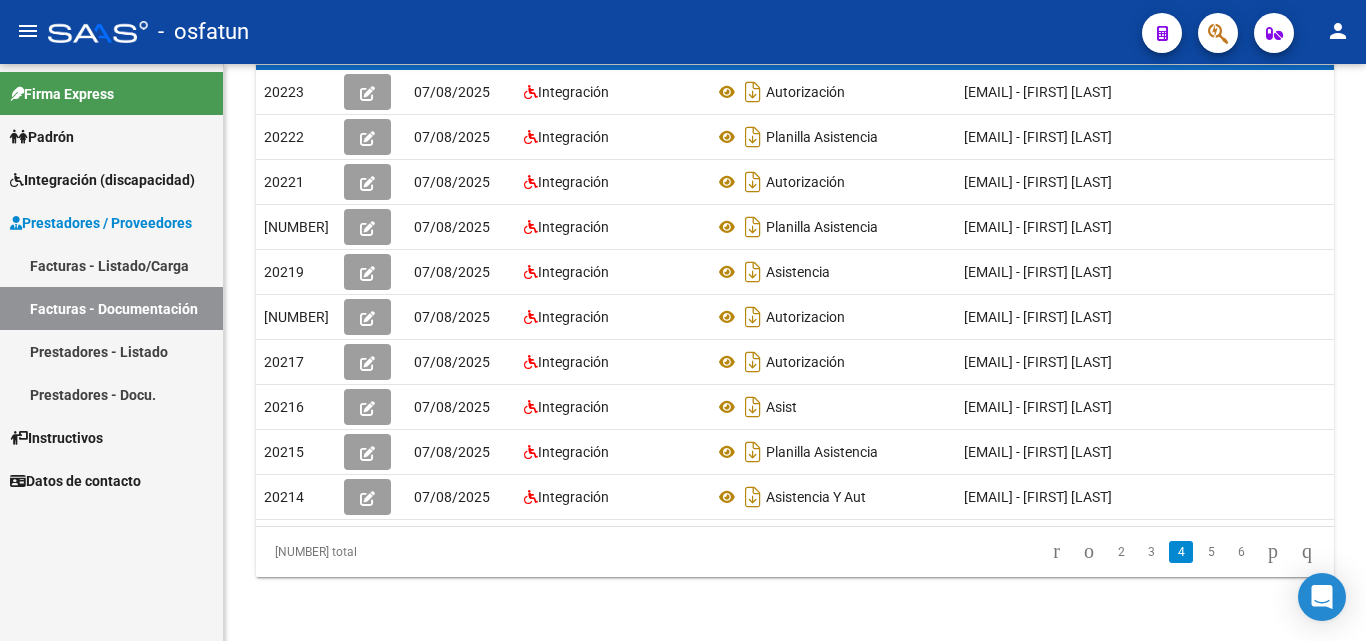 scroll, scrollTop: 466, scrollLeft: 0, axis: vertical 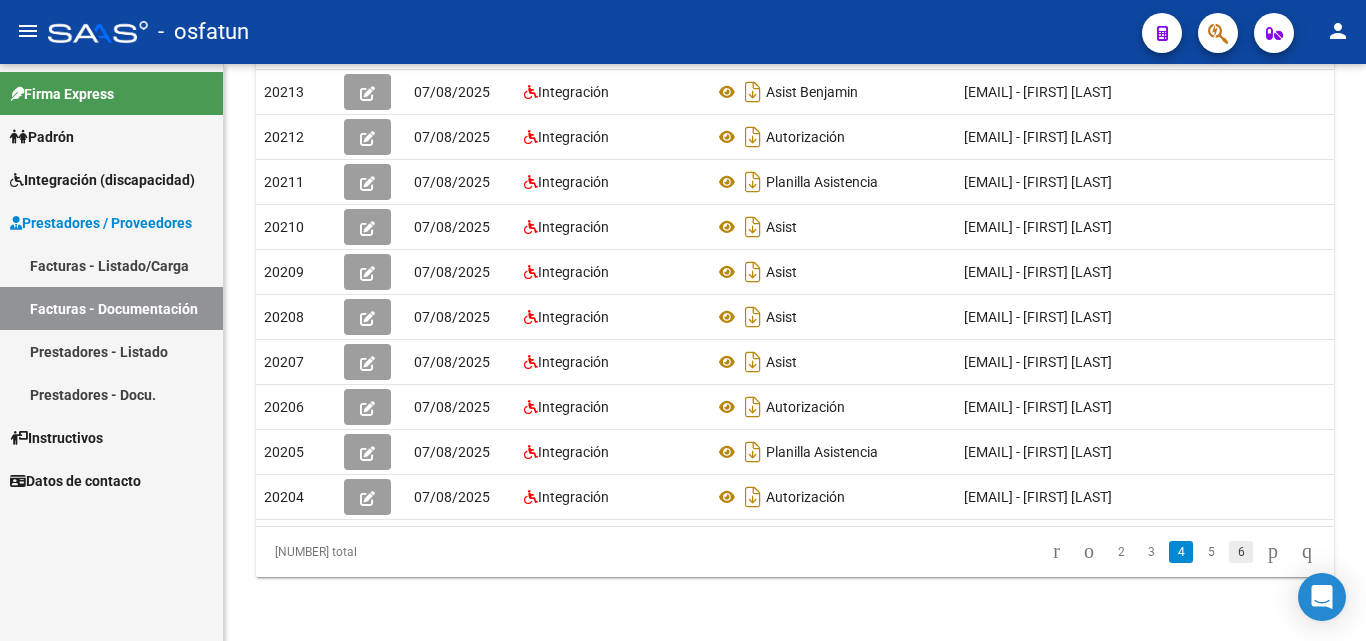 click on "6" 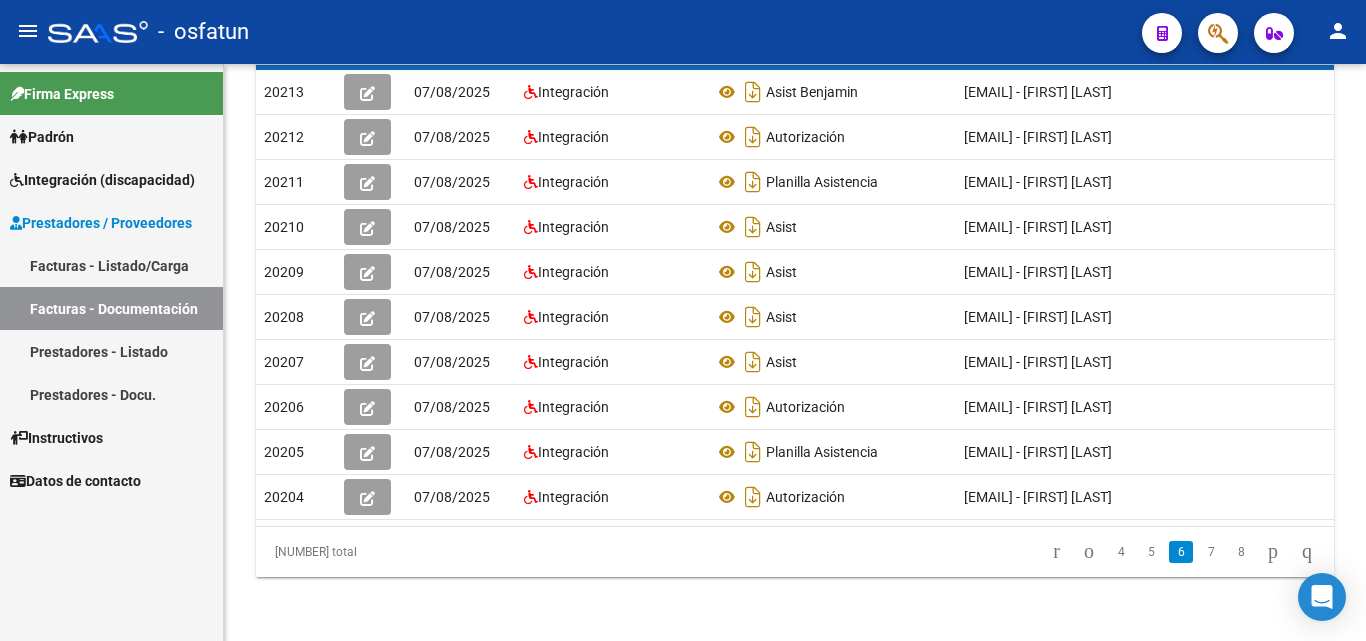 scroll, scrollTop: 466, scrollLeft: 0, axis: vertical 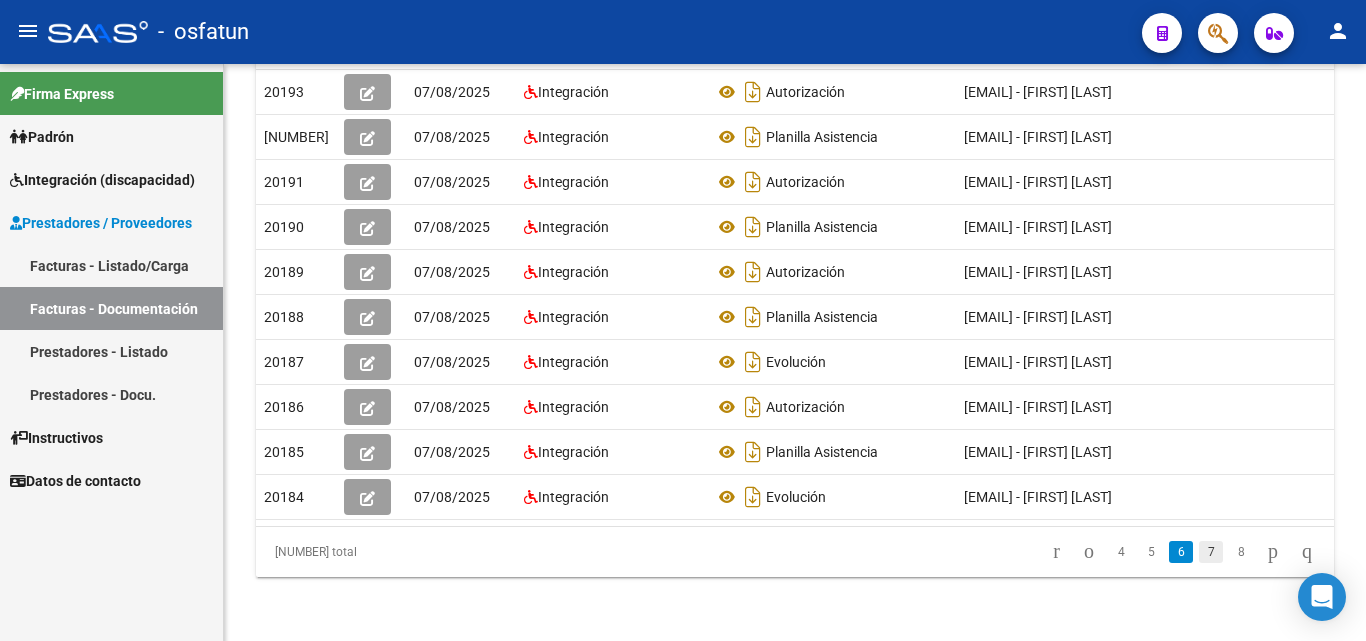 click on "7" 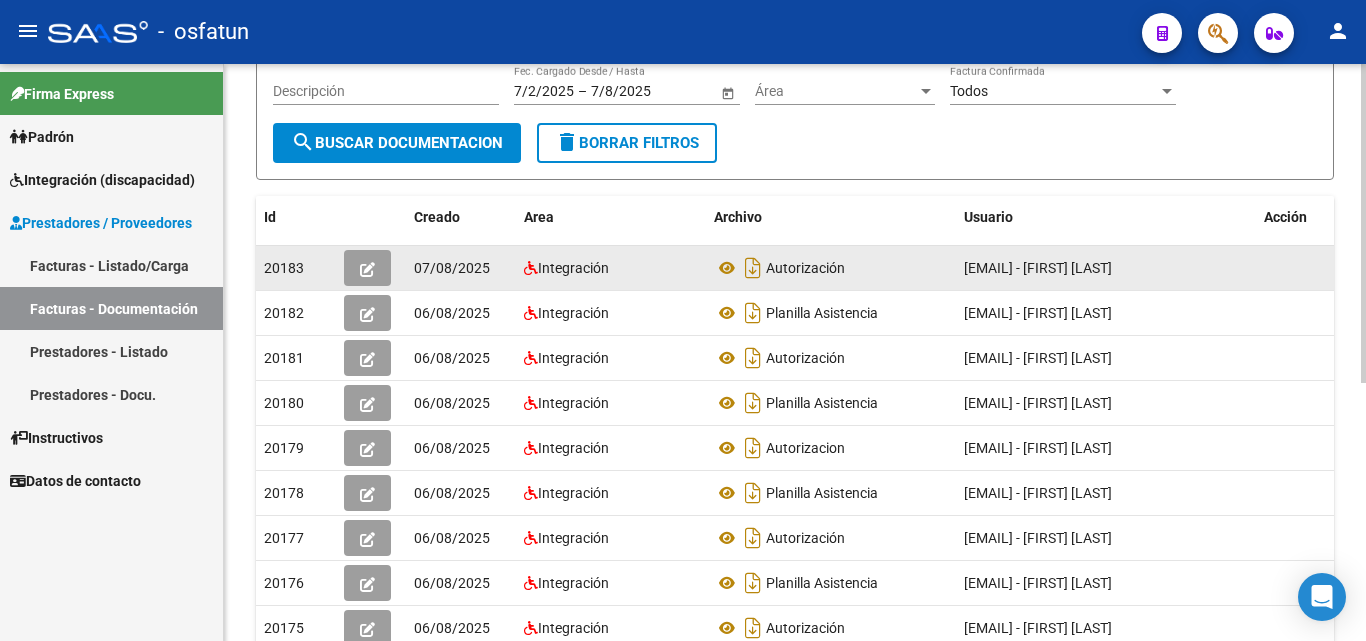 scroll, scrollTop: 366, scrollLeft: 0, axis: vertical 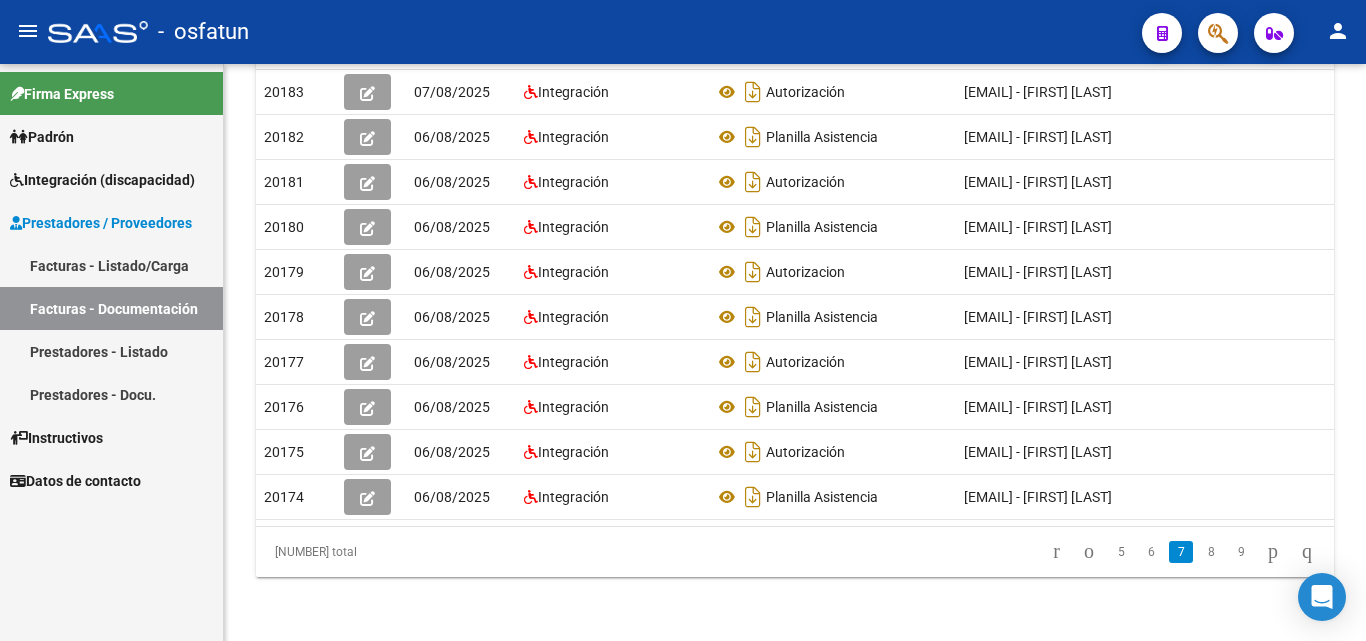 click on "8" 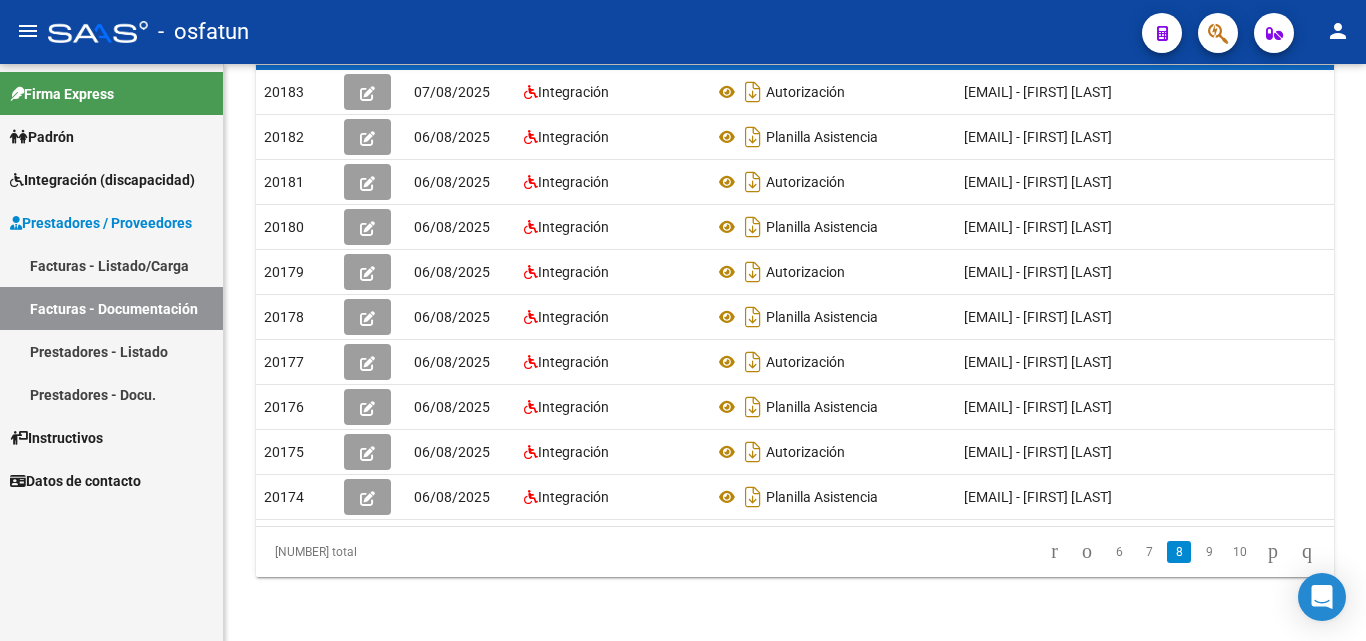 scroll, scrollTop: 466, scrollLeft: 0, axis: vertical 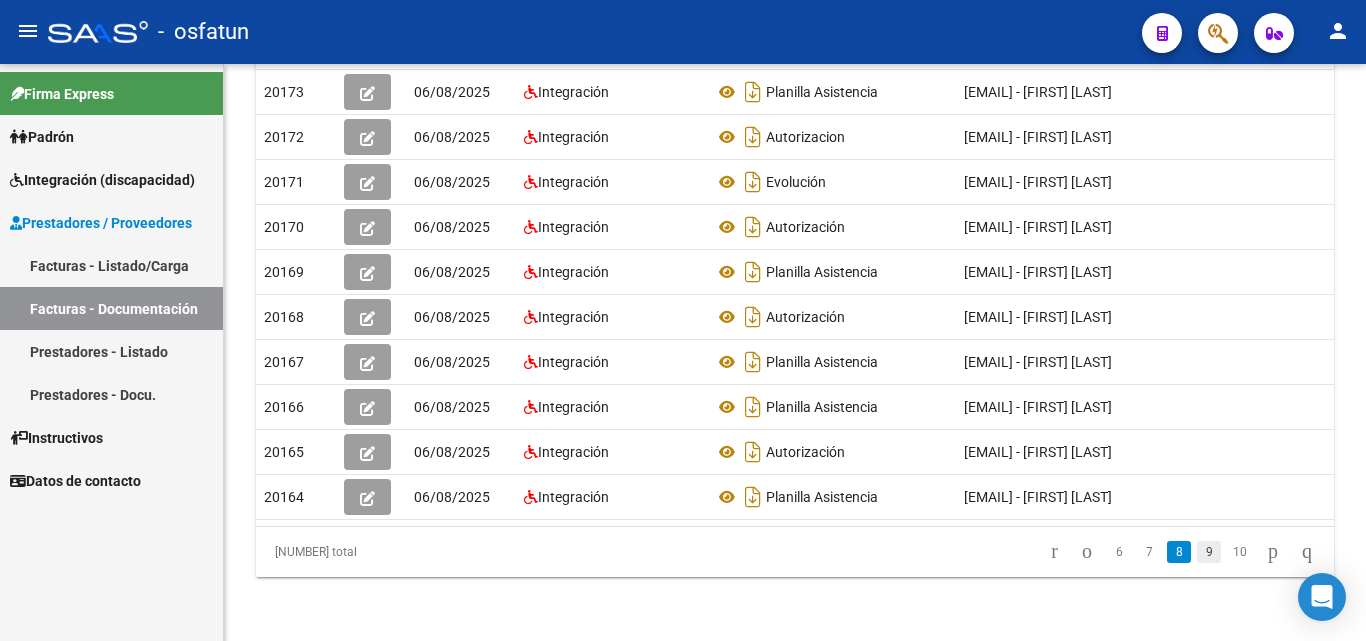 click on "9" 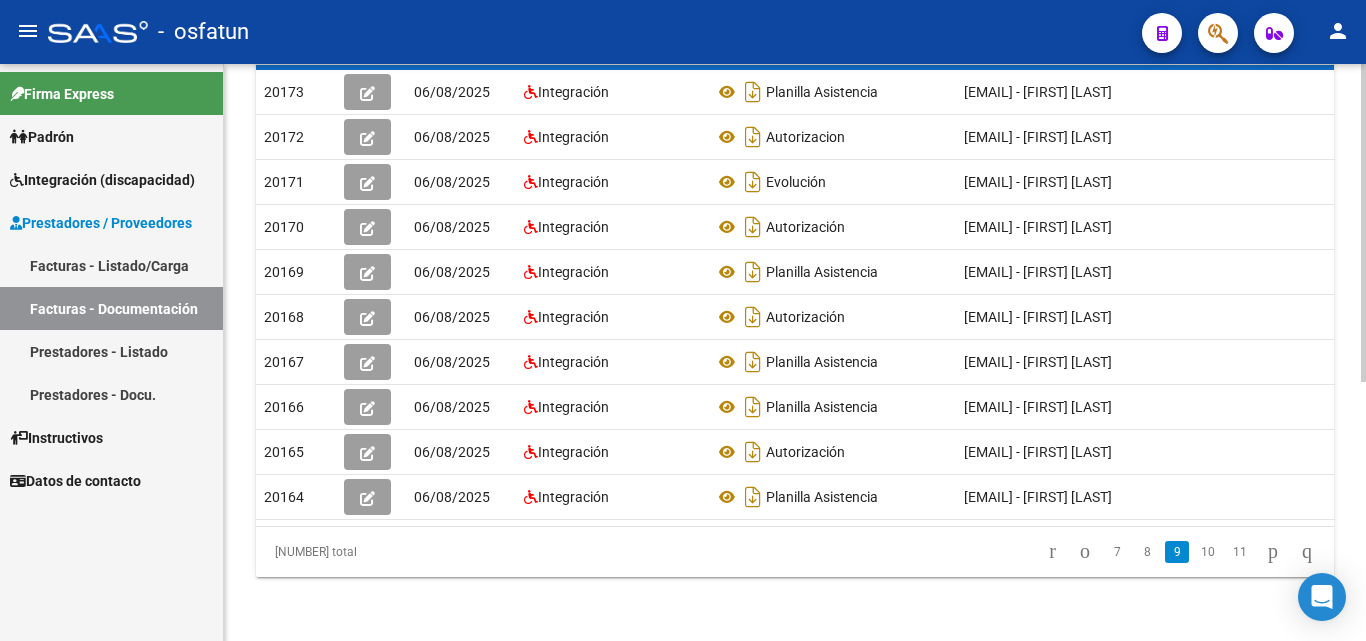 scroll, scrollTop: 471, scrollLeft: 0, axis: vertical 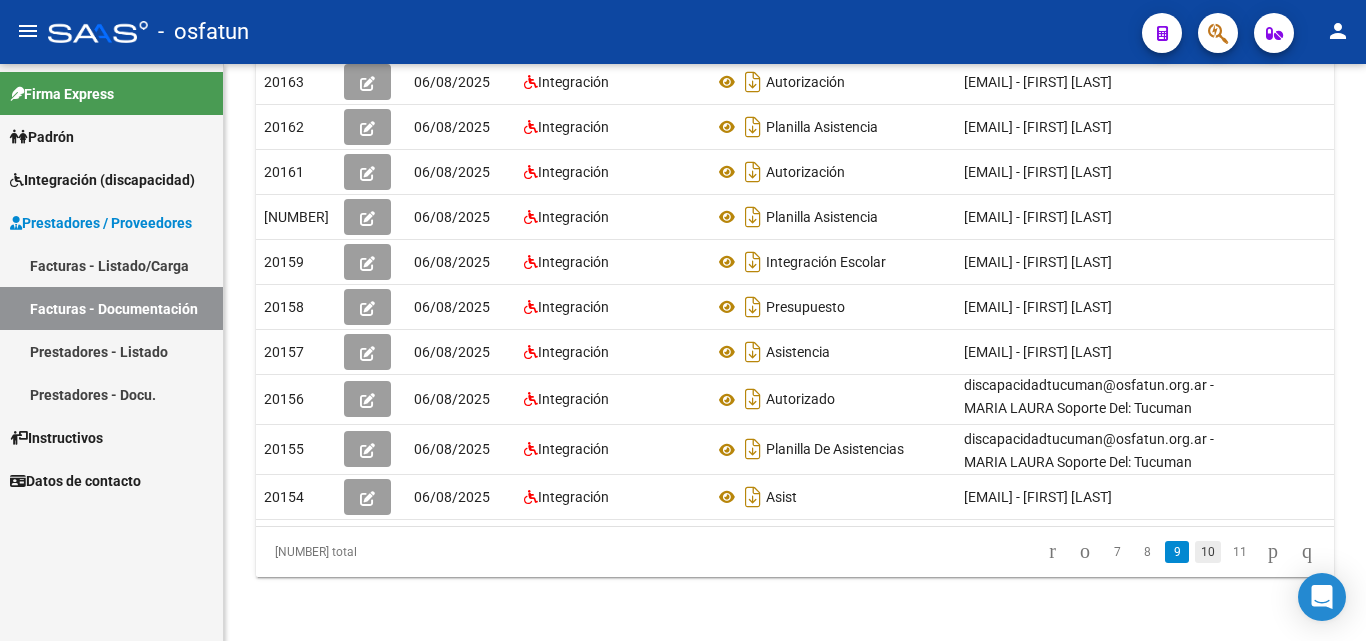 click on "10" 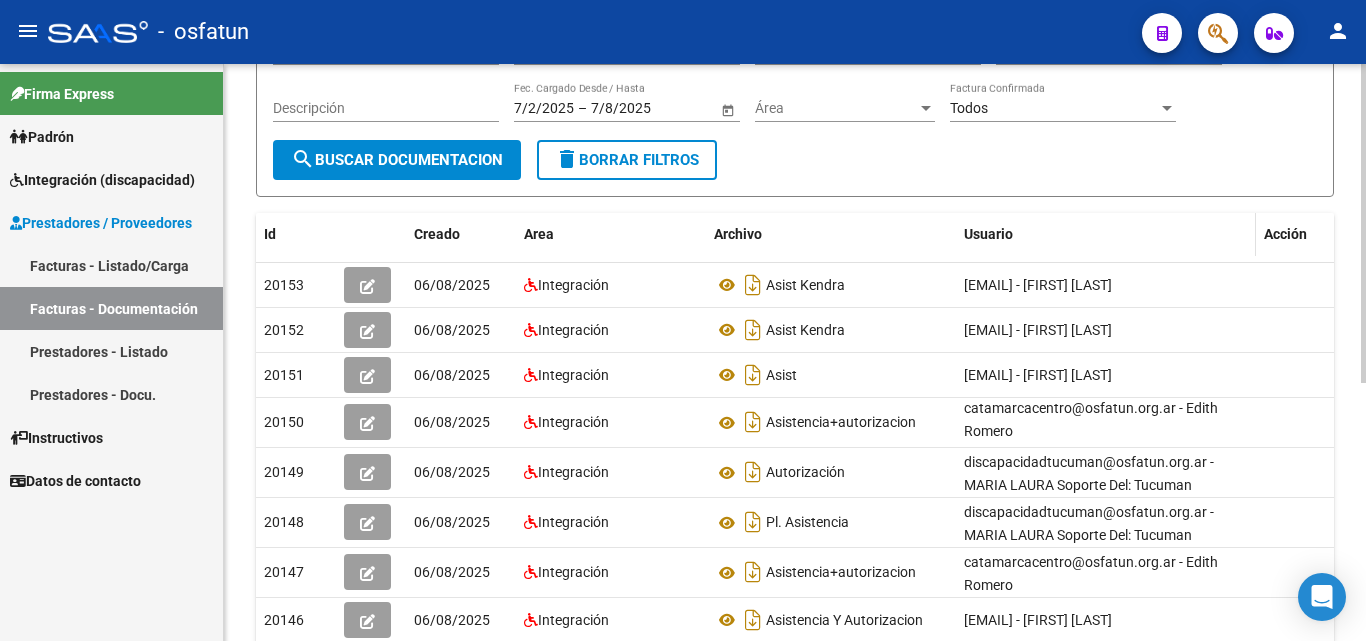 scroll, scrollTop: 256, scrollLeft: 0, axis: vertical 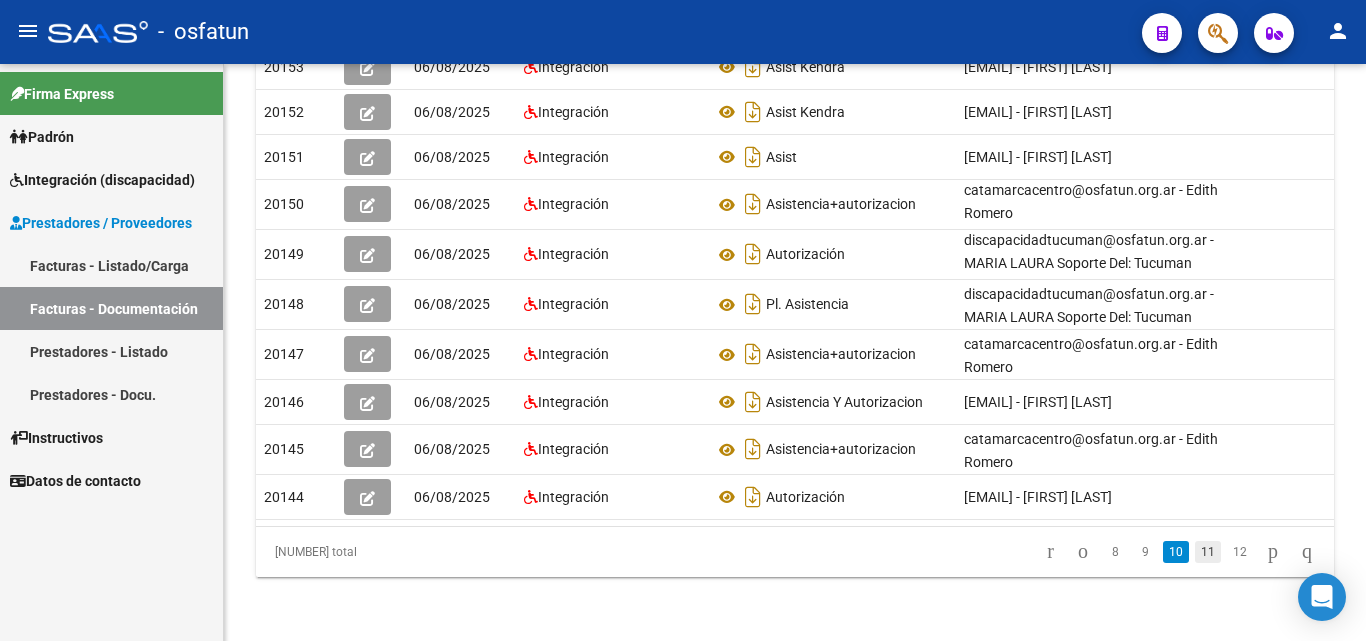 click on "11" 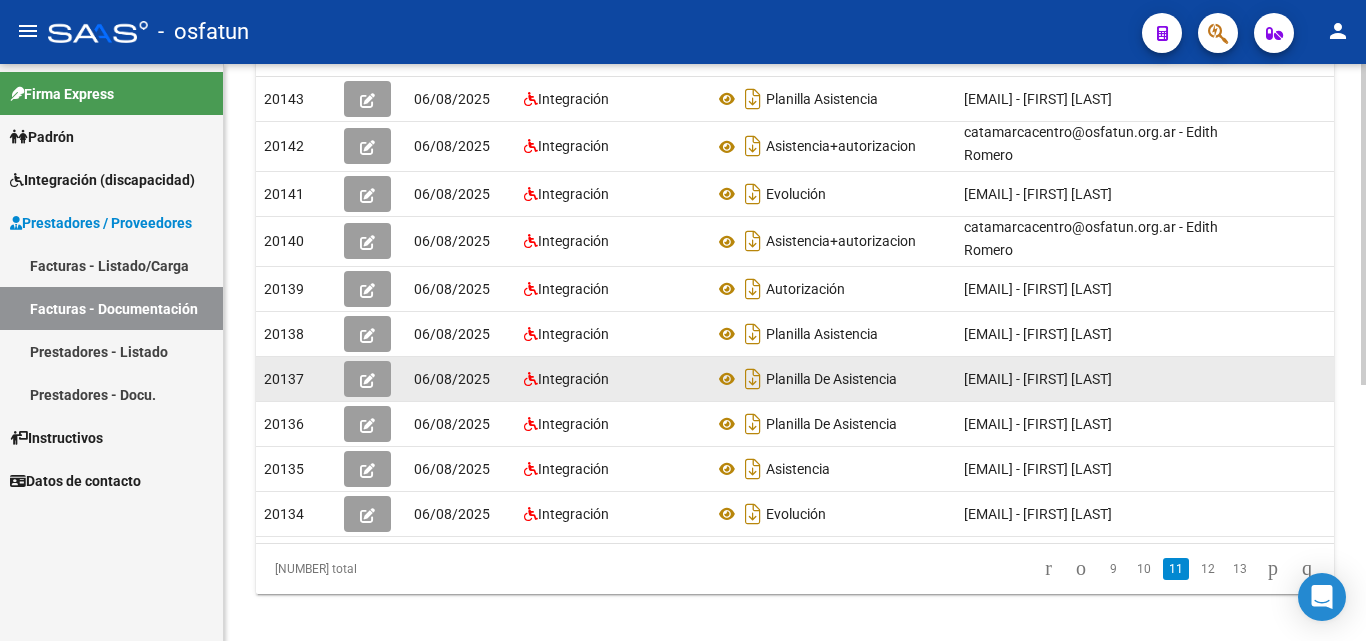 scroll, scrollTop: 261, scrollLeft: 0, axis: vertical 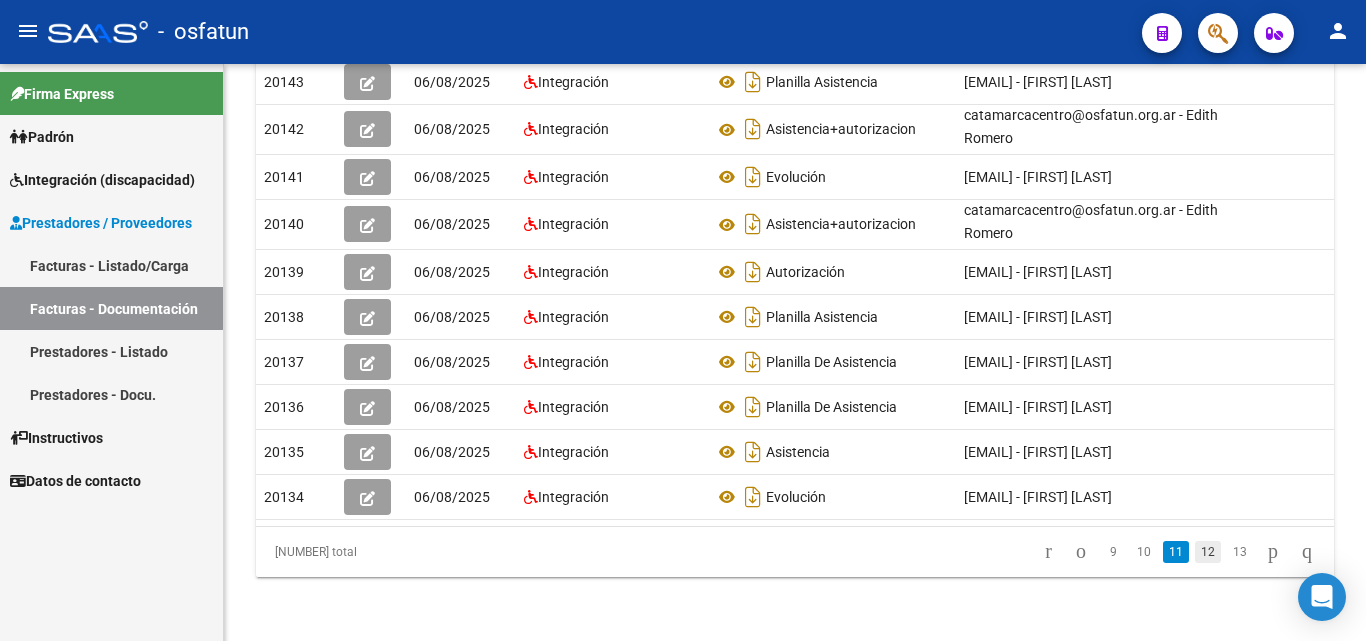 click on "12" 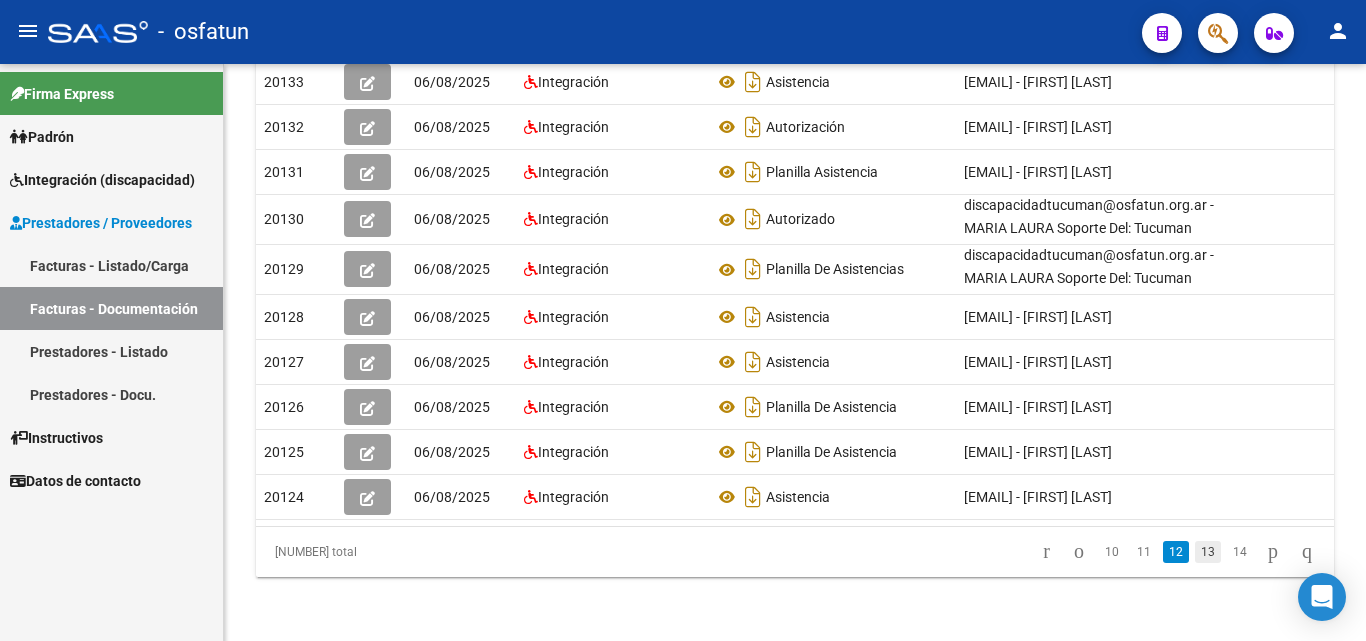 click on "13" 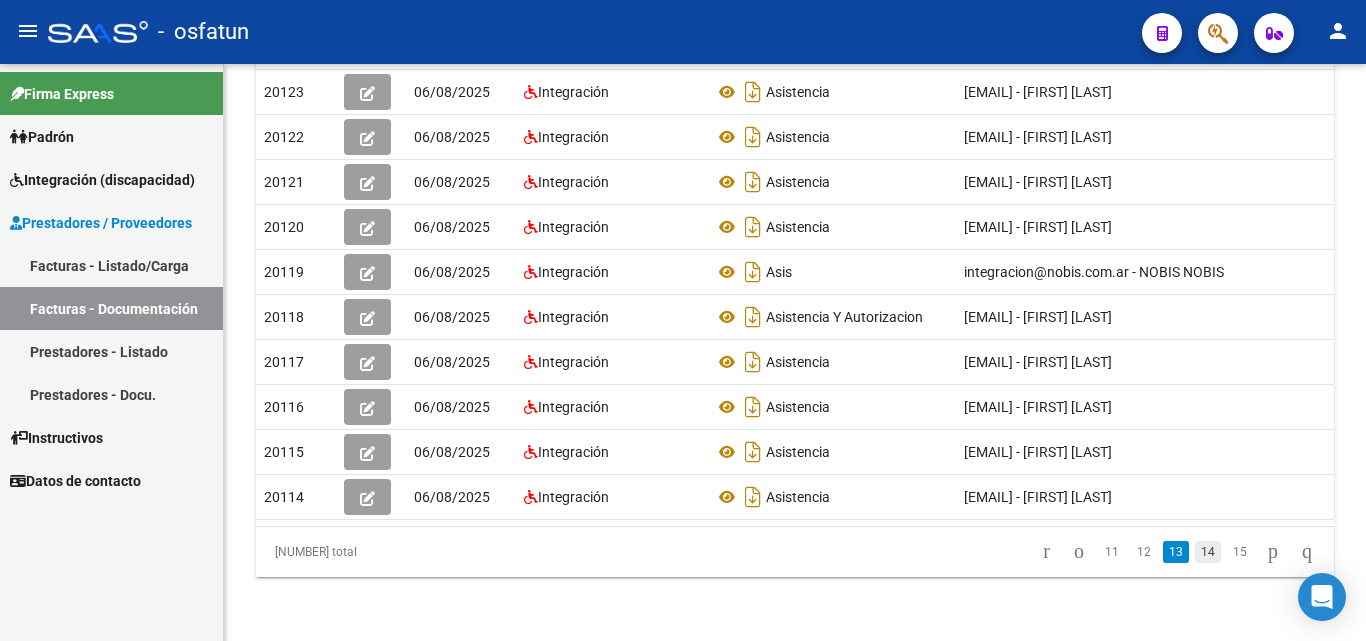 click on "14" 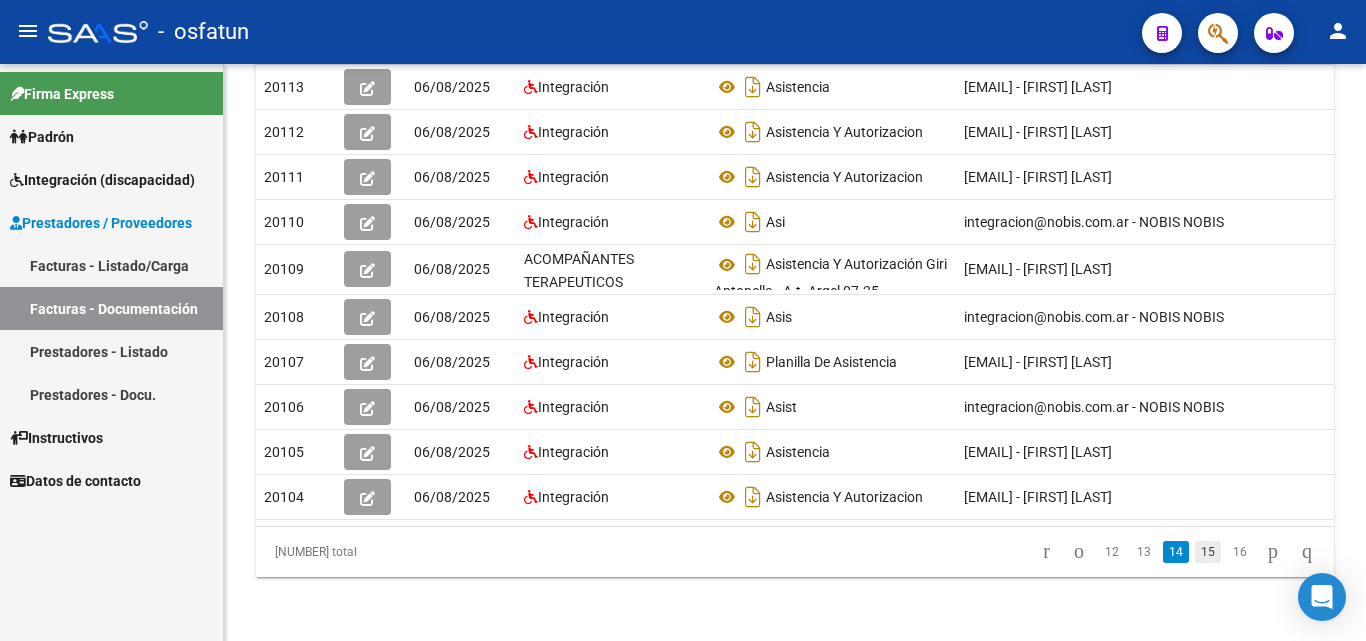 click on "15" 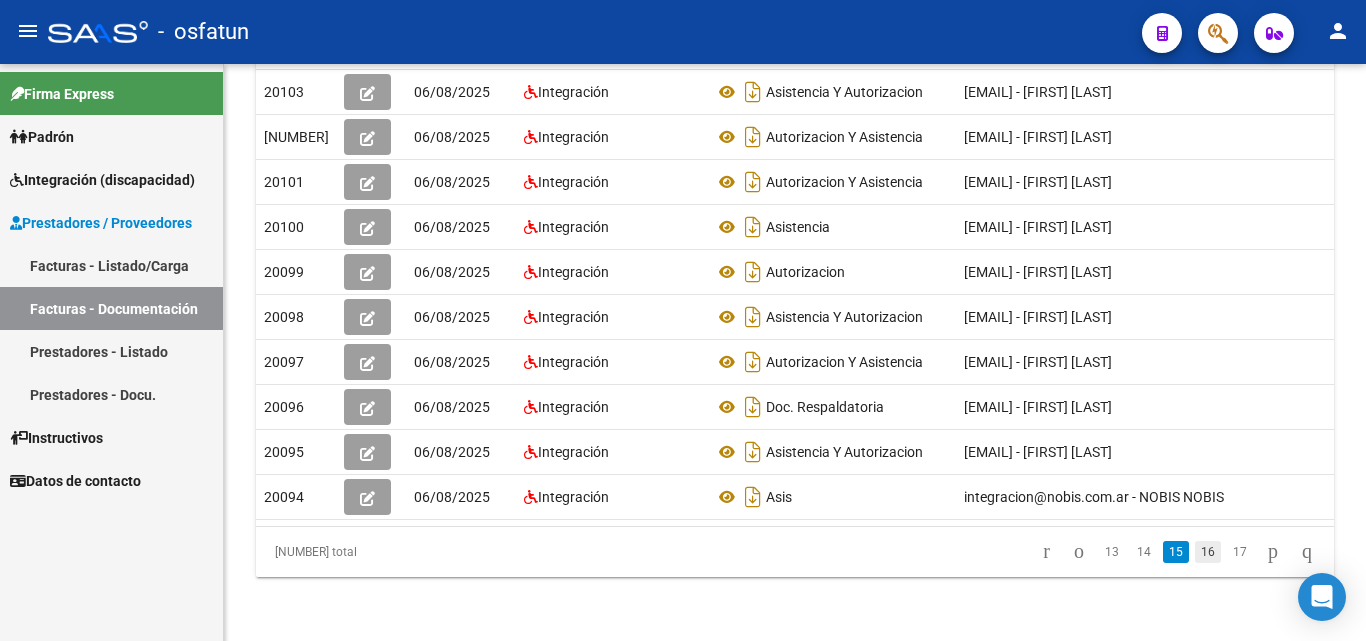 click on "16" 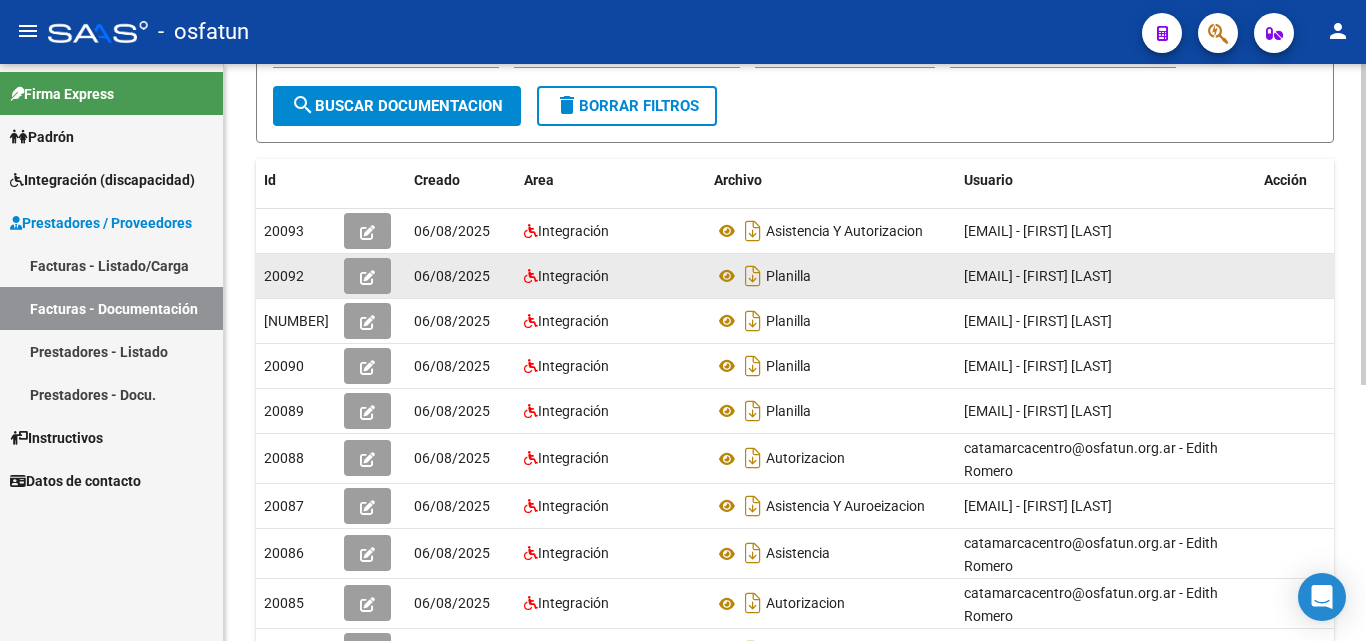 click 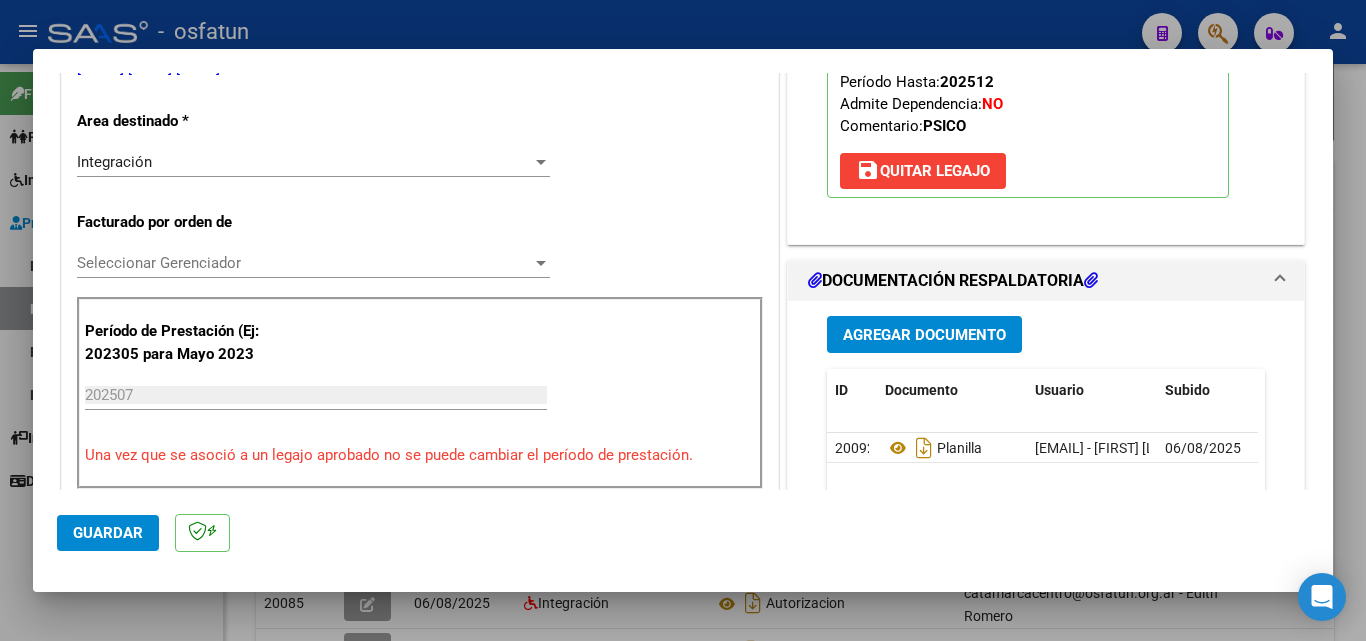 drag, startPoint x: 1352, startPoint y: 130, endPoint x: 1350, endPoint y: 143, distance: 13.152946 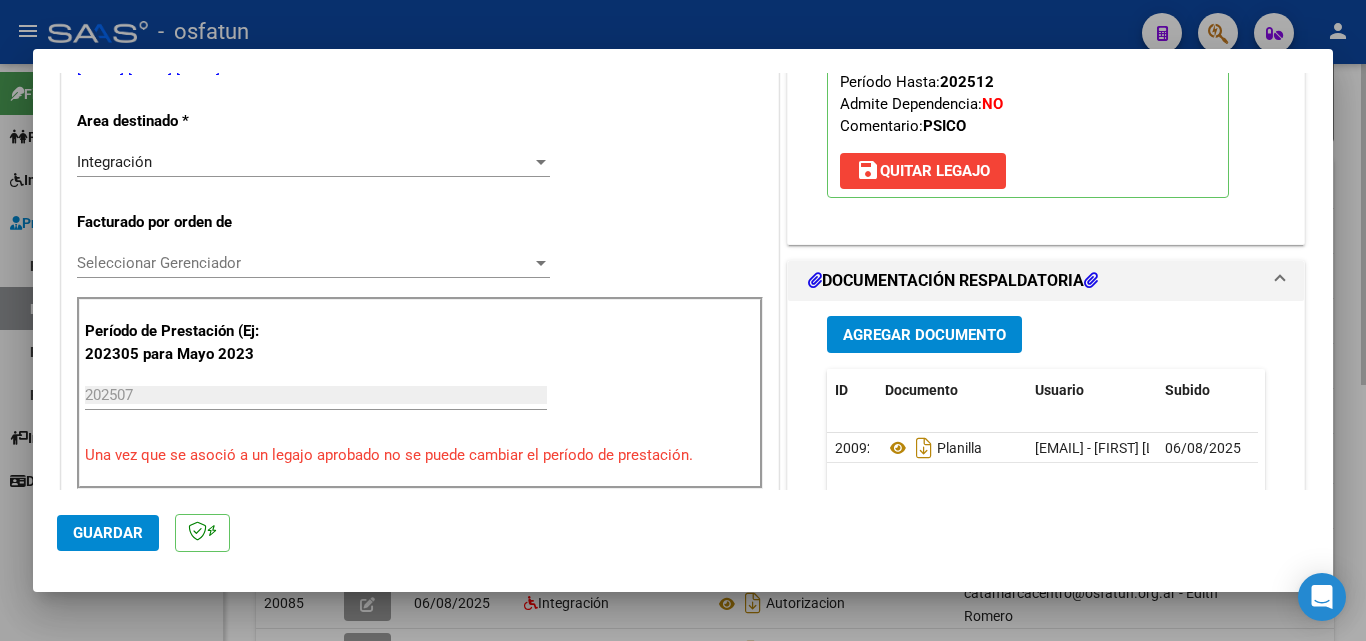 click at bounding box center [683, 320] 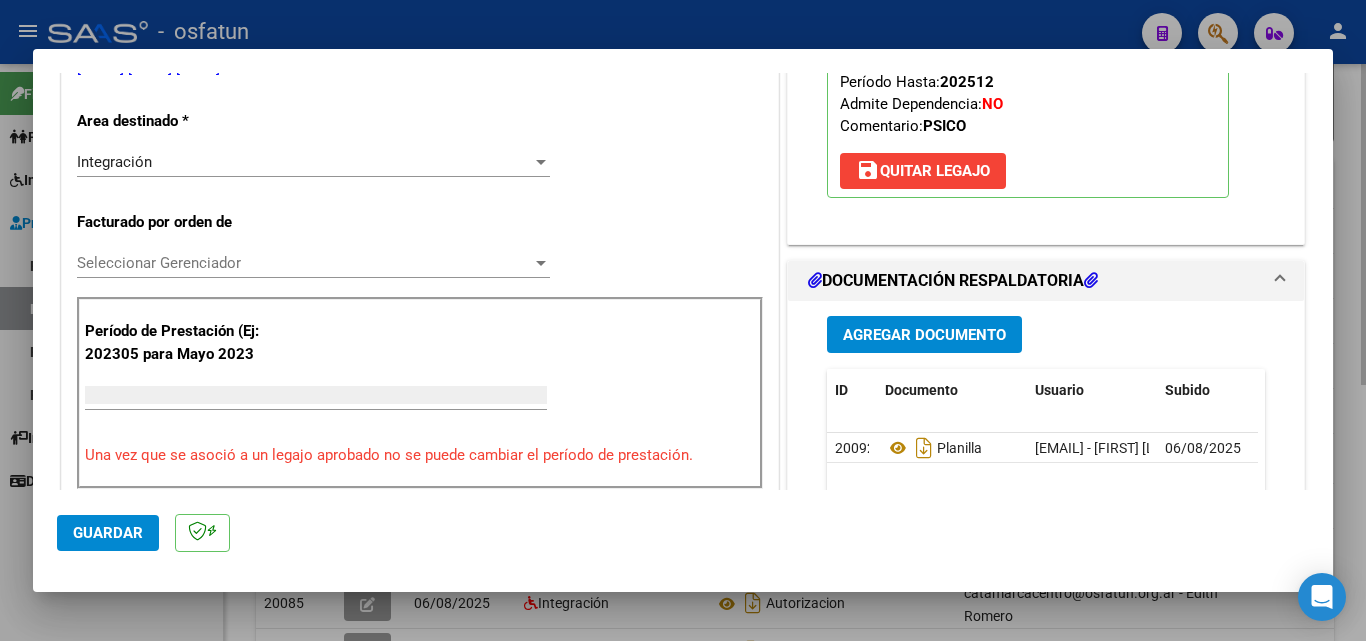 type 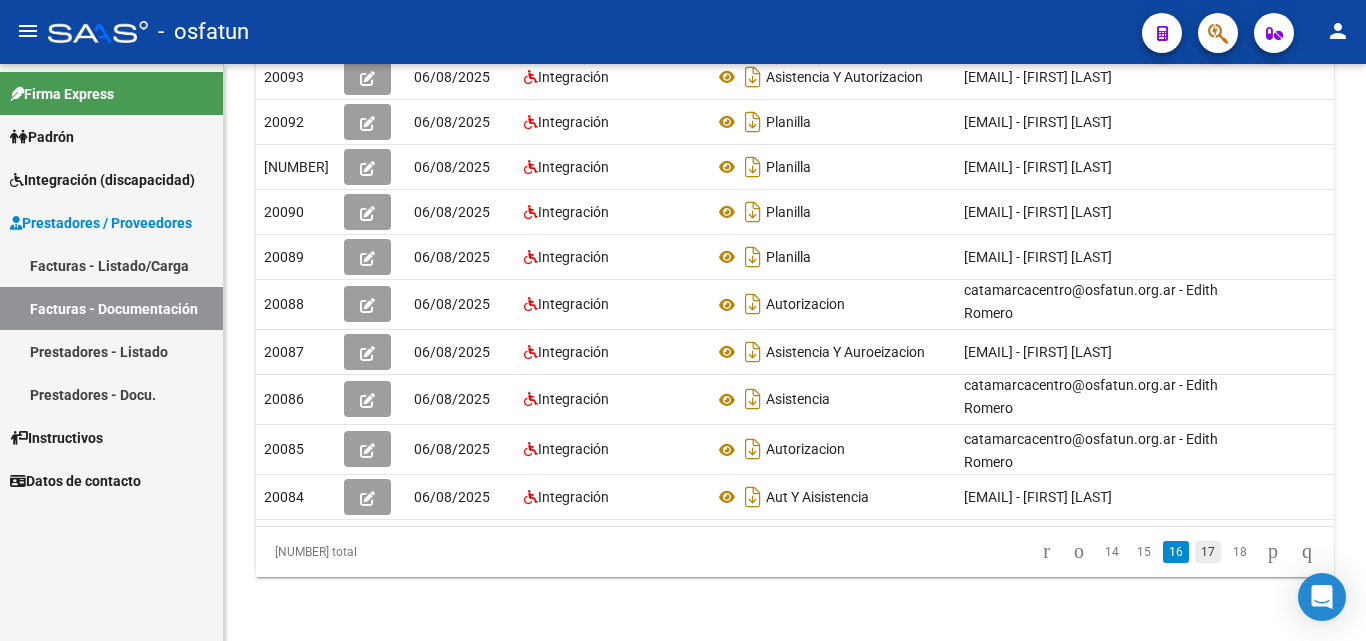 click on "17" 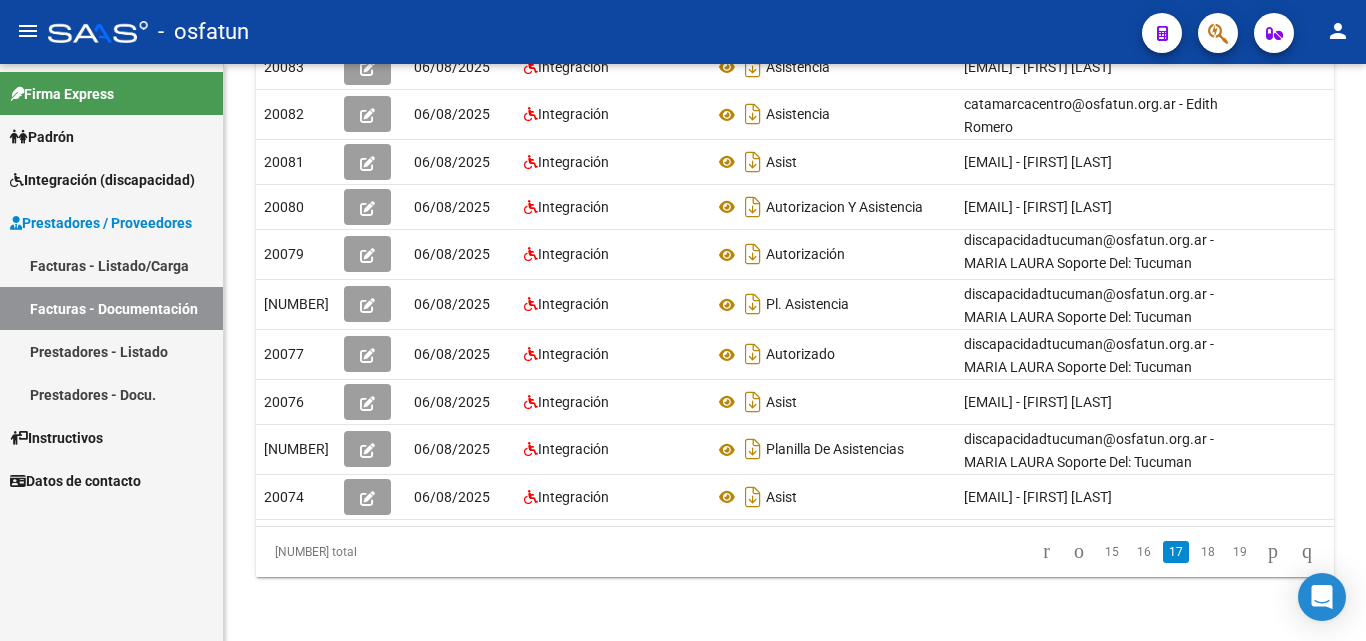click on "18" 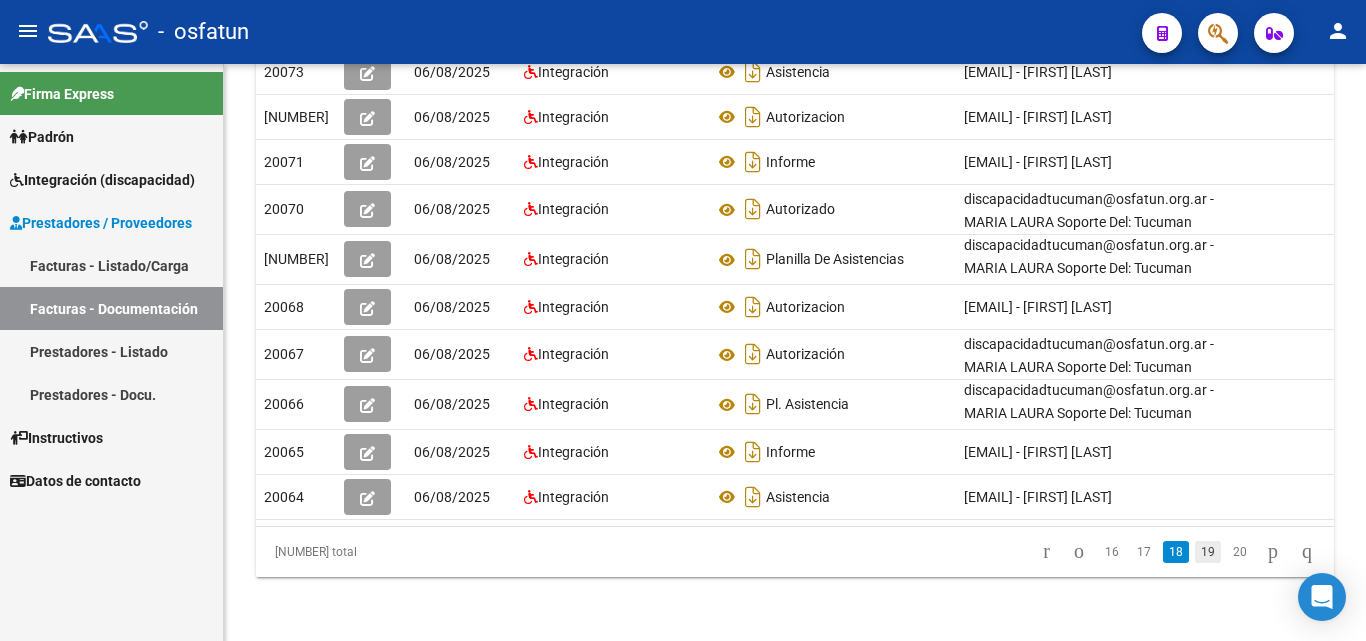 click on "19" 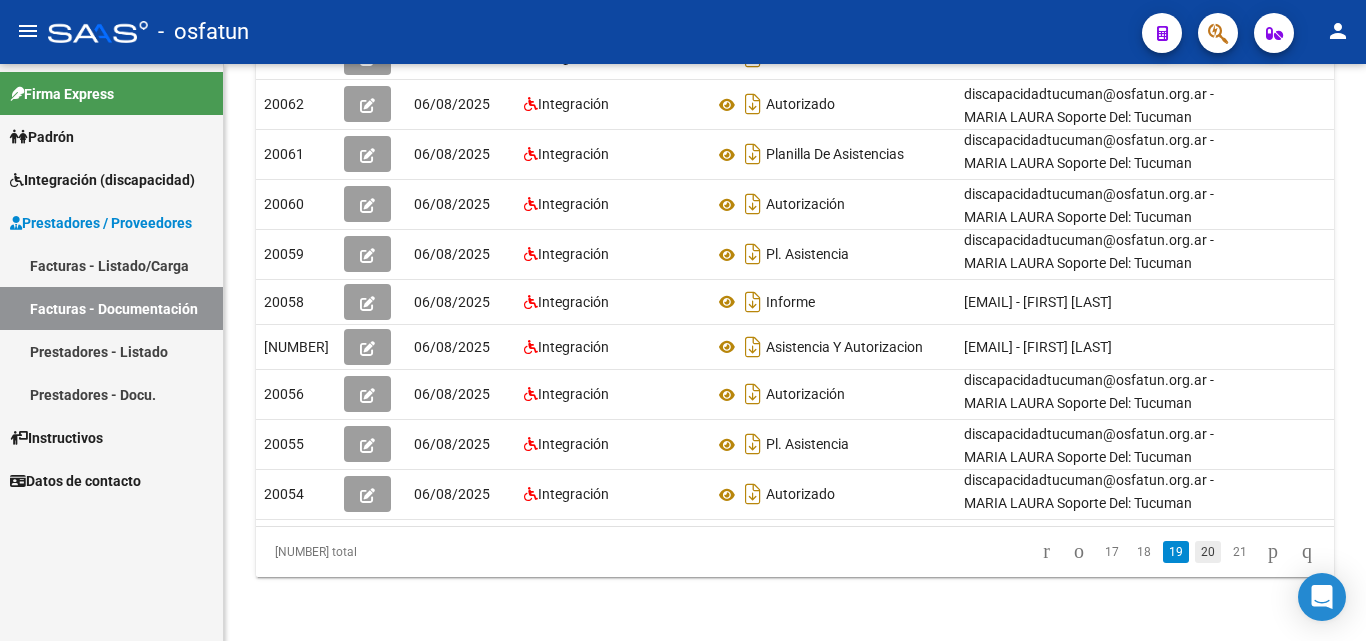 click on "20" 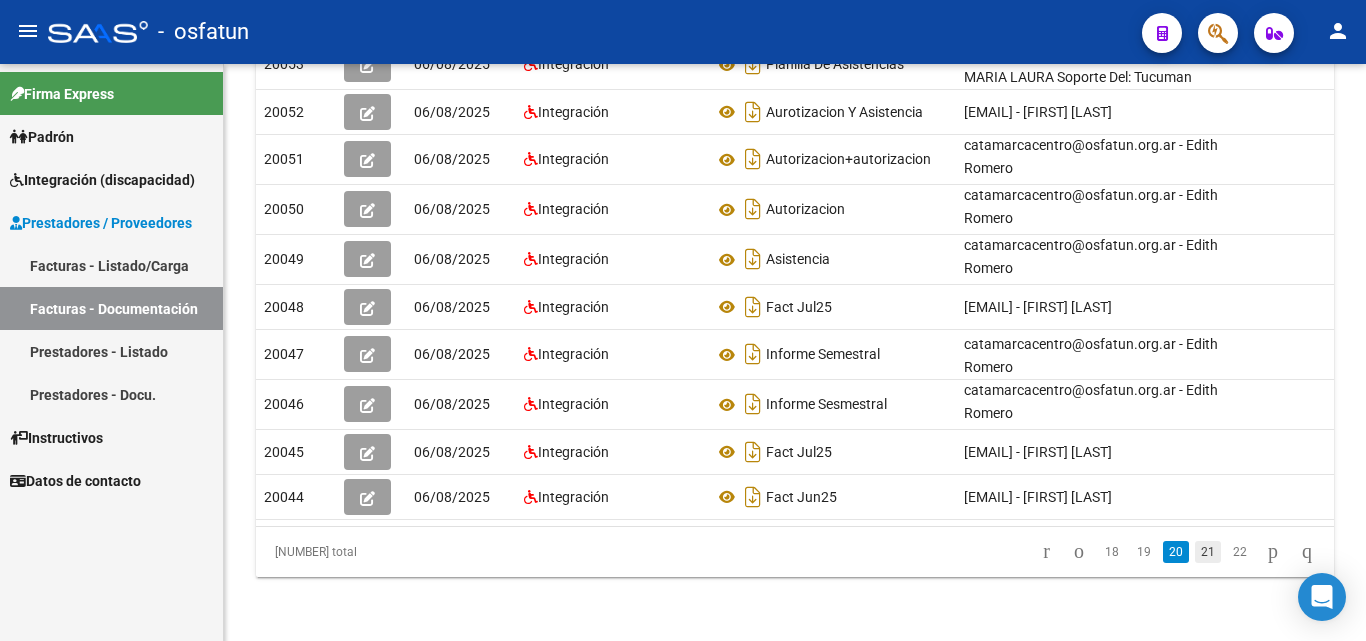 click on "21" 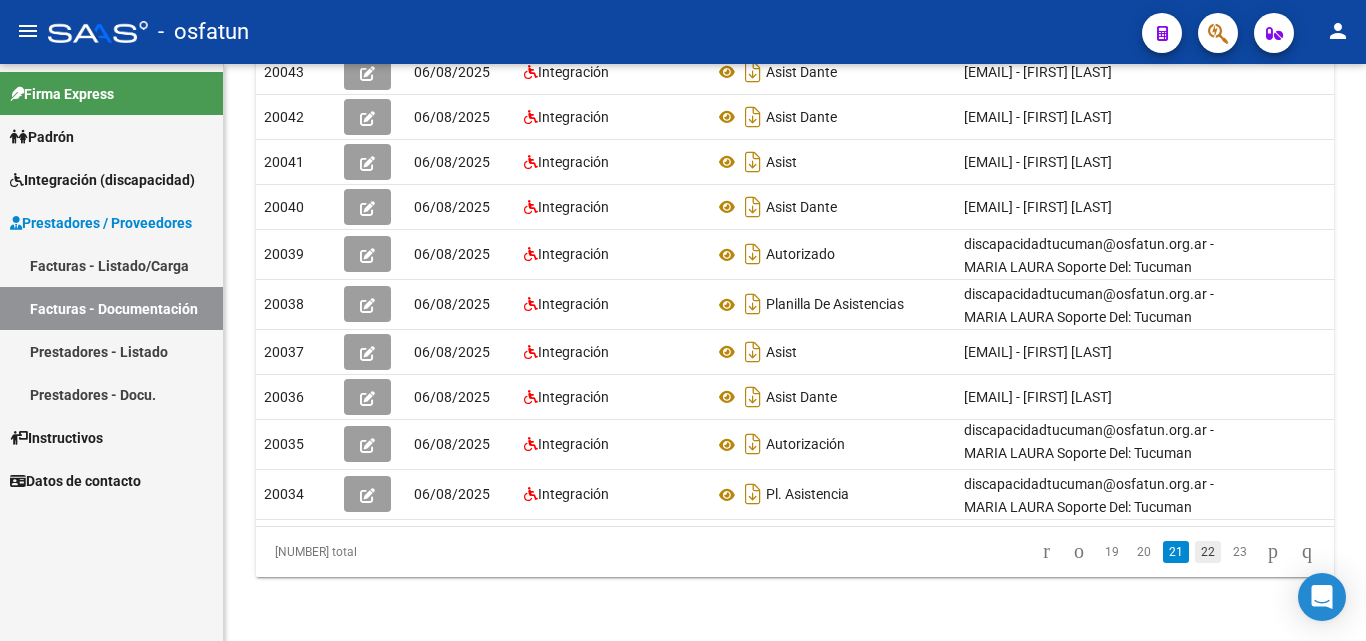 click on "22" 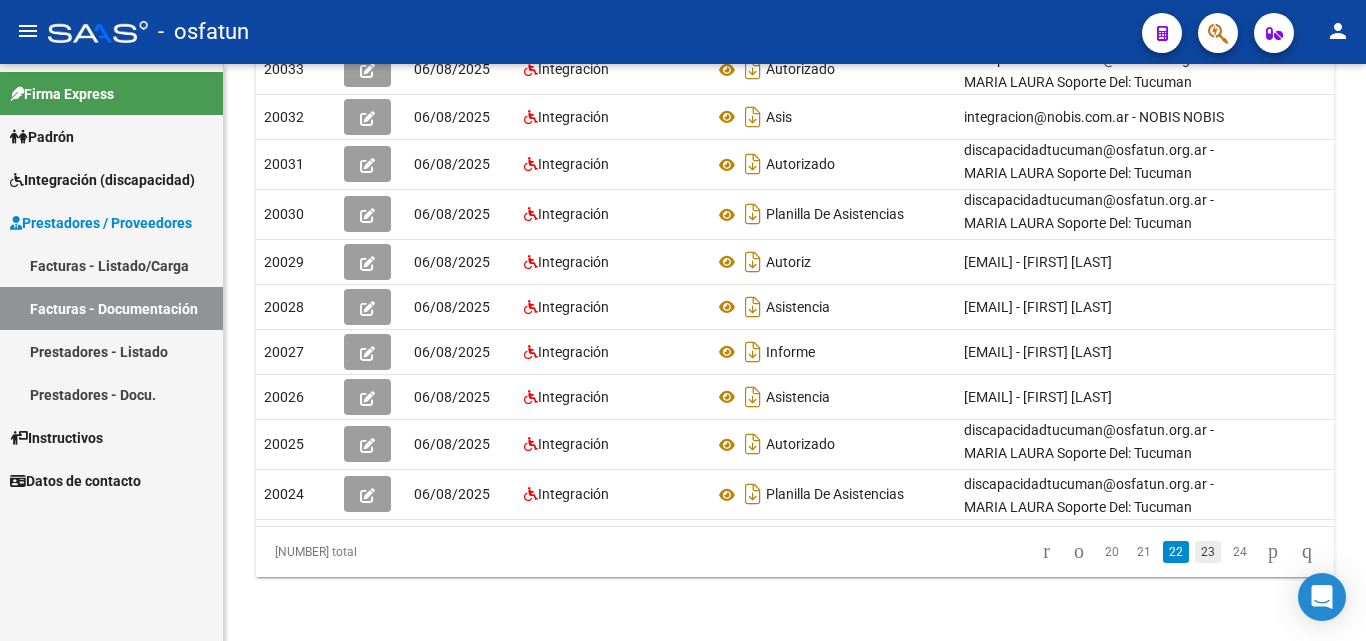 click on "23" 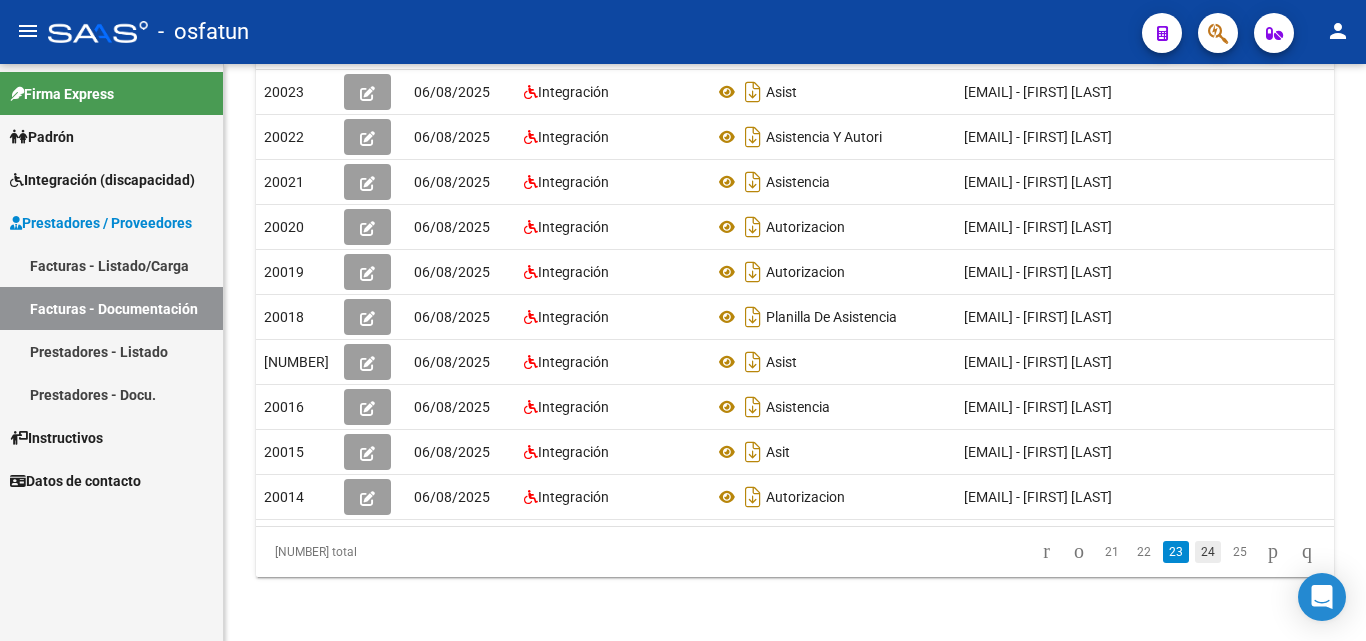 click on "24" 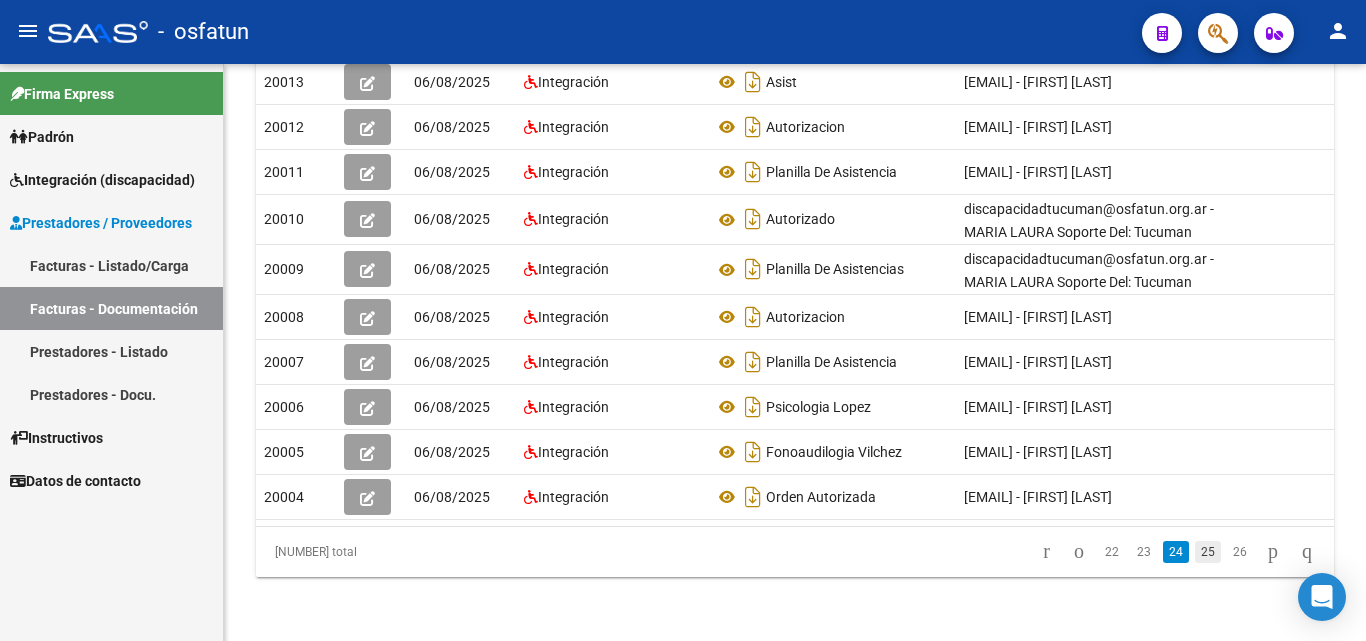 click on "25" 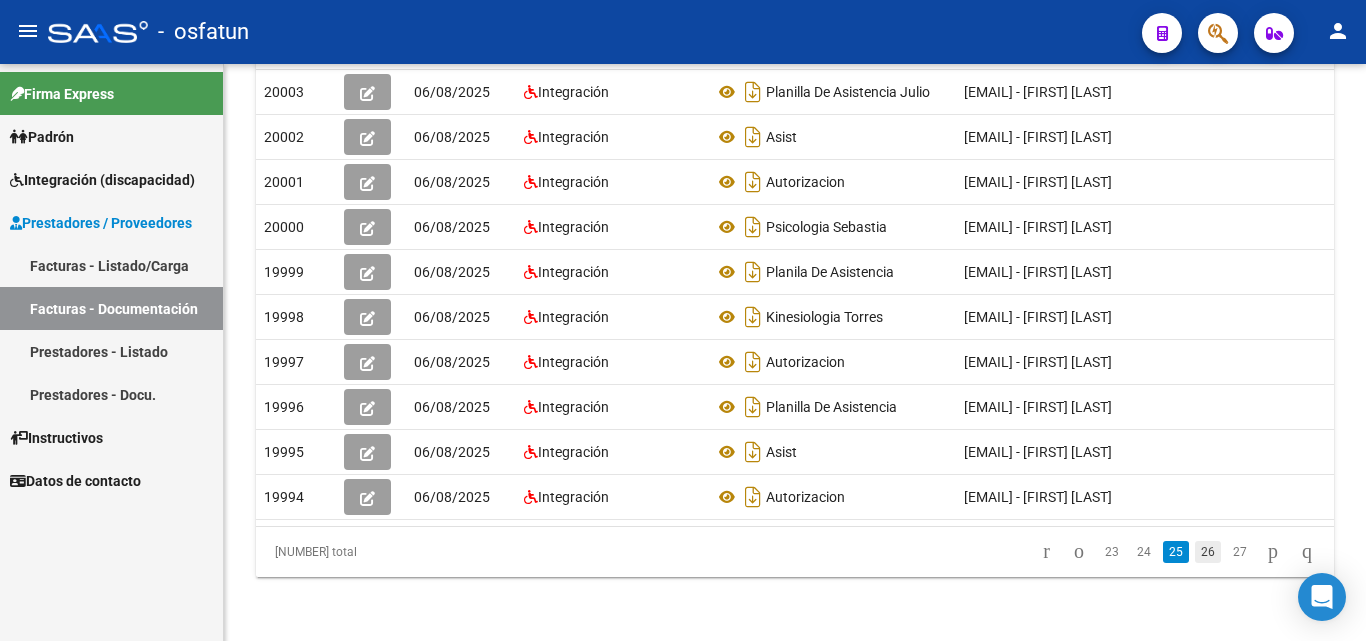click on "26" 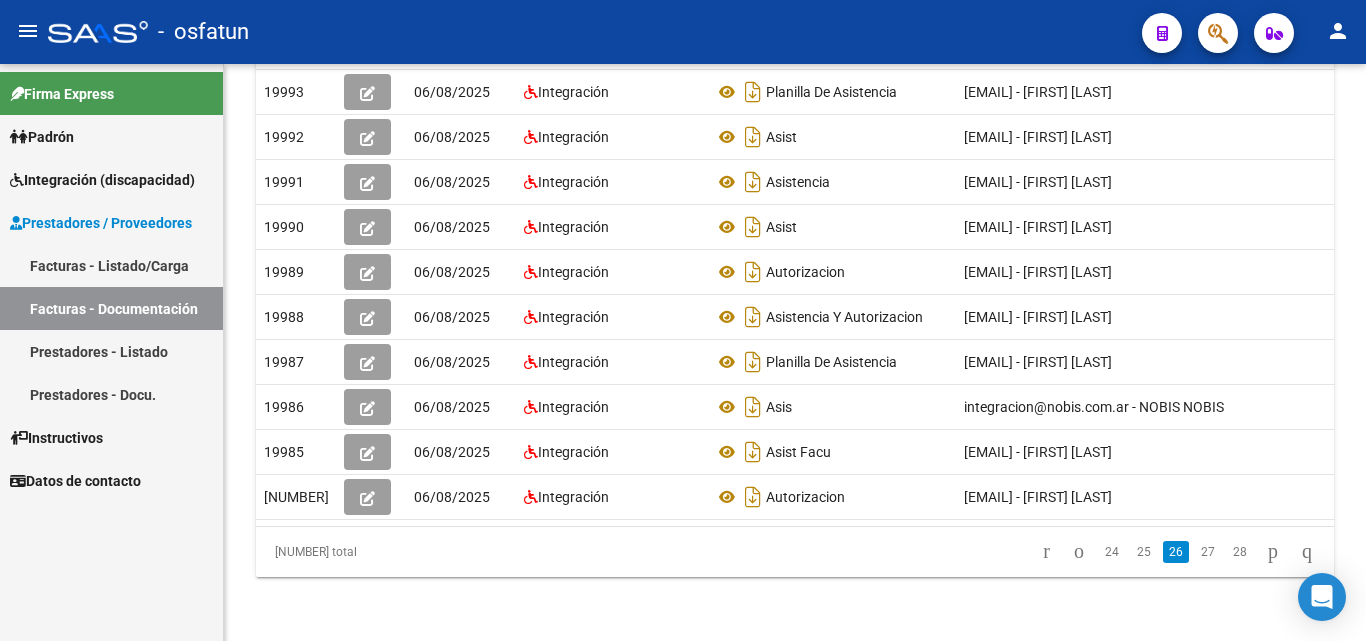 click on "27" 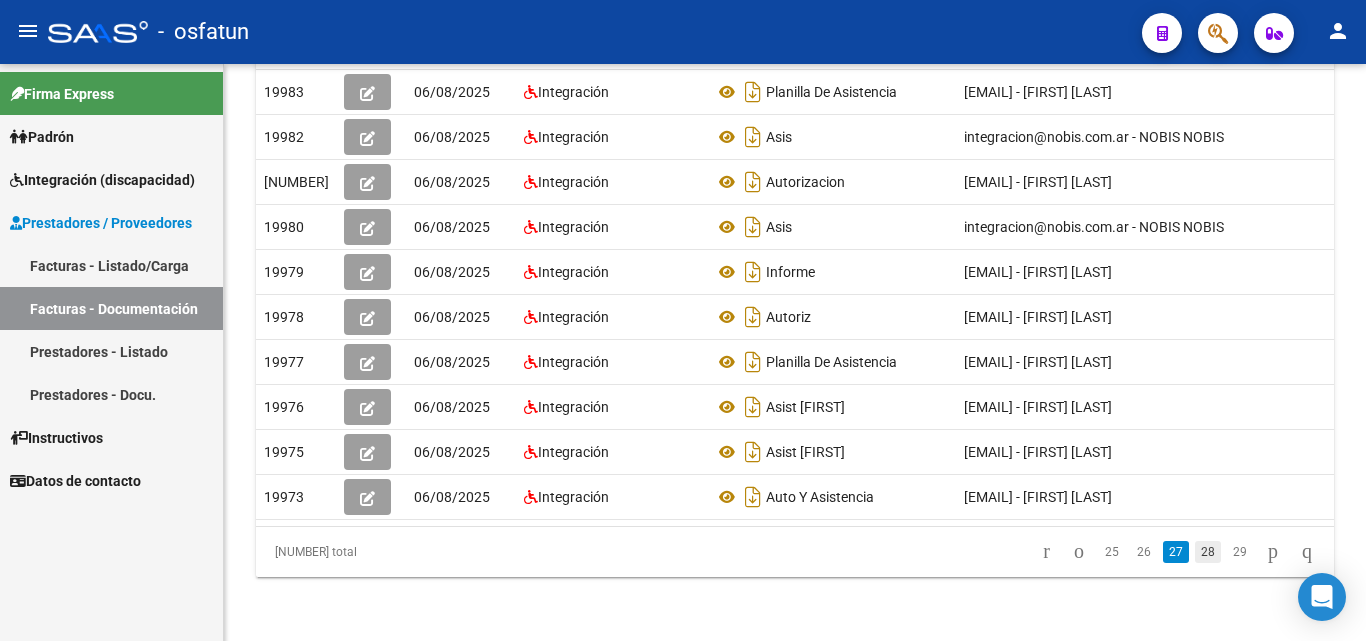 click on "28" 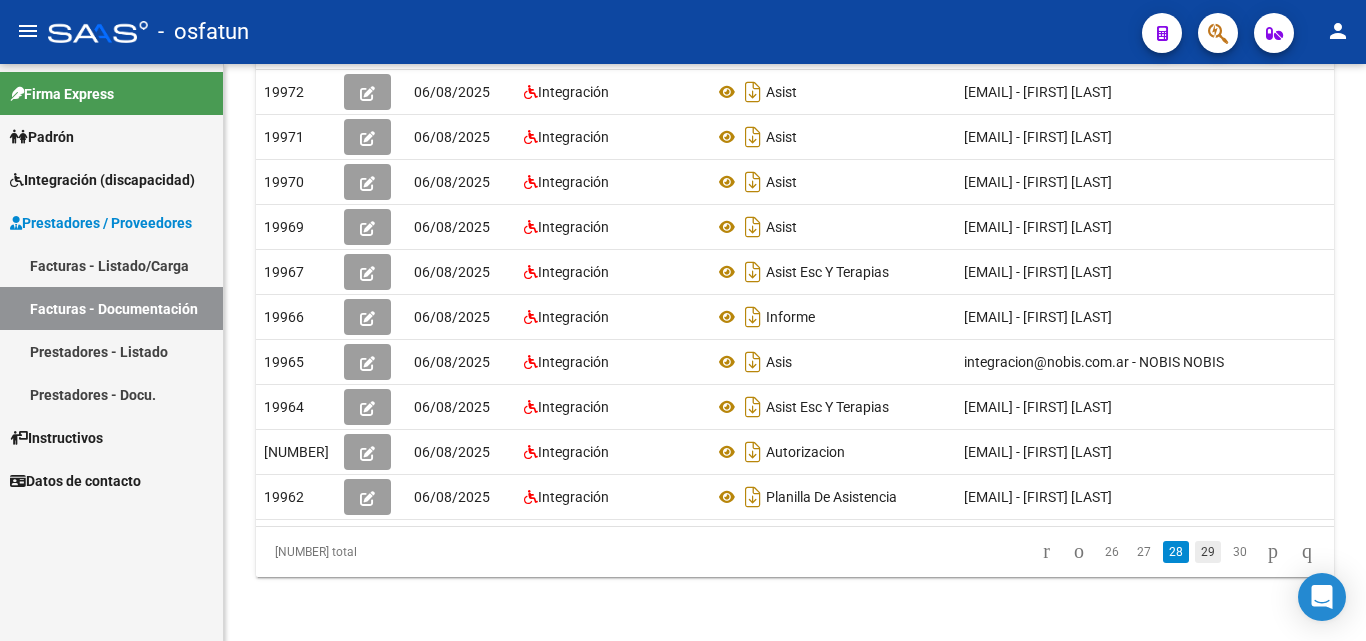 click on "29" 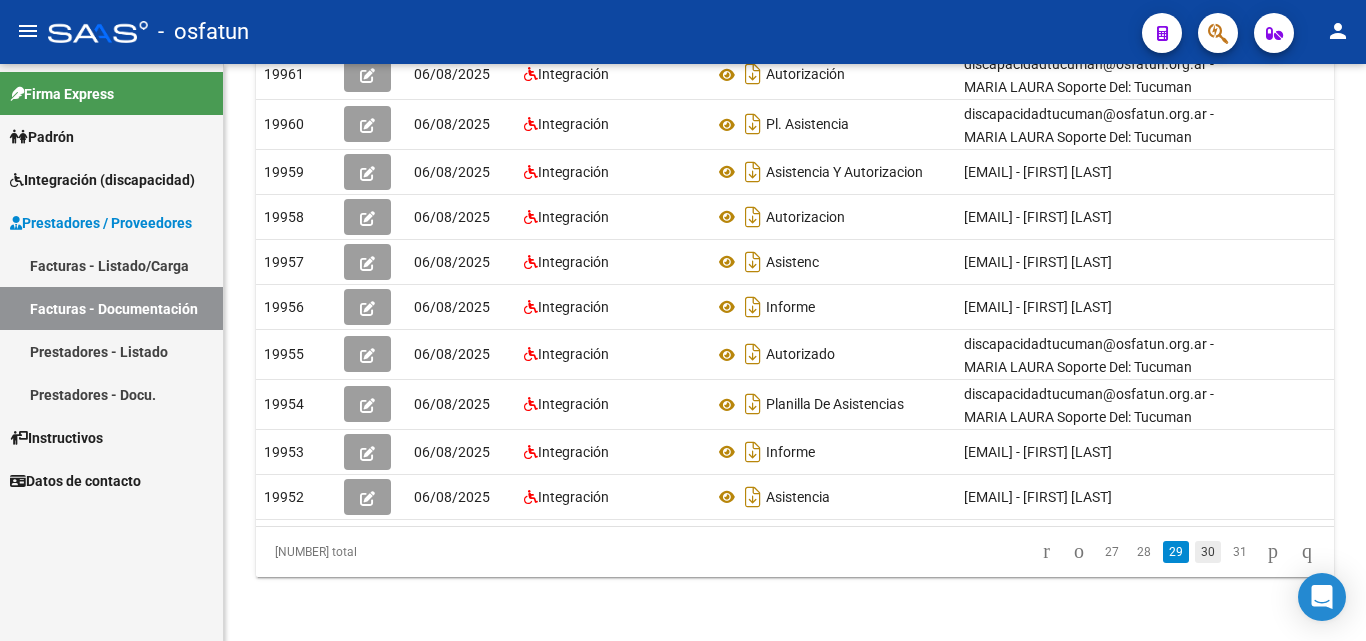 click on "30" 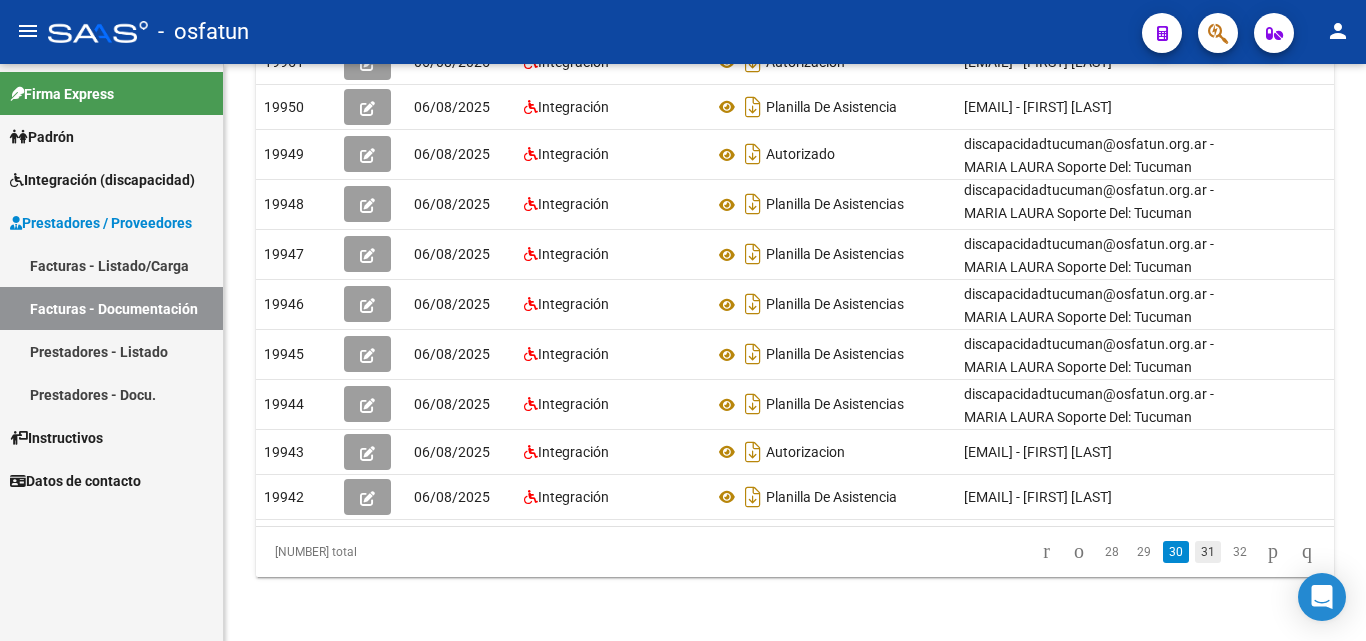 click on "31" 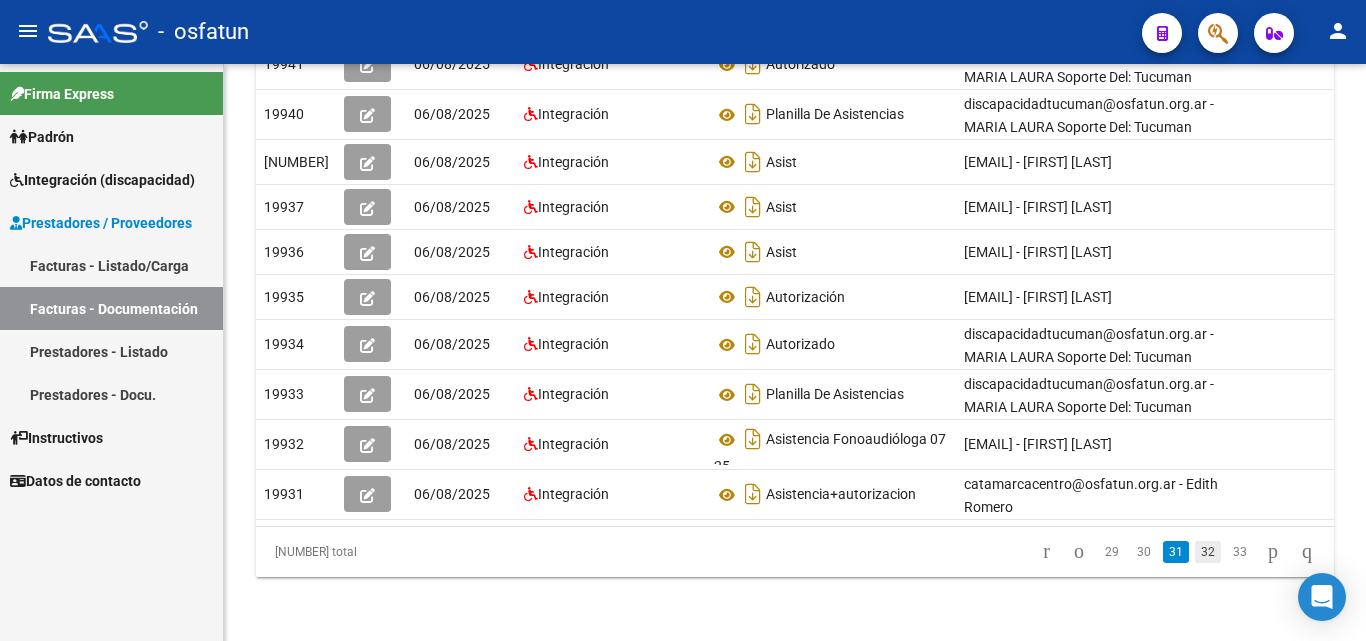 click on "32" 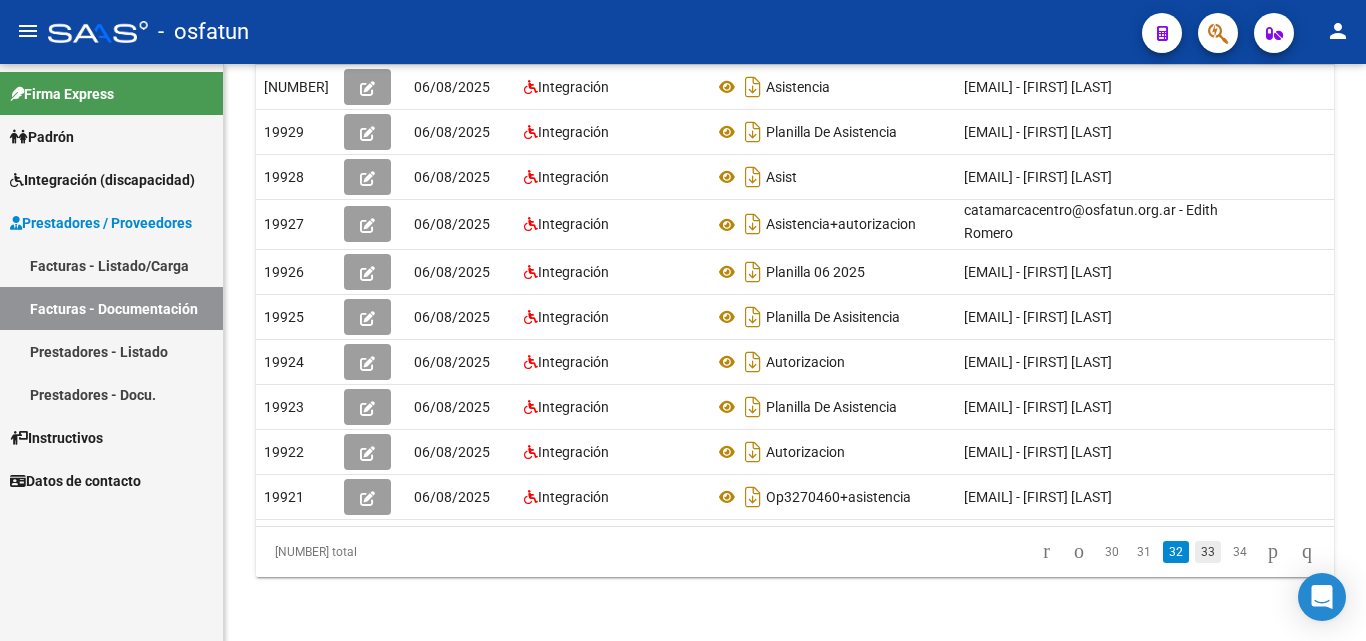click on "33" 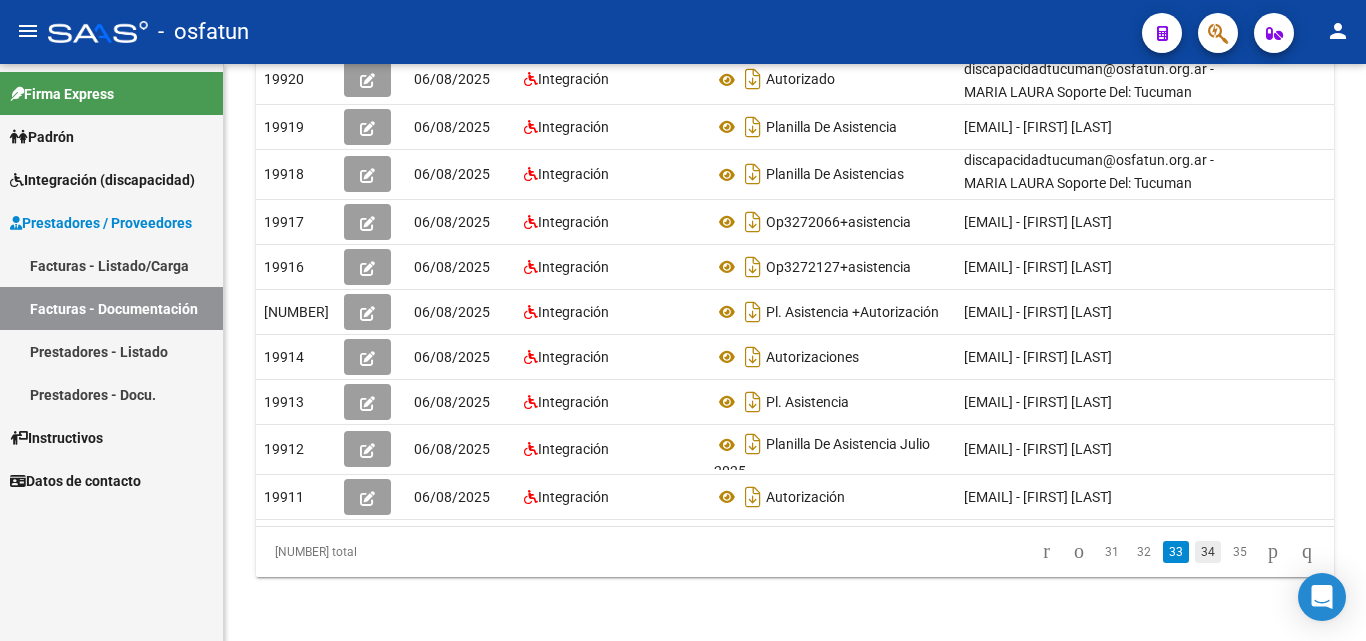click on "34" 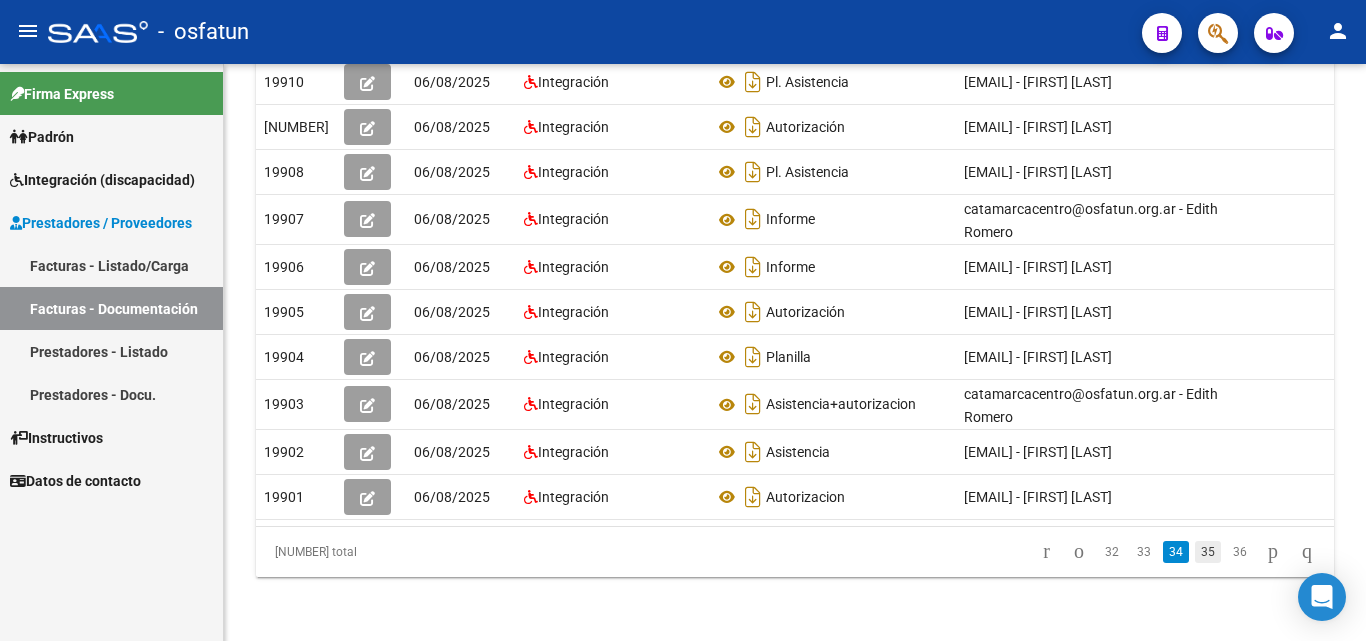 click on "35" 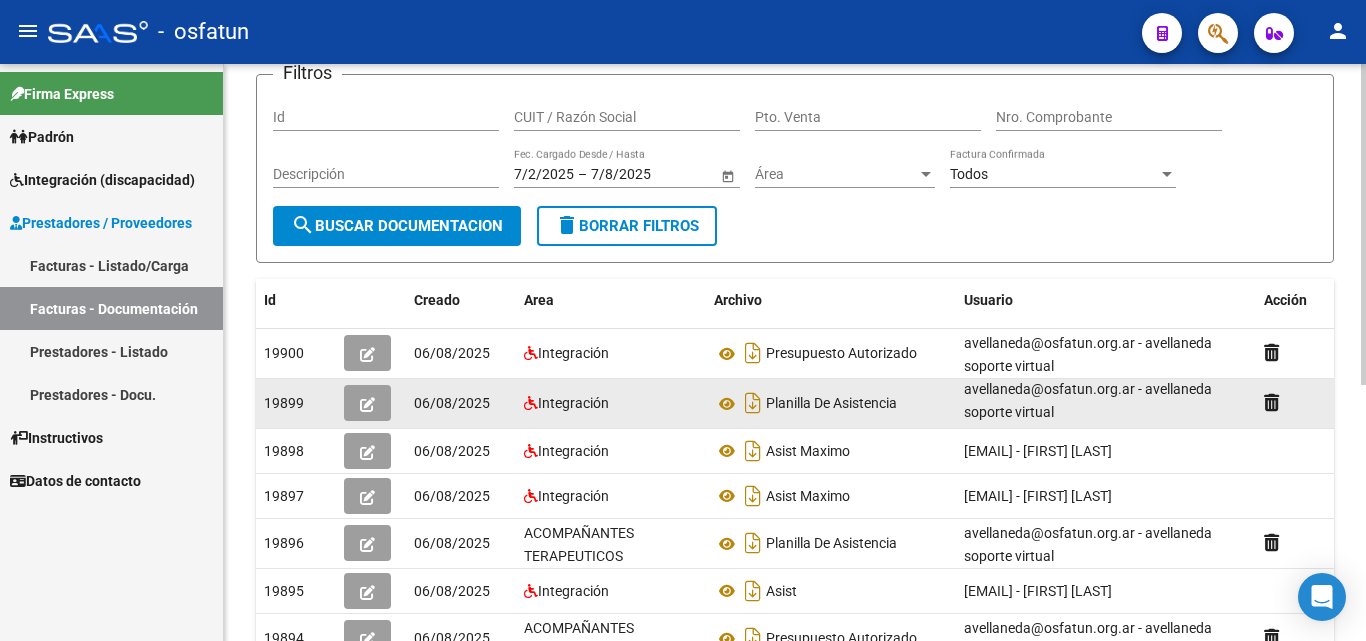 click 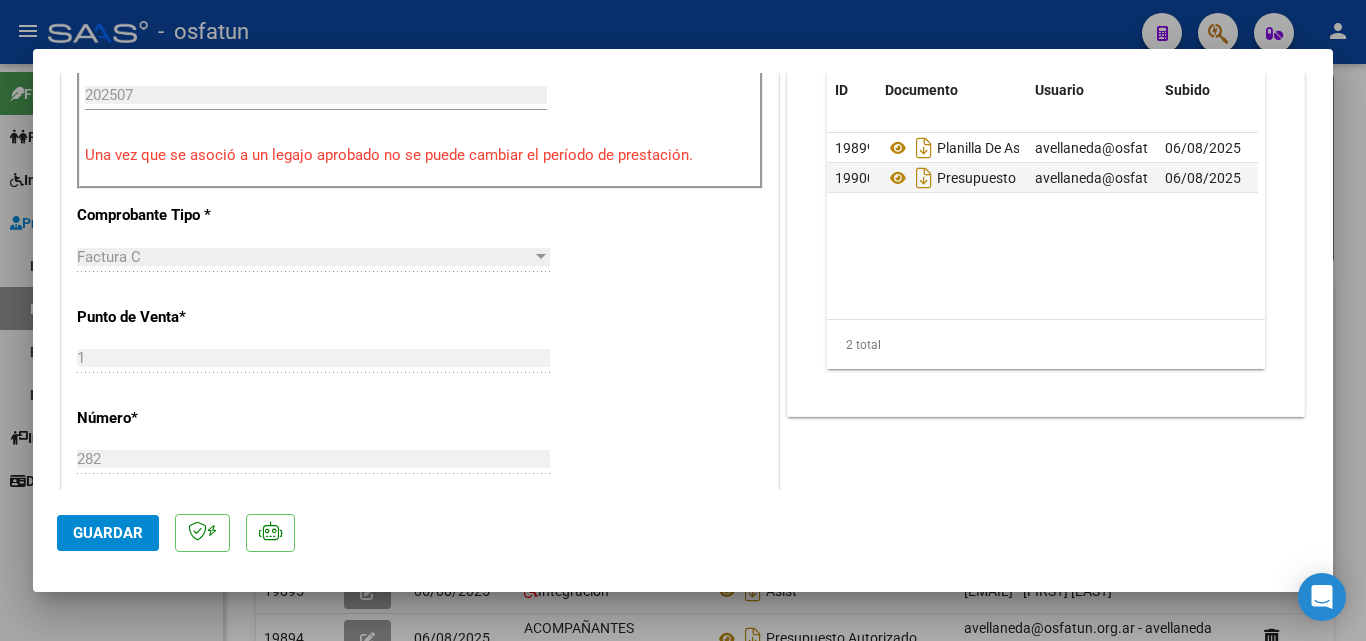scroll, scrollTop: 900, scrollLeft: 0, axis: vertical 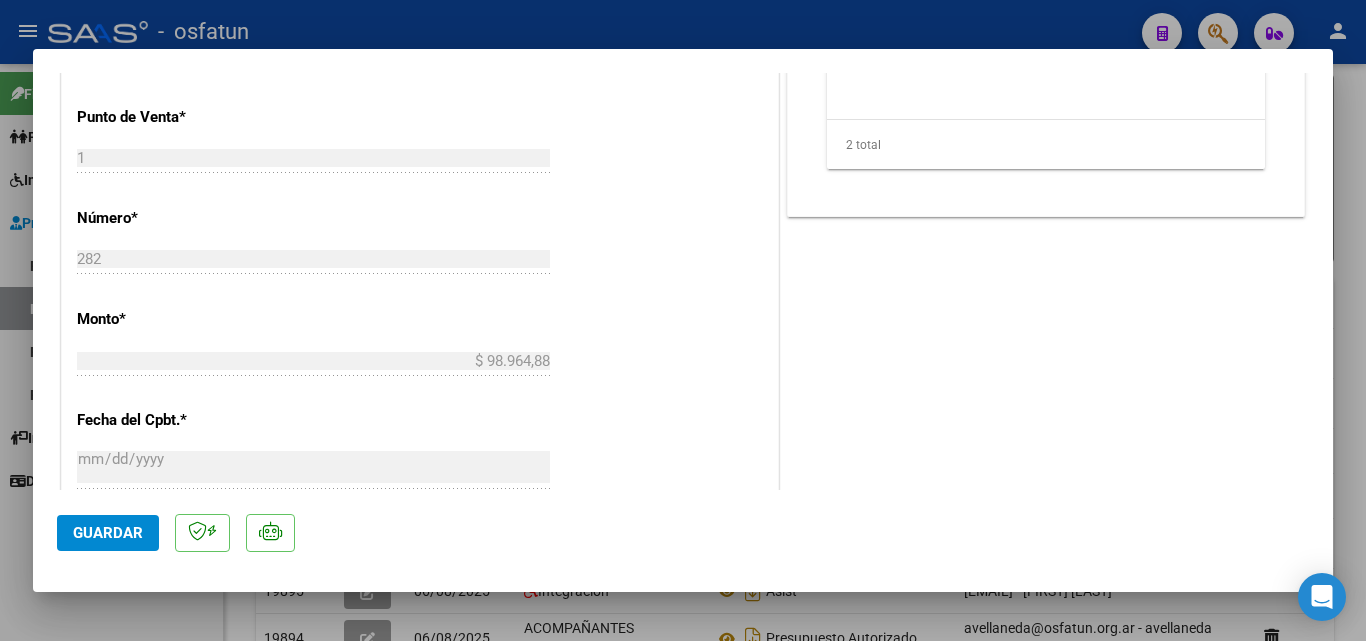 click at bounding box center [683, 320] 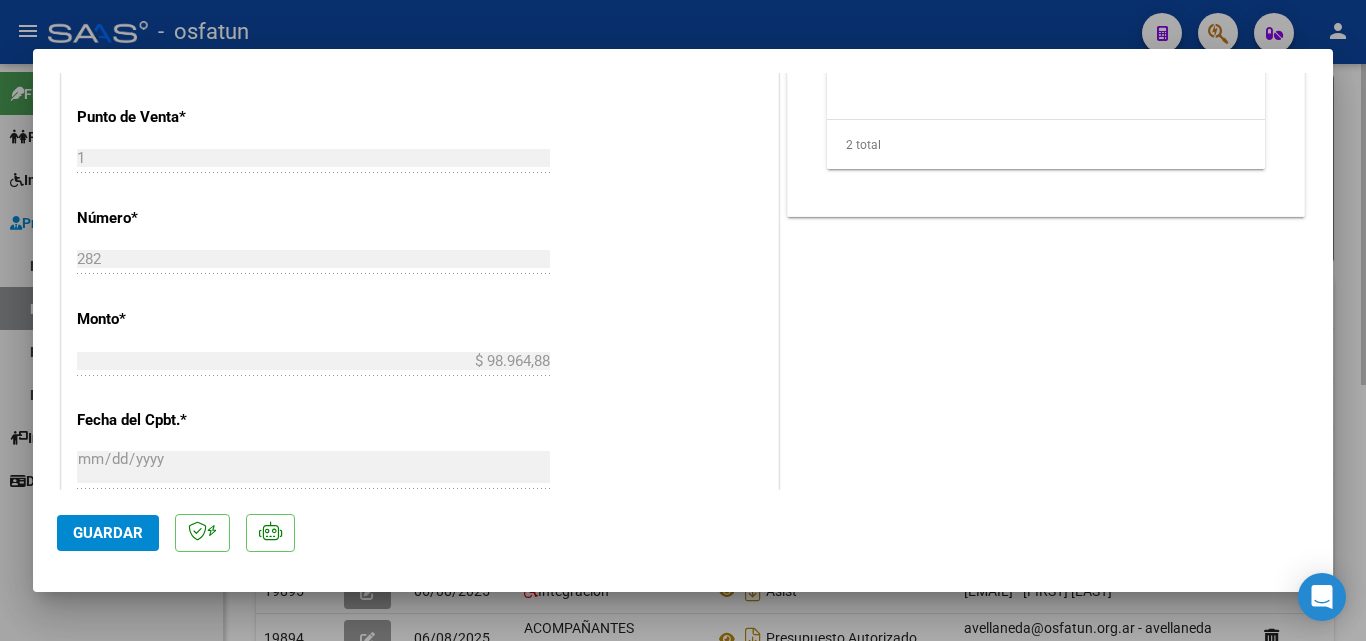 type 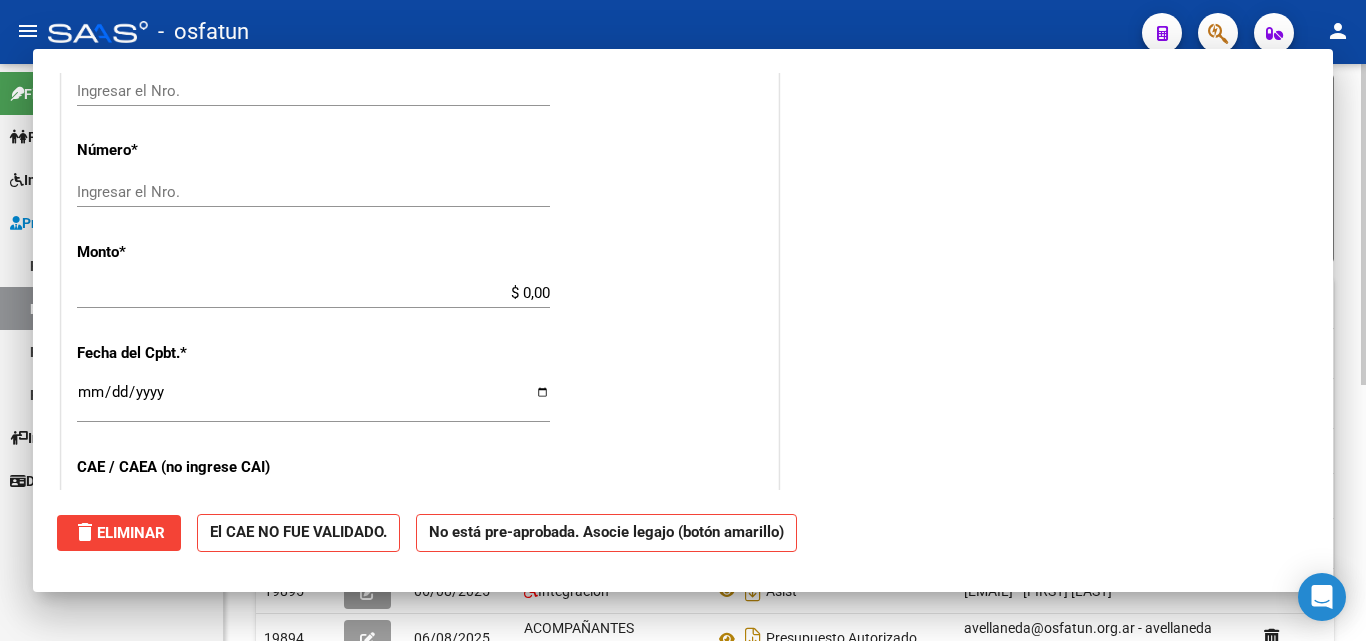 scroll, scrollTop: 0, scrollLeft: 0, axis: both 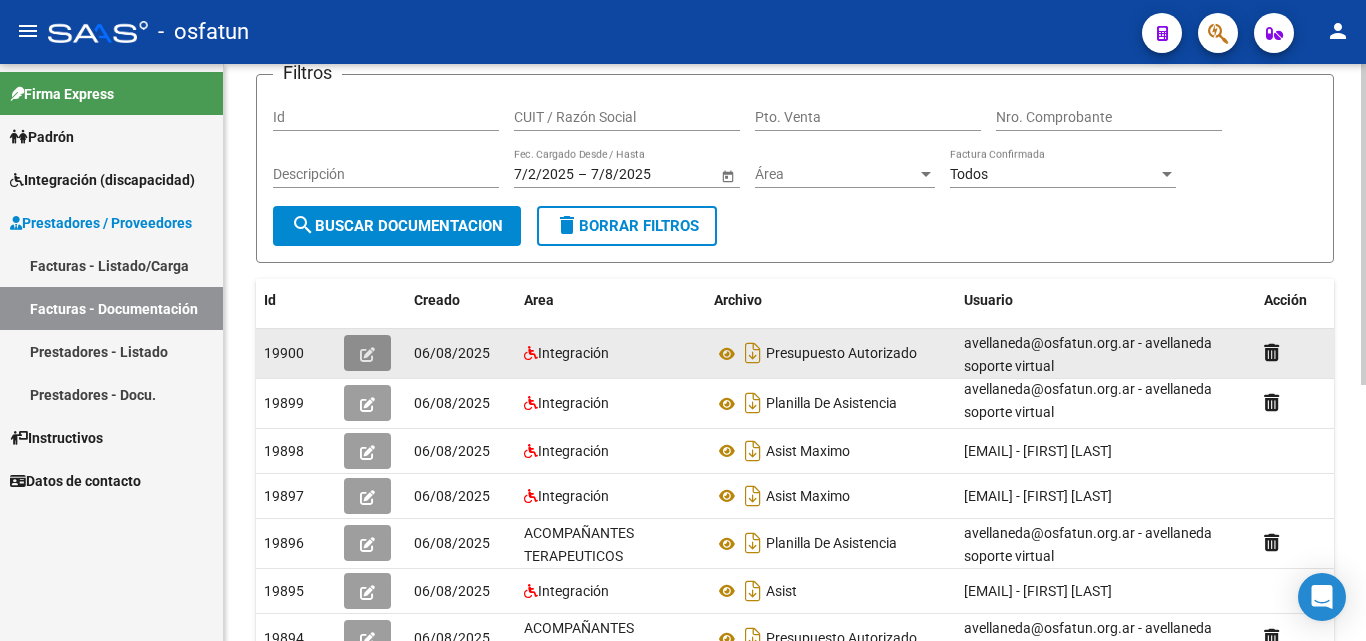 click 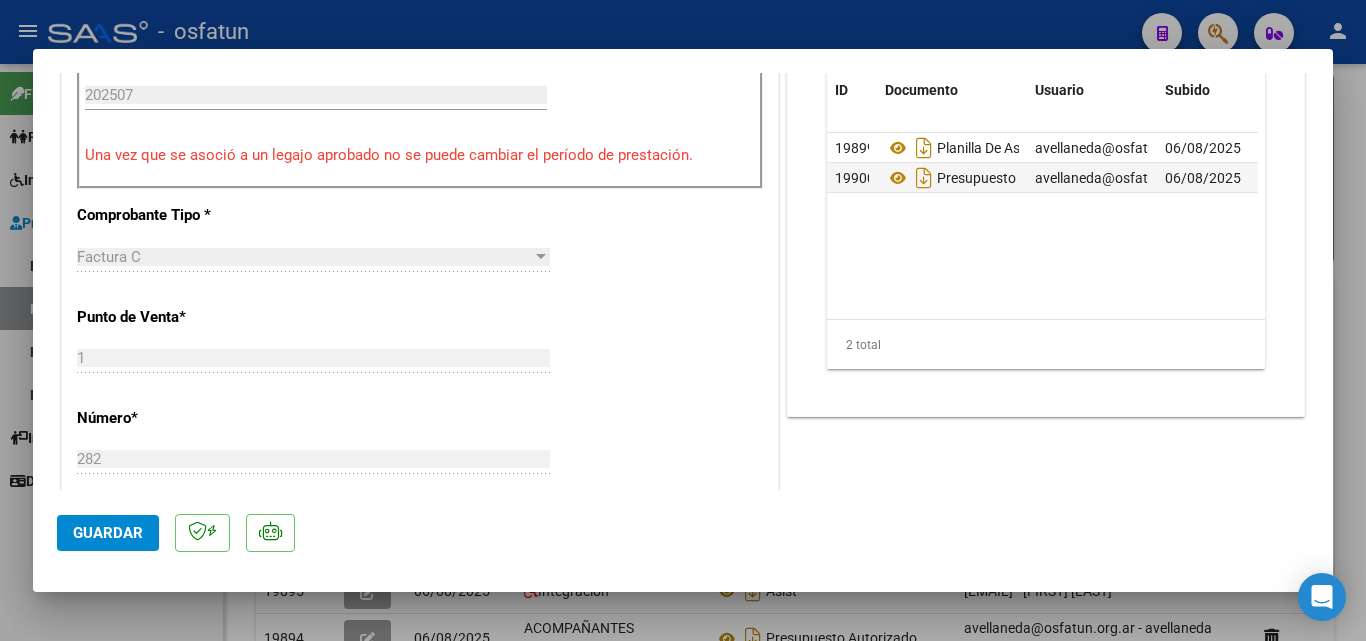scroll, scrollTop: 800, scrollLeft: 0, axis: vertical 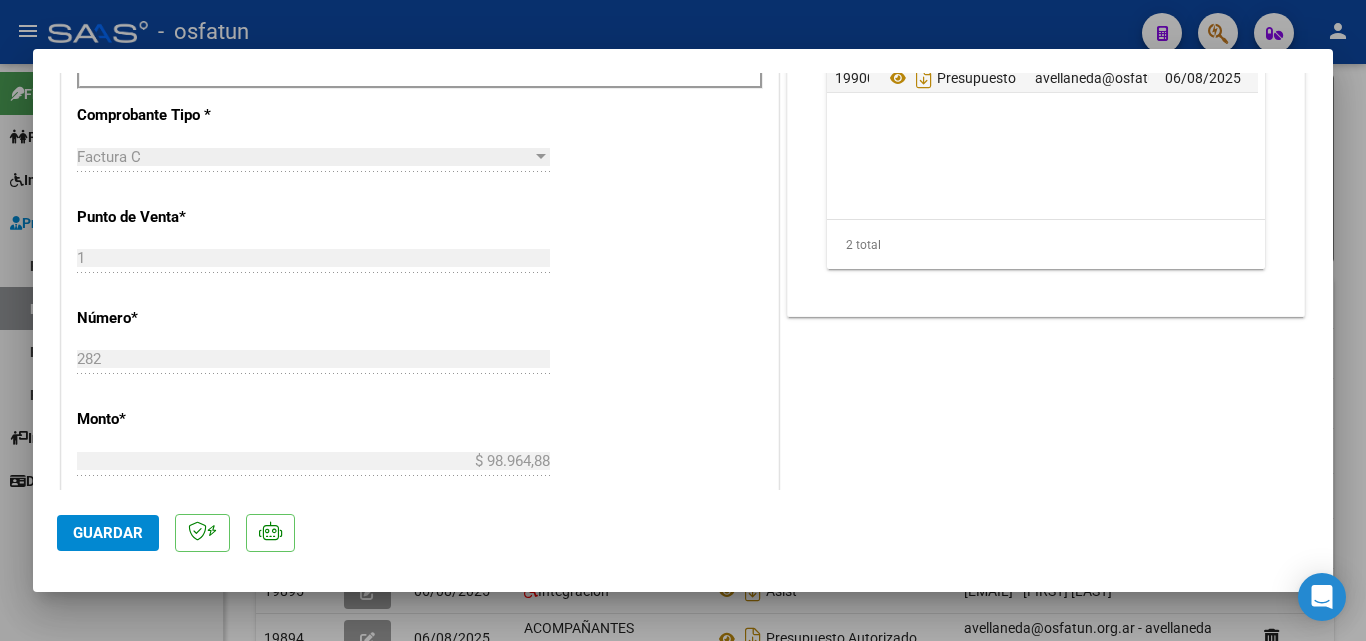 click at bounding box center (683, 320) 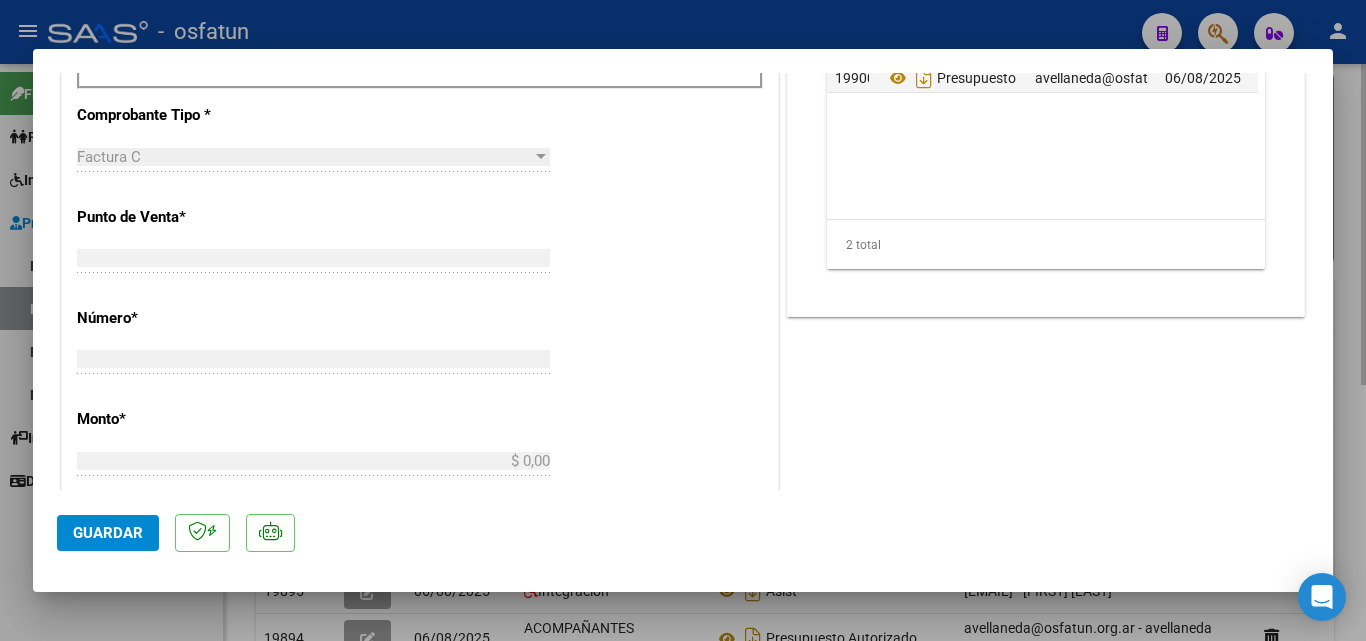 scroll, scrollTop: 0, scrollLeft: 0, axis: both 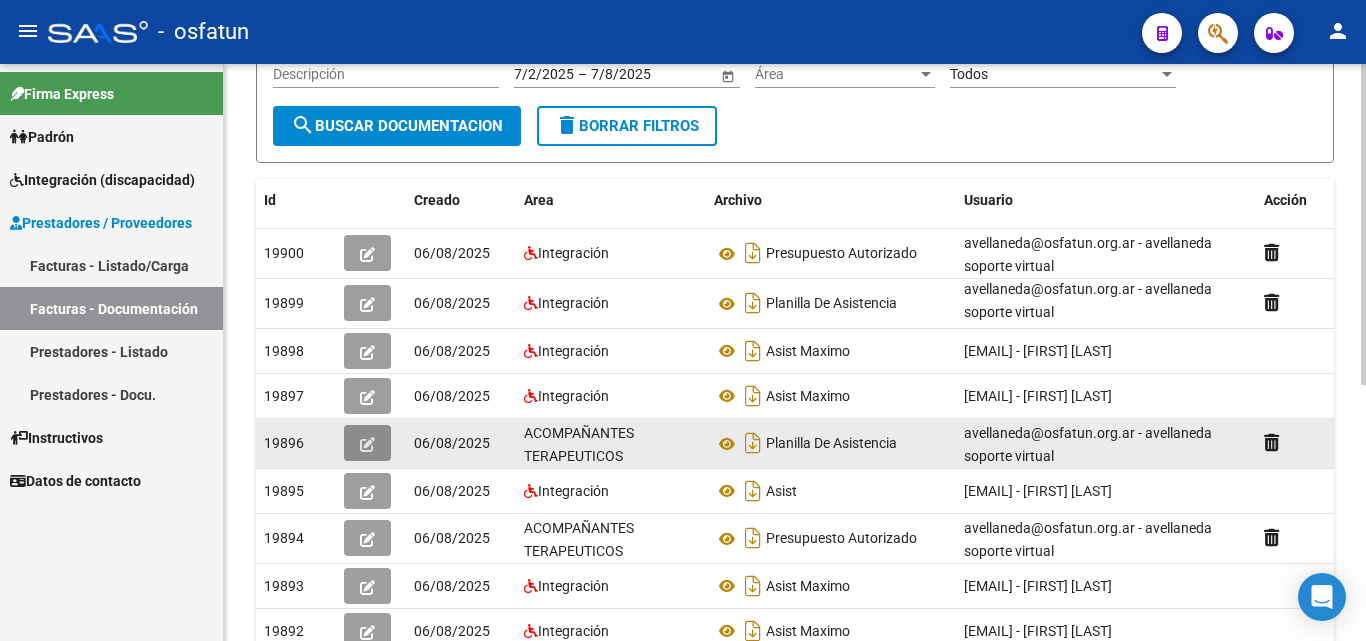 click 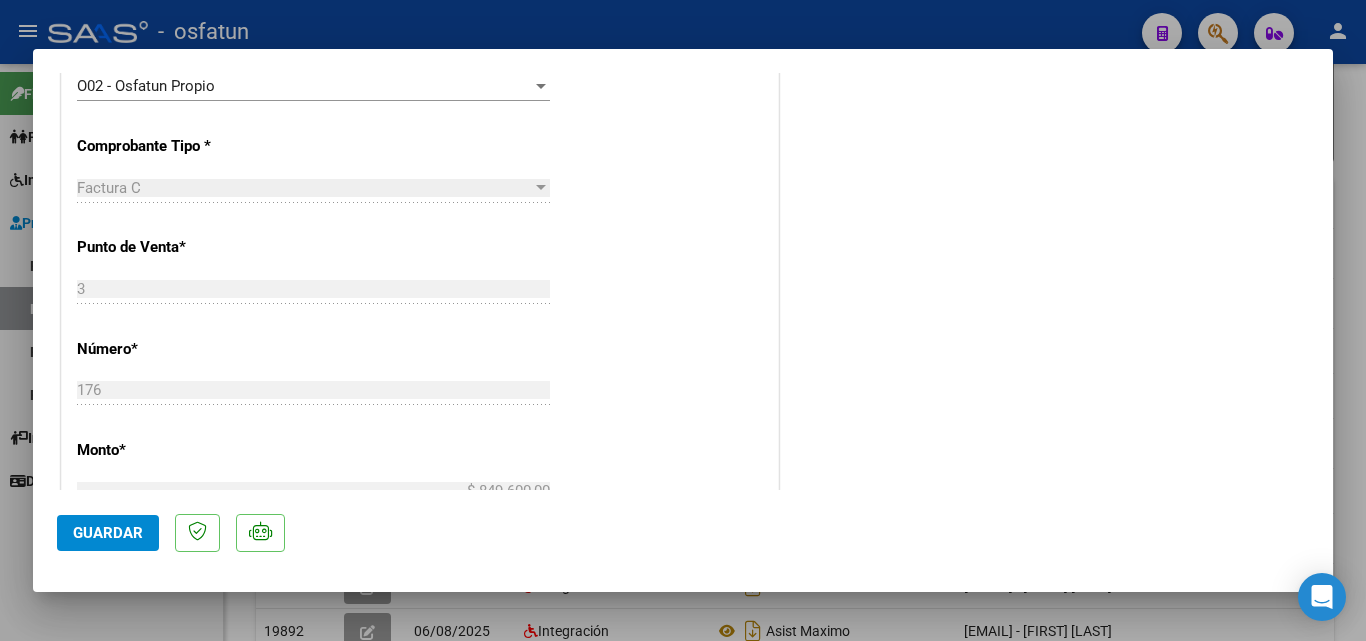 scroll, scrollTop: 700, scrollLeft: 0, axis: vertical 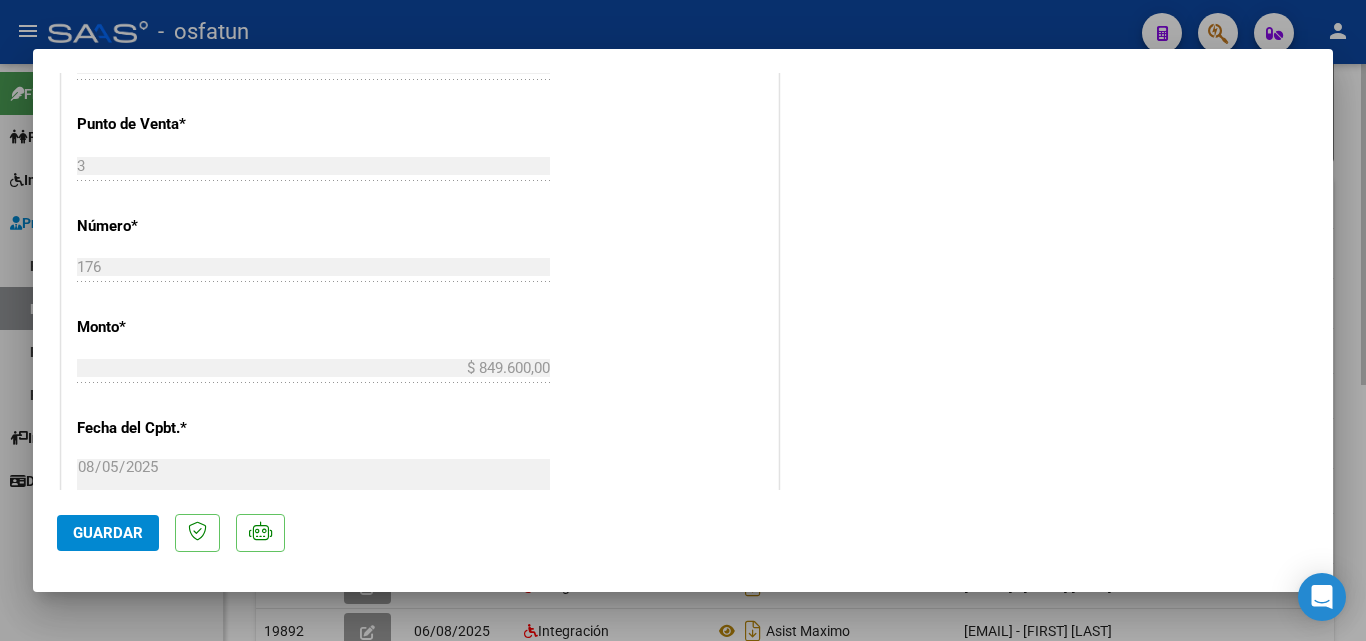 click at bounding box center [683, 320] 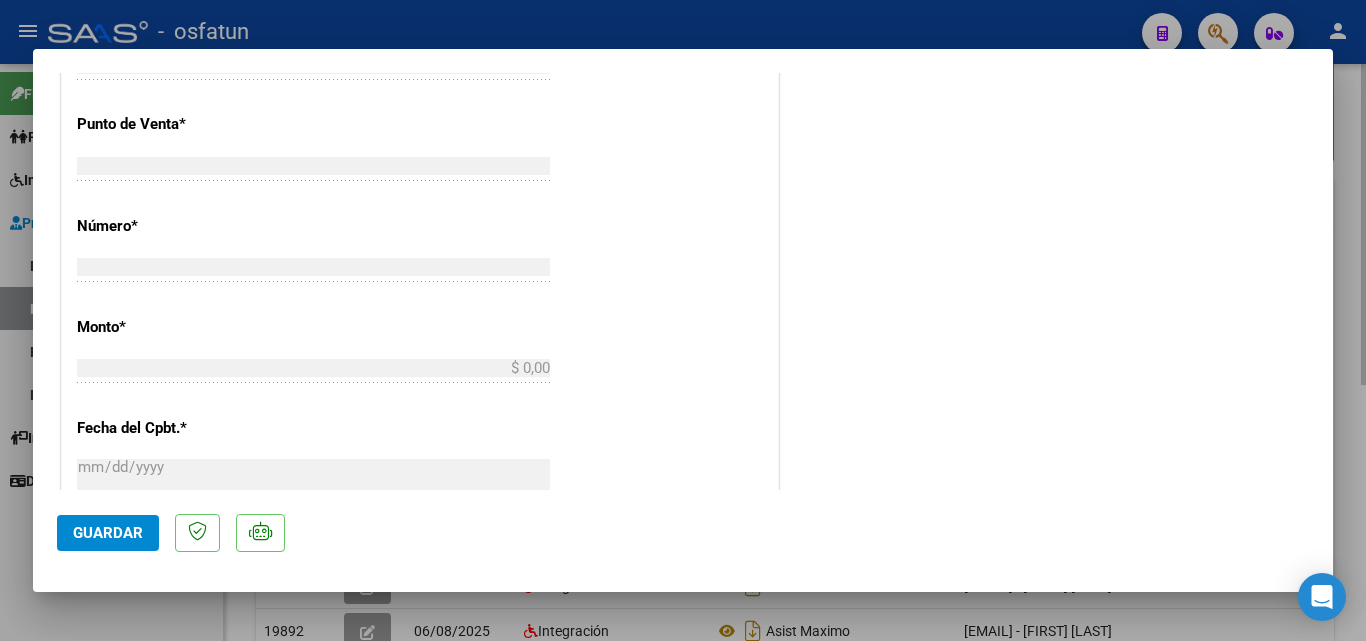 scroll, scrollTop: 0, scrollLeft: 0, axis: both 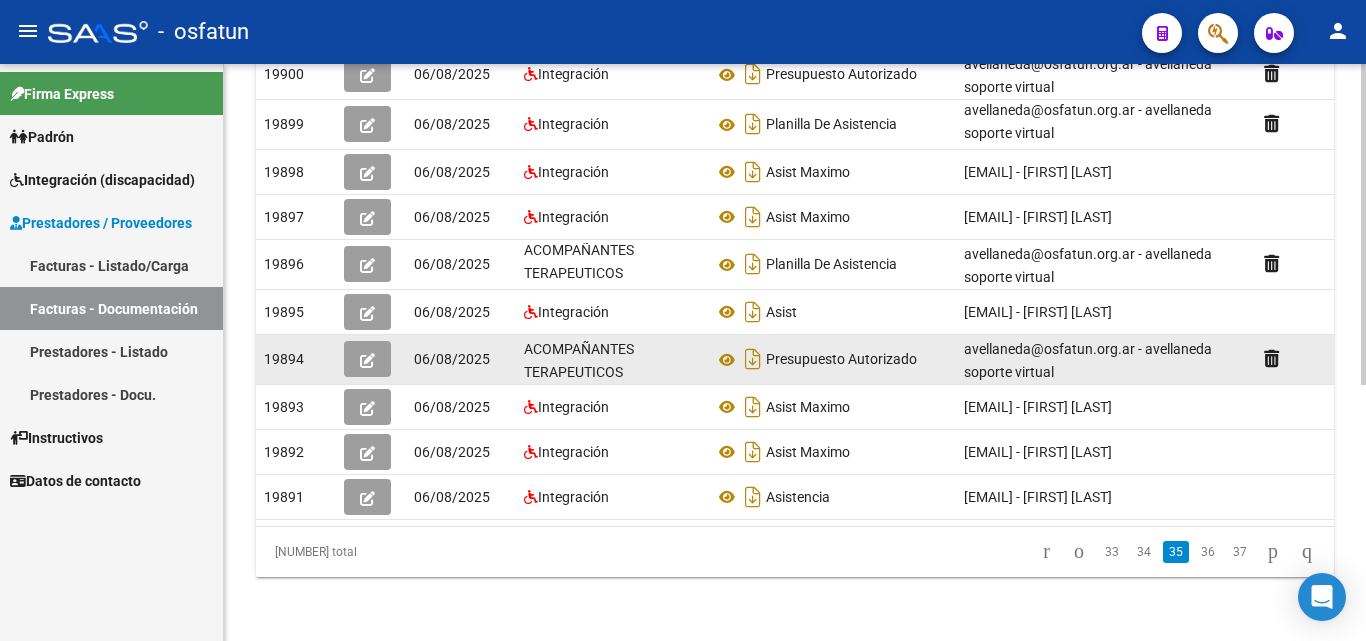 click 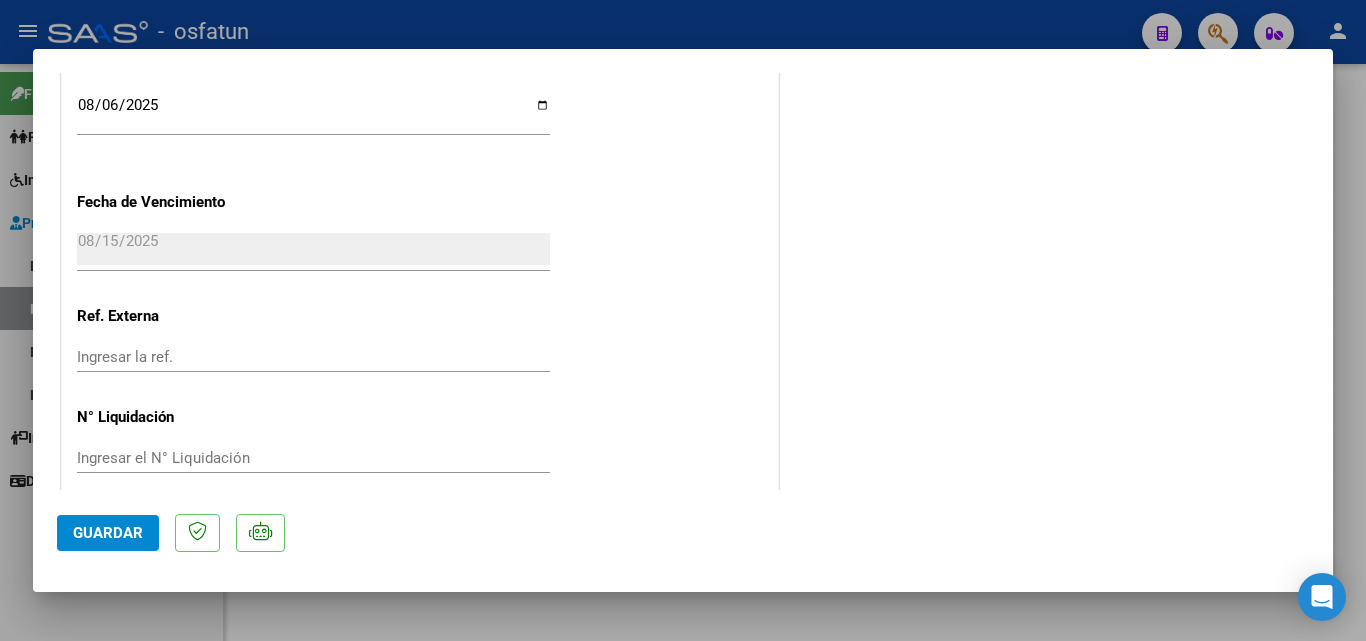 scroll, scrollTop: 1322, scrollLeft: 0, axis: vertical 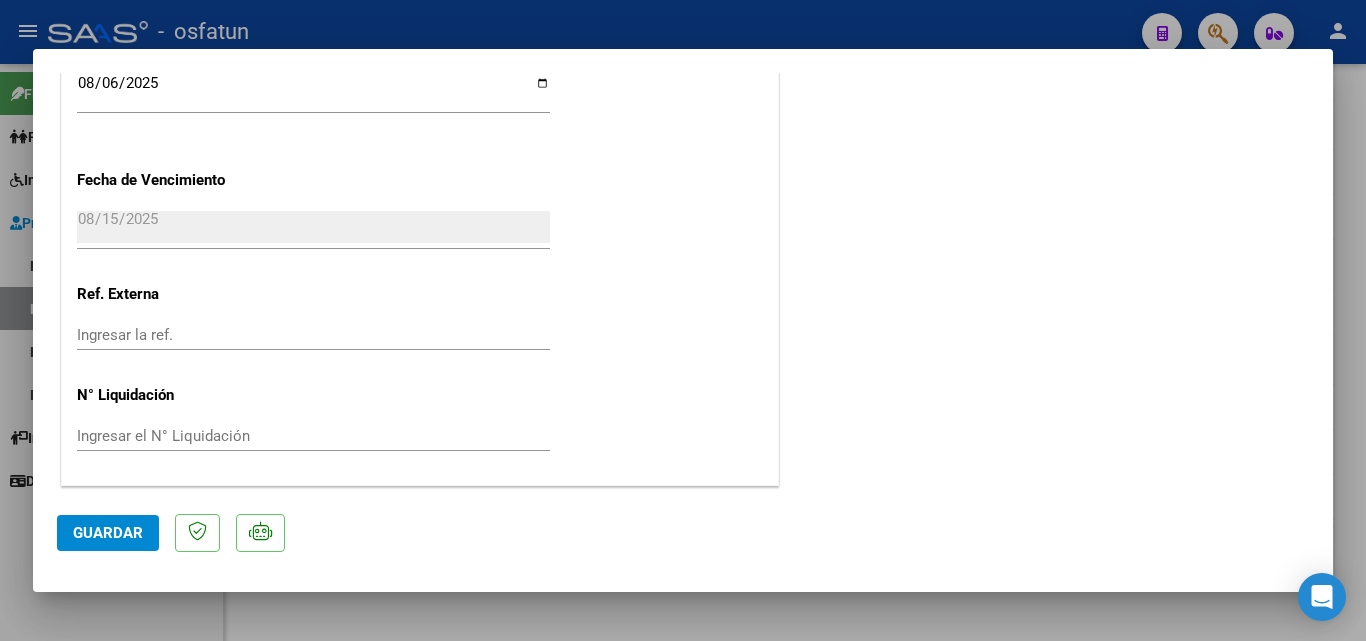 click at bounding box center [683, 320] 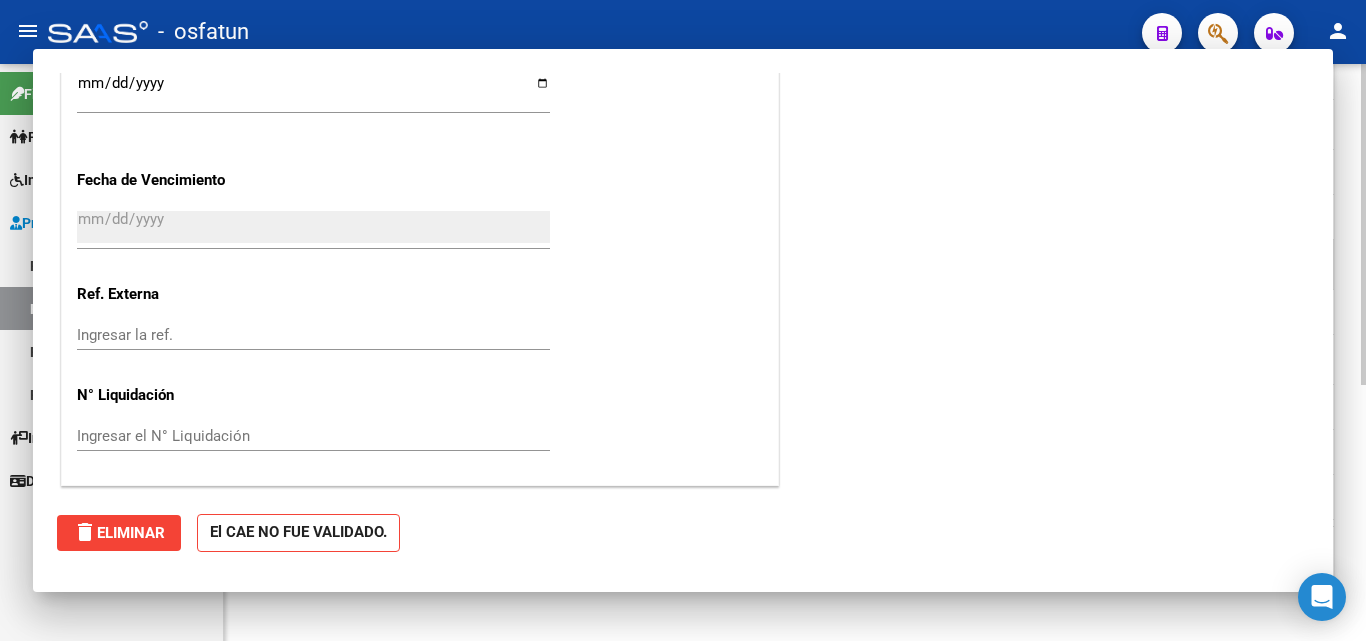 scroll, scrollTop: 0, scrollLeft: 0, axis: both 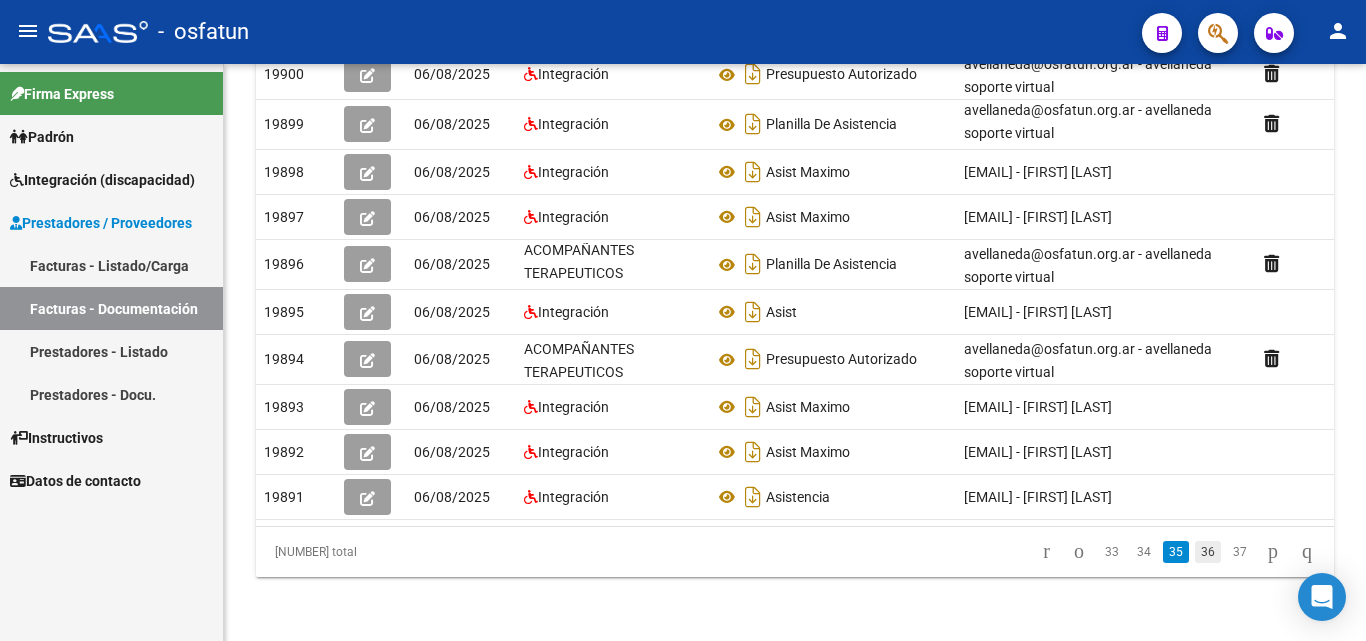 click on "36" 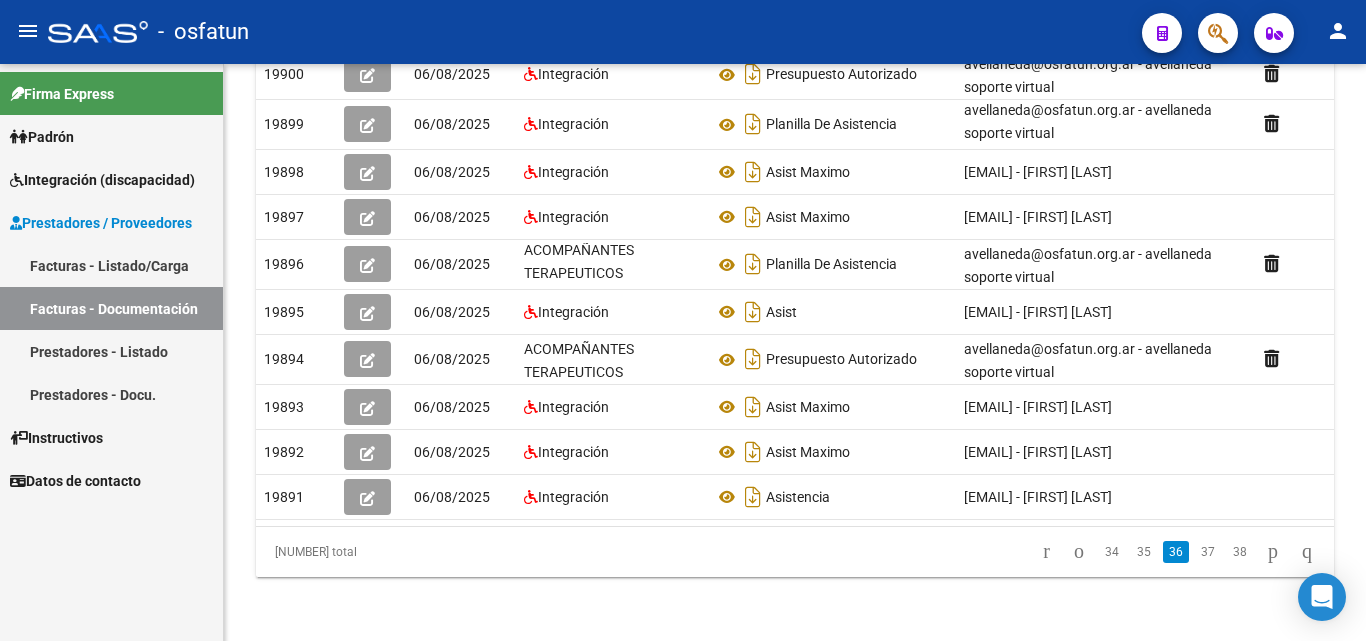 scroll, scrollTop: 466, scrollLeft: 0, axis: vertical 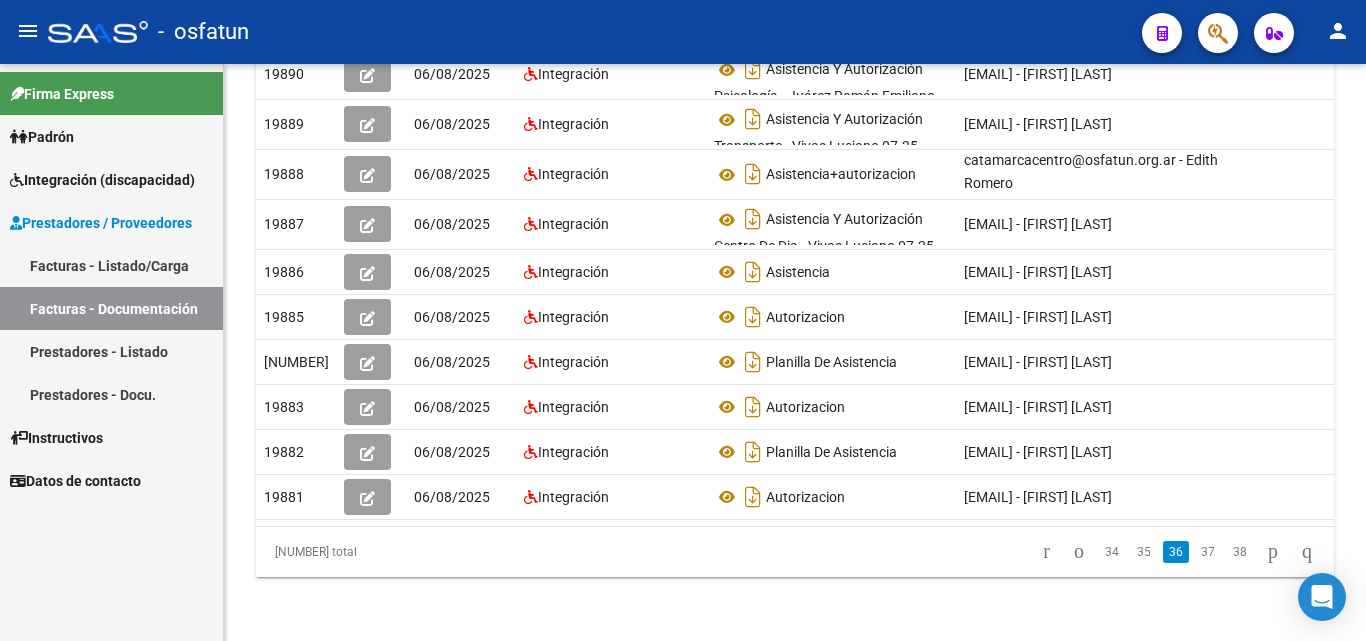 click on "37" 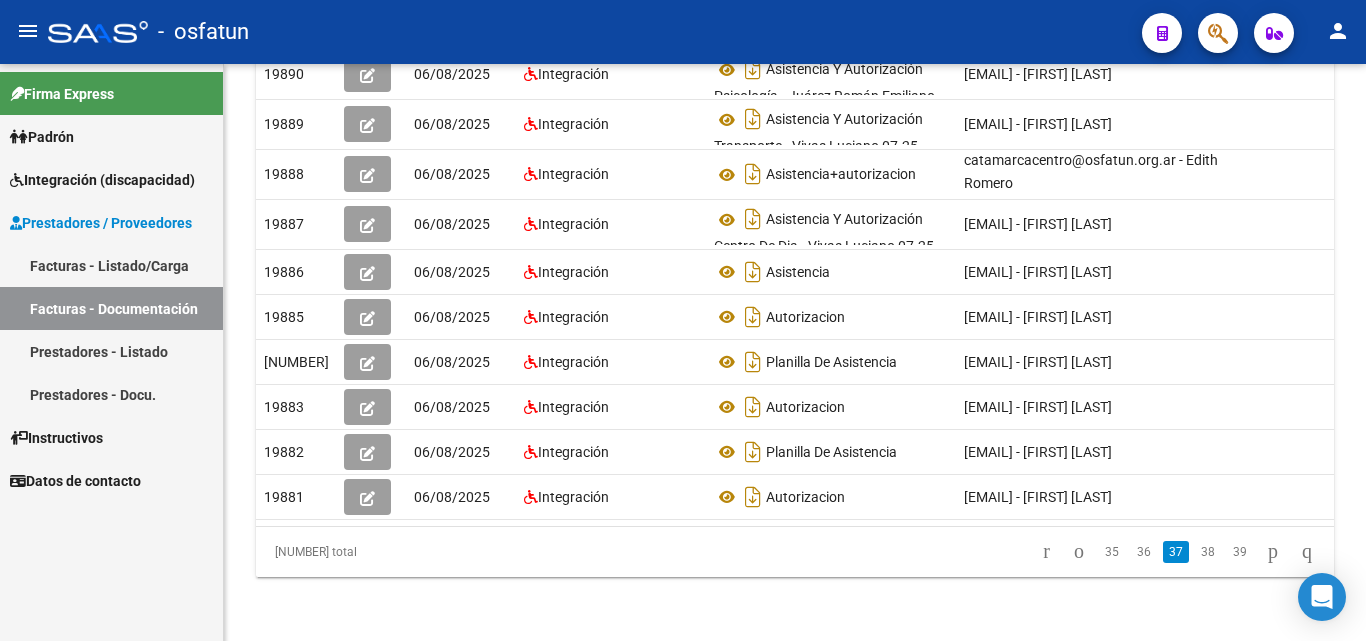 scroll, scrollTop: 441, scrollLeft: 0, axis: vertical 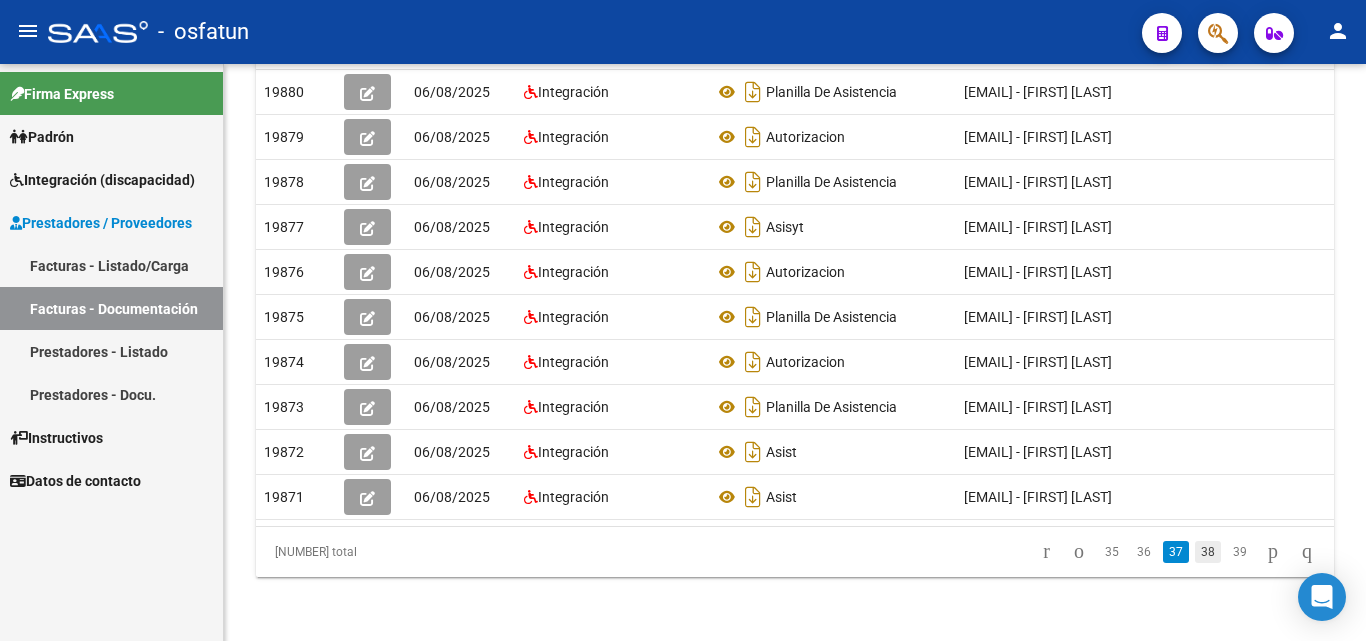 click on "38" 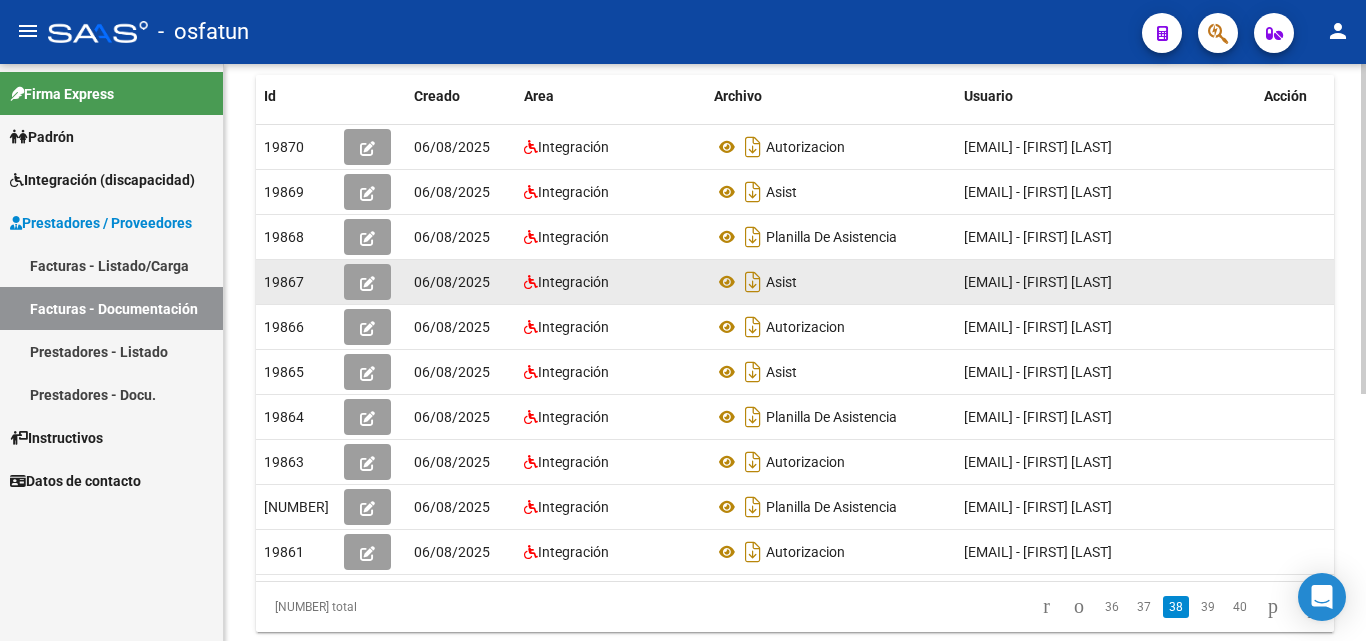 scroll, scrollTop: 231, scrollLeft: 0, axis: vertical 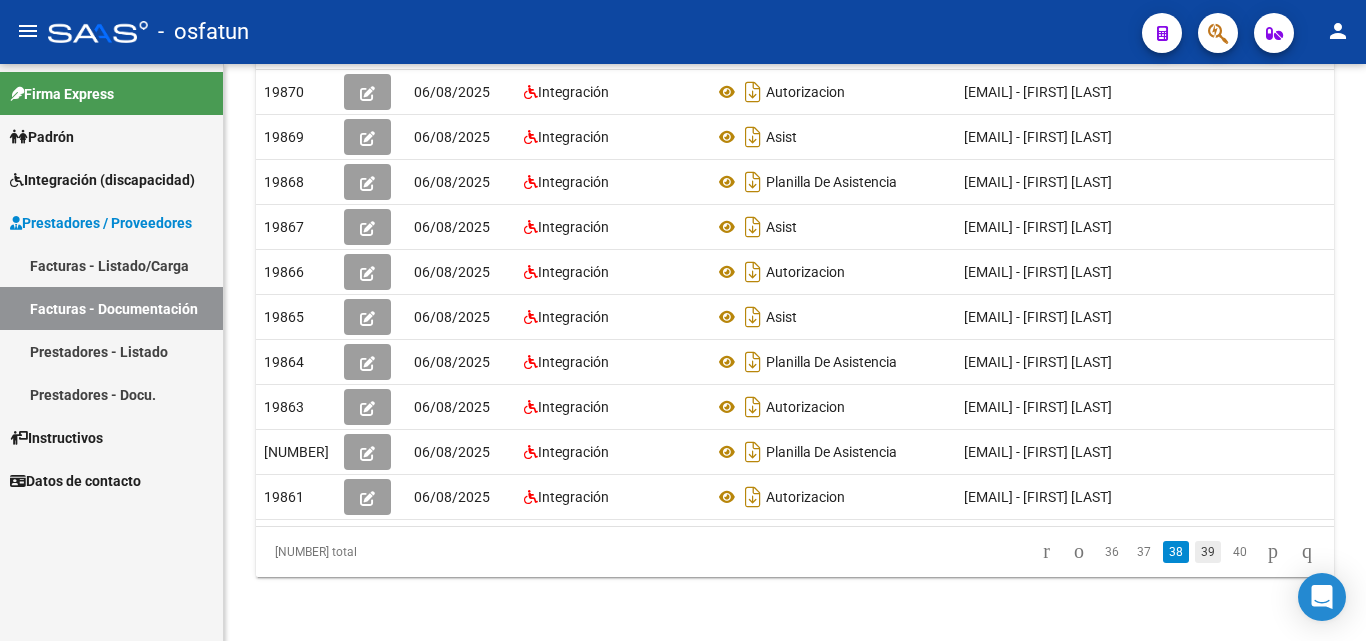 click on "39" 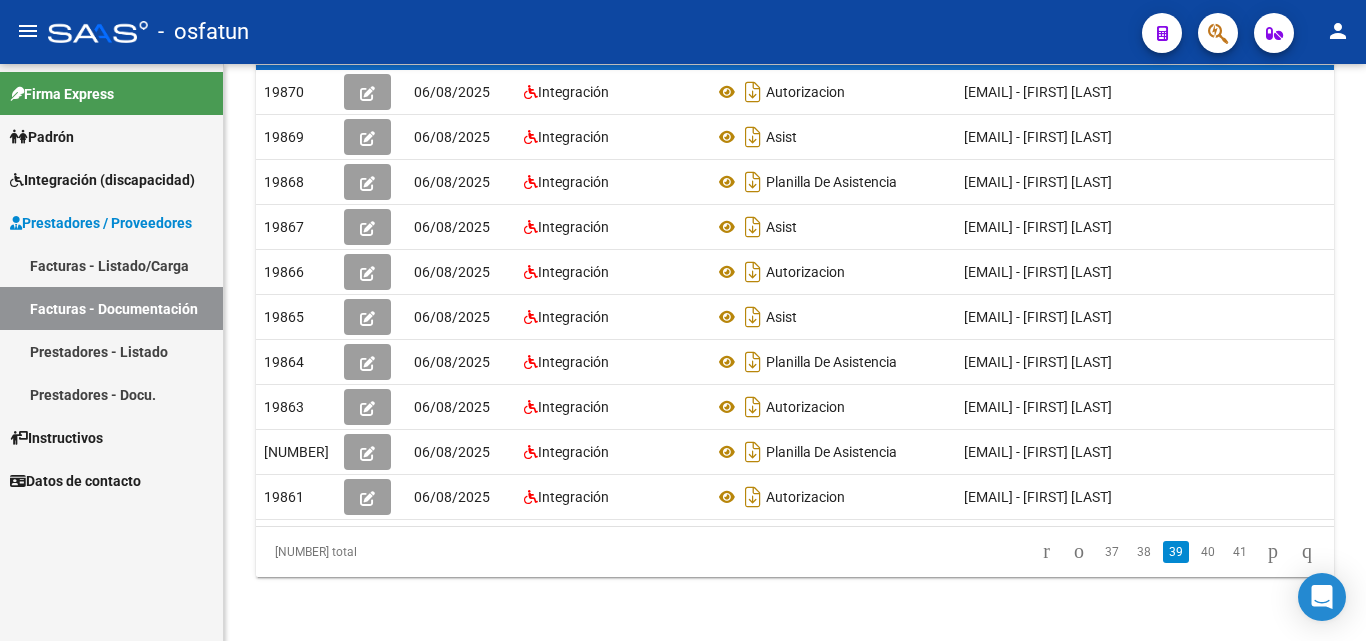 scroll, scrollTop: 0, scrollLeft: 0, axis: both 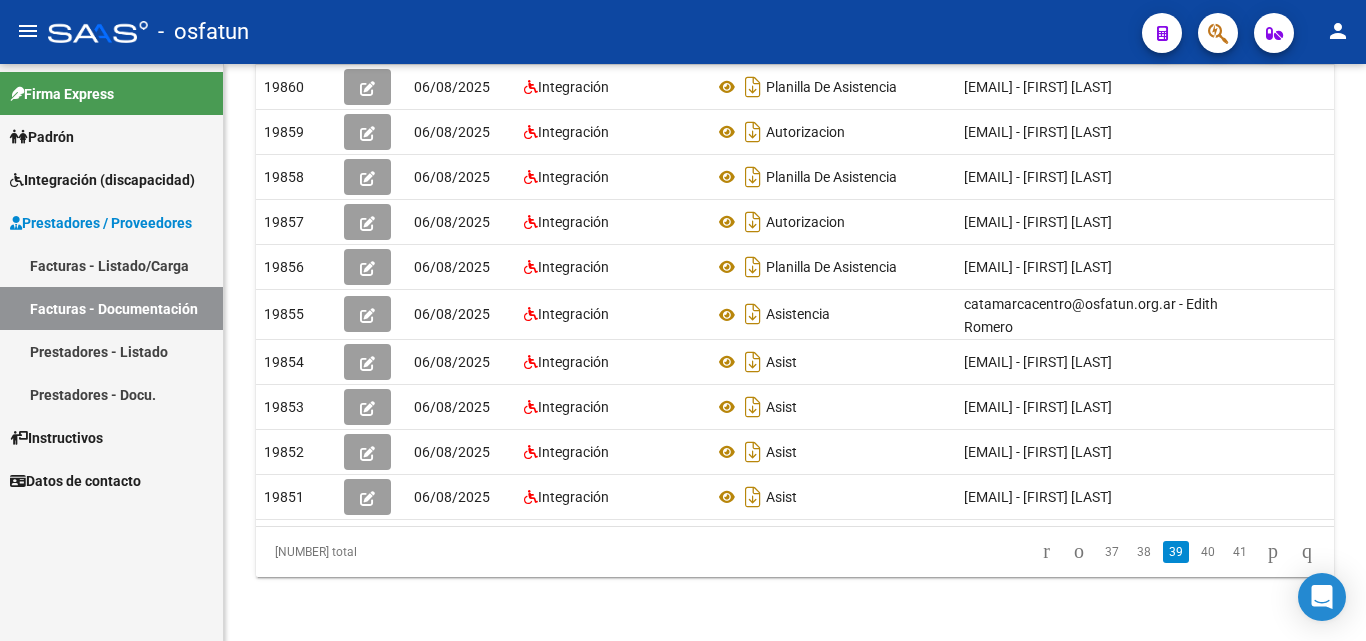 click on "40" 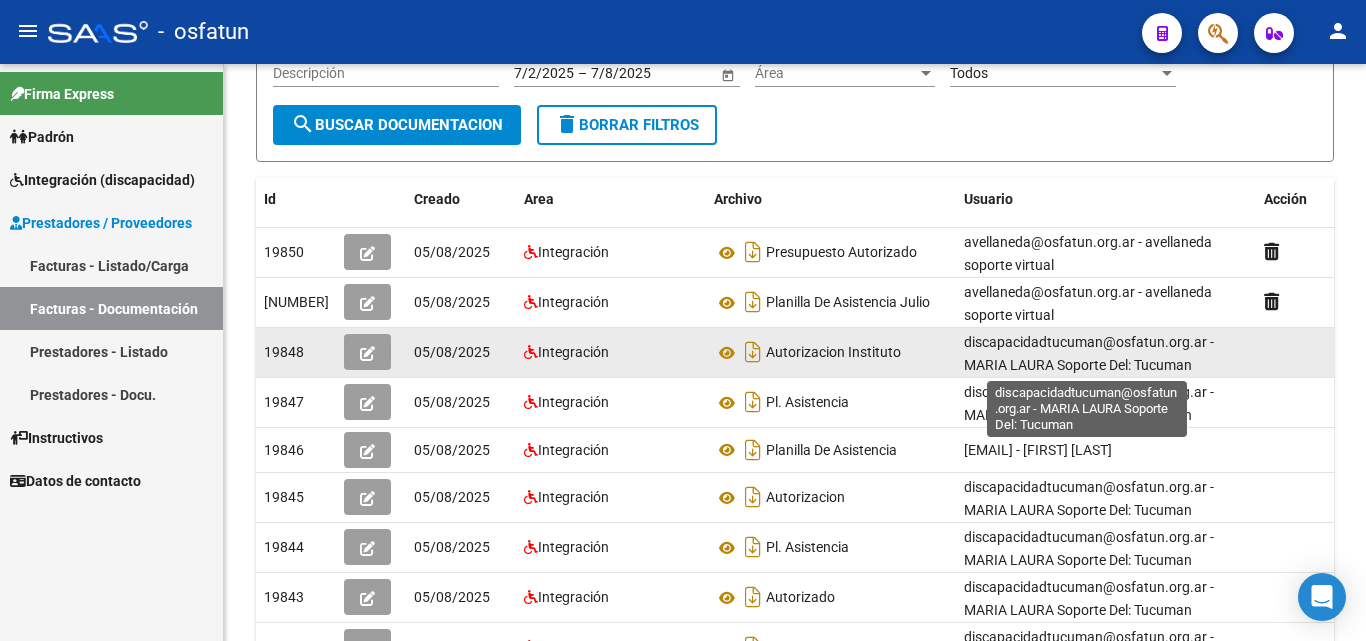 scroll, scrollTop: 241, scrollLeft: 0, axis: vertical 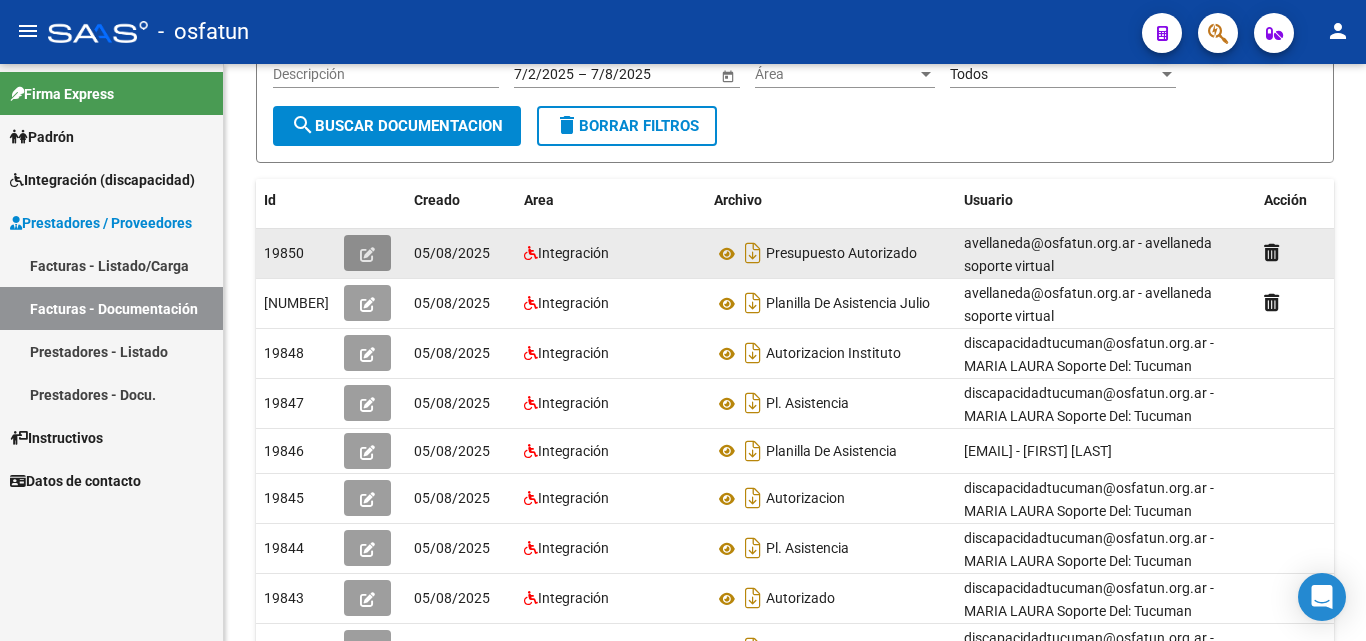 click 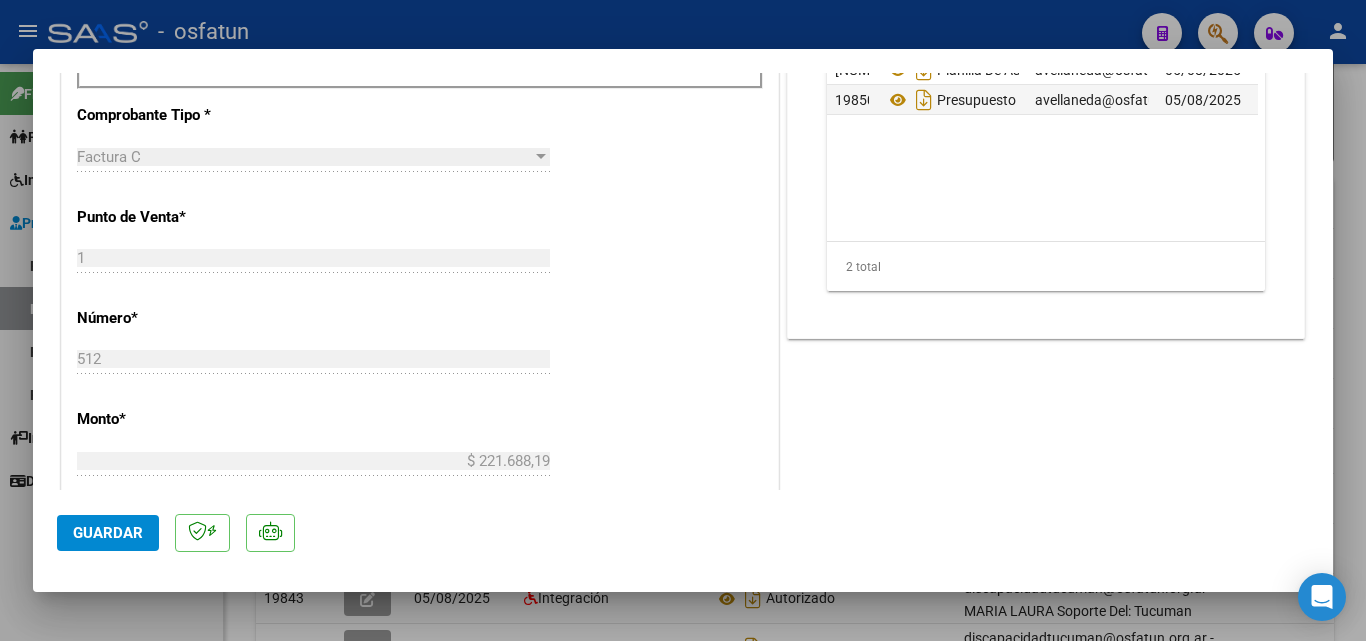 scroll, scrollTop: 900, scrollLeft: 0, axis: vertical 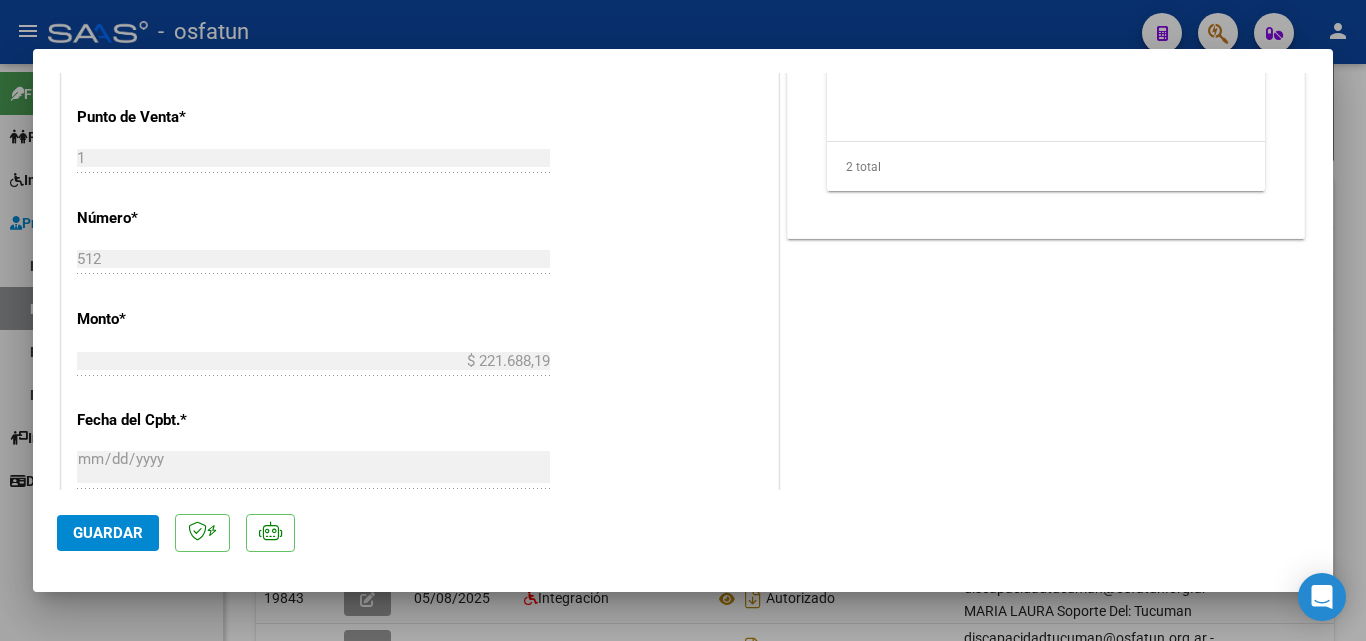 click at bounding box center (683, 320) 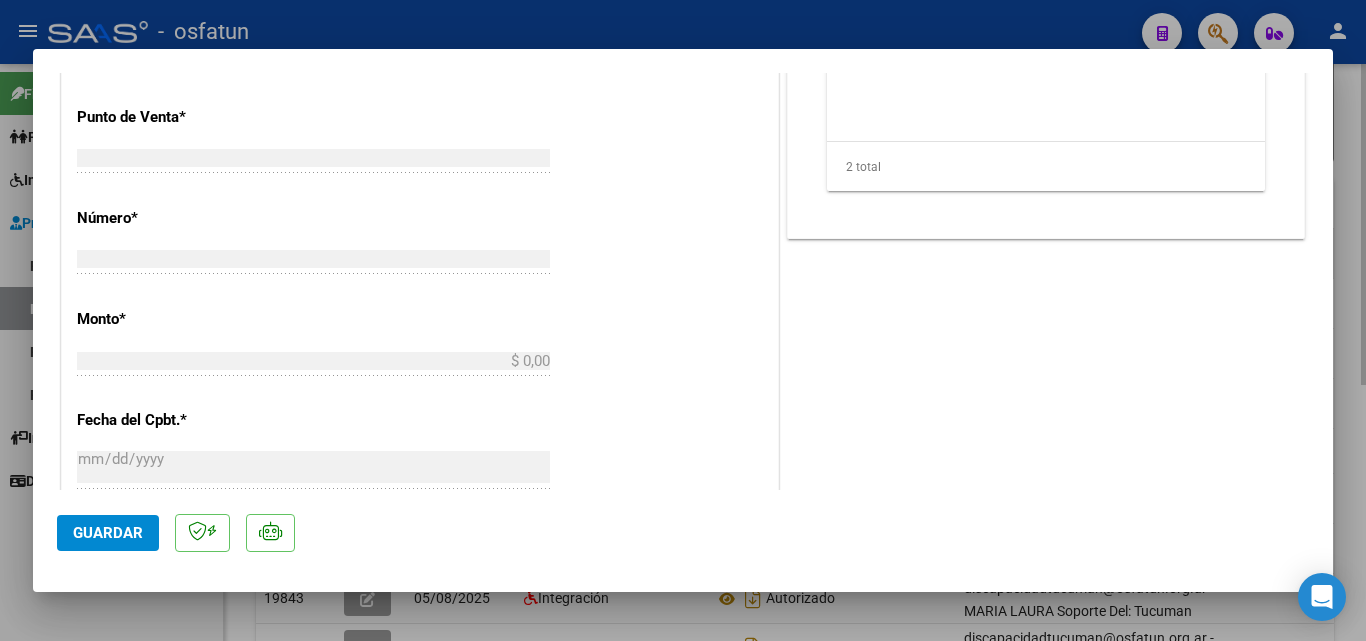 scroll, scrollTop: 0, scrollLeft: 0, axis: both 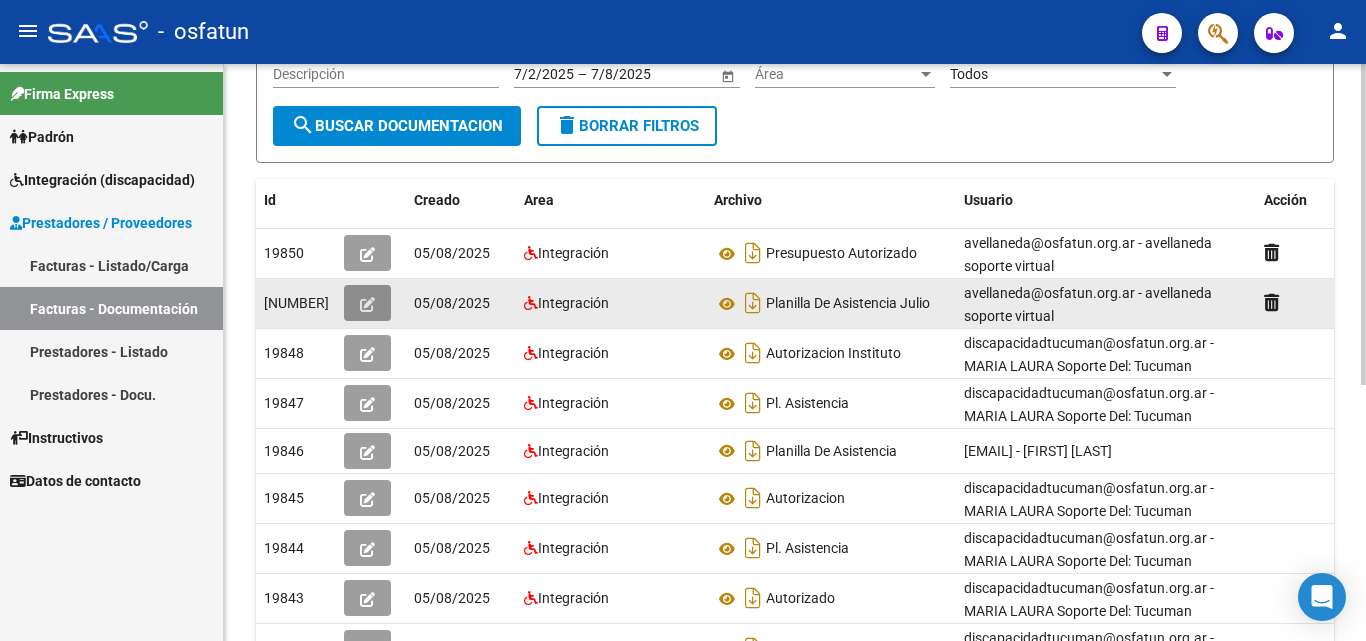 click 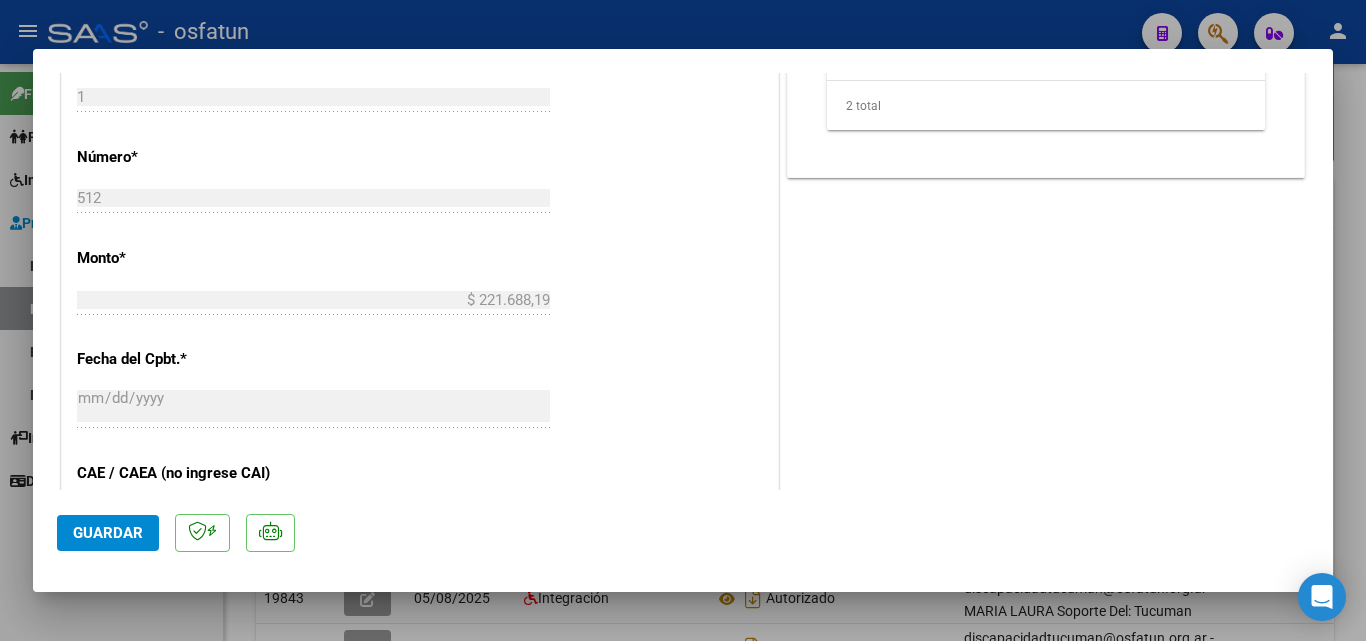 scroll, scrollTop: 900, scrollLeft: 0, axis: vertical 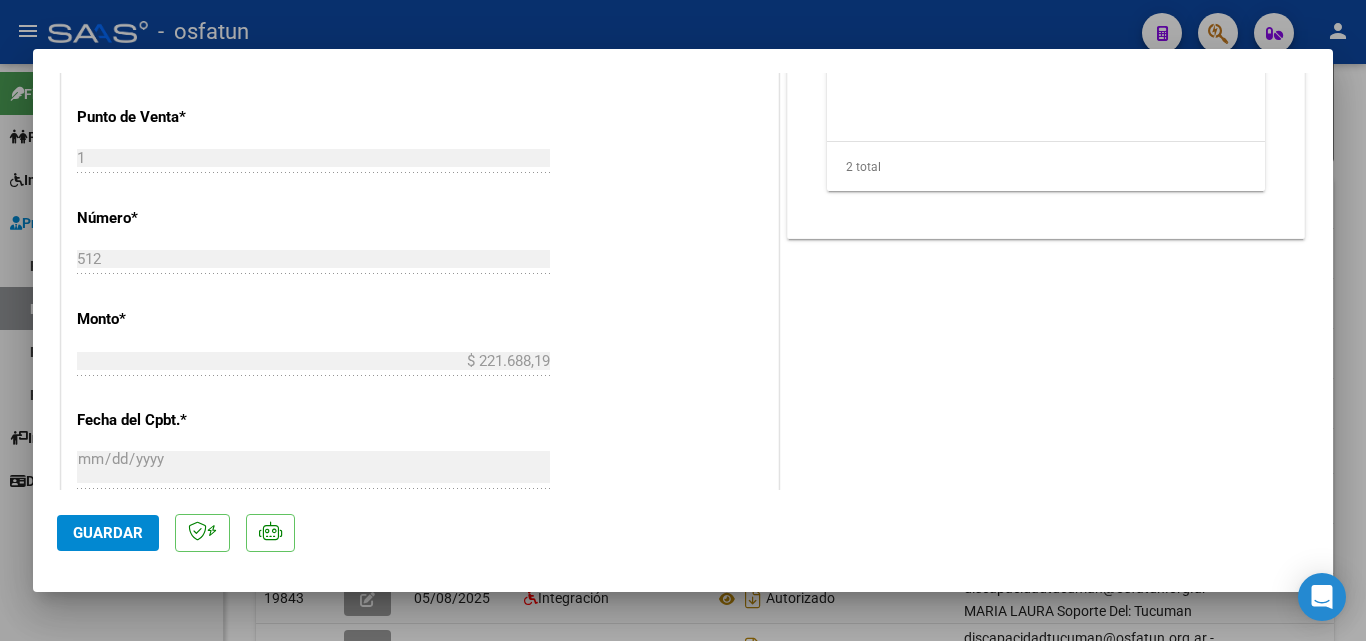 click at bounding box center (683, 320) 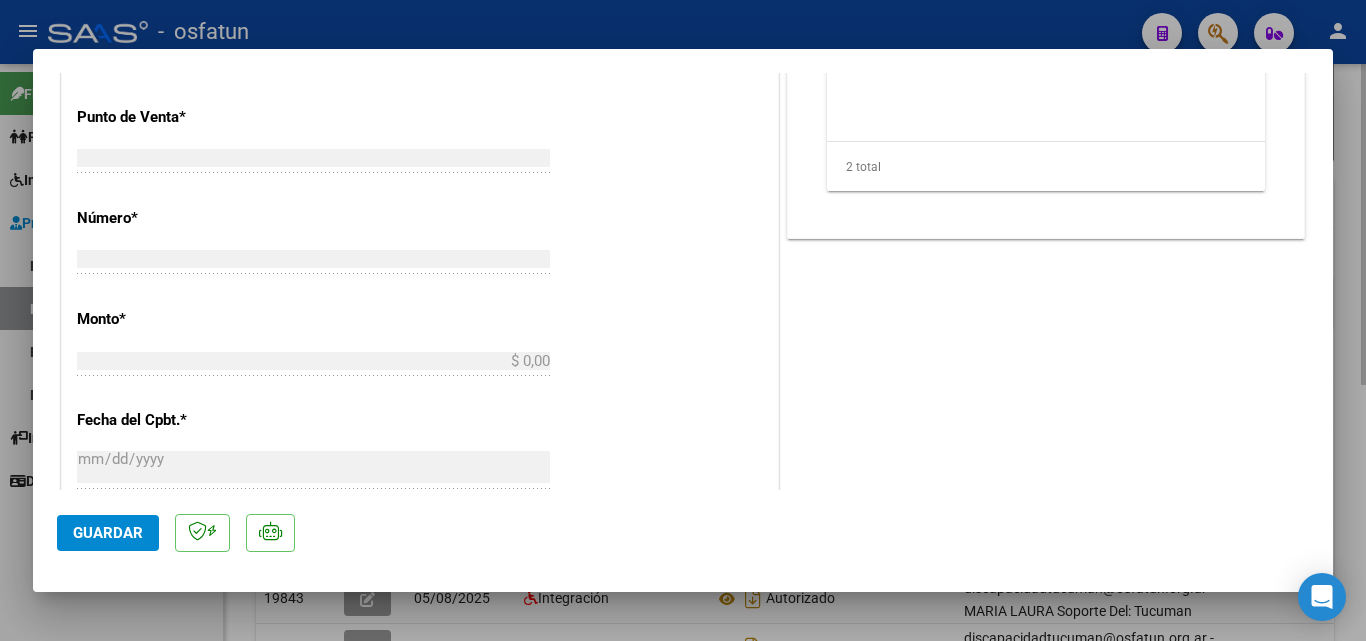 scroll, scrollTop: 0, scrollLeft: 0, axis: both 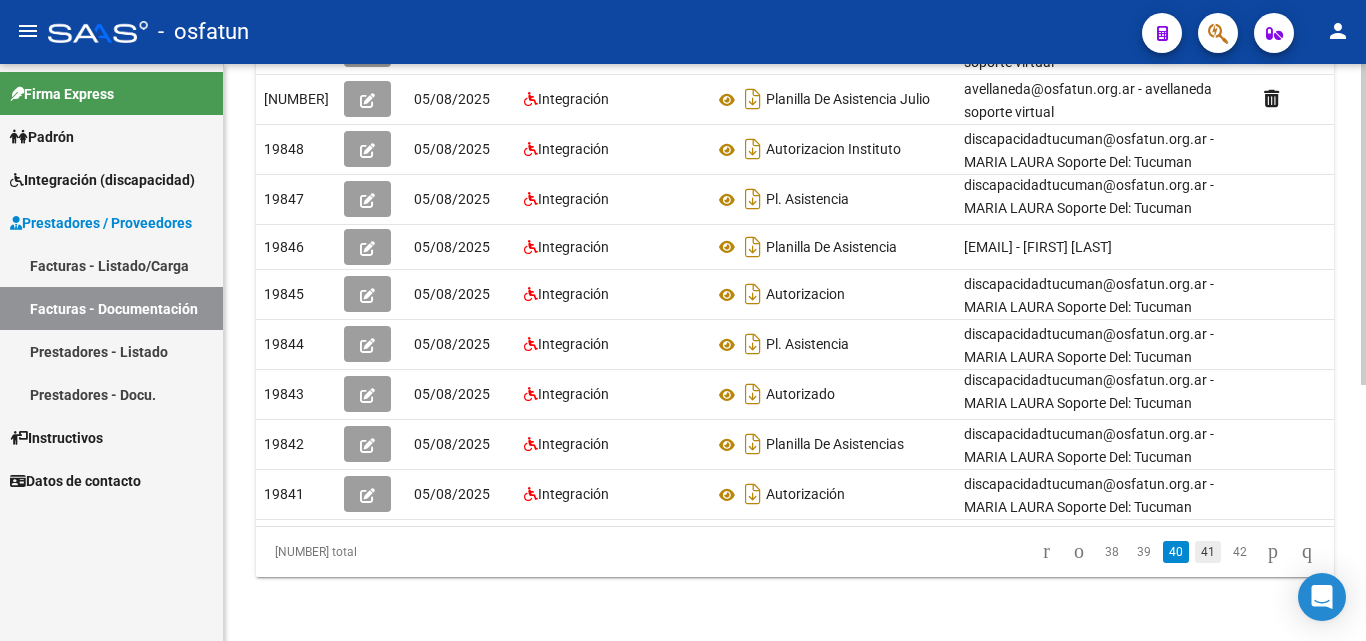 click on "41" 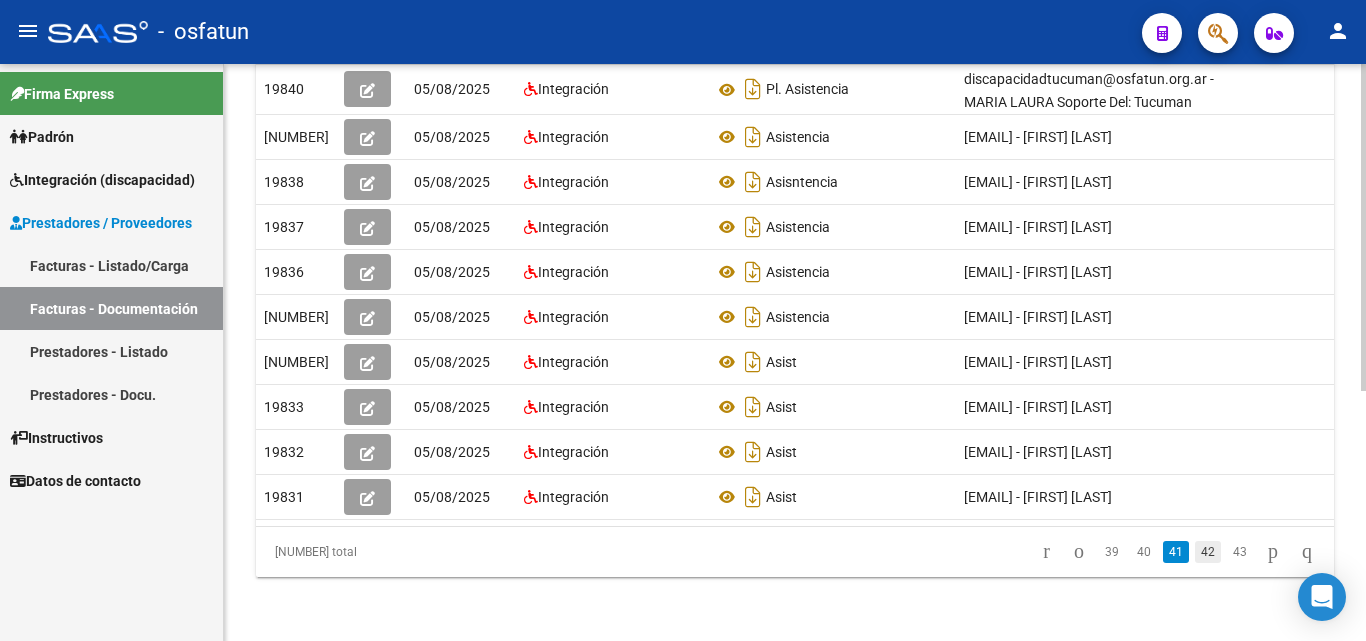 click on "42" 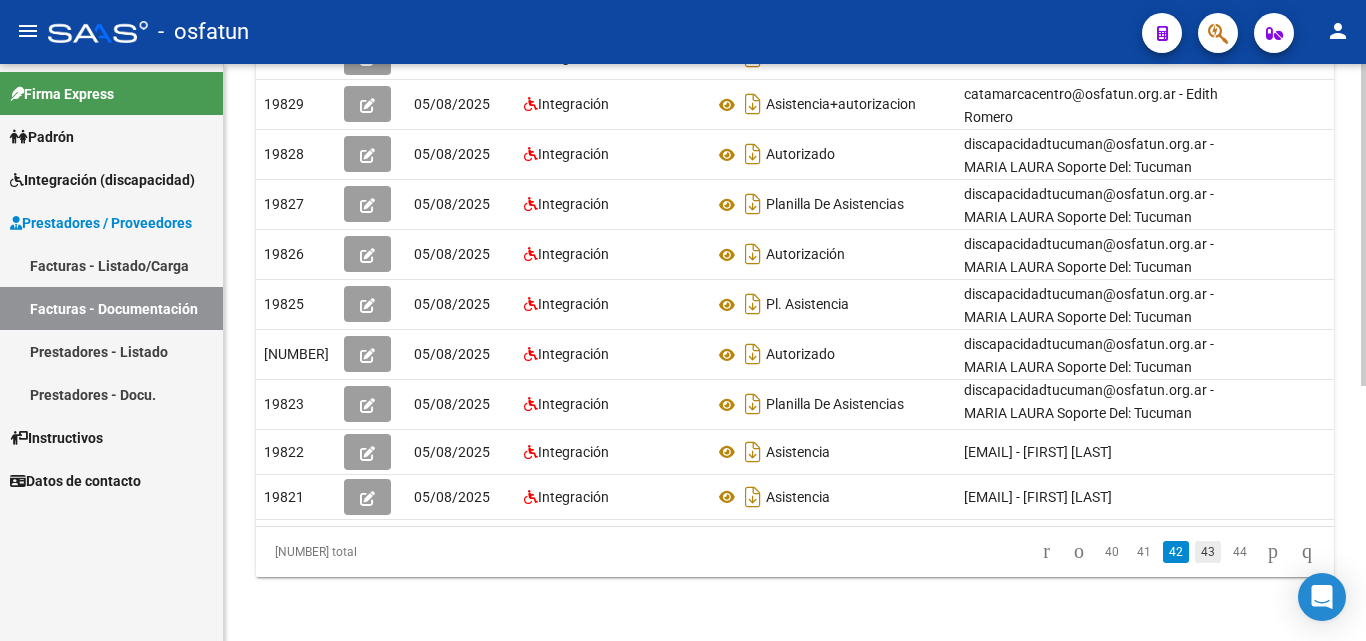 click on "43" 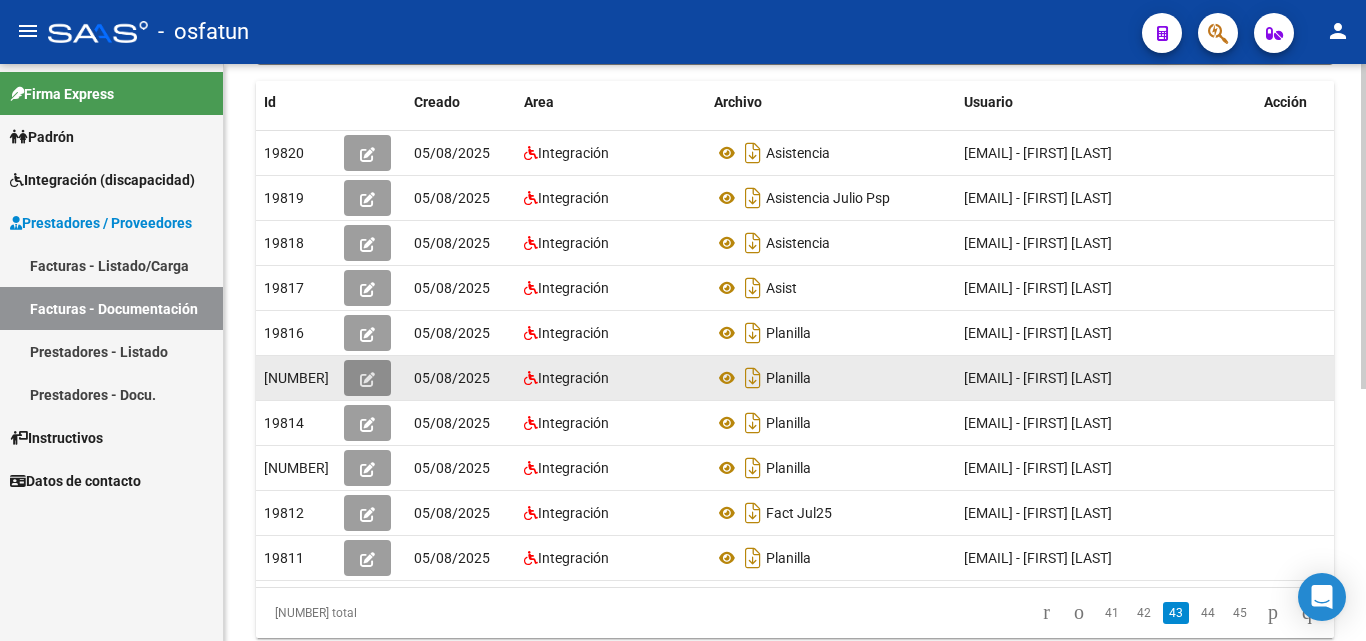 click 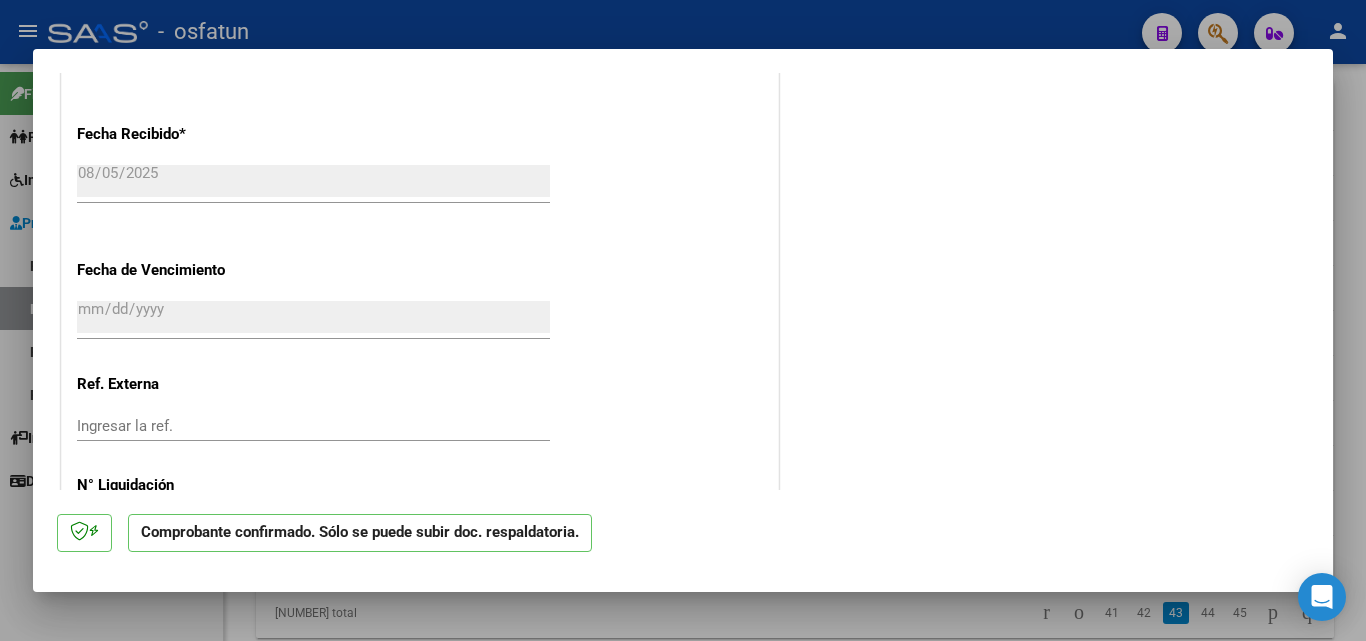 click at bounding box center (683, 320) 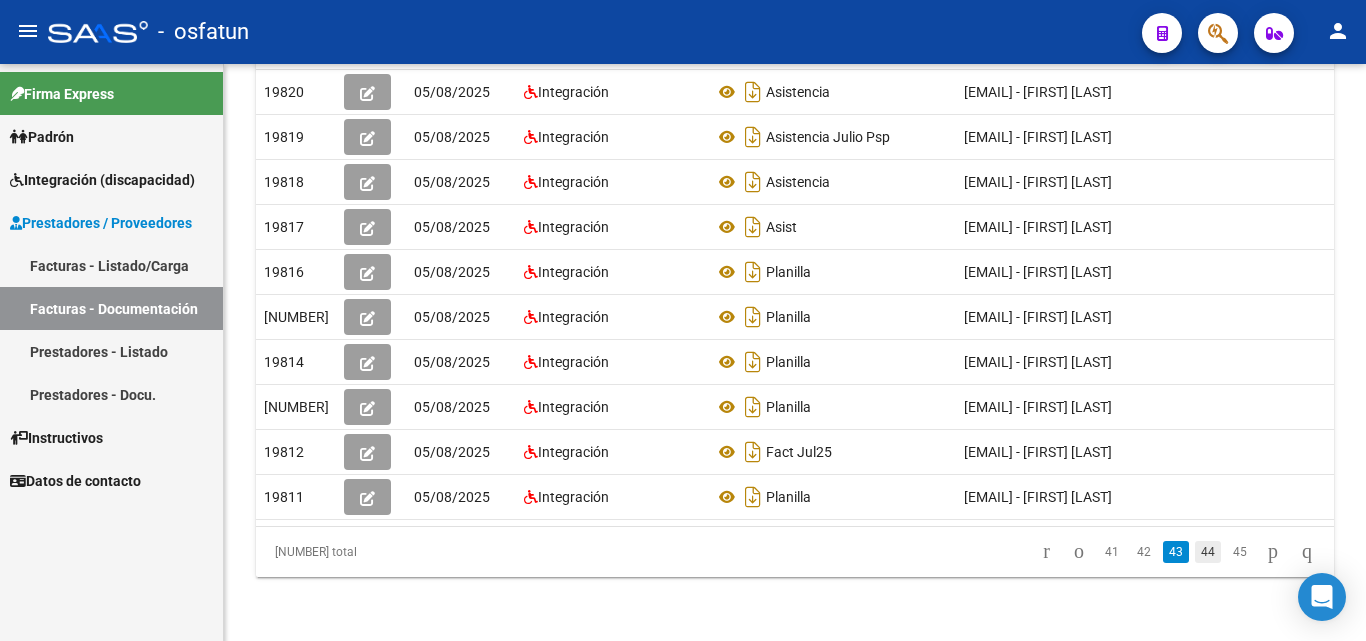 click on "44" 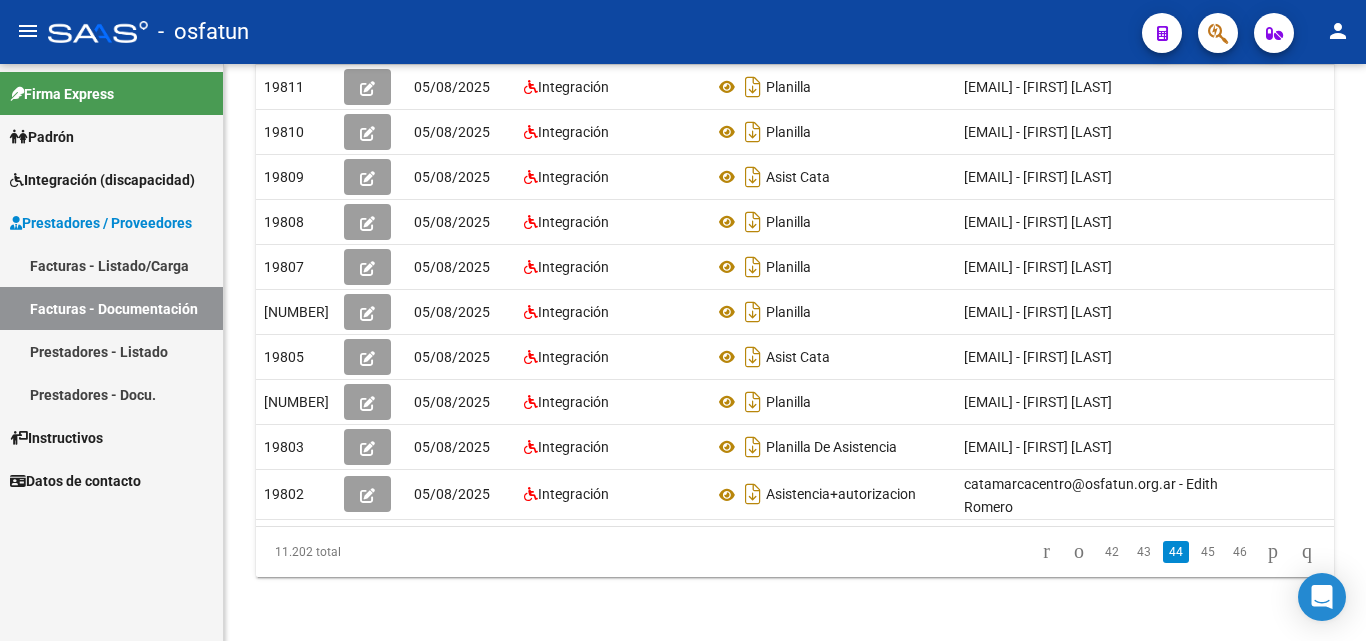 click on "45" 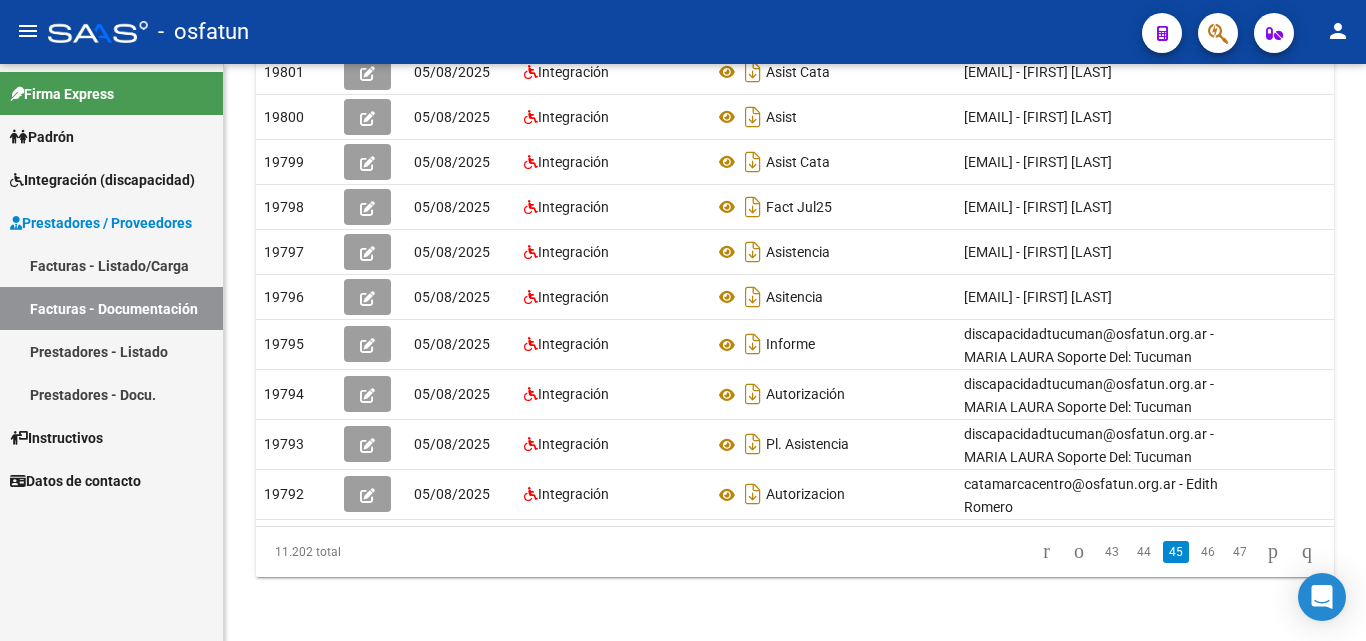 click on "46" 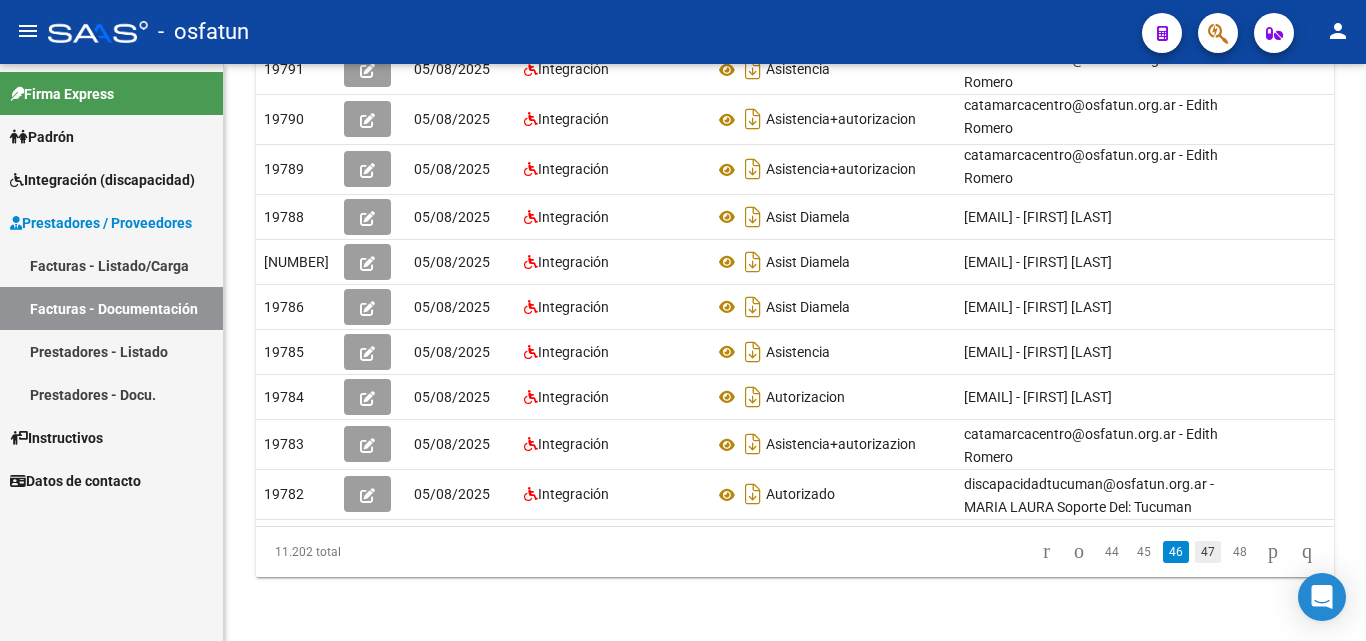 click on "47" 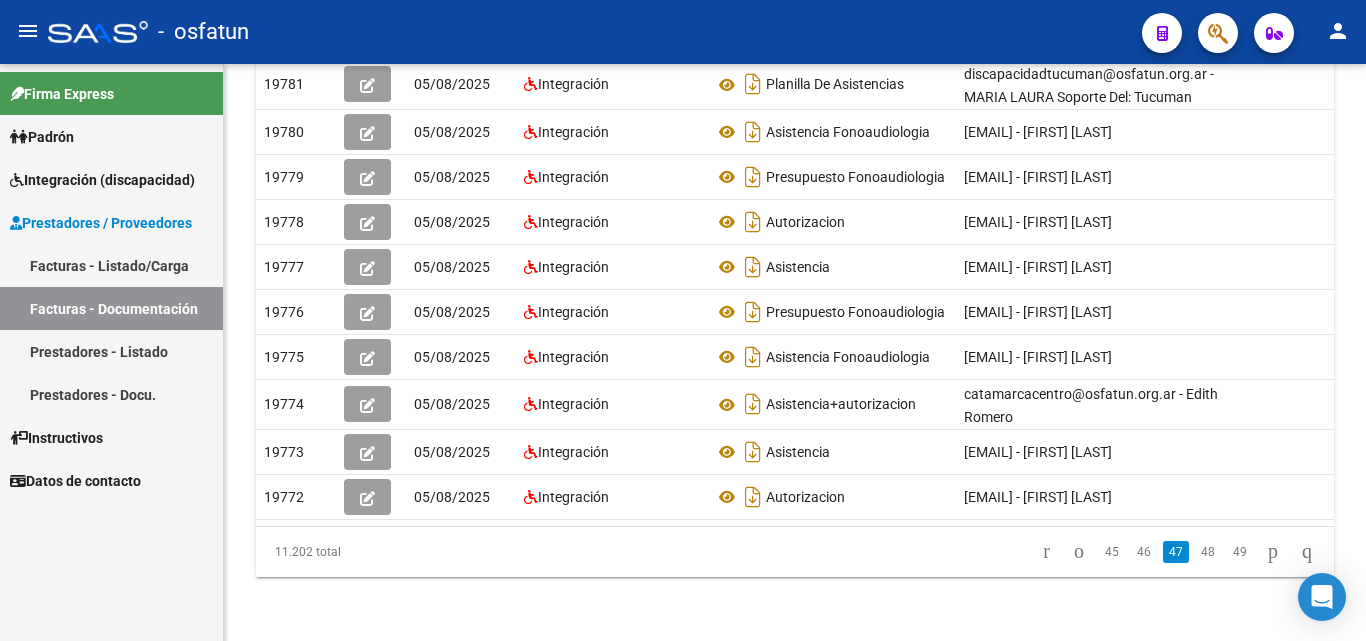 click on "48" 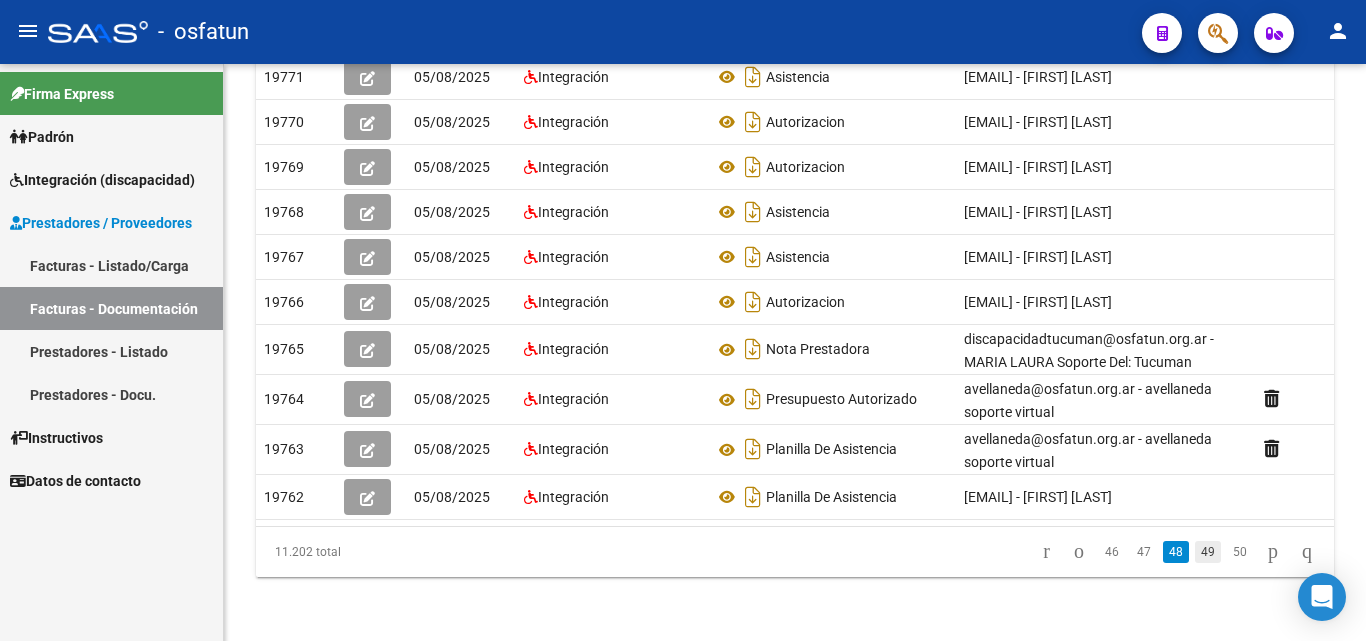 click on "49" 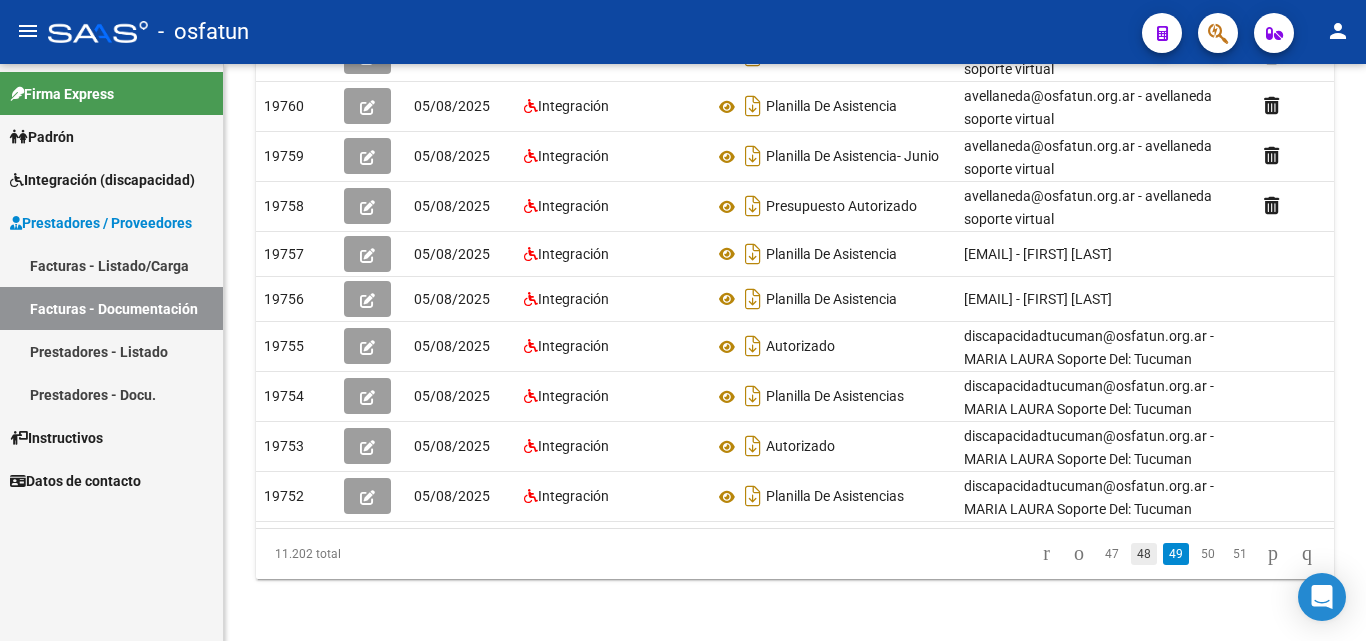 click on "48" 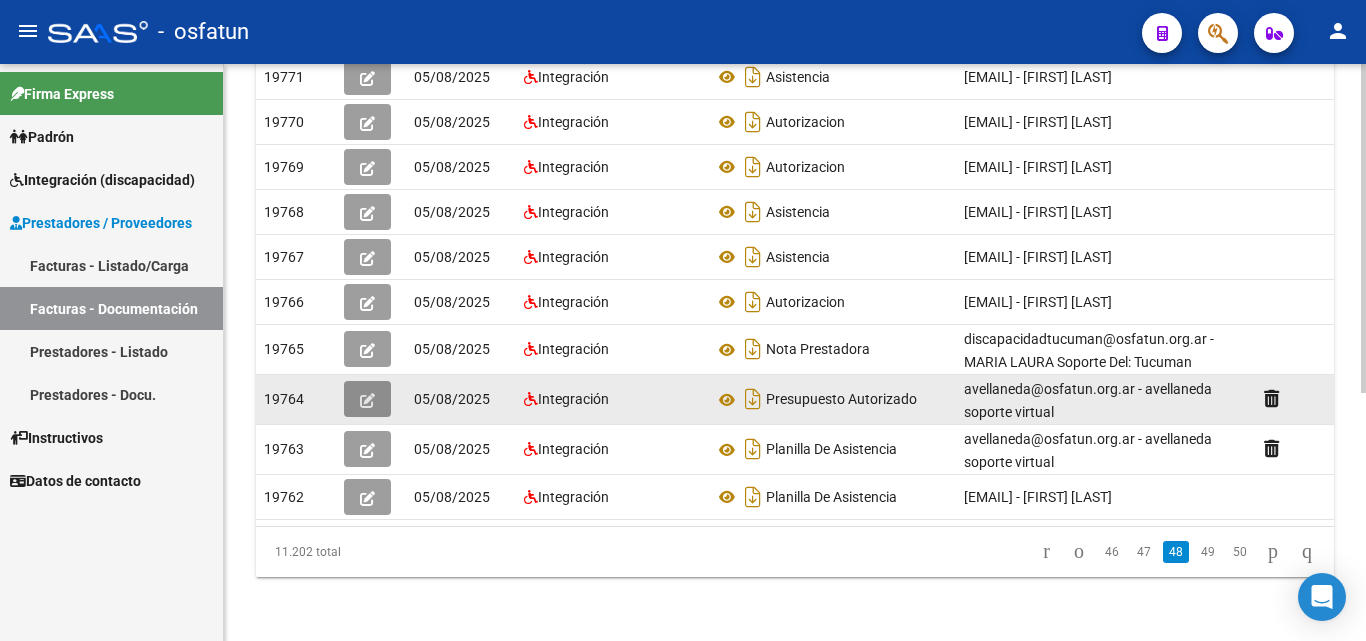 click 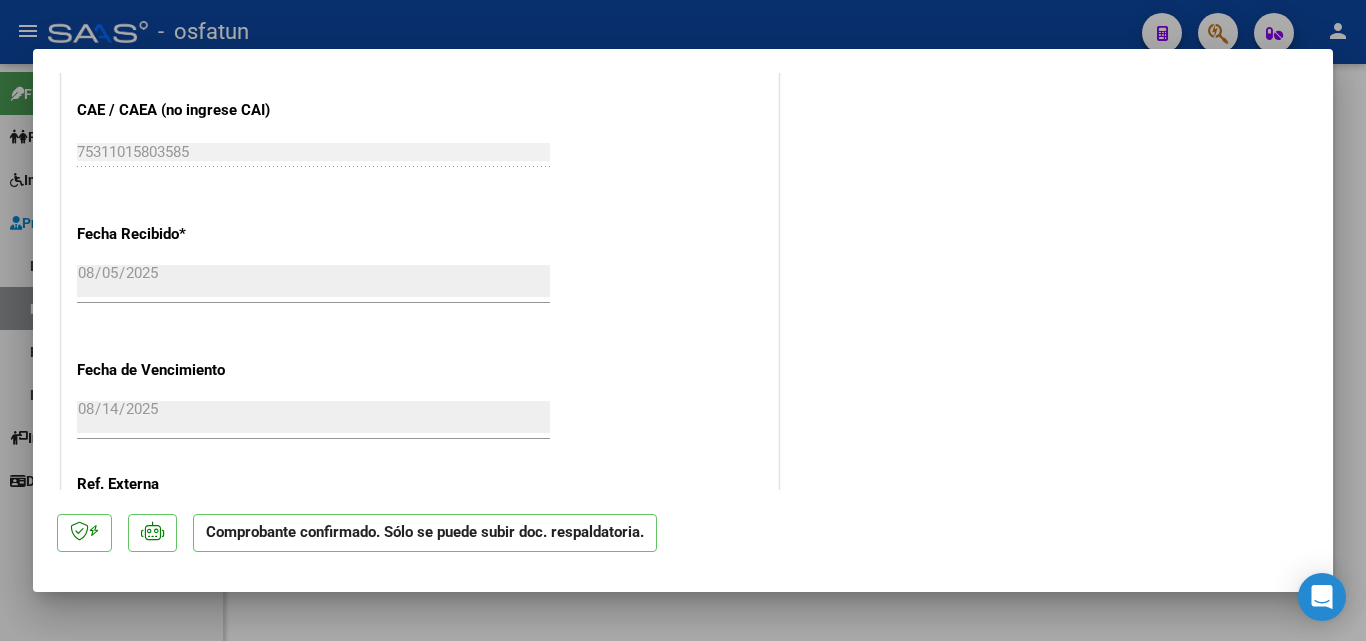 click at bounding box center [683, 320] 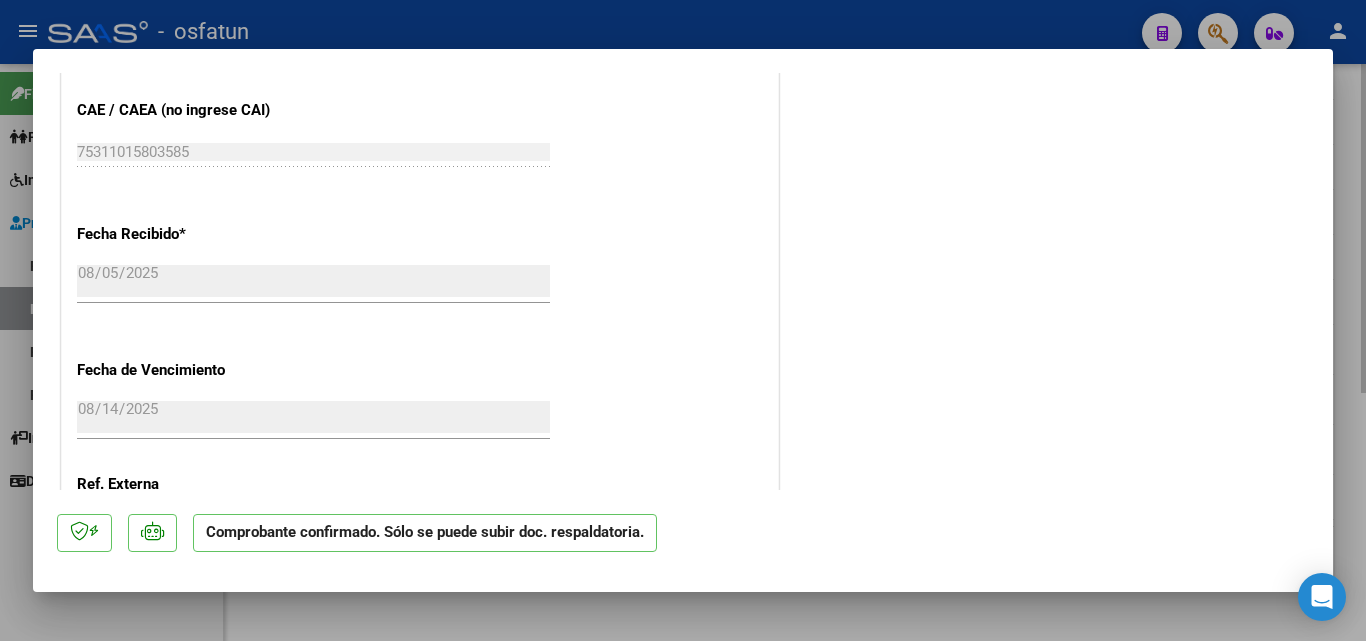 type 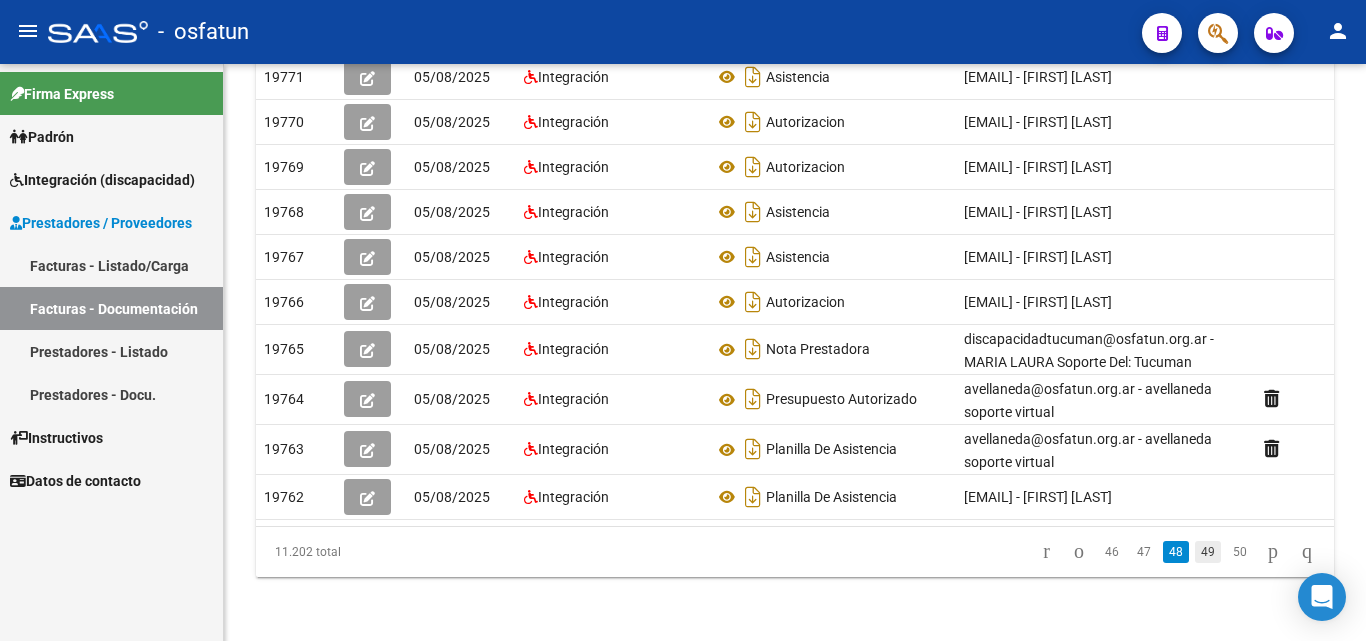click on "49" 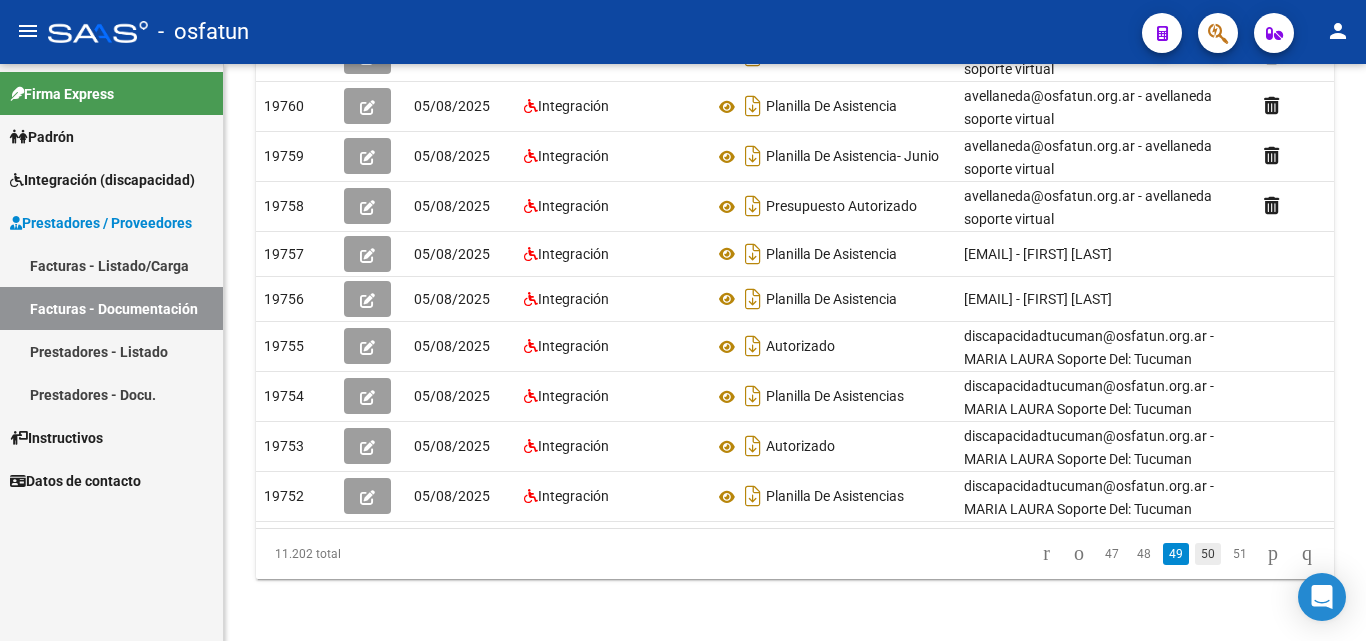 click on "50" 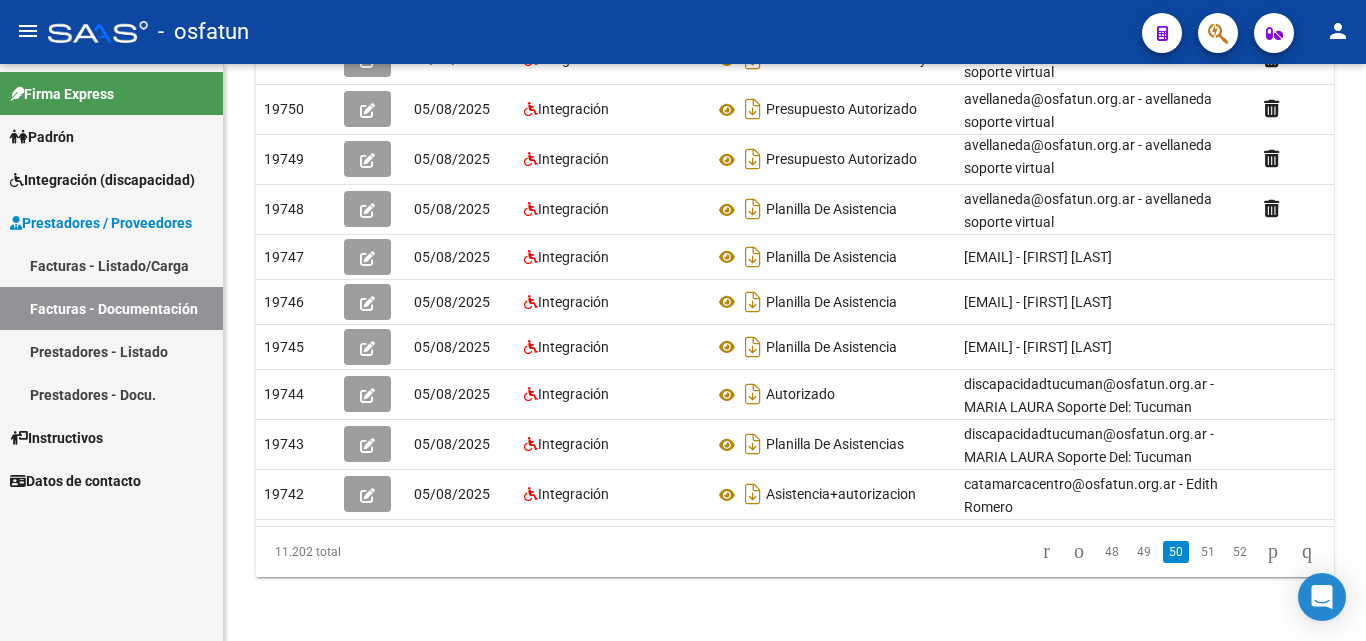 click on "51" 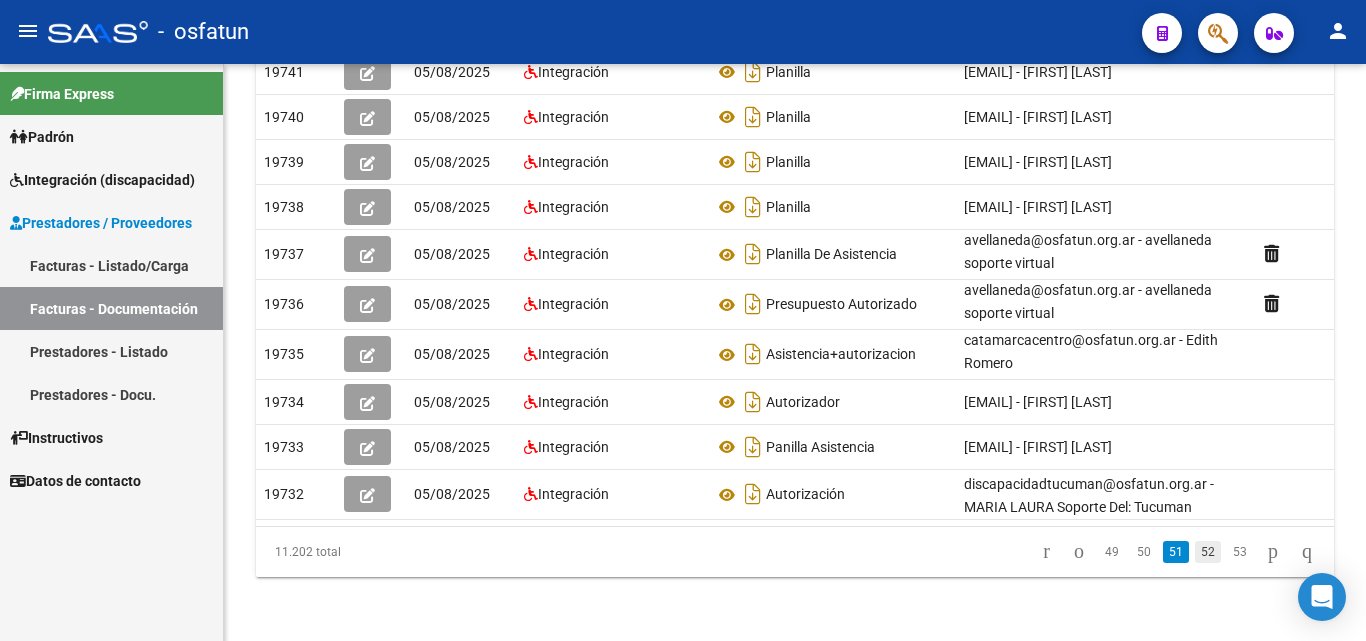 click on "52" 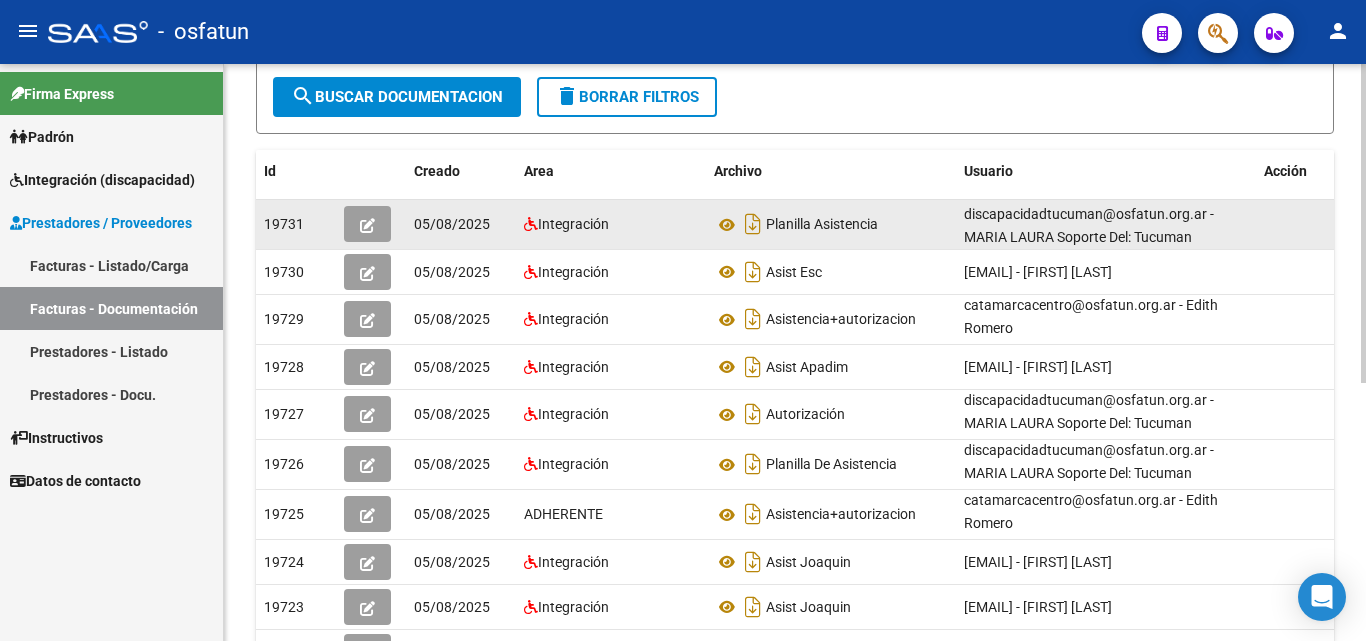 scroll, scrollTop: 166, scrollLeft: 0, axis: vertical 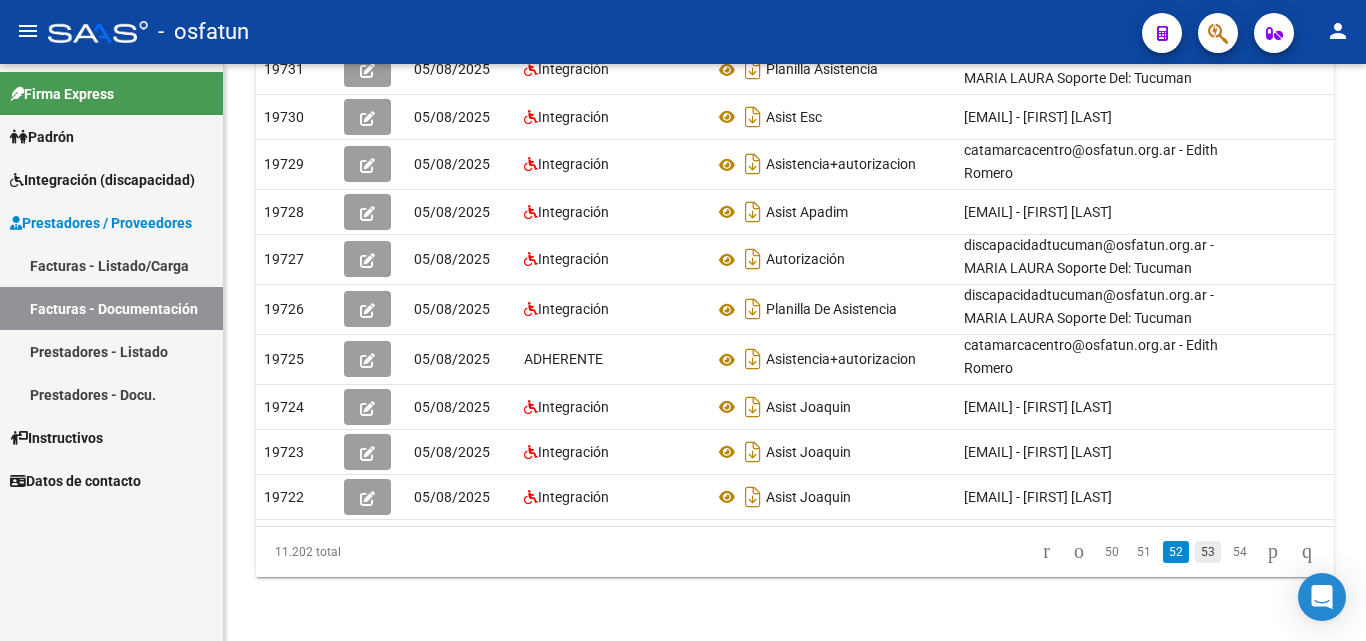 click on "53" 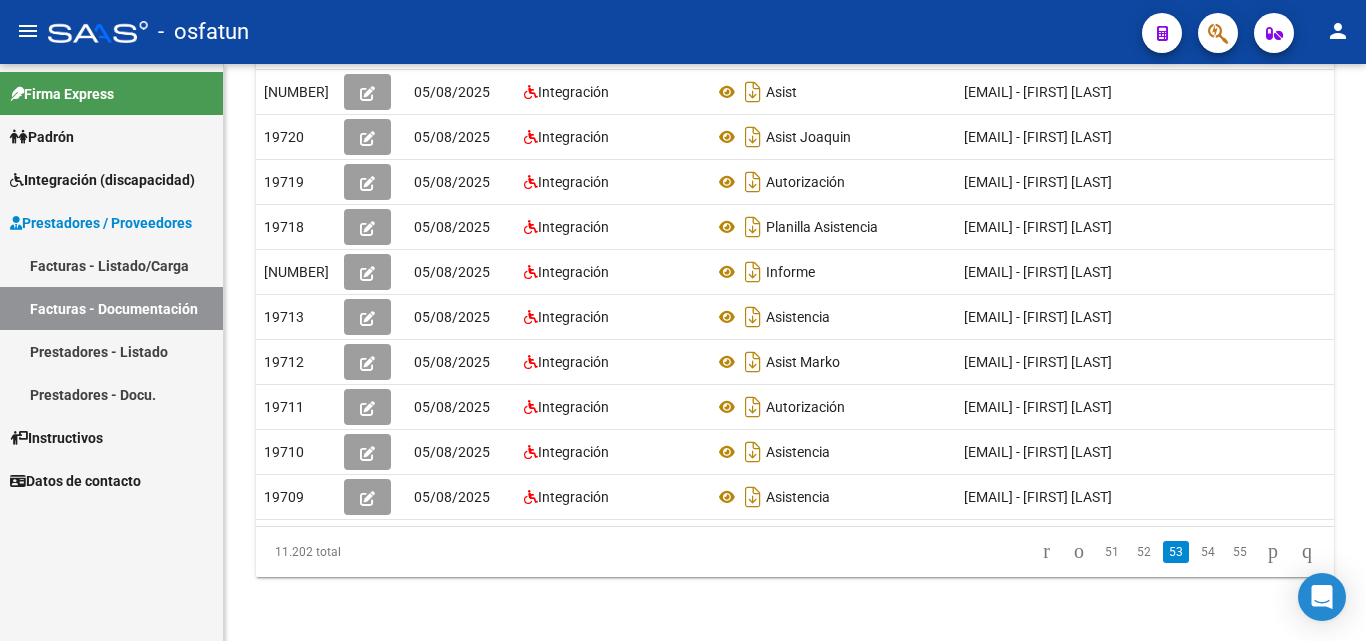 scroll, scrollTop: 456, scrollLeft: 0, axis: vertical 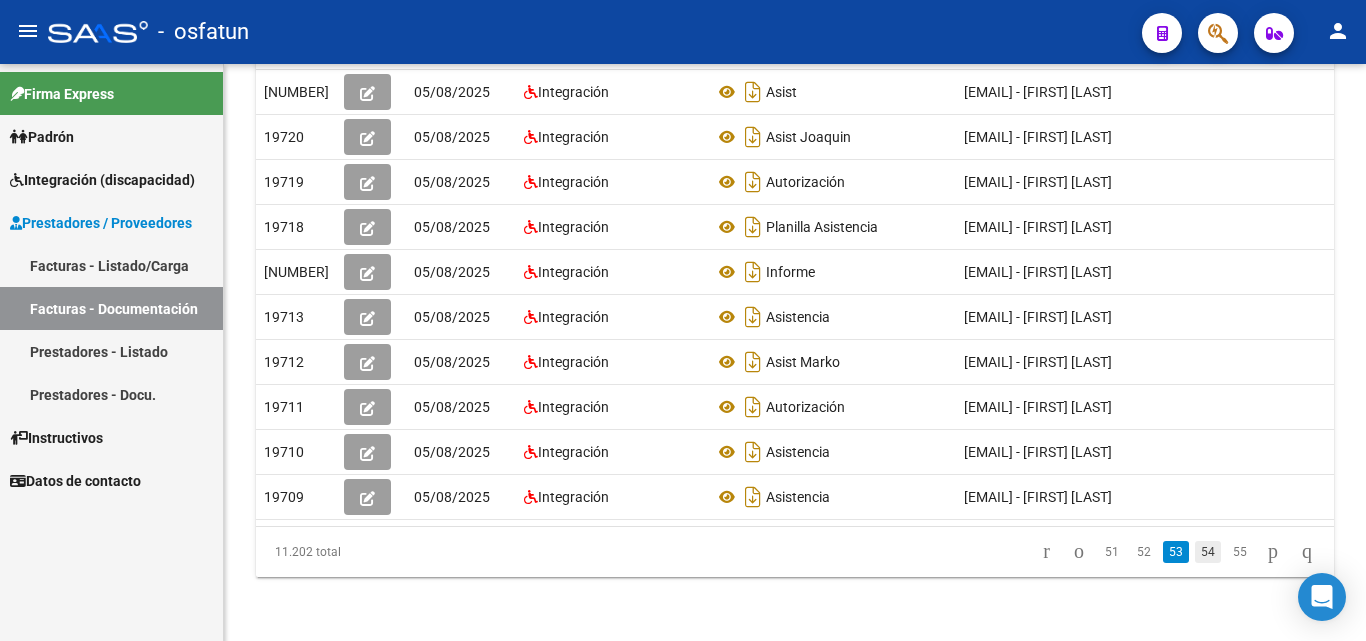 click on "54" 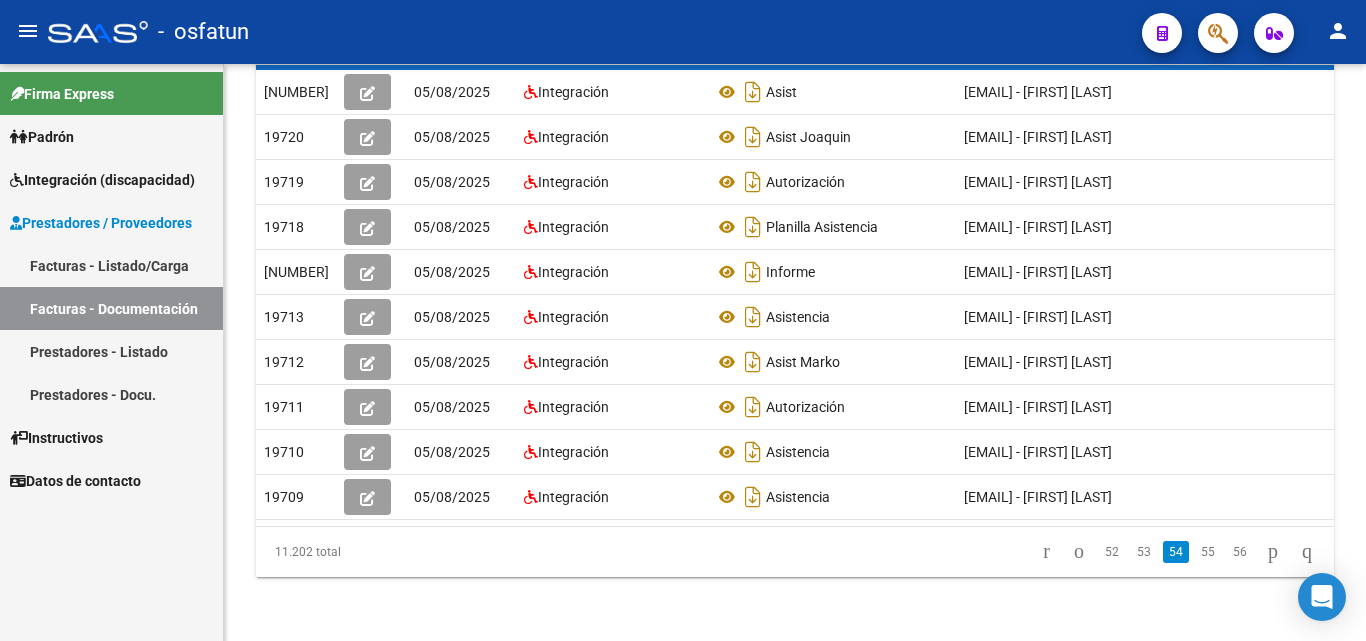 scroll, scrollTop: 461, scrollLeft: 0, axis: vertical 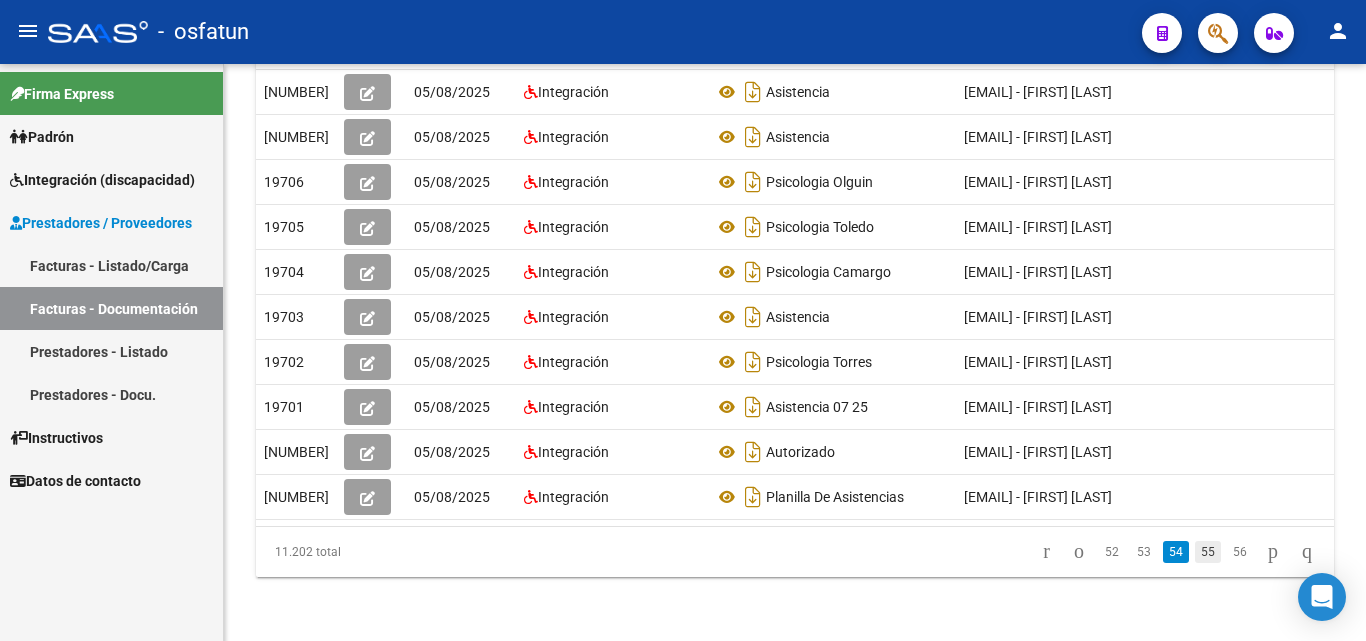 click on "55" 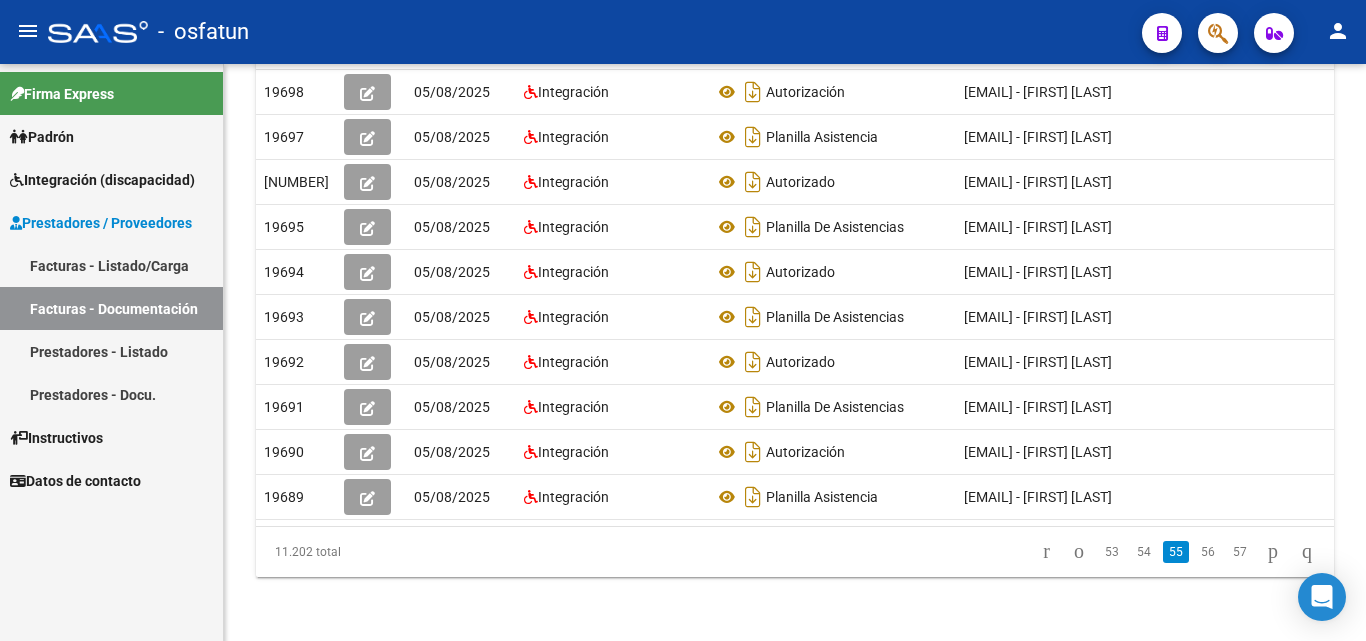 click on "56" 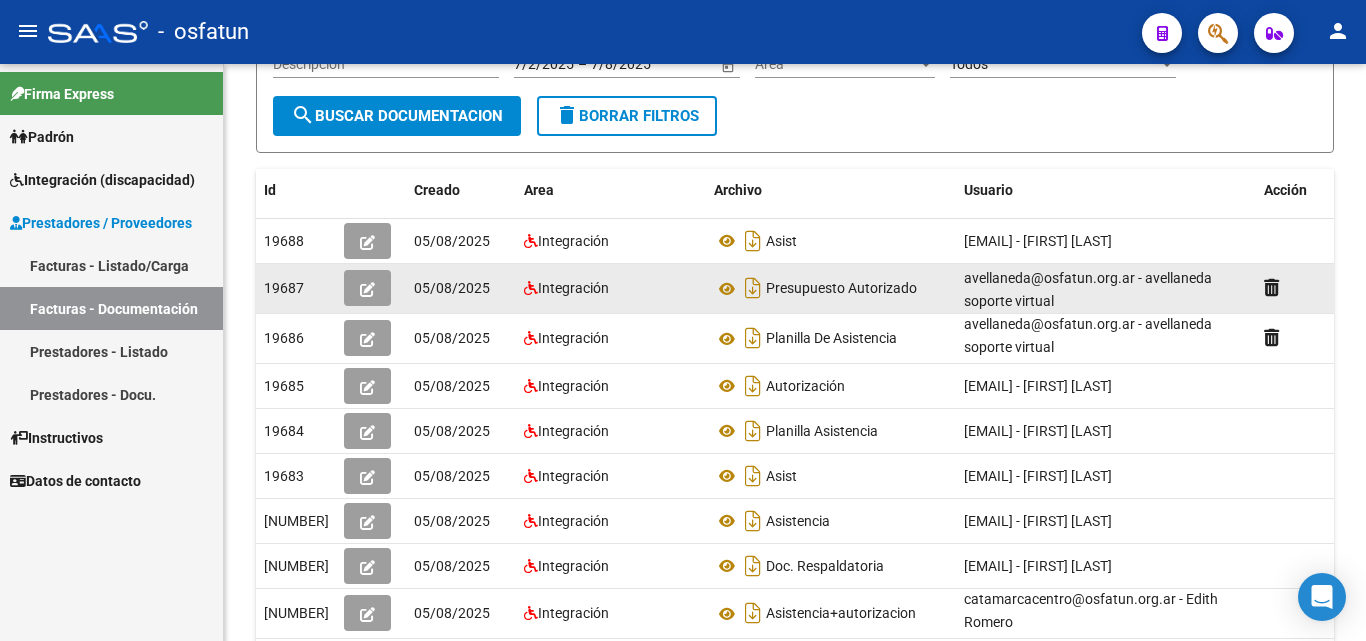 click 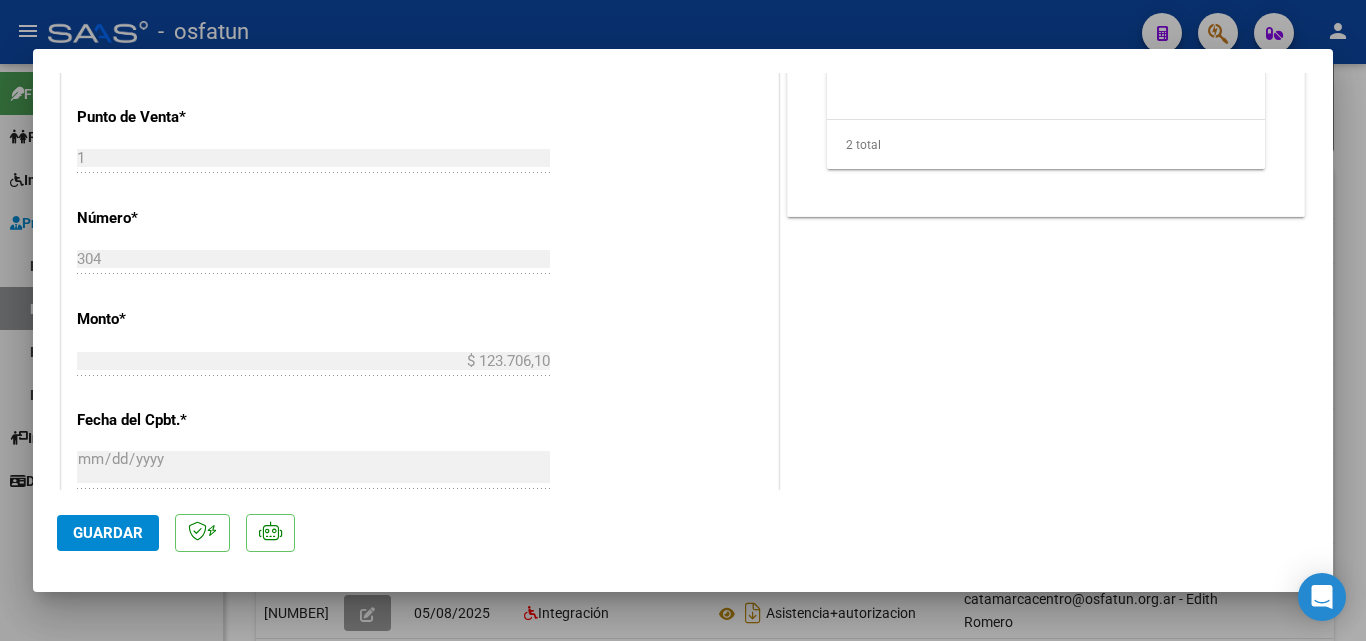 click at bounding box center (683, 320) 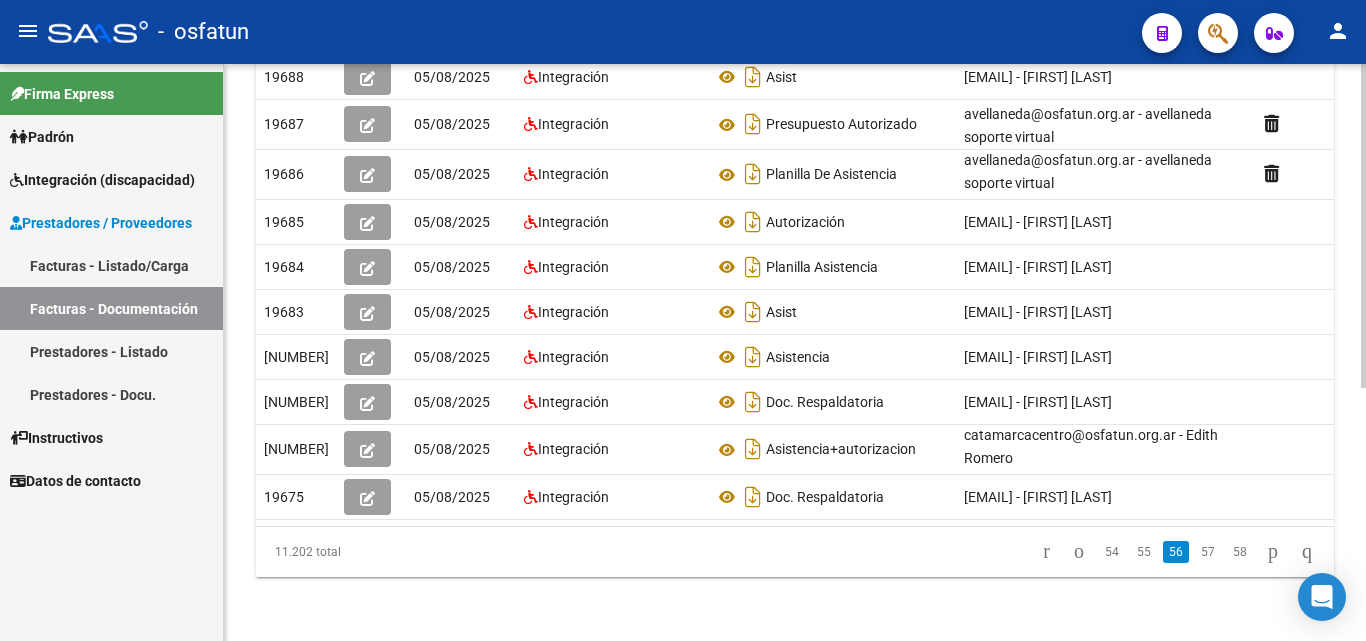 click on "57" 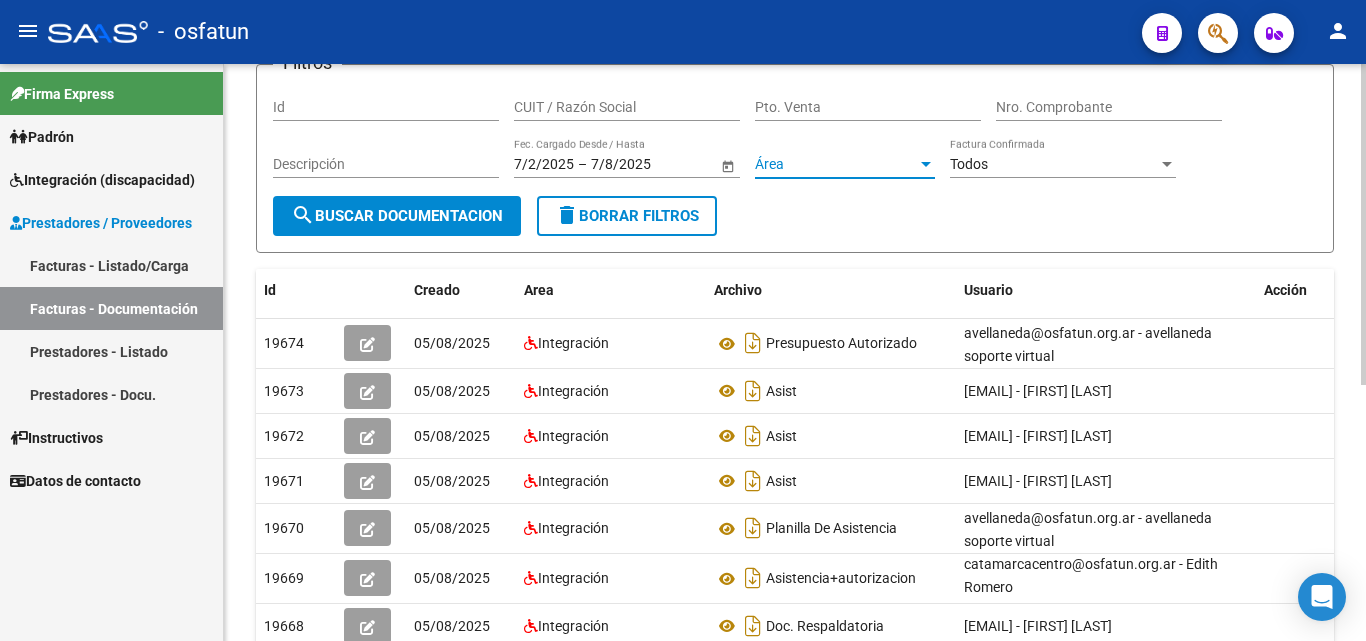 click on "Área" at bounding box center (836, 164) 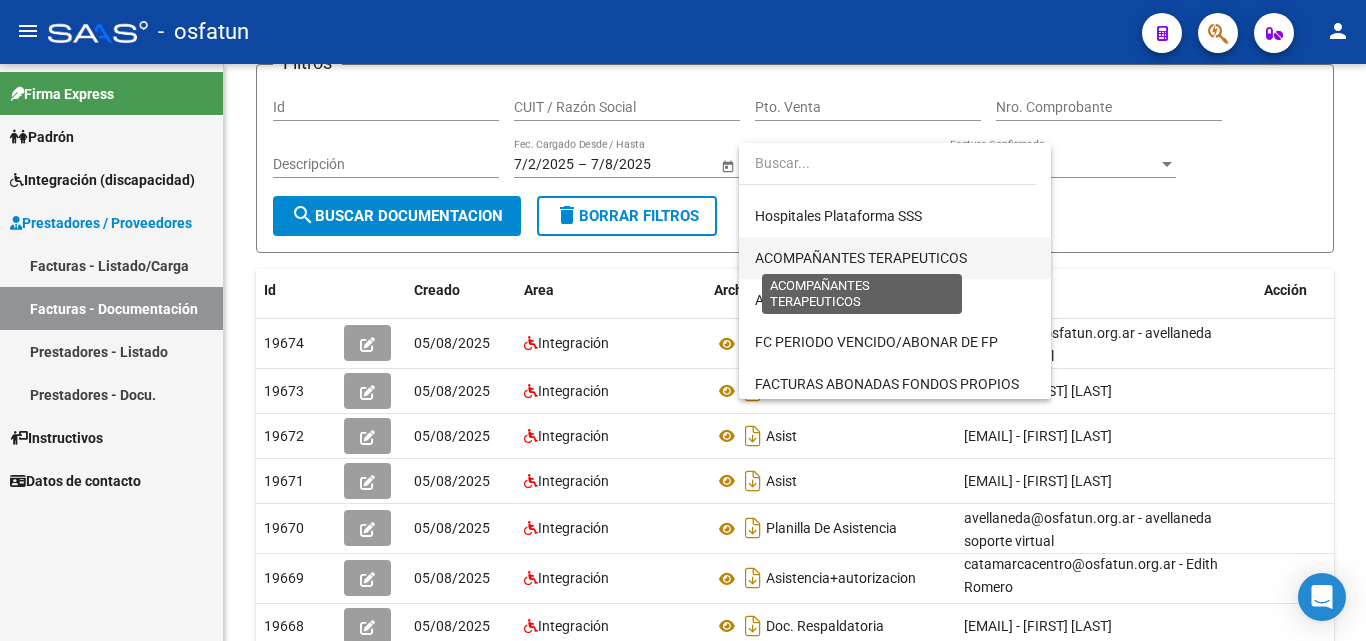 click on "ACOMPAÑANTES TERAPEUTICOS" at bounding box center [861, 258] 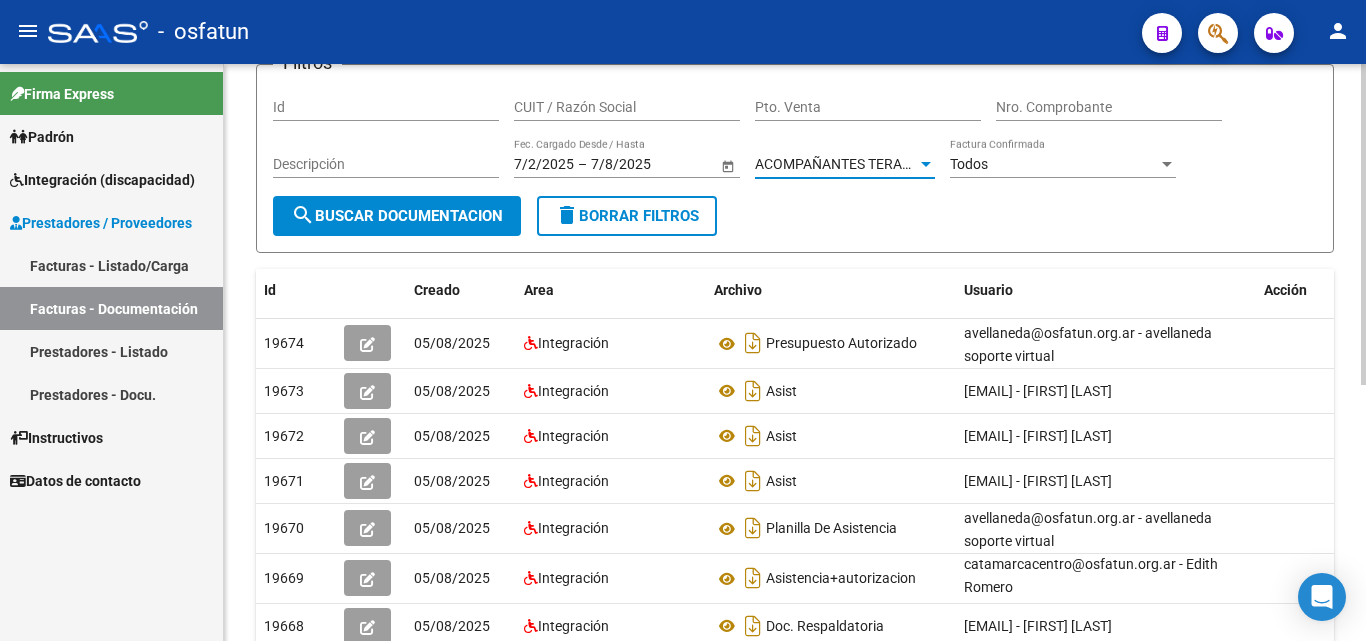 click on "Todos" at bounding box center (969, 164) 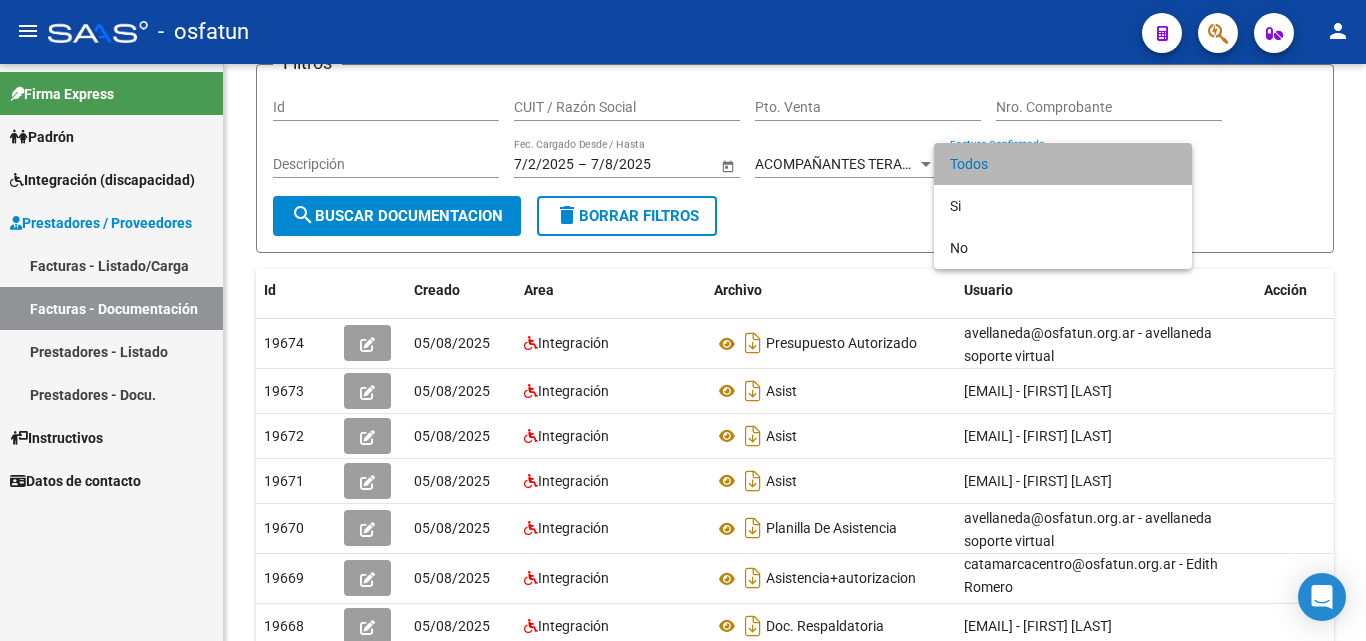 drag, startPoint x: 1073, startPoint y: 170, endPoint x: 1059, endPoint y: 170, distance: 14 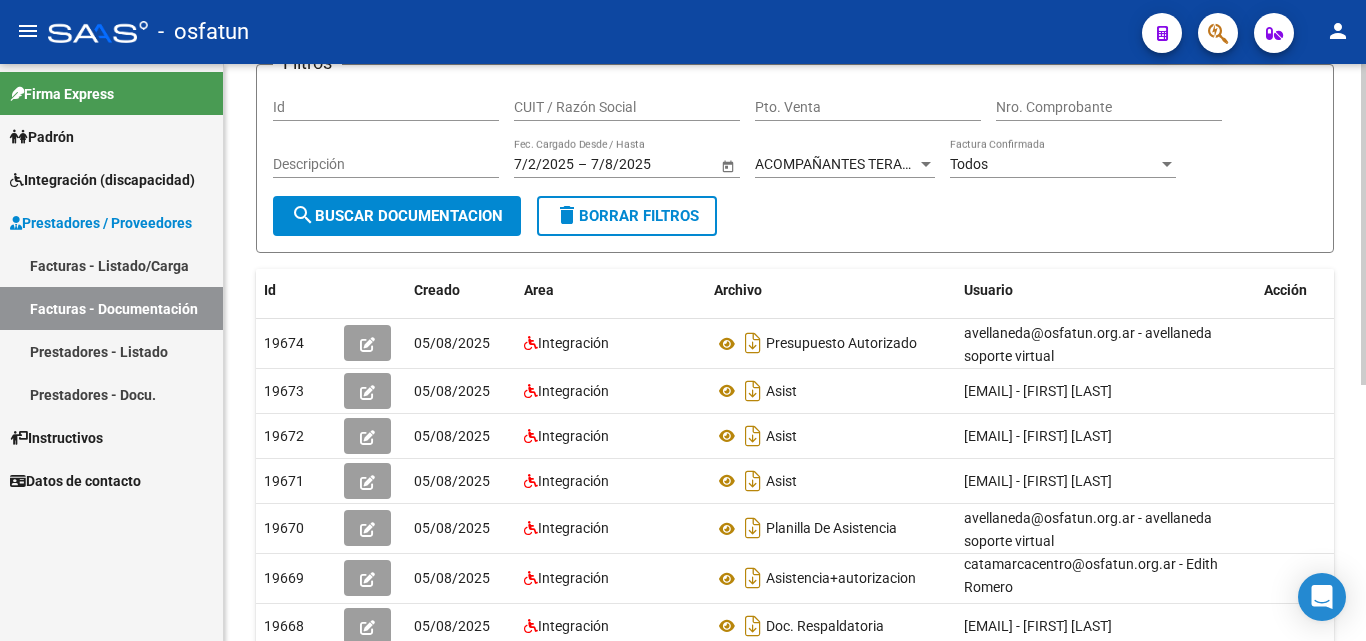 click 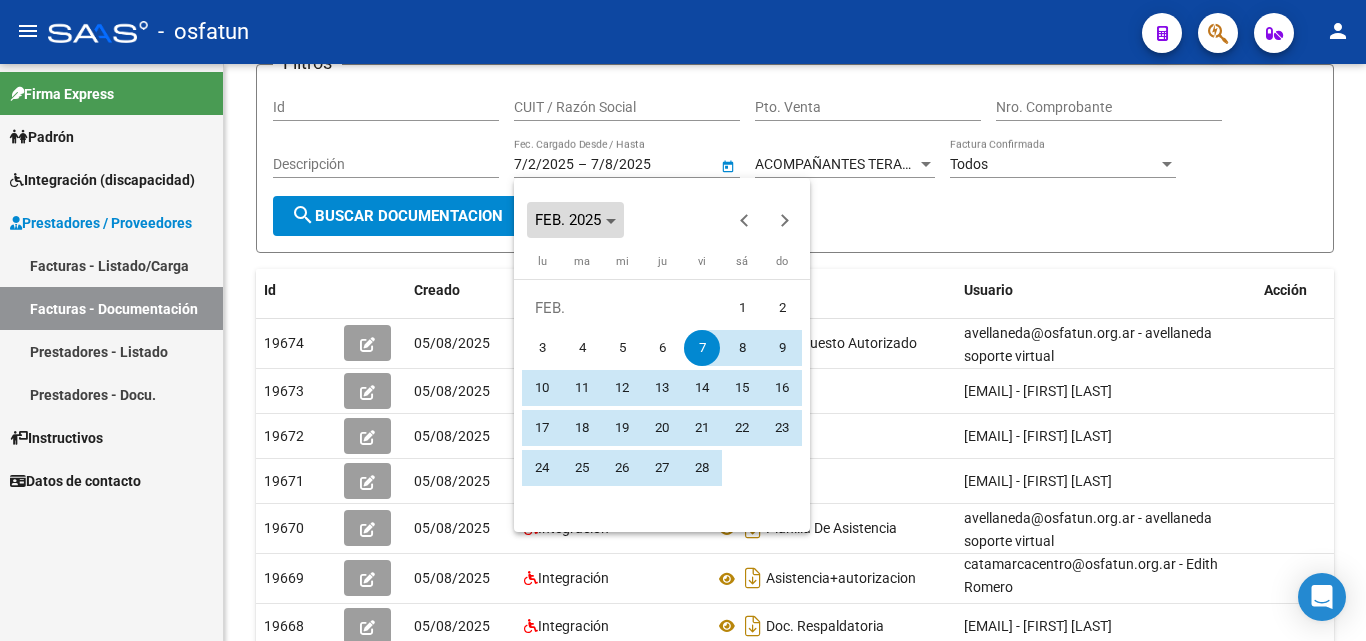 click 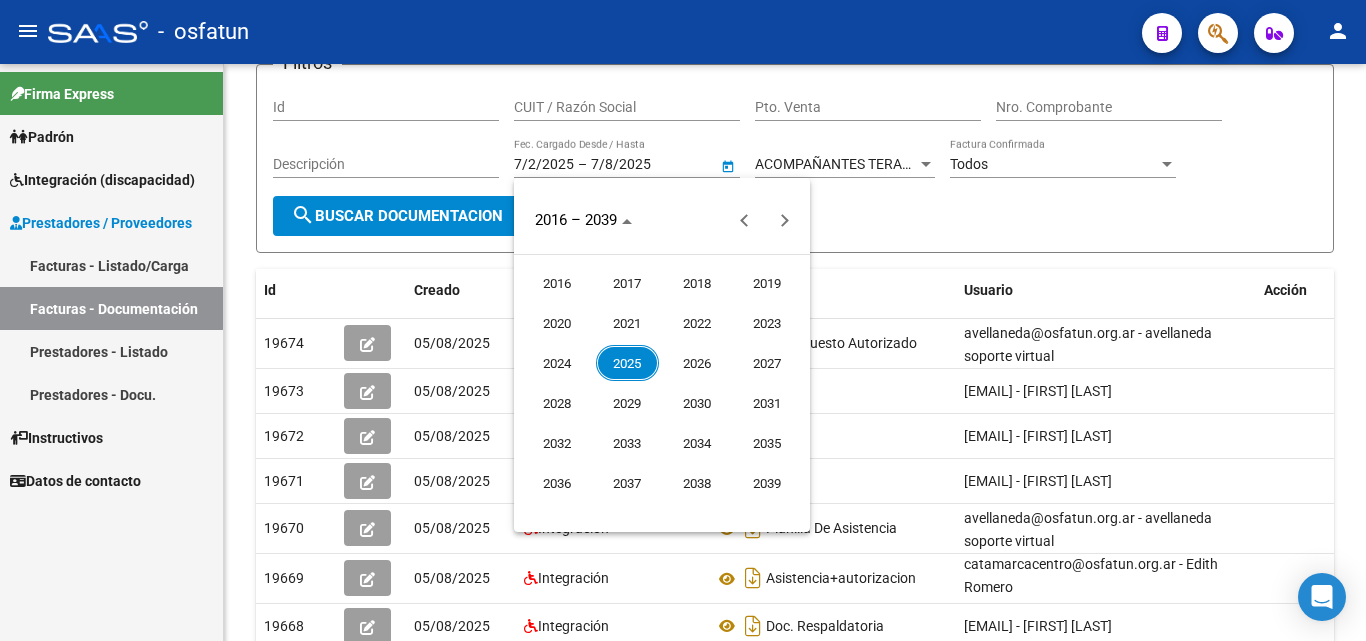 click on "2025" at bounding box center (627, 363) 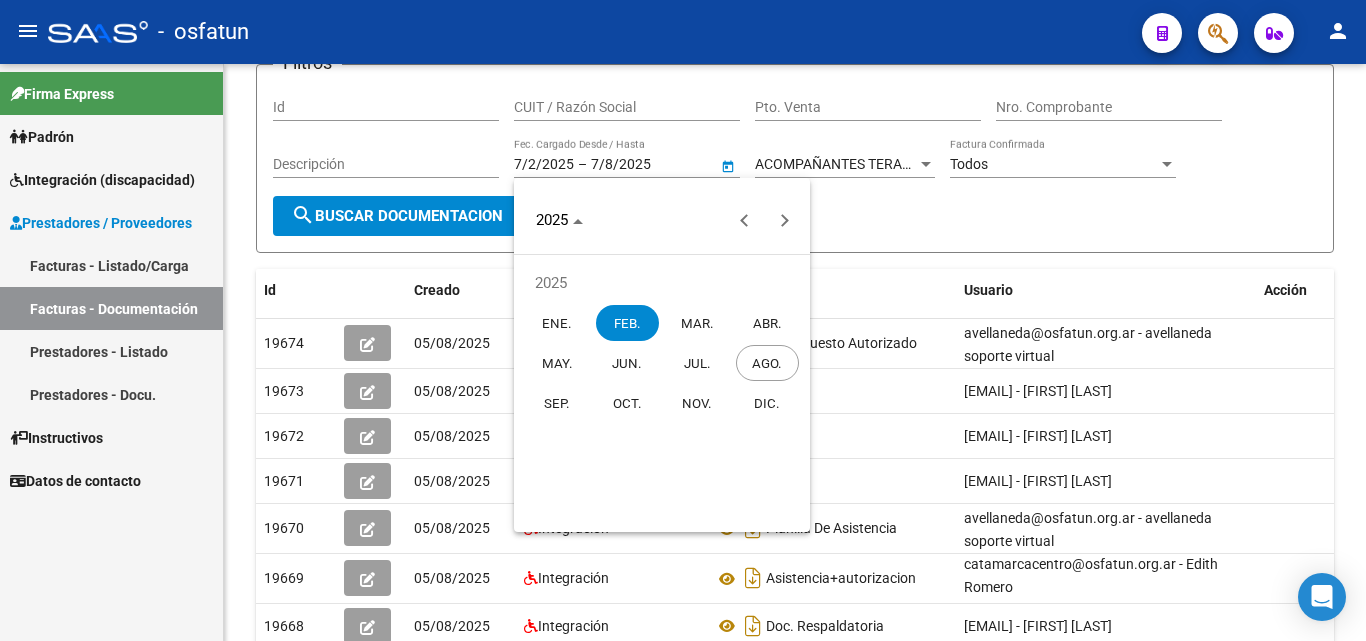 click on "JUL." at bounding box center [697, 363] 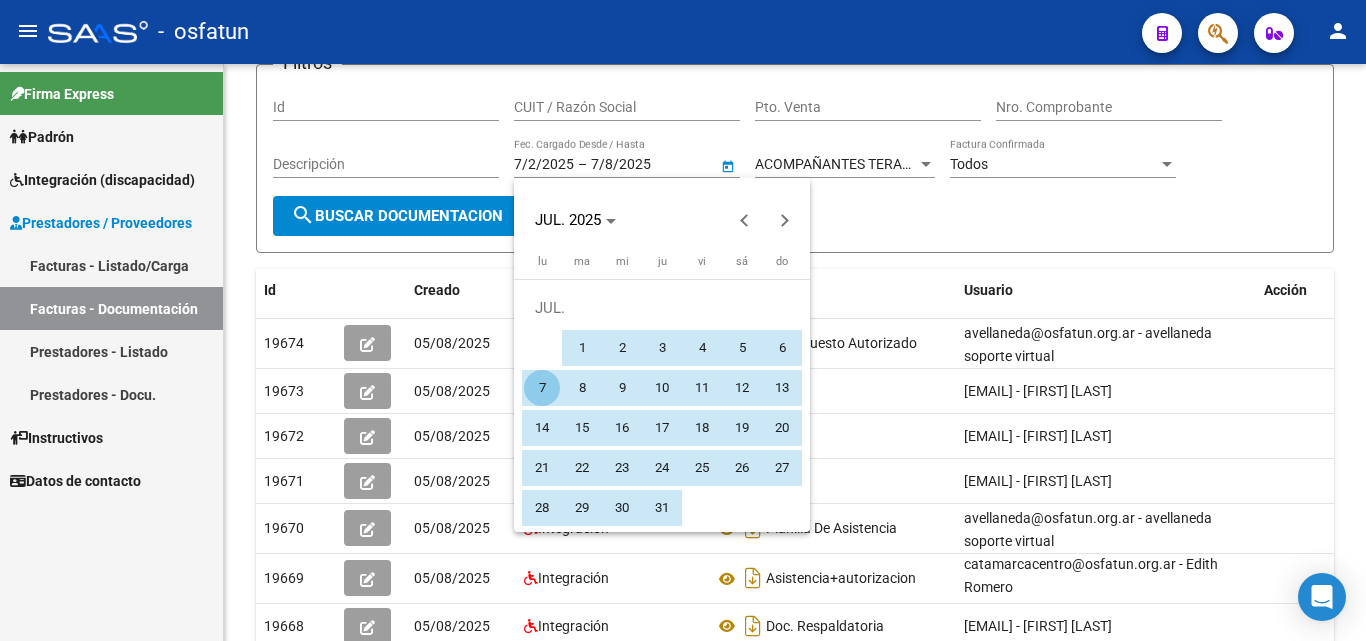 click on "31" at bounding box center [662, 508] 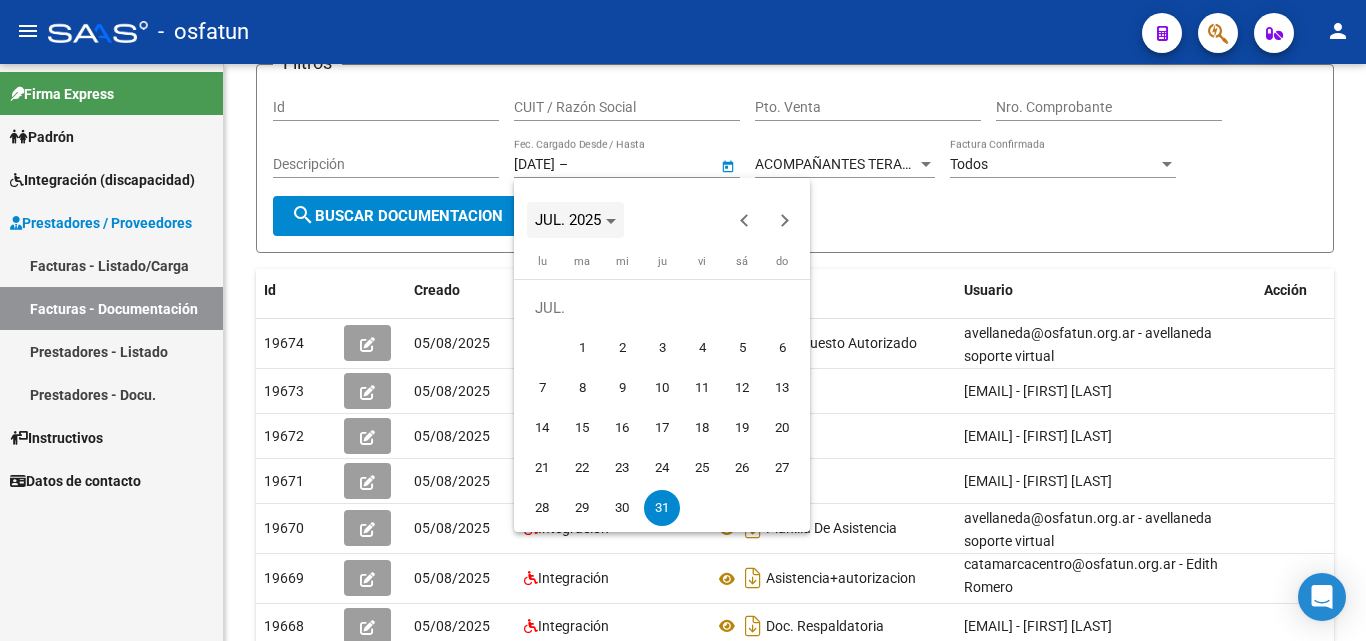 click 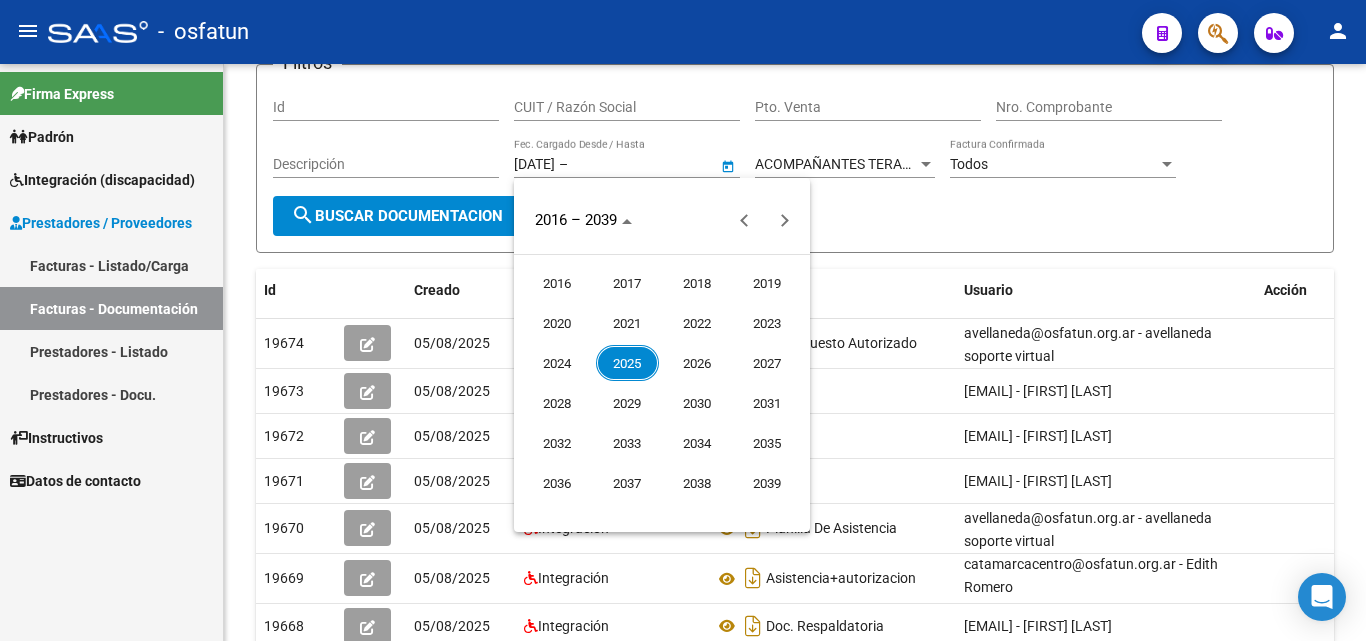 click on "2025" at bounding box center (627, 363) 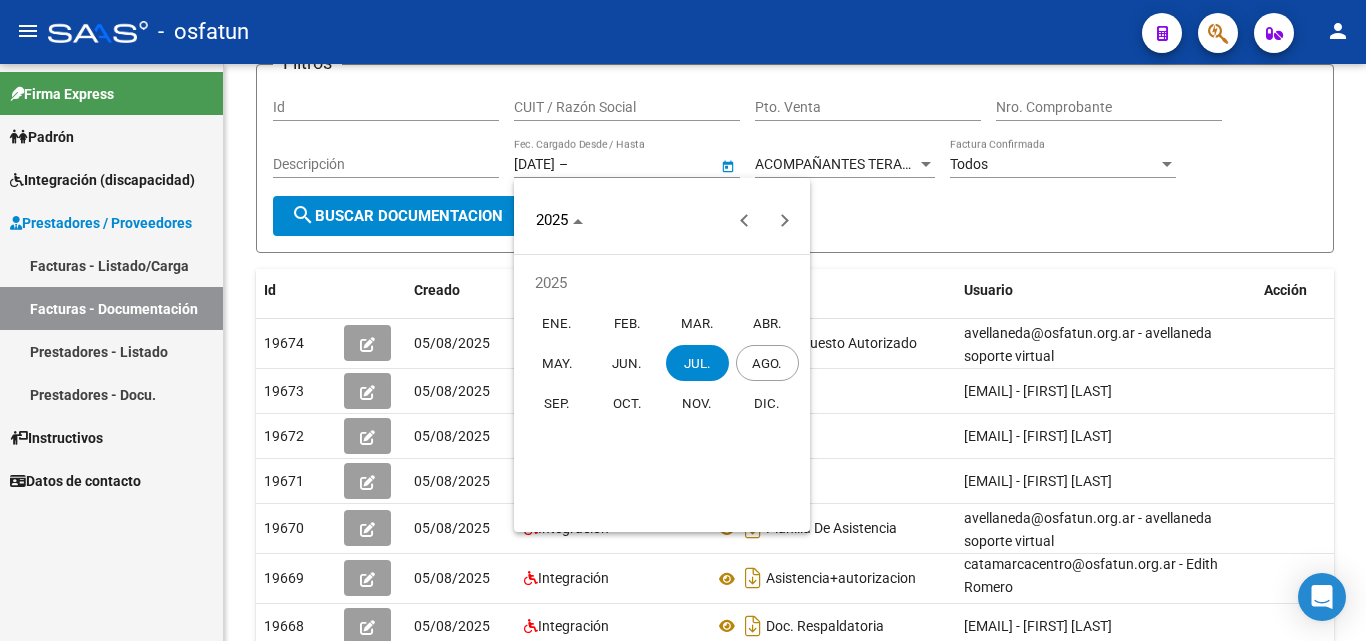 click on "AGO." at bounding box center [767, 363] 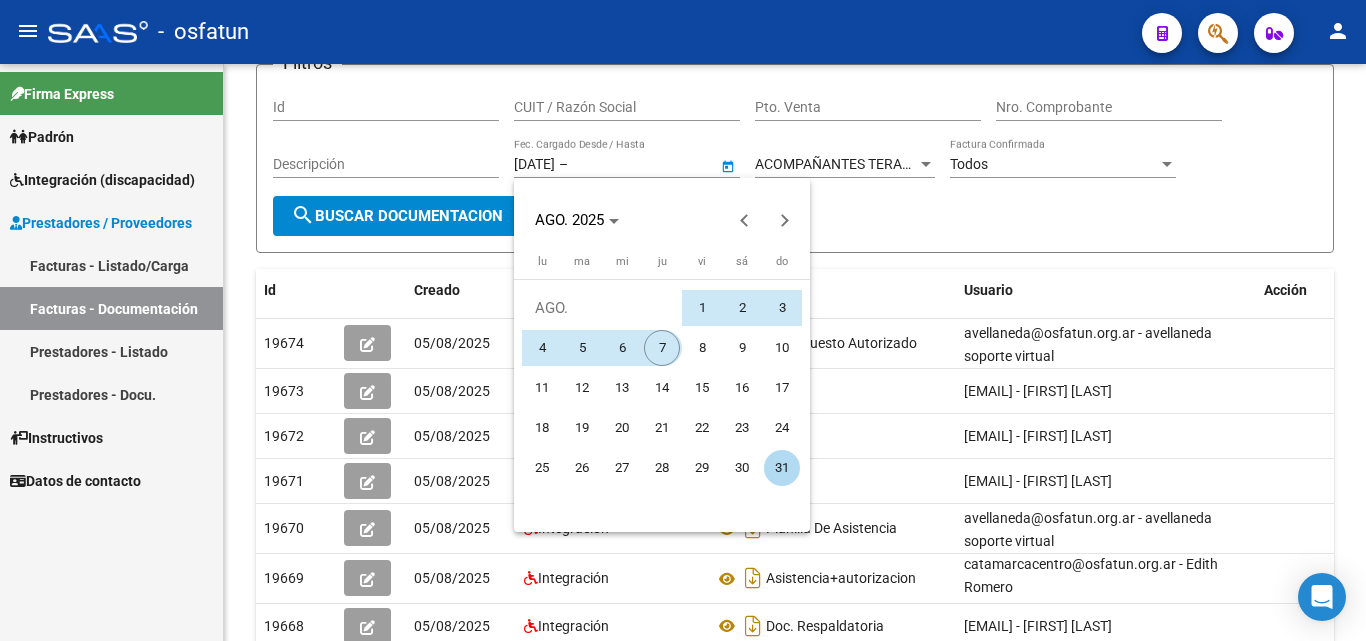 click on "7" at bounding box center (662, 348) 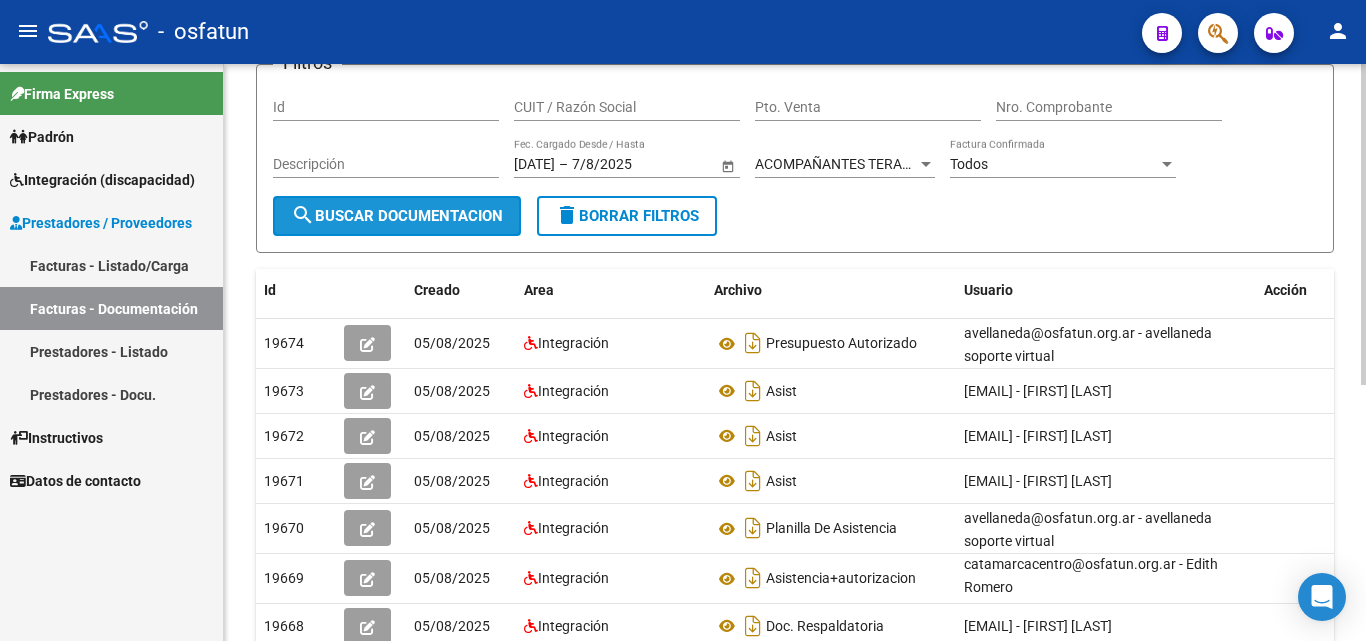 click on "search  Buscar Documentacion" 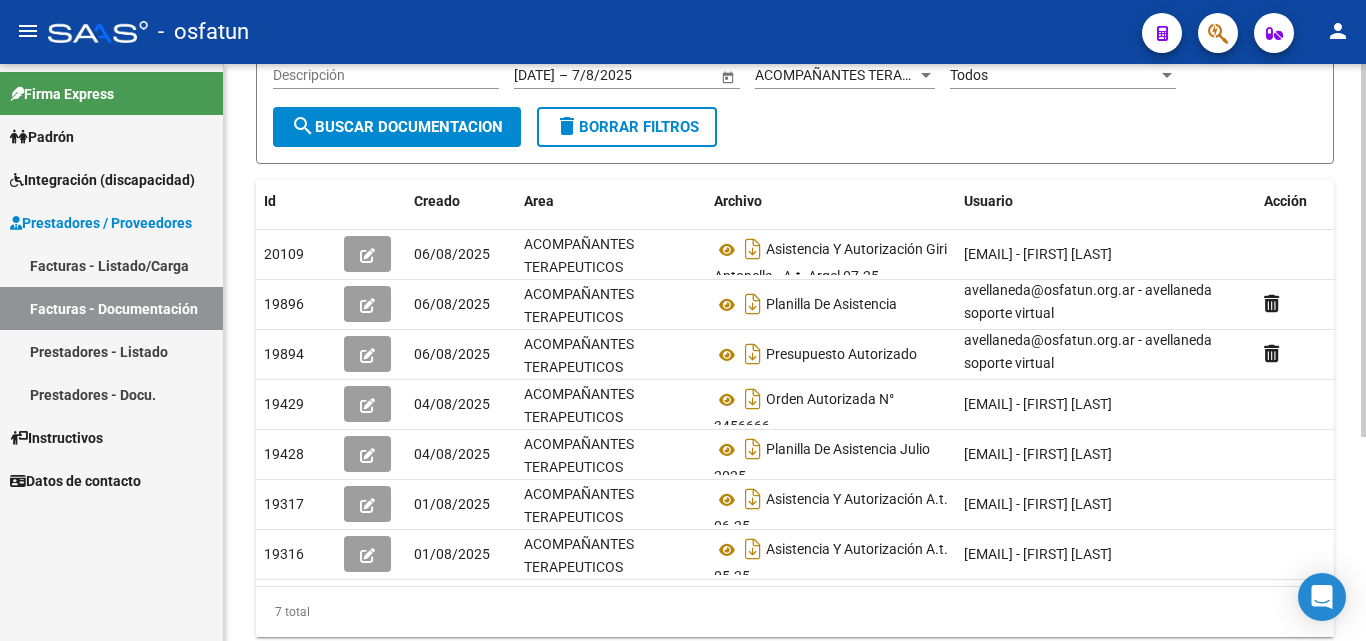 scroll, scrollTop: 300, scrollLeft: 0, axis: vertical 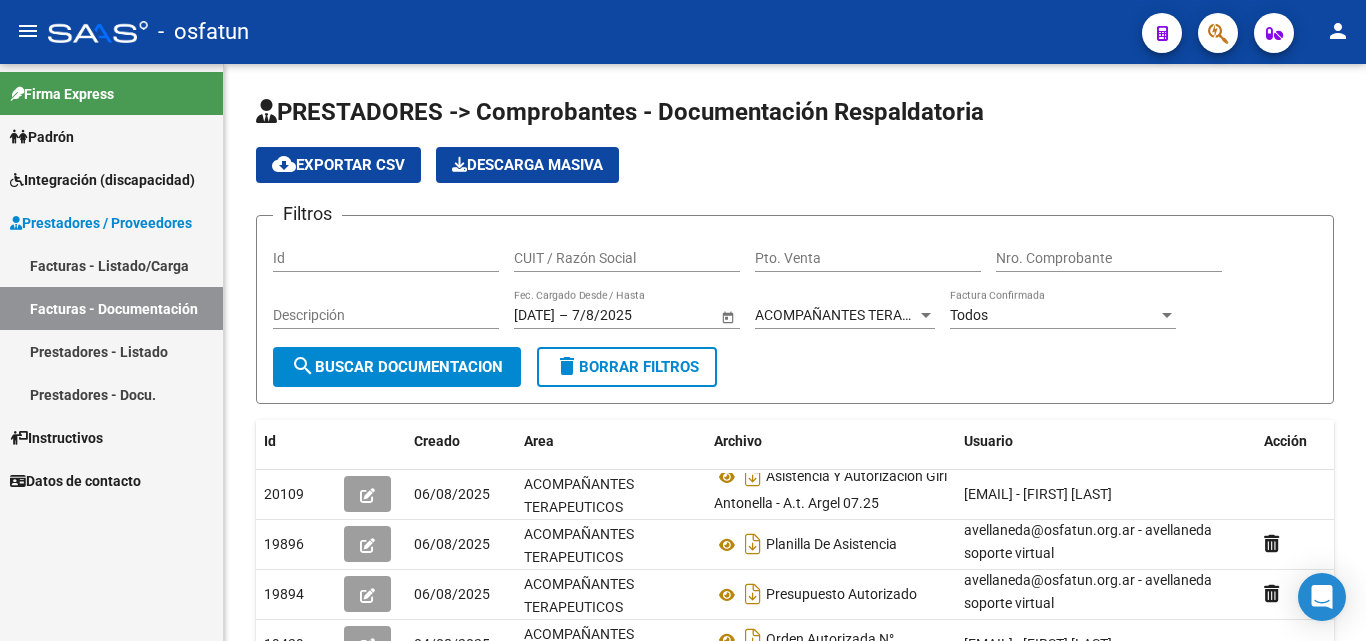 click on "Padrón" at bounding box center (42, 137) 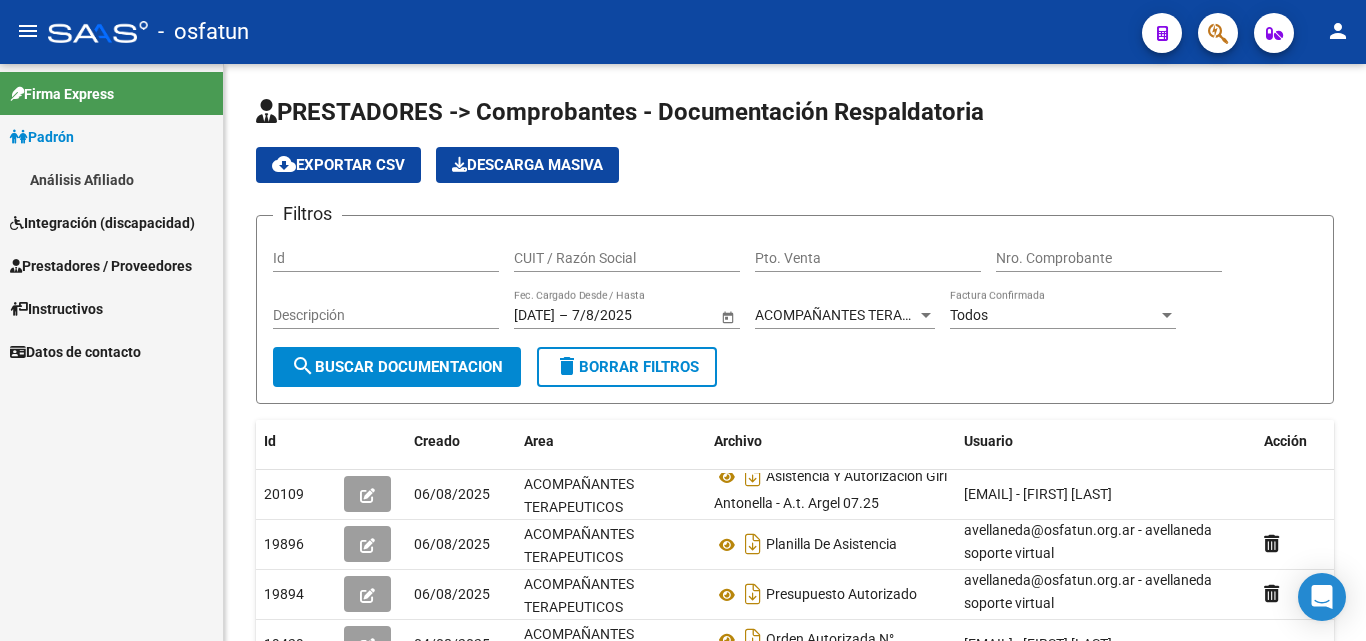click on "Prestadores / Proveedores" at bounding box center (101, 266) 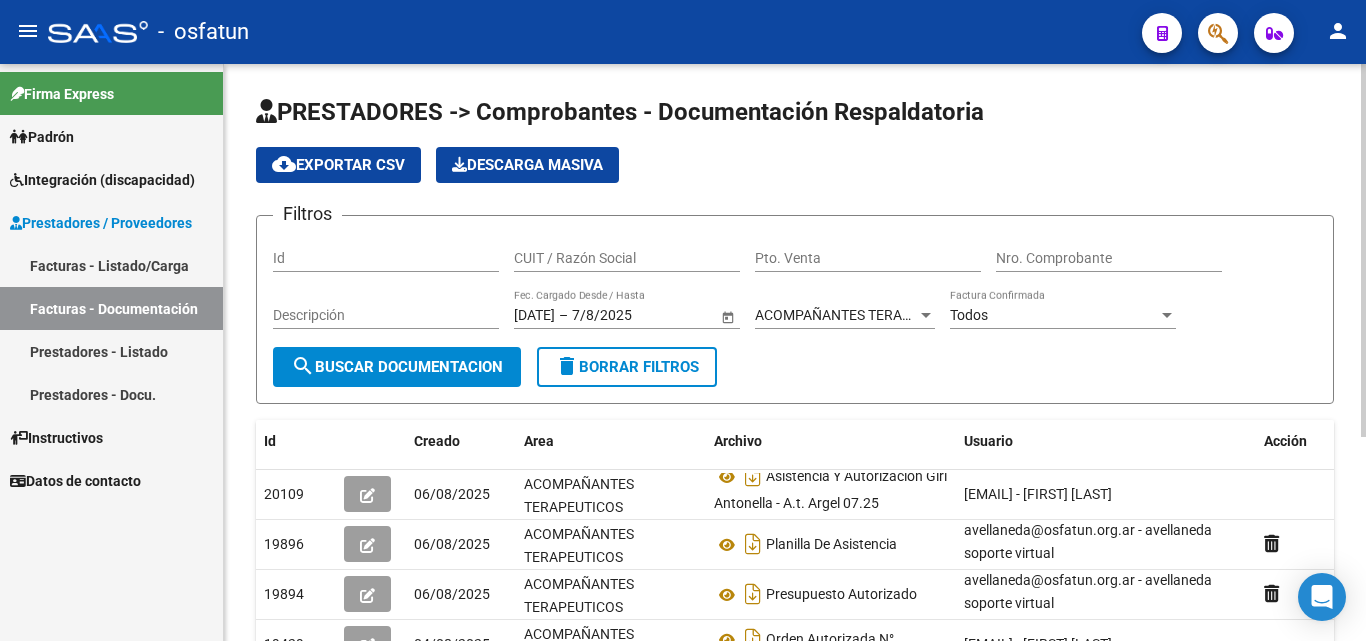 click on "Id" 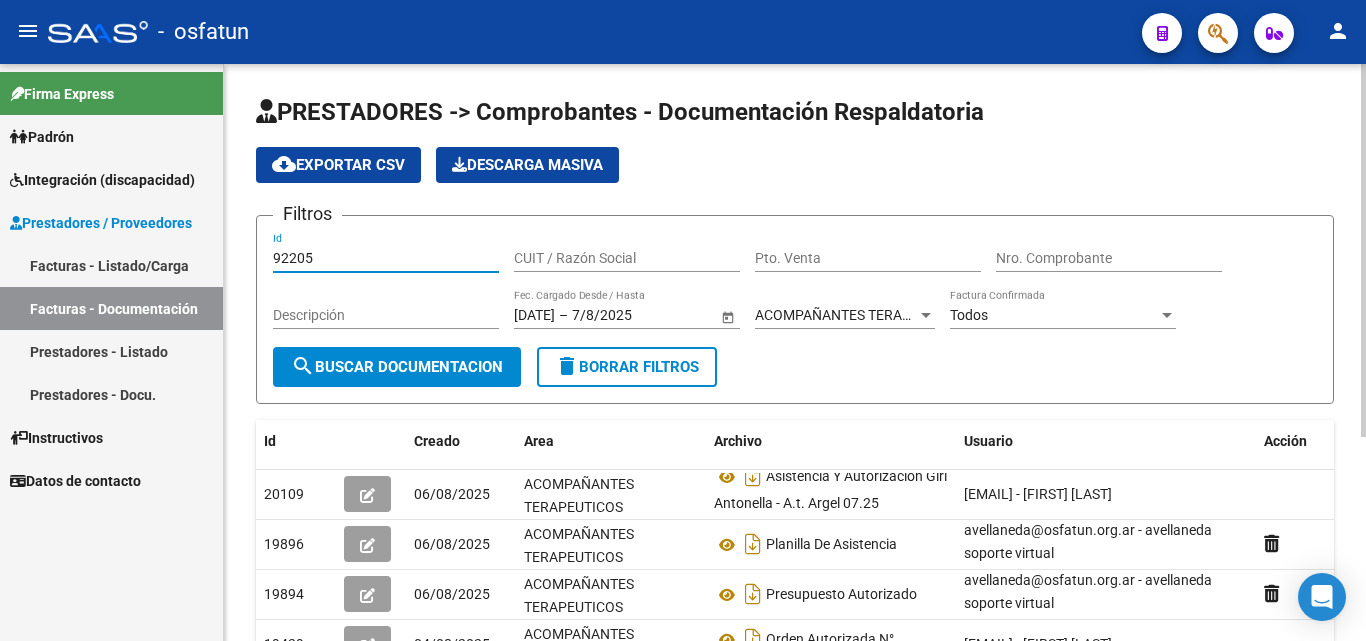 type on "92205" 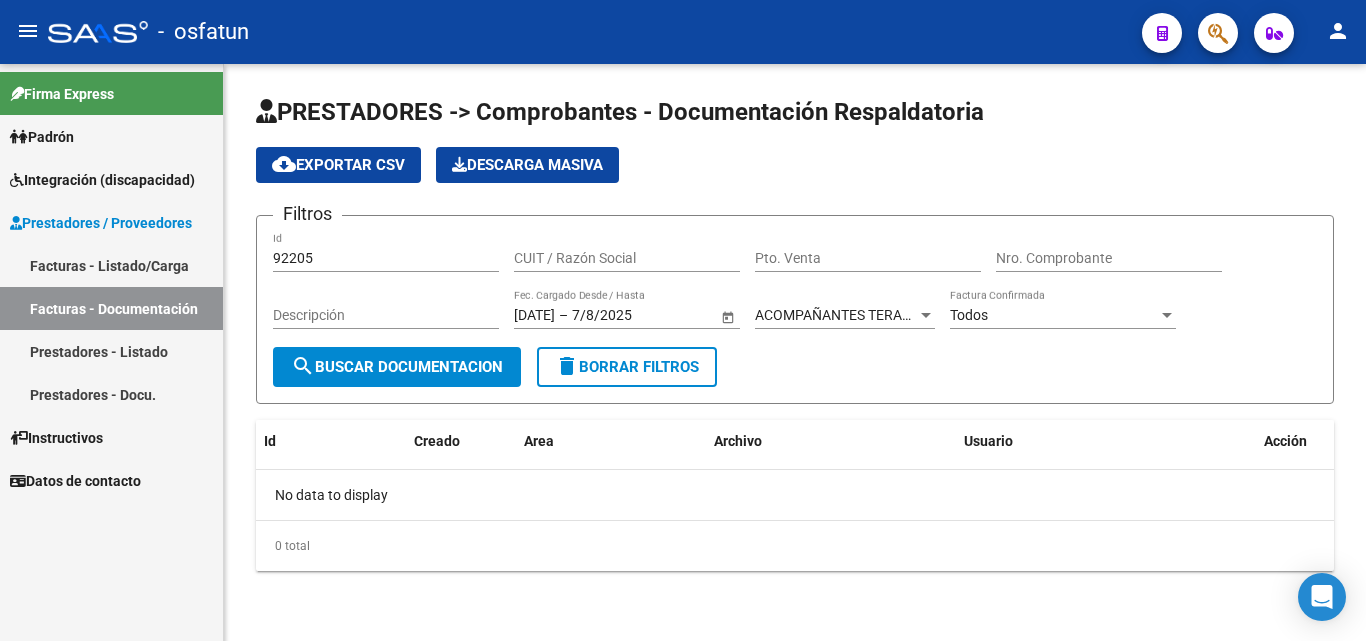 click on "ACOMPAÑANTES TERAPEUTICOS" at bounding box center [861, 315] 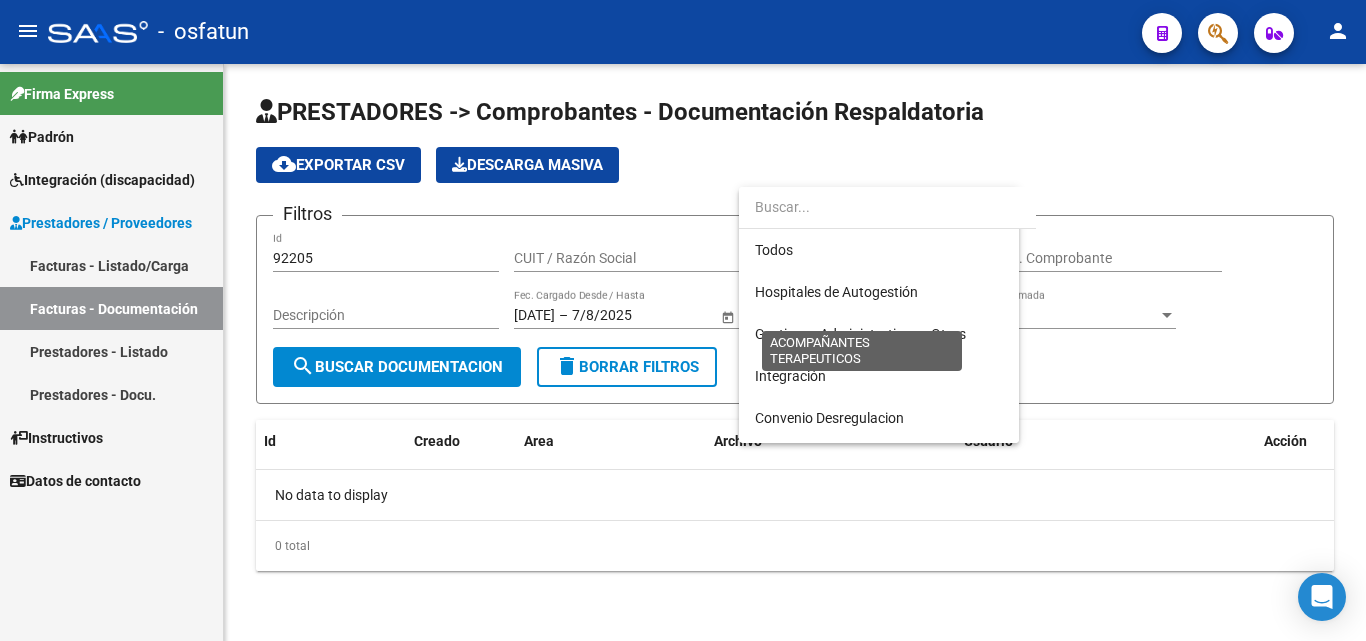 scroll, scrollTop: 187, scrollLeft: 0, axis: vertical 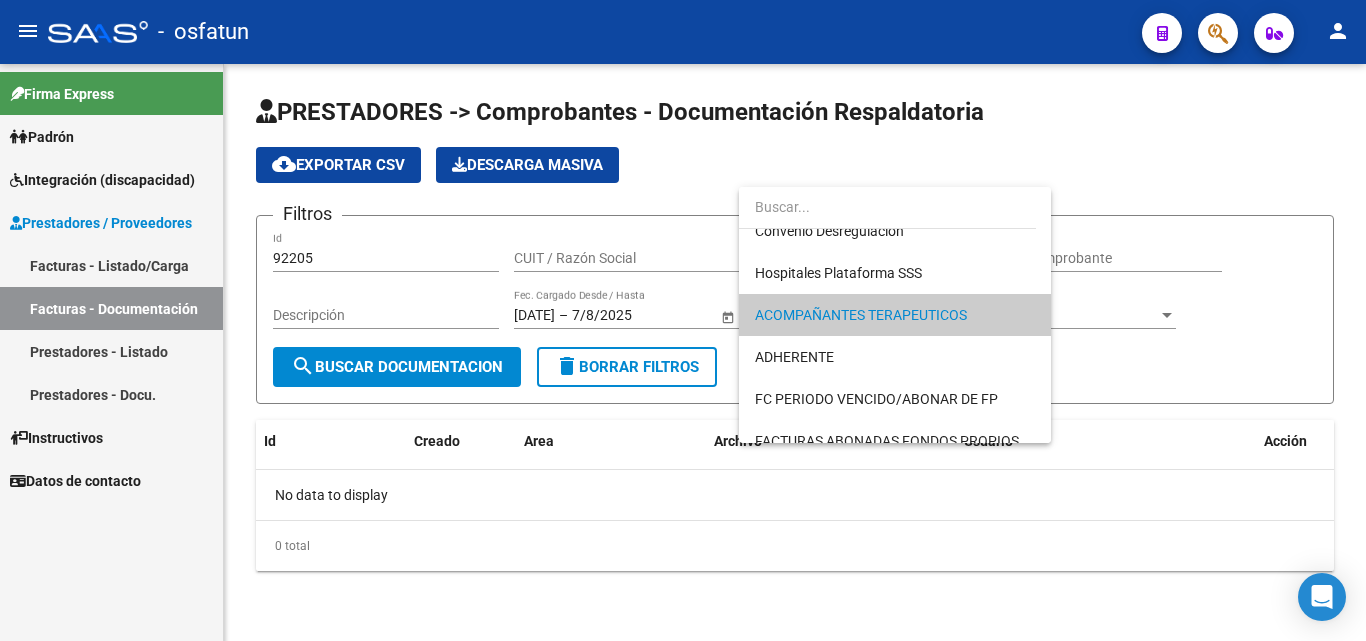 click at bounding box center [683, 320] 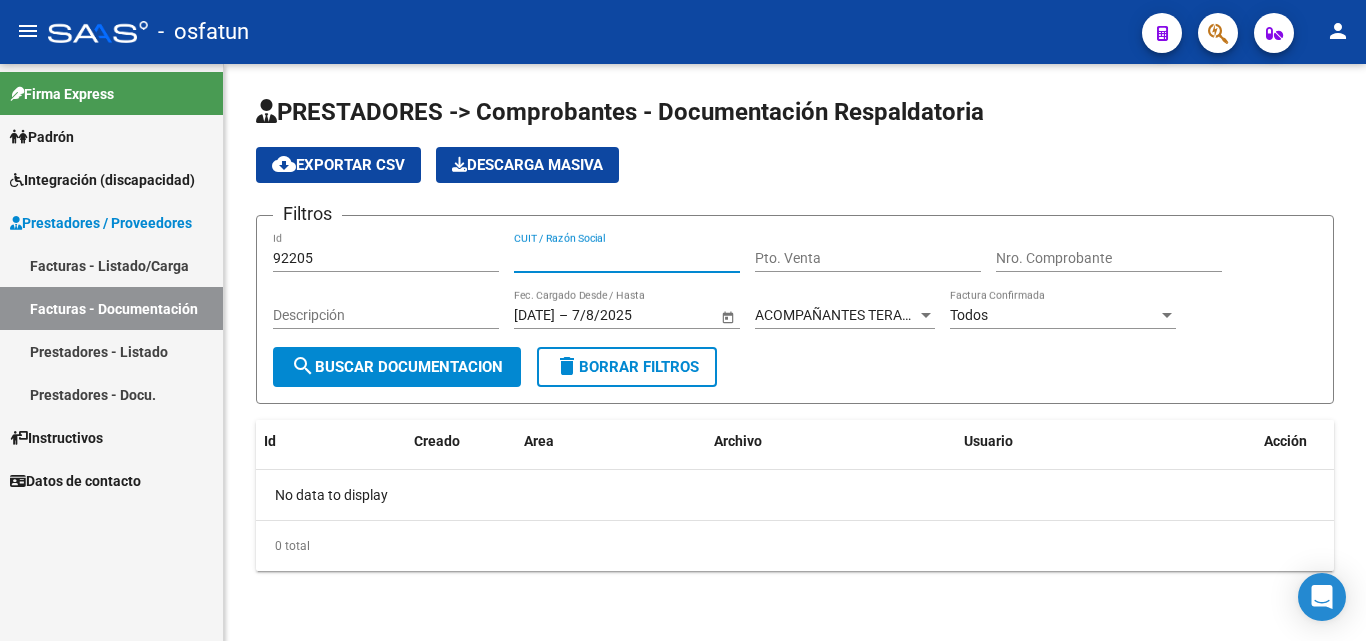 click on "CUIT / Razón Social" at bounding box center [627, 258] 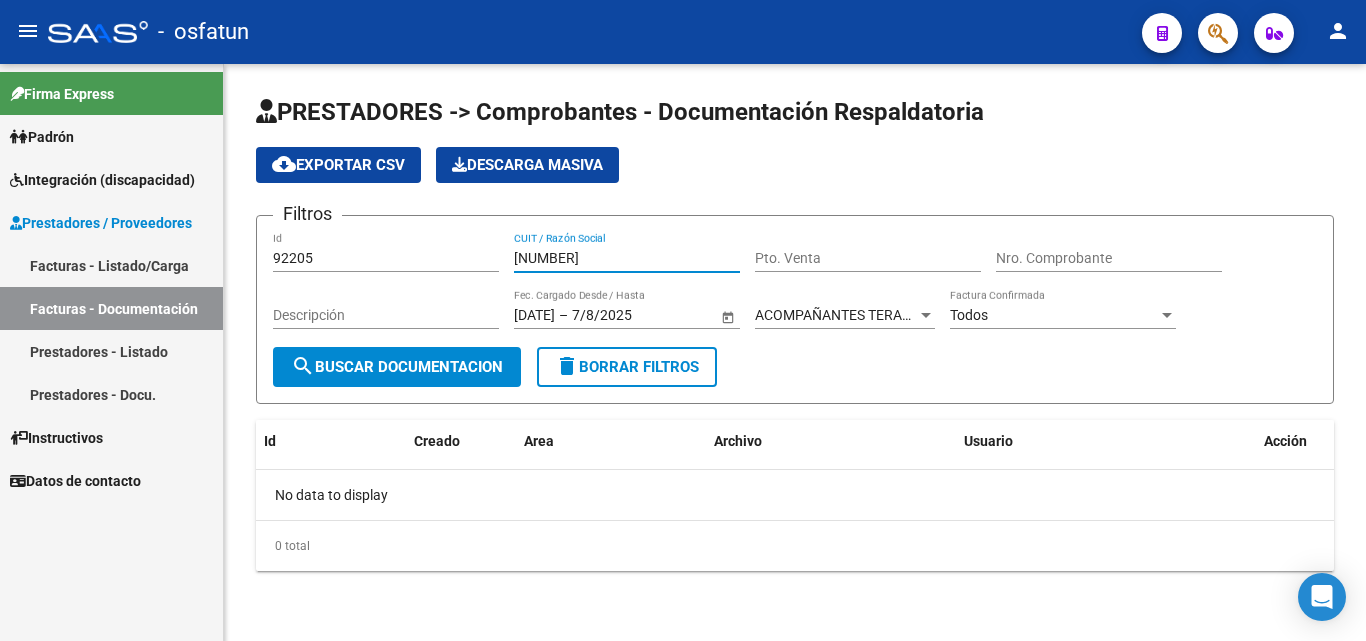 type on "[NUMBER]" 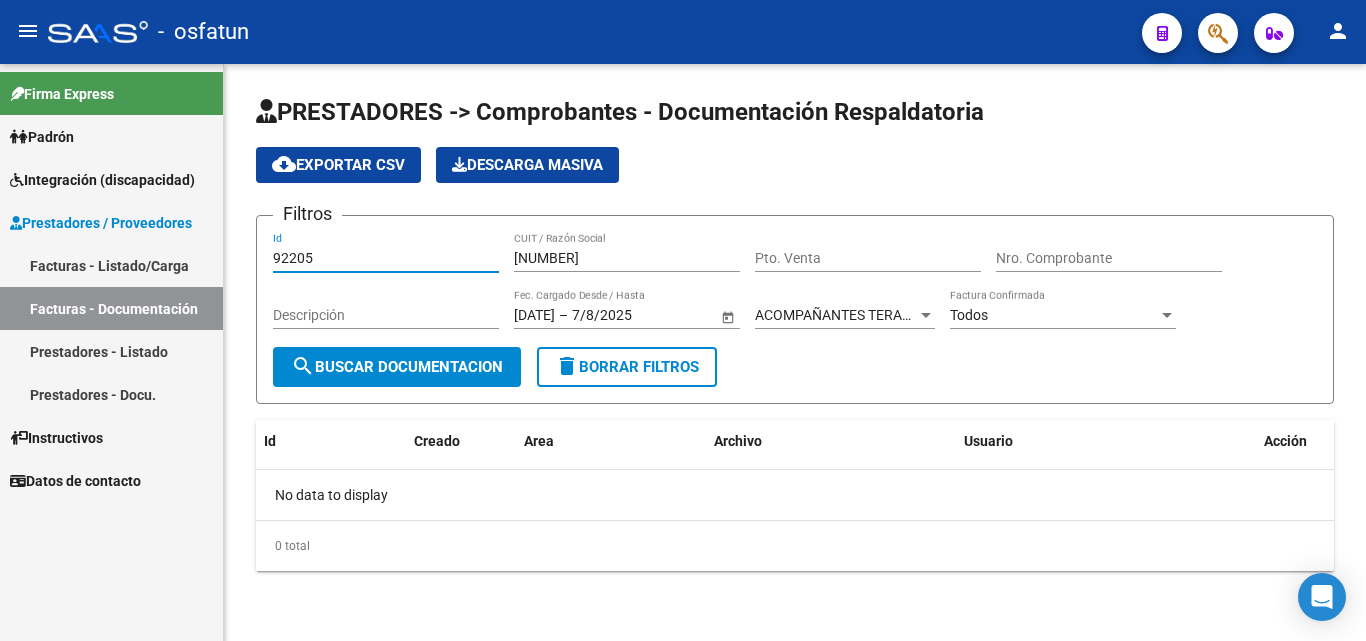 drag, startPoint x: 349, startPoint y: 259, endPoint x: 126, endPoint y: 288, distance: 224.87775 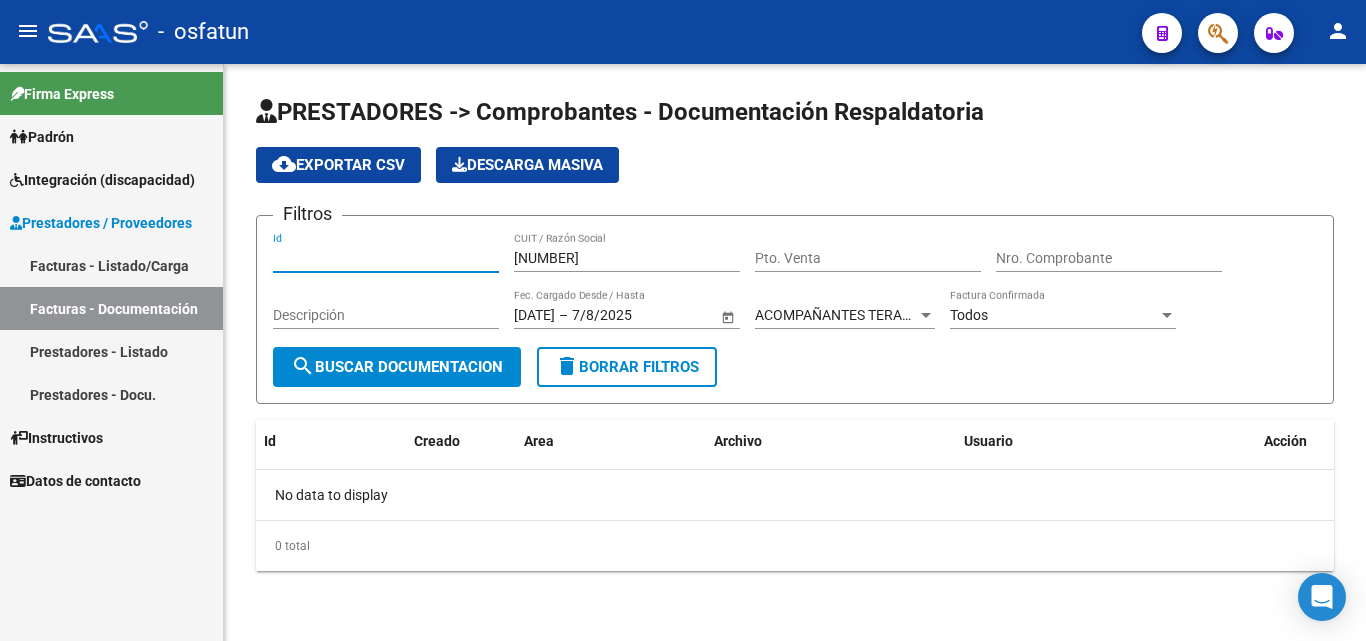 type 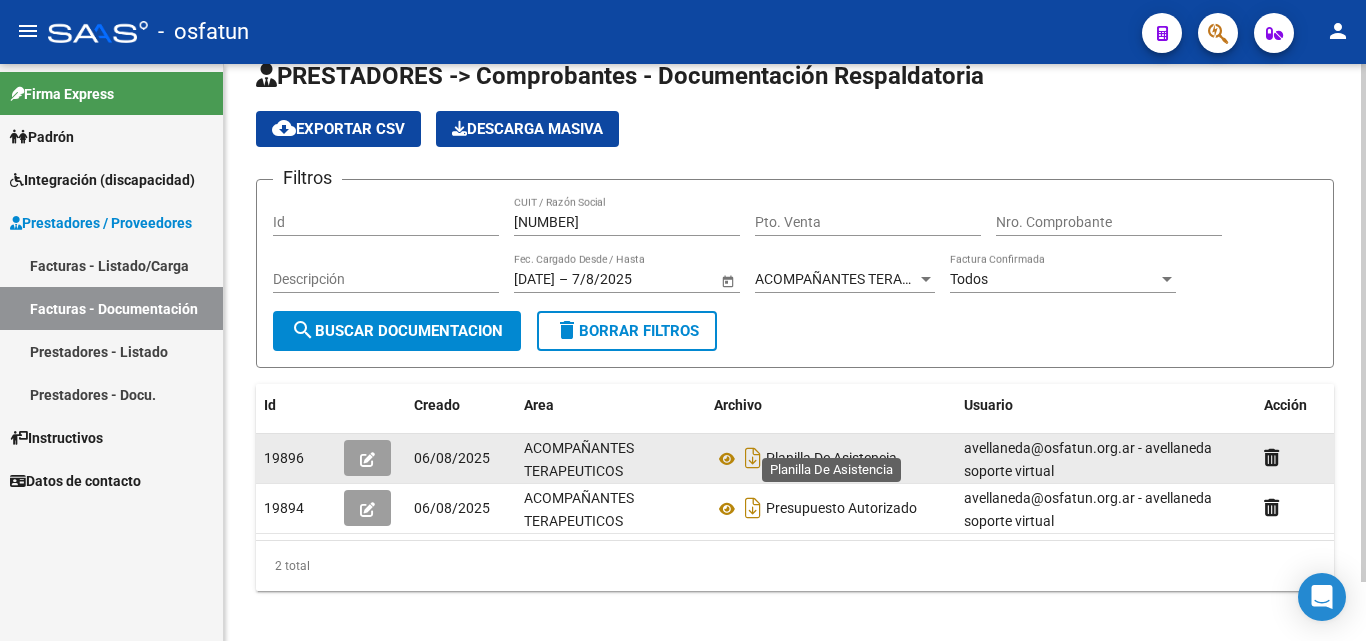 scroll, scrollTop: 66, scrollLeft: 0, axis: vertical 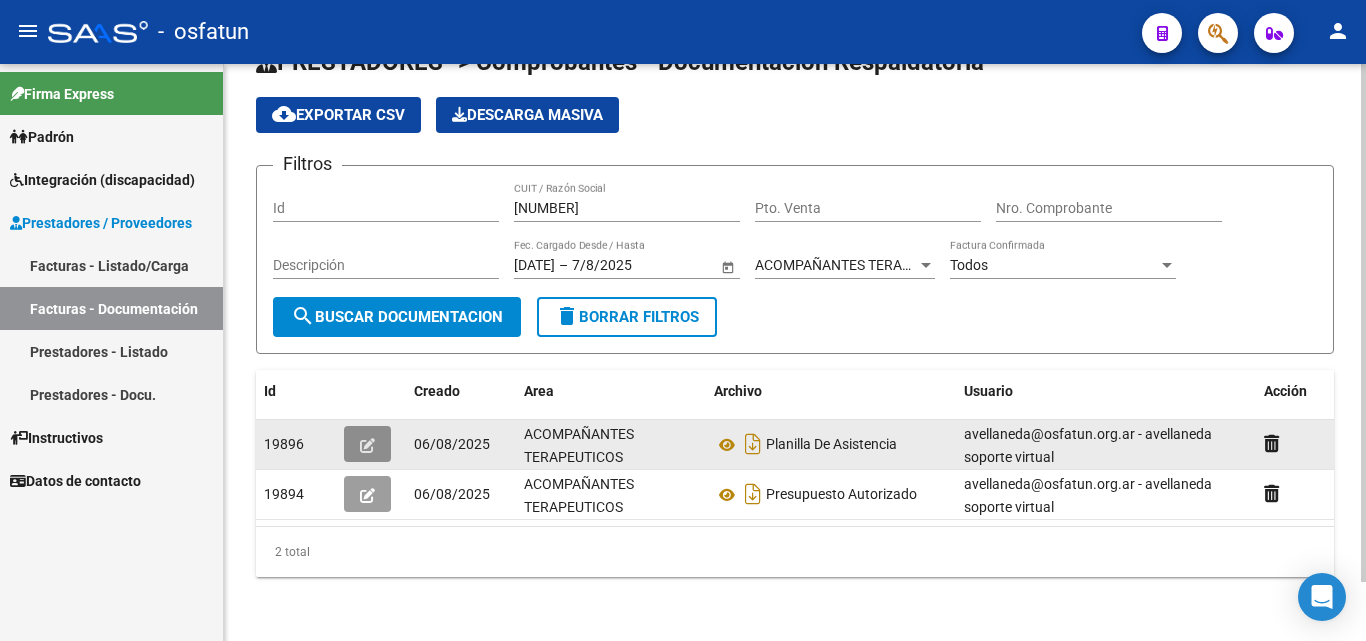 click 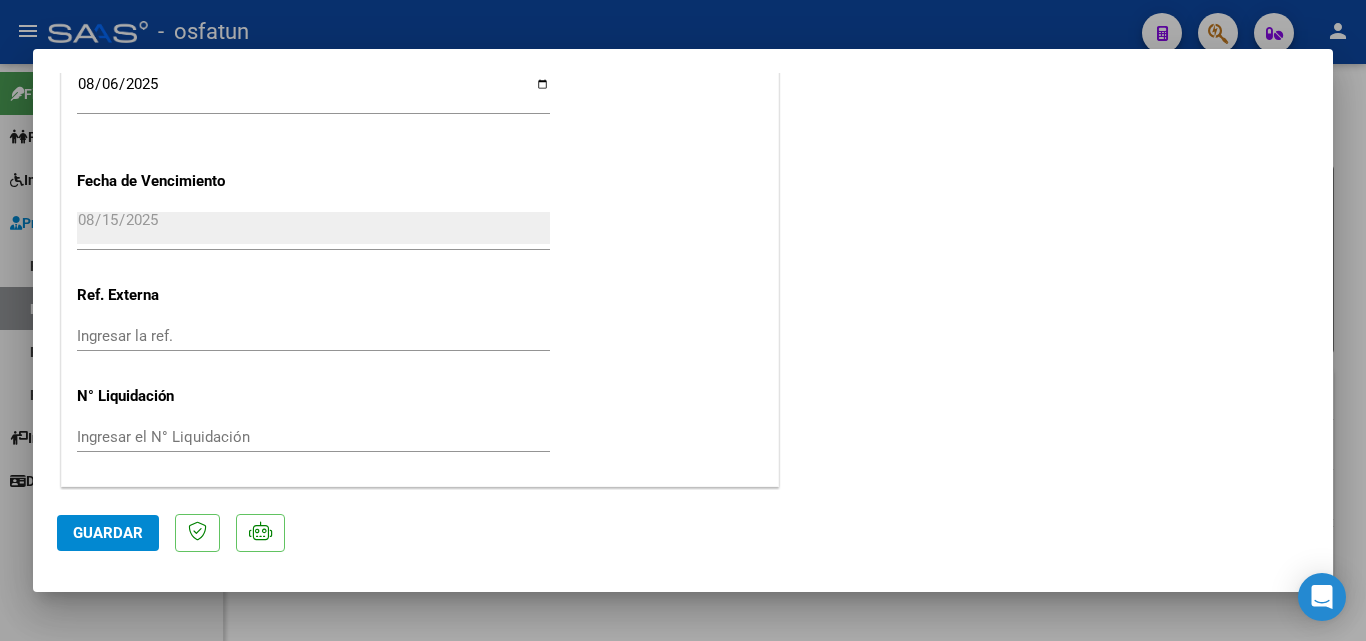 scroll, scrollTop: 1322, scrollLeft: 0, axis: vertical 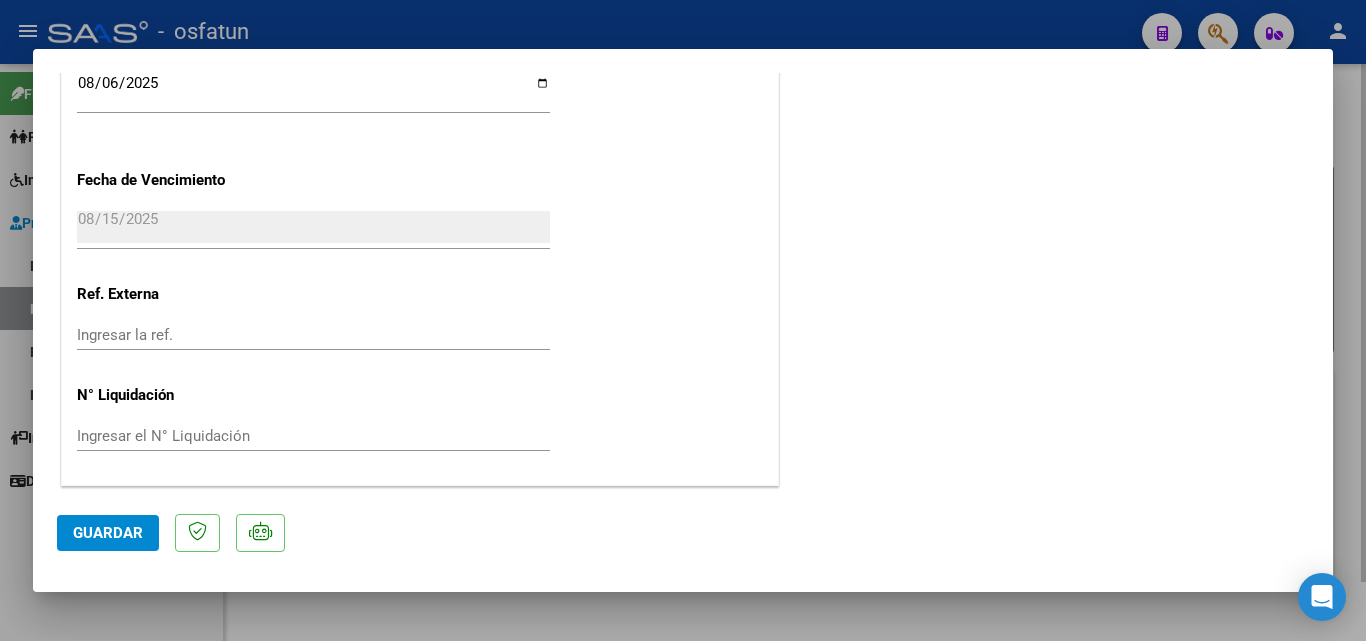 click at bounding box center (683, 320) 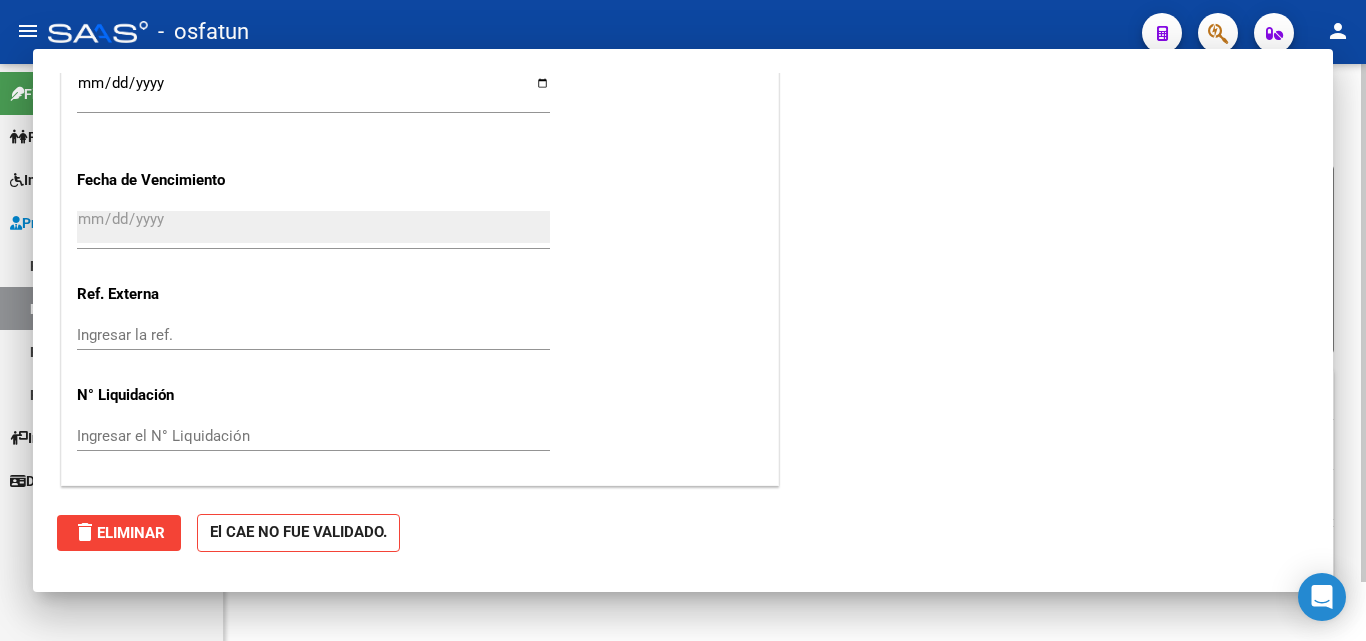 scroll, scrollTop: 1307, scrollLeft: 0, axis: vertical 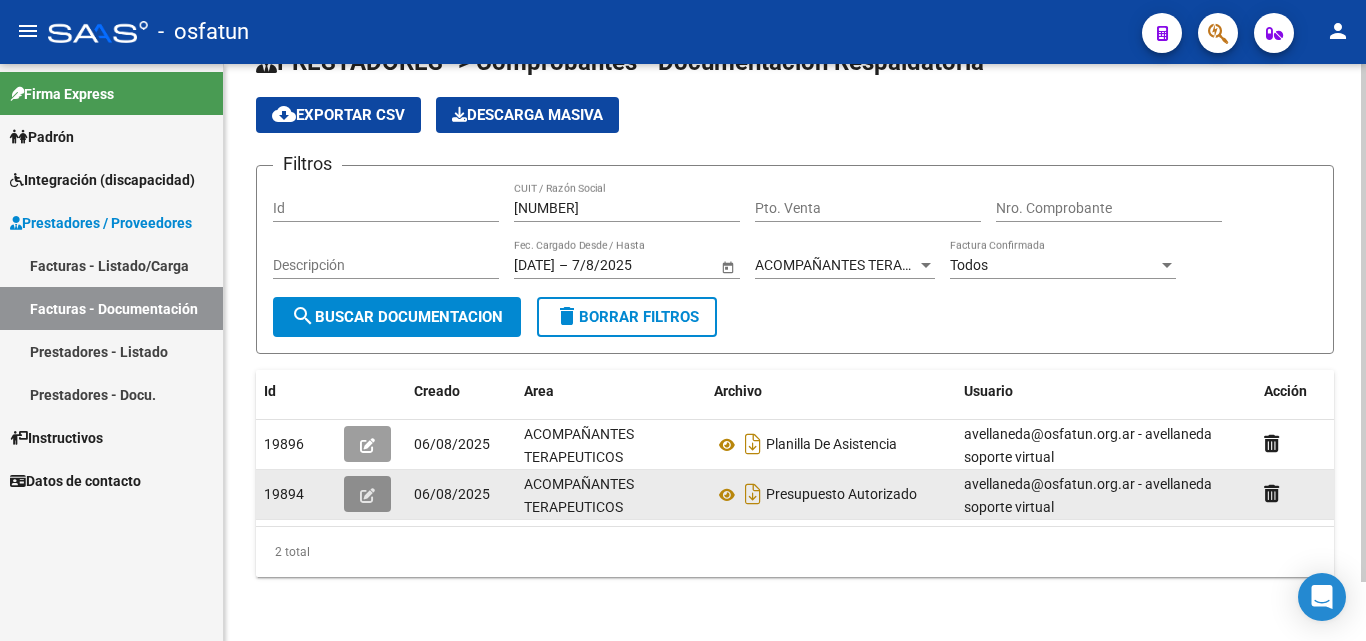 click 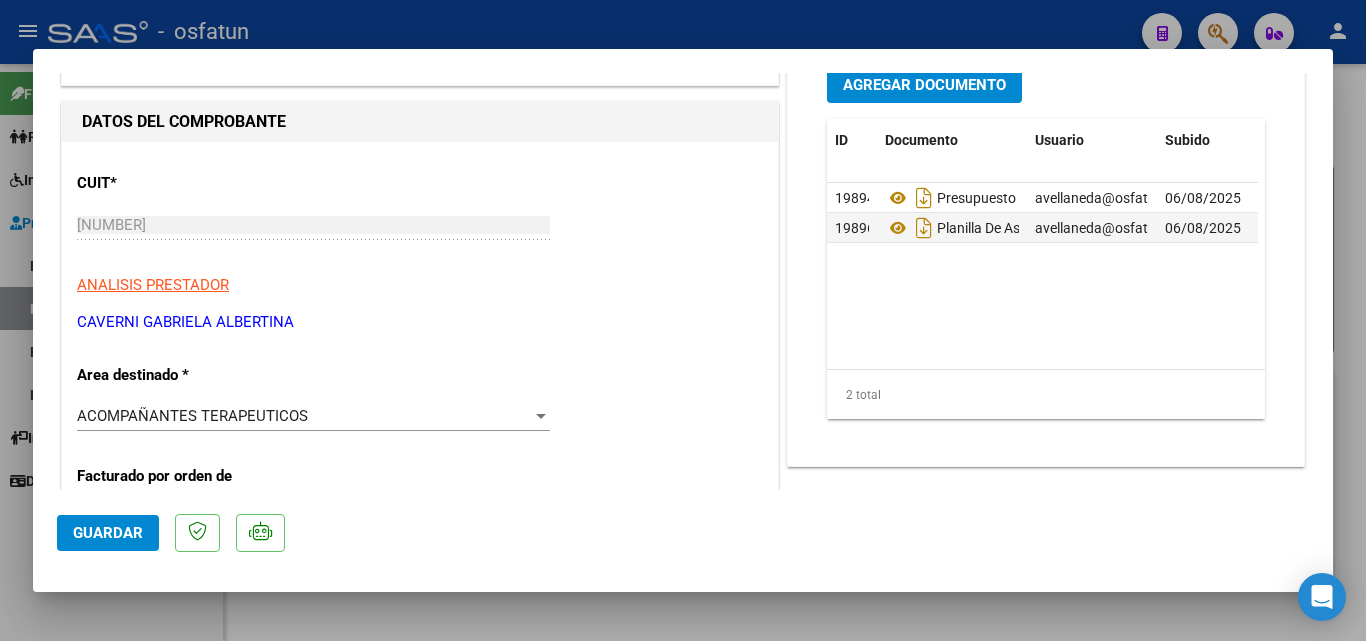 scroll, scrollTop: 0, scrollLeft: 0, axis: both 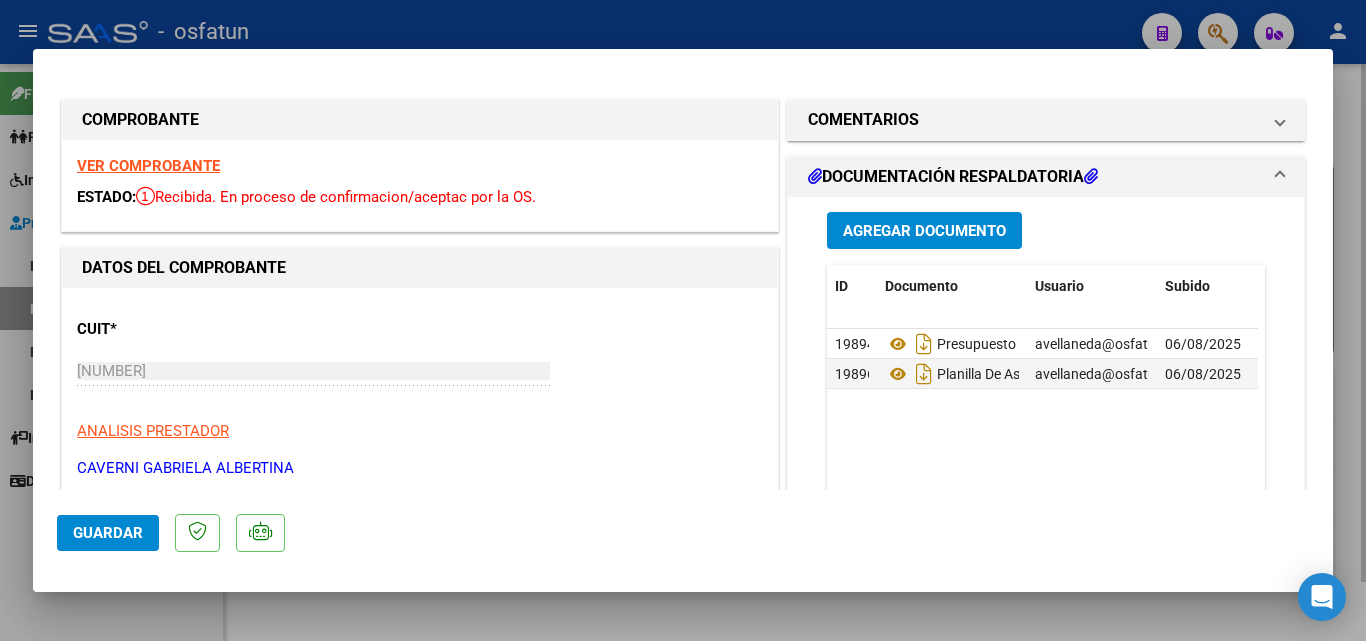 click at bounding box center [683, 320] 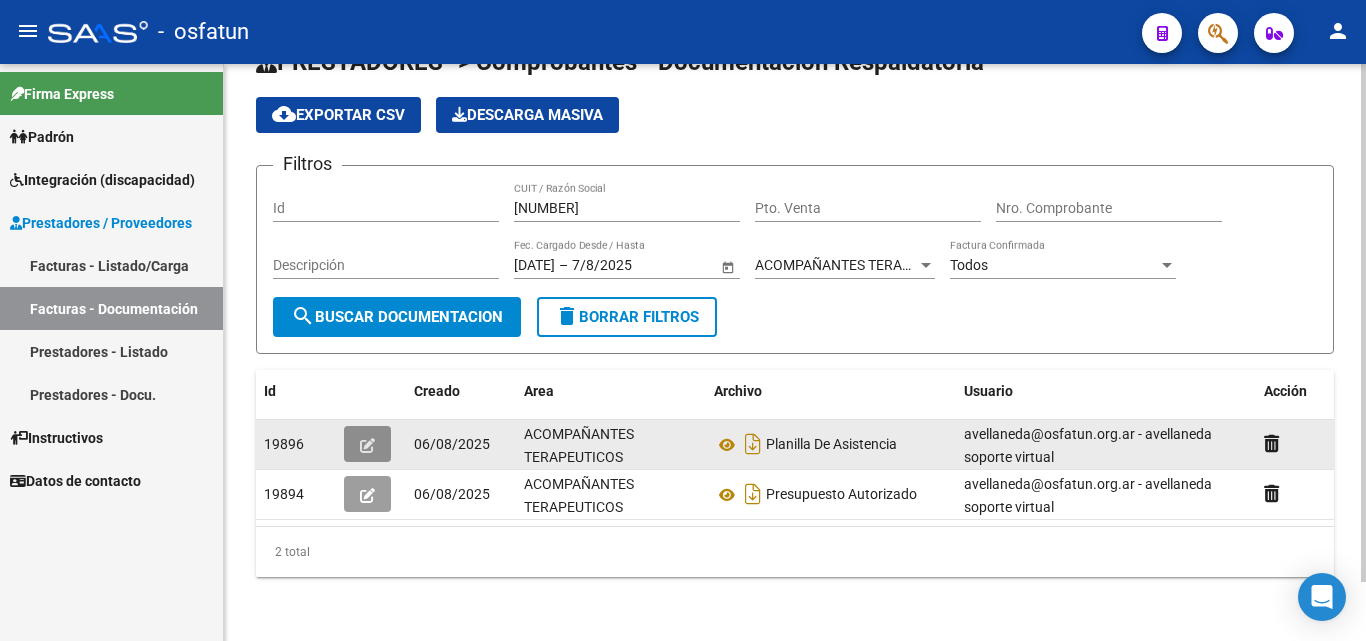 click 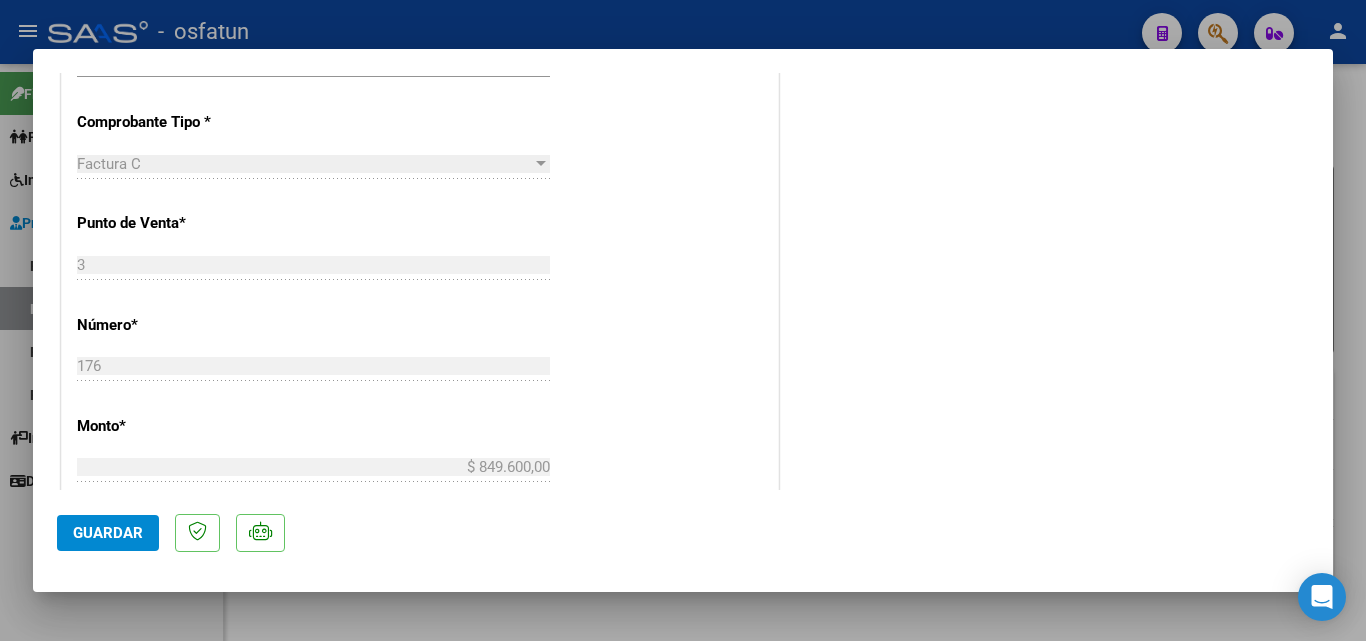 scroll, scrollTop: 600, scrollLeft: 0, axis: vertical 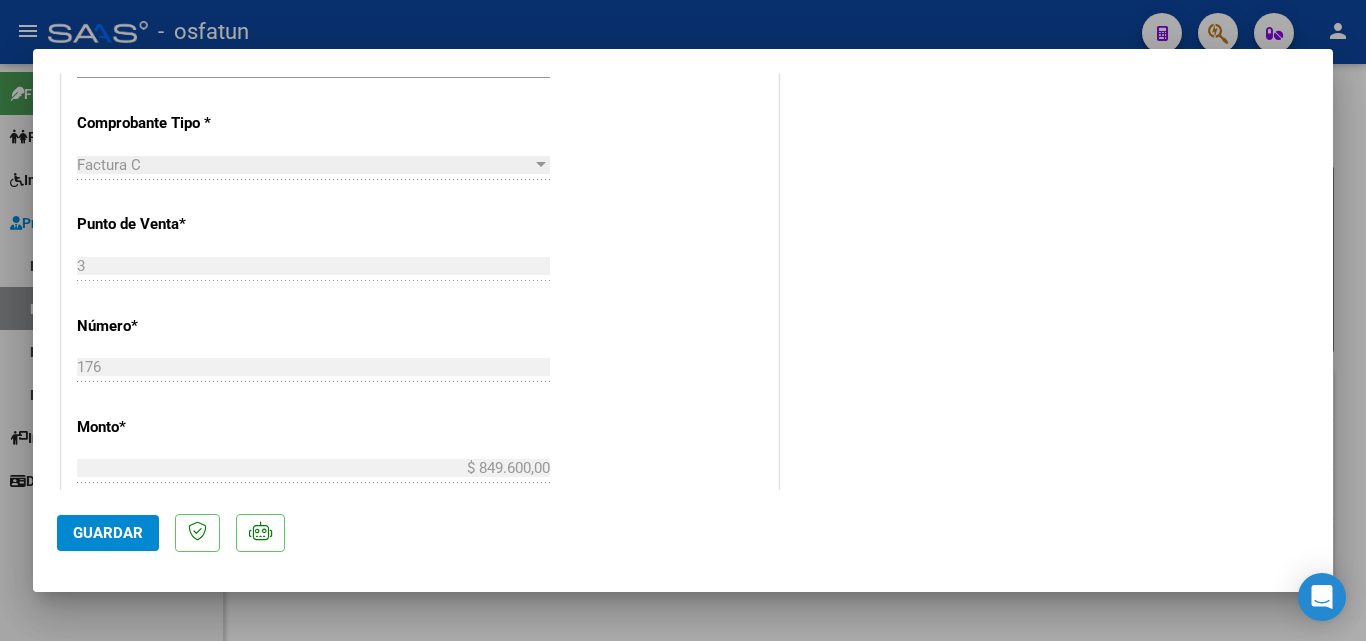 click at bounding box center [683, 320] 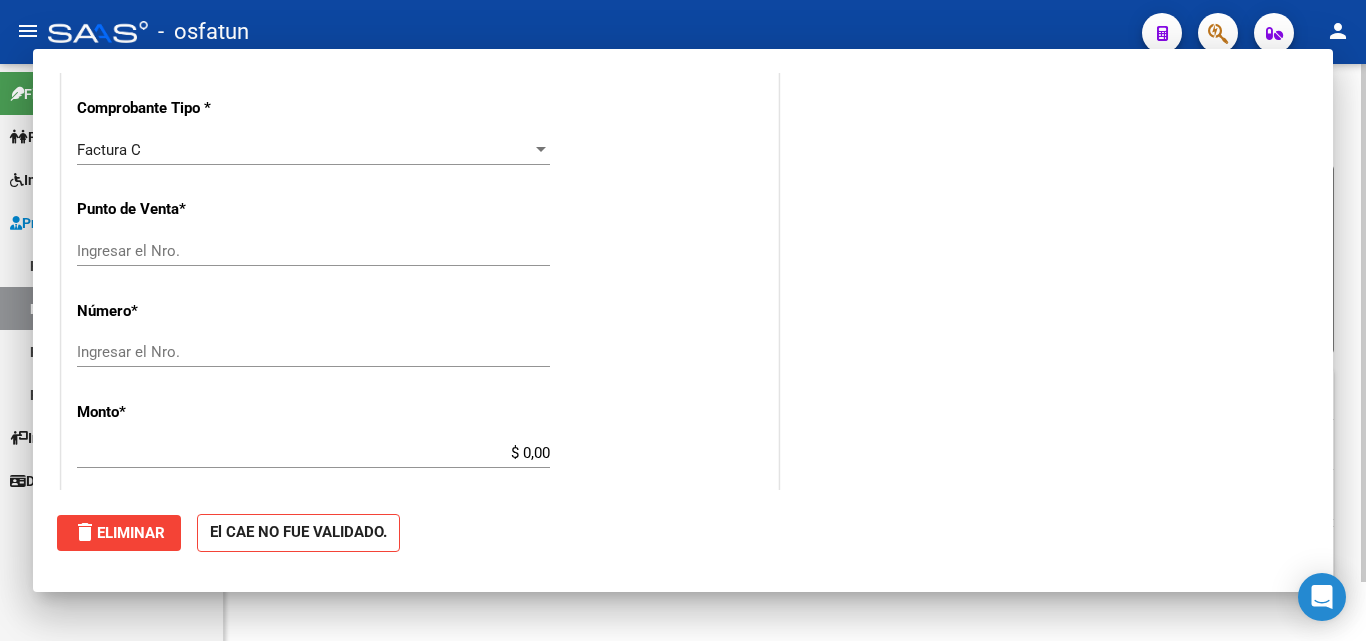 scroll, scrollTop: 0, scrollLeft: 0, axis: both 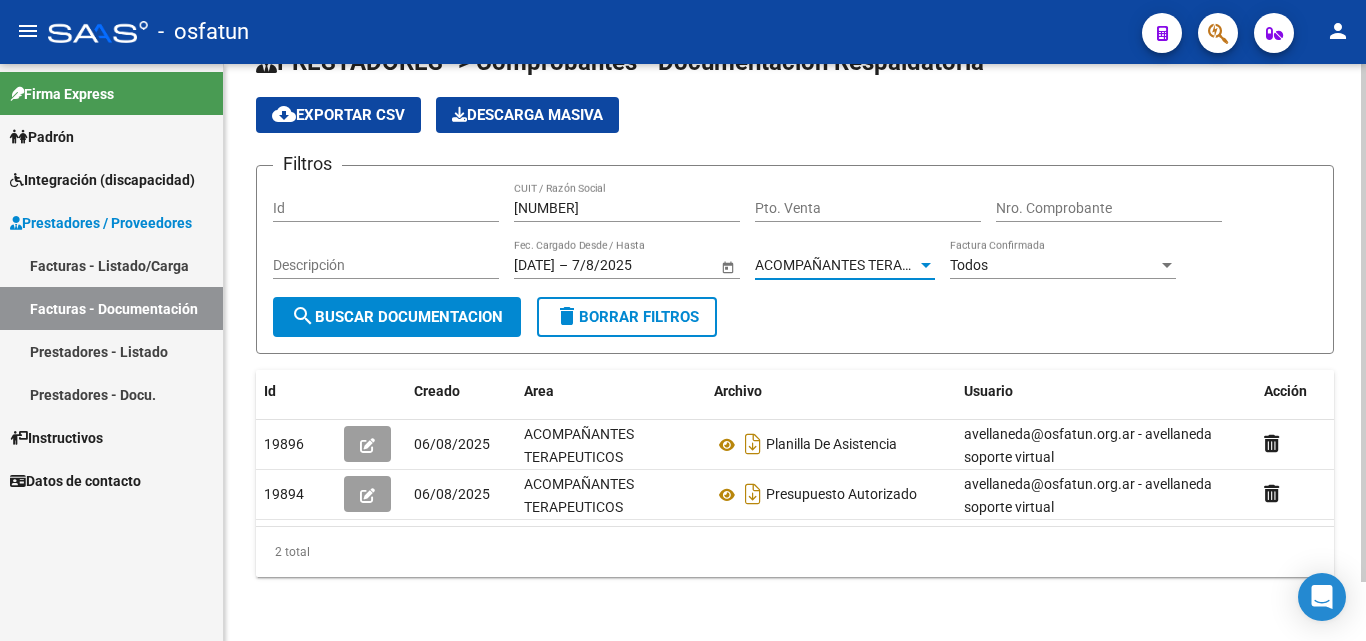 click on "ACOMPAÑANTES TERAPEUTICOS" at bounding box center (861, 265) 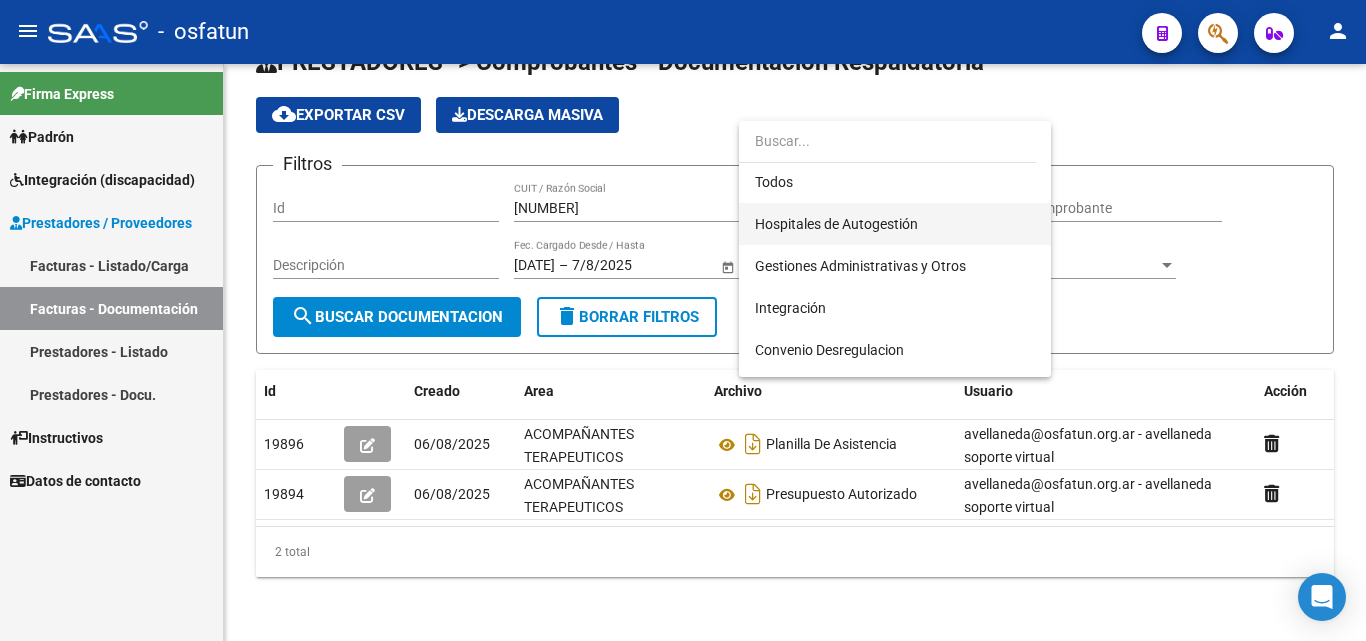 scroll, scrollTop: 0, scrollLeft: 0, axis: both 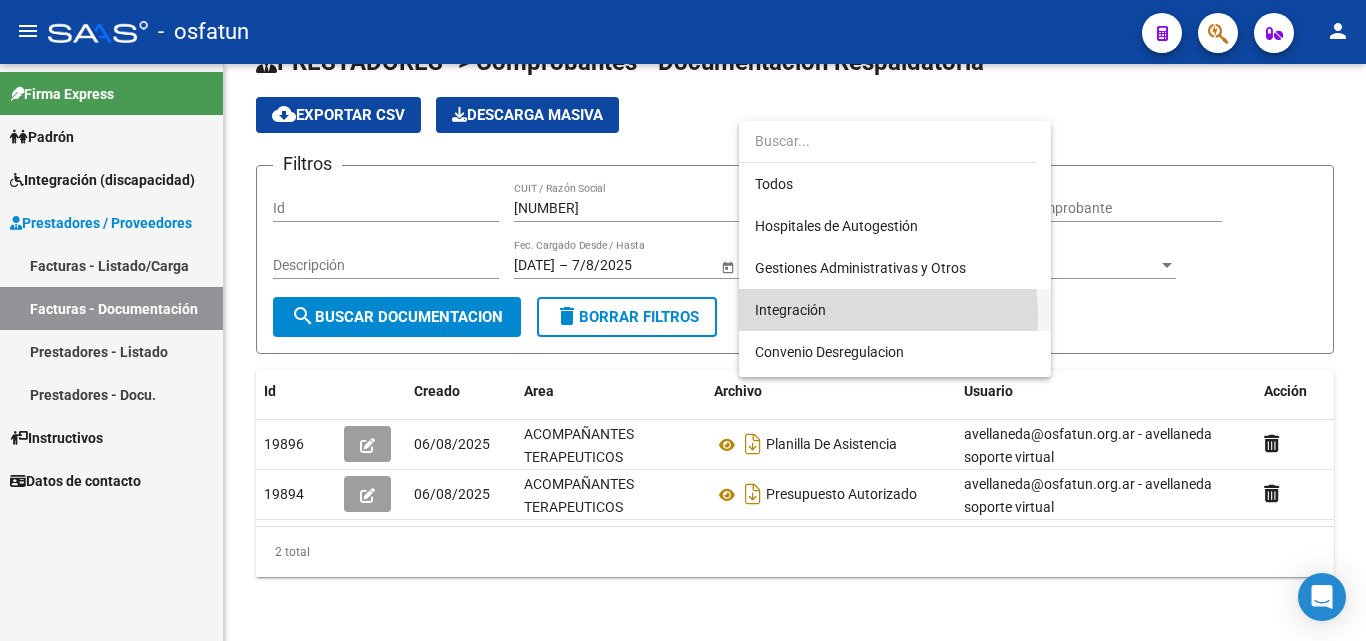 click on "Integración" at bounding box center [895, 310] 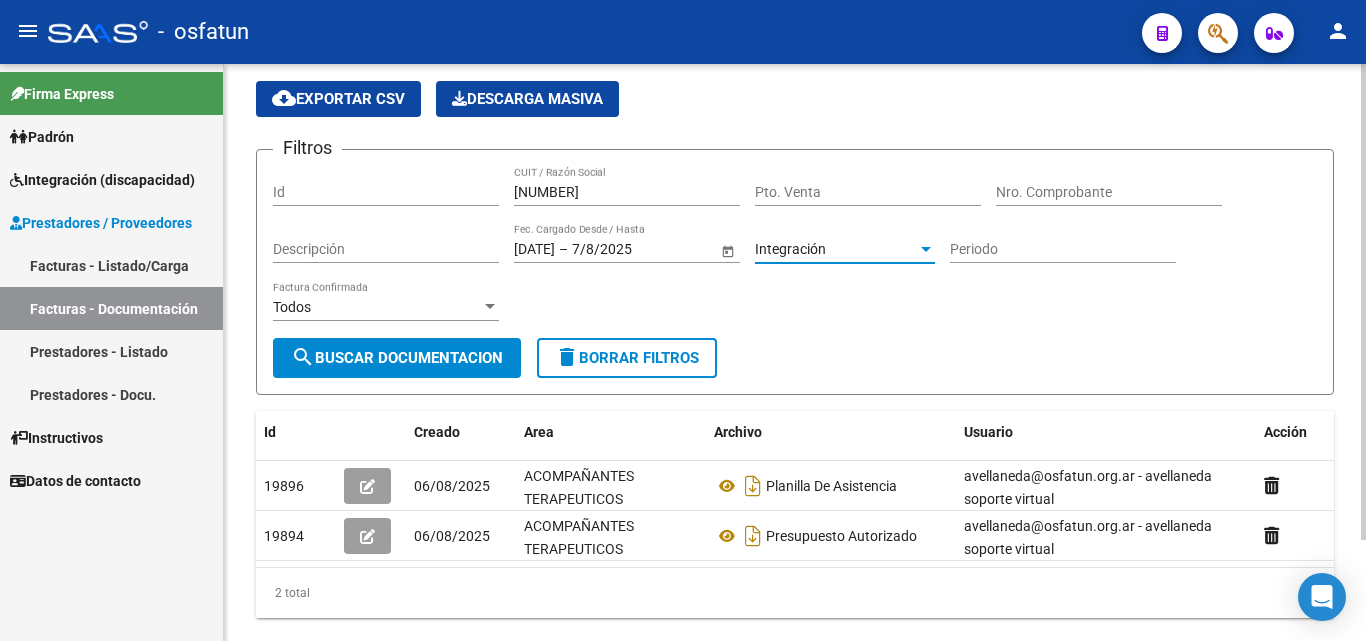 click on "search  Buscar Documentacion" 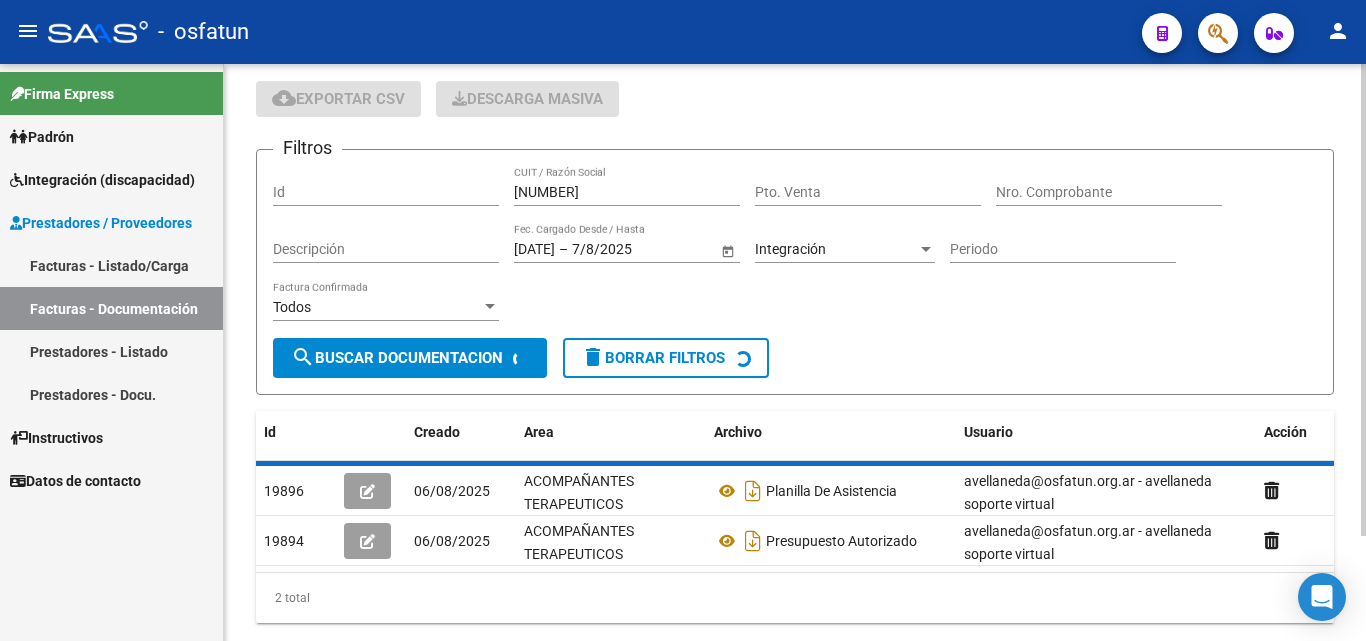 scroll, scrollTop: 51, scrollLeft: 0, axis: vertical 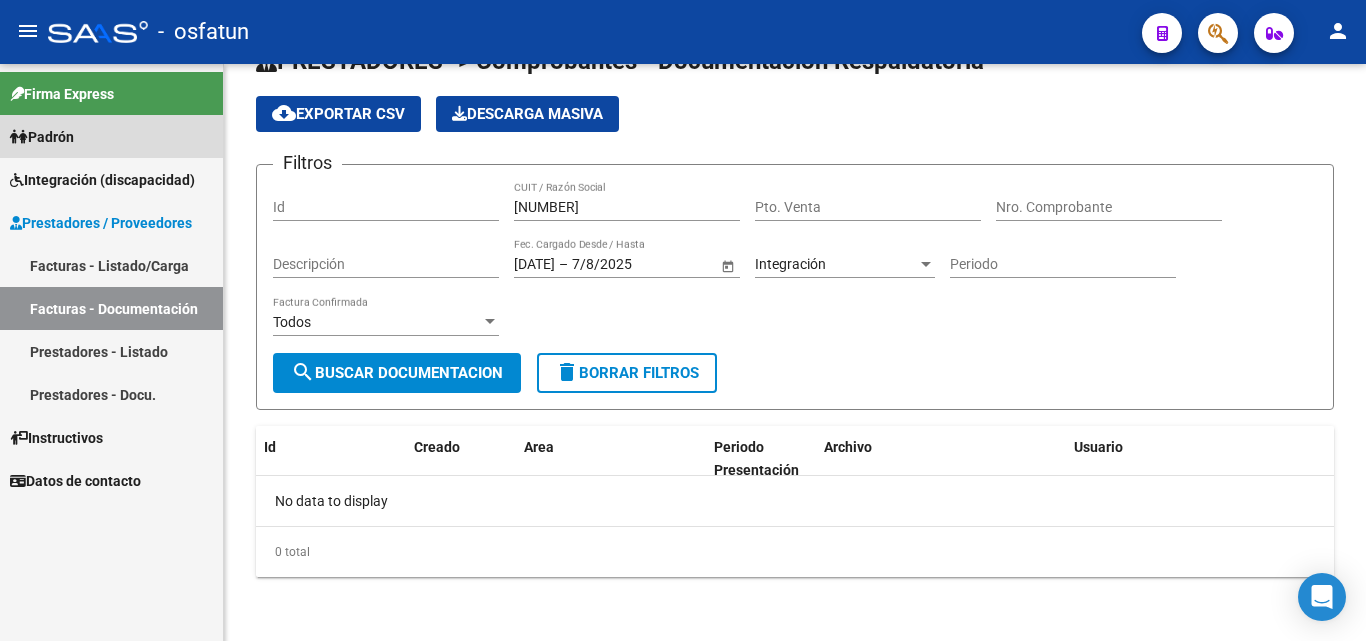 click on "Padrón" at bounding box center (111, 136) 